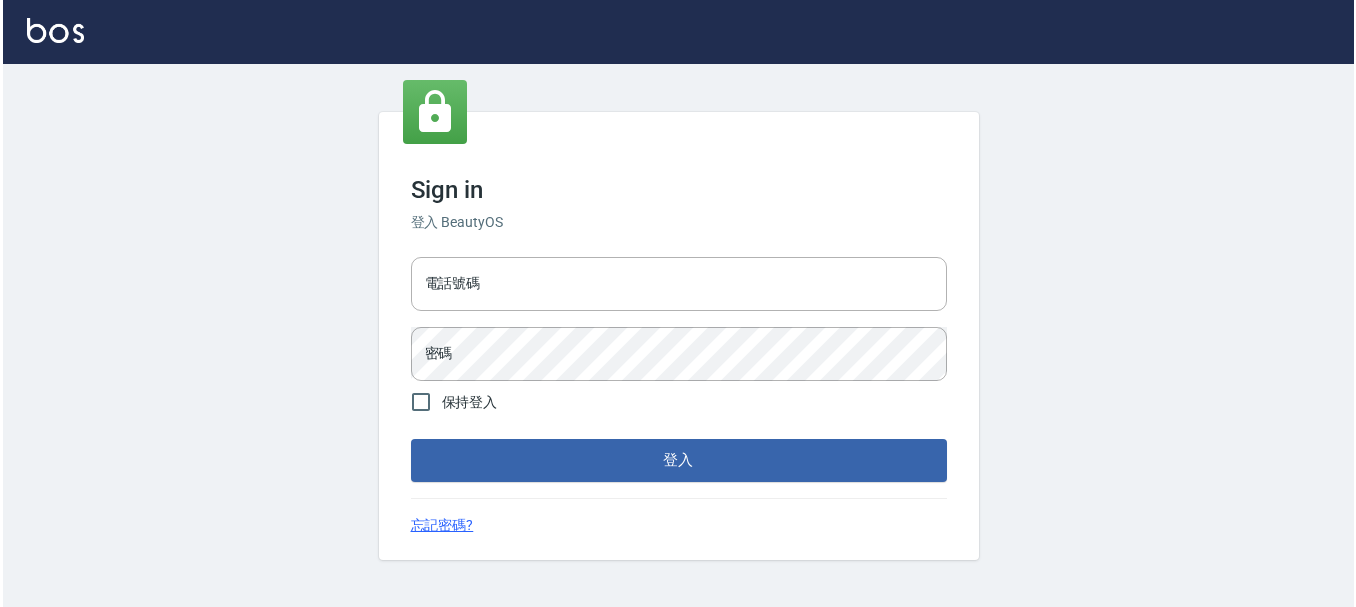 scroll, scrollTop: 0, scrollLeft: 0, axis: both 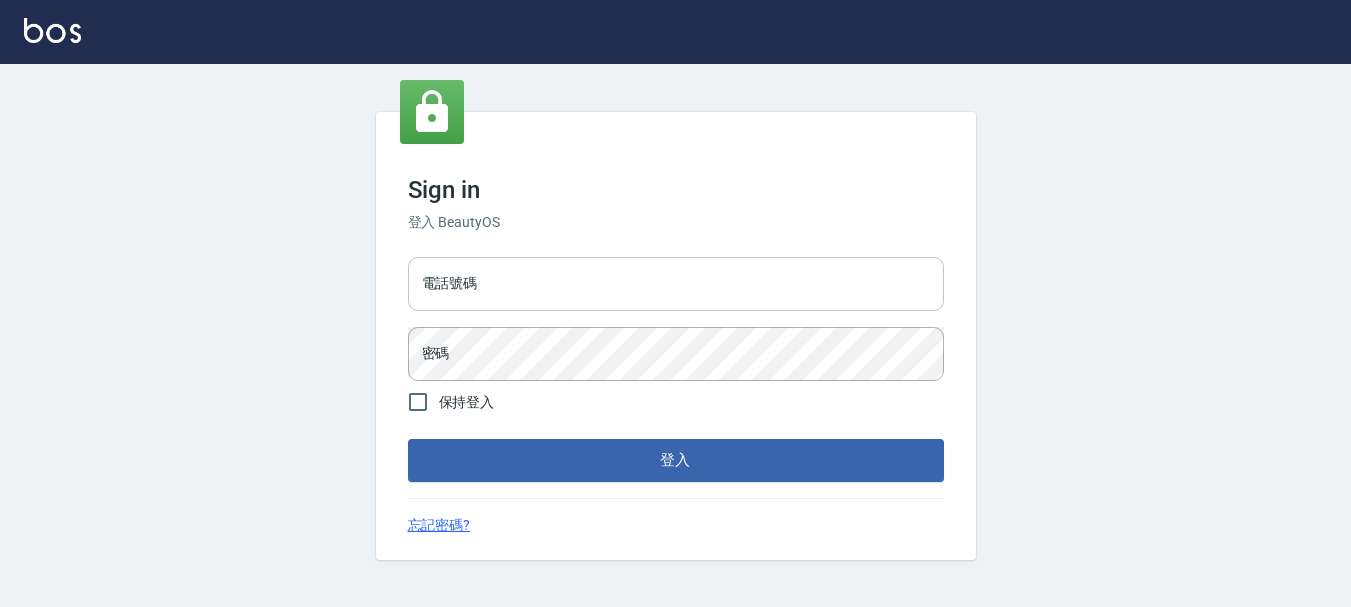 click on "電話號碼" at bounding box center [676, 284] 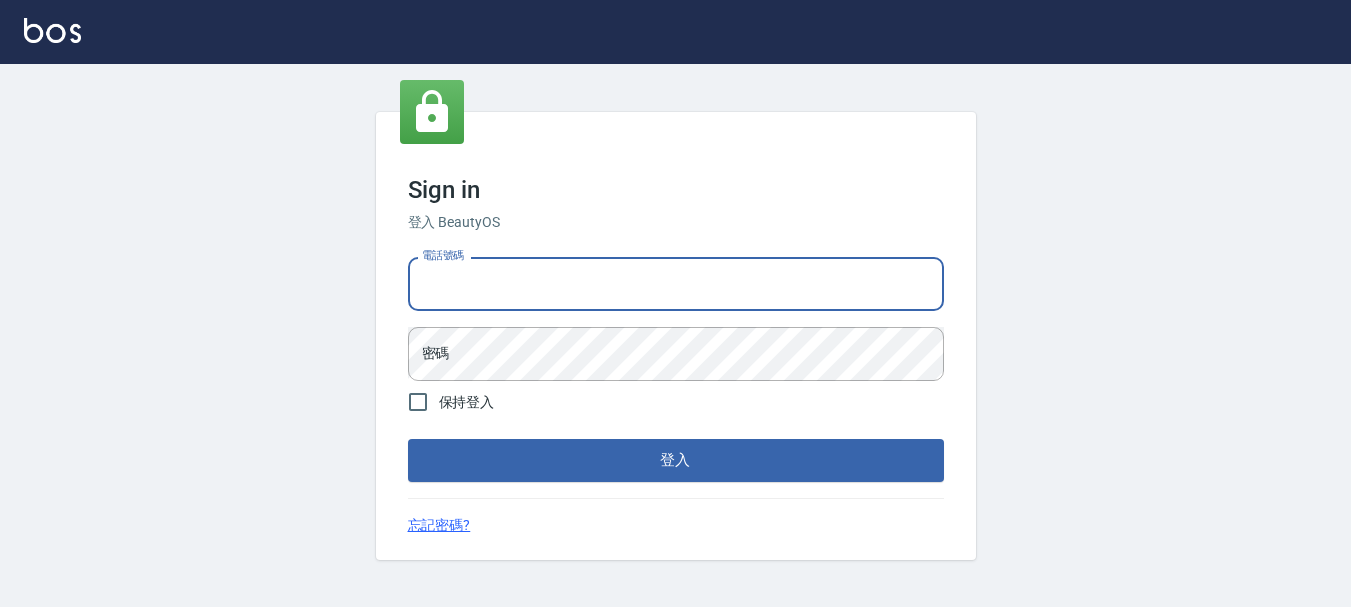 type on "09[PHONE]" 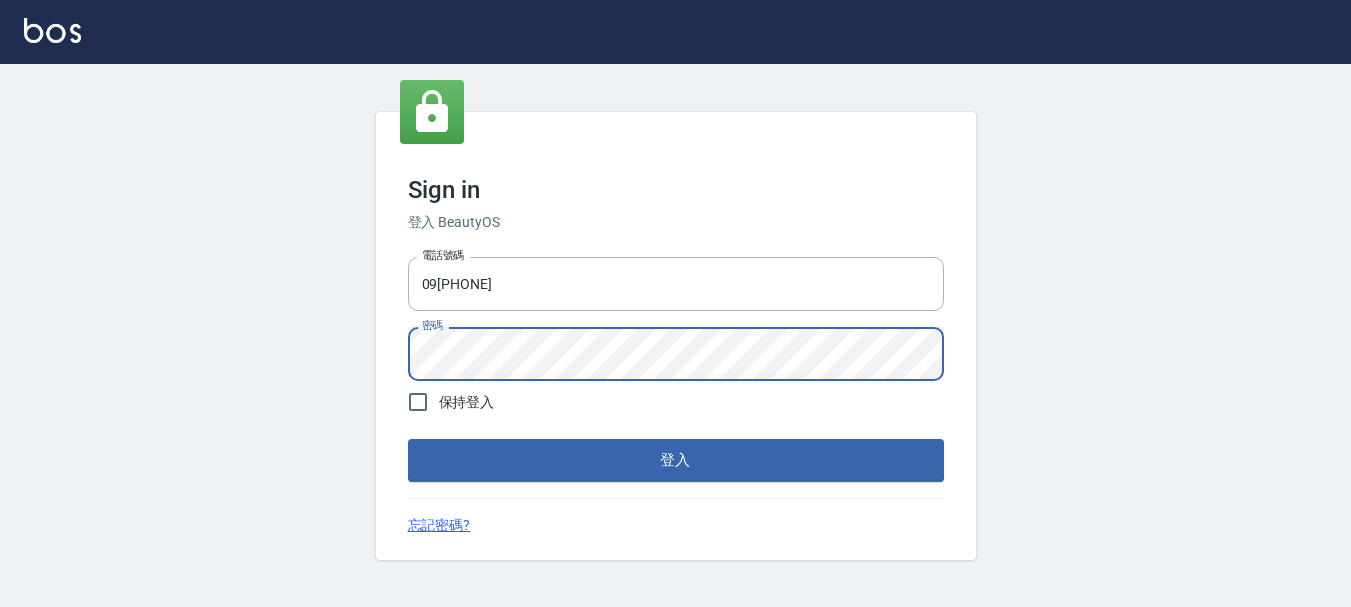 click on "登入" at bounding box center (676, 460) 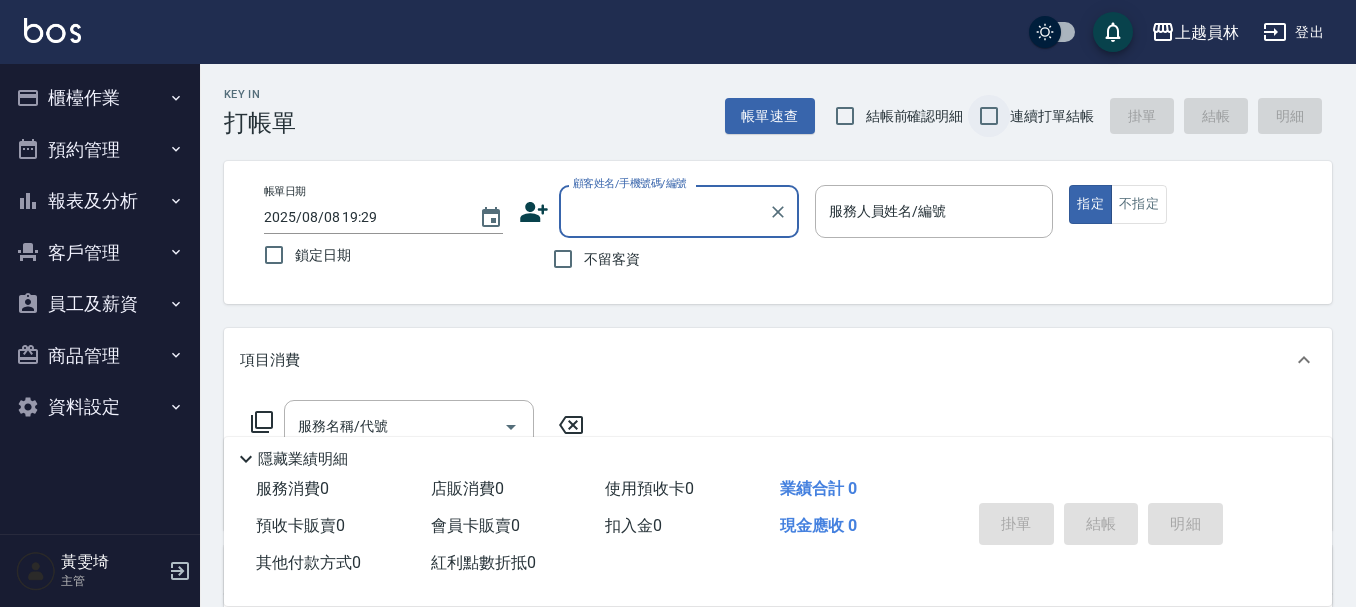 click on "連續打單結帳" at bounding box center [989, 116] 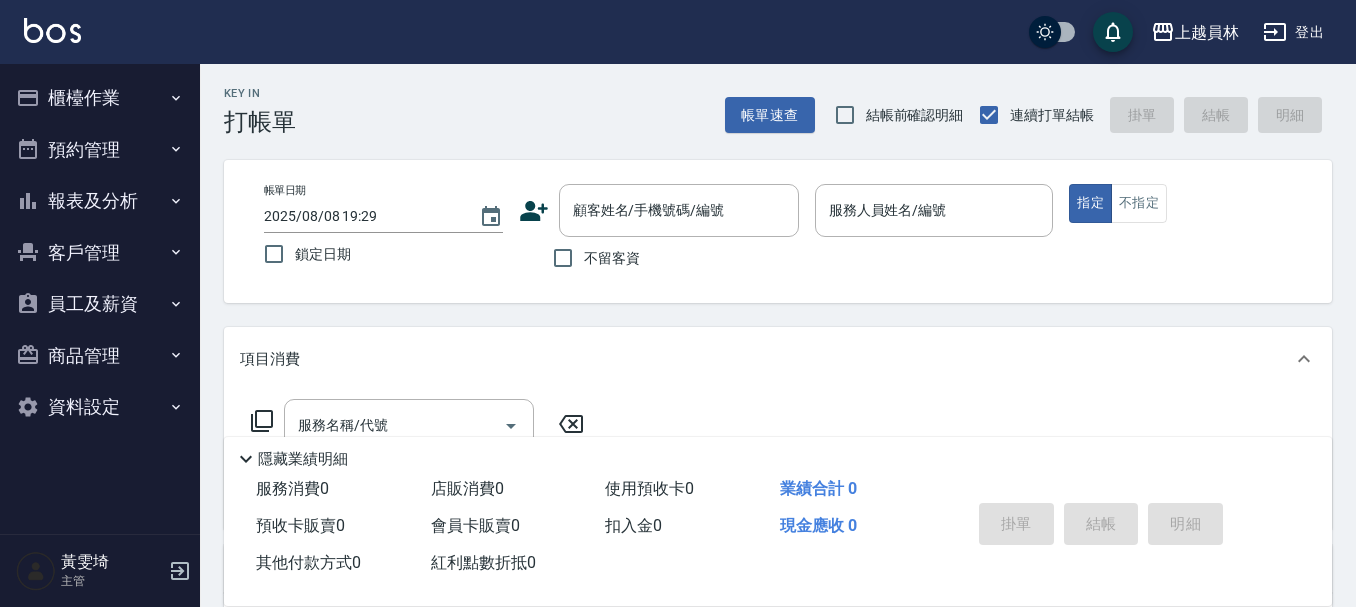 scroll, scrollTop: 0, scrollLeft: 0, axis: both 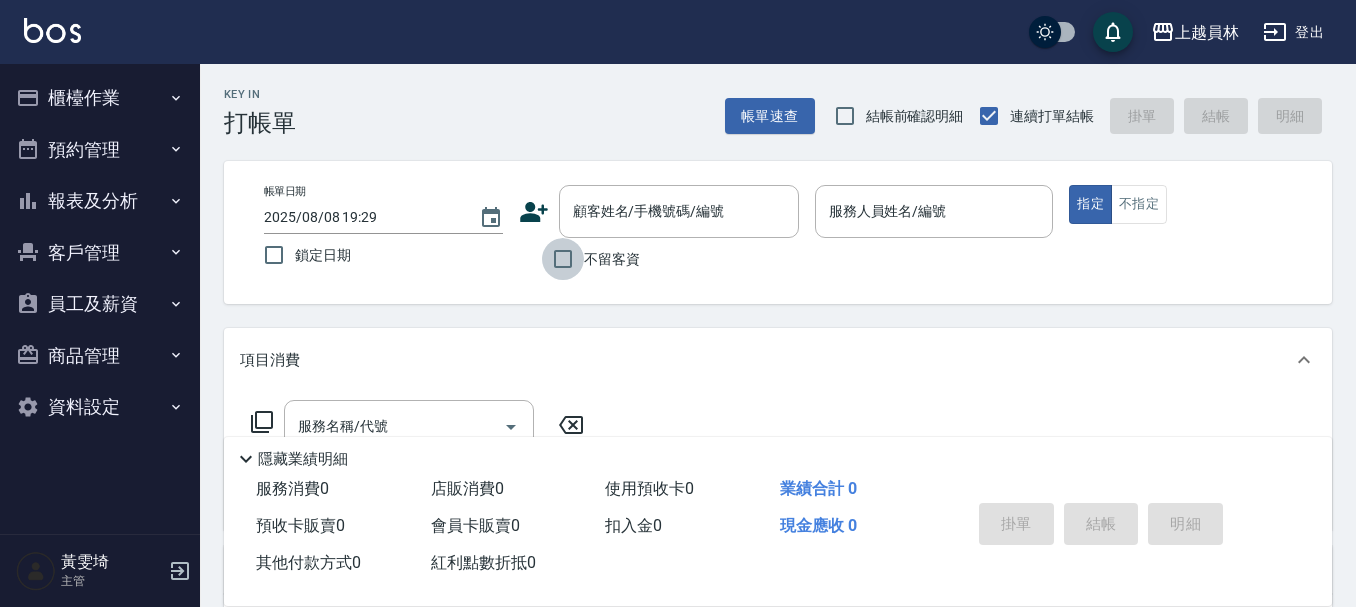 click on "不留客資" at bounding box center [563, 259] 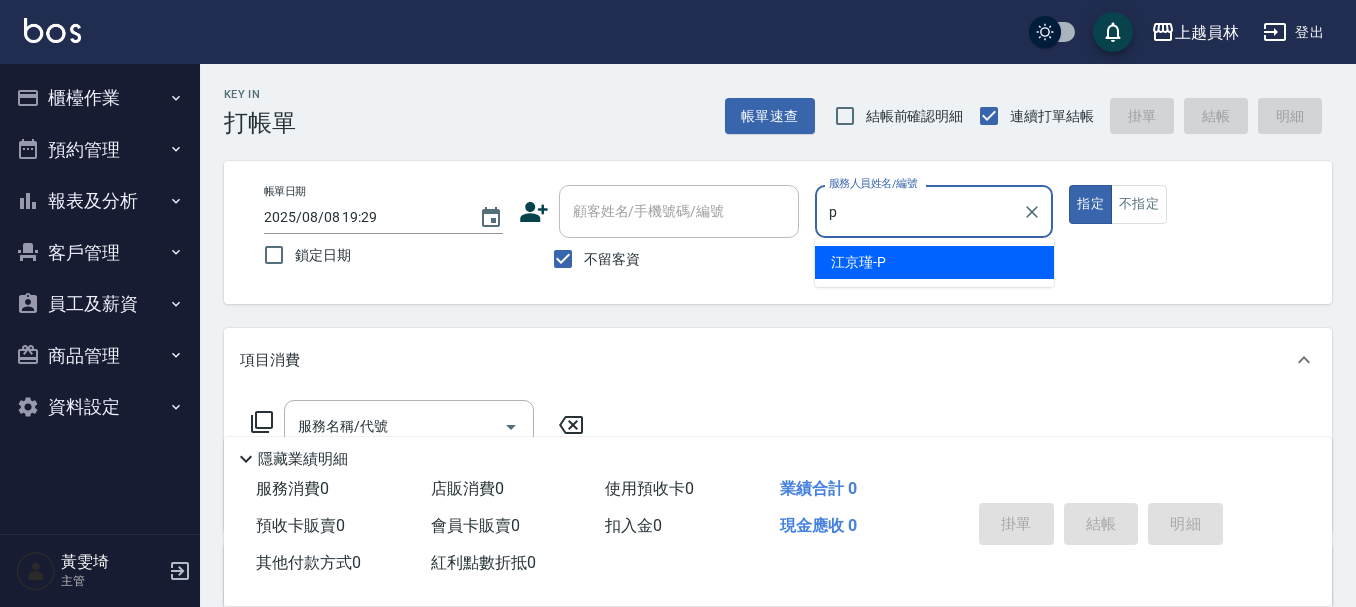 type on "江京瑾-P" 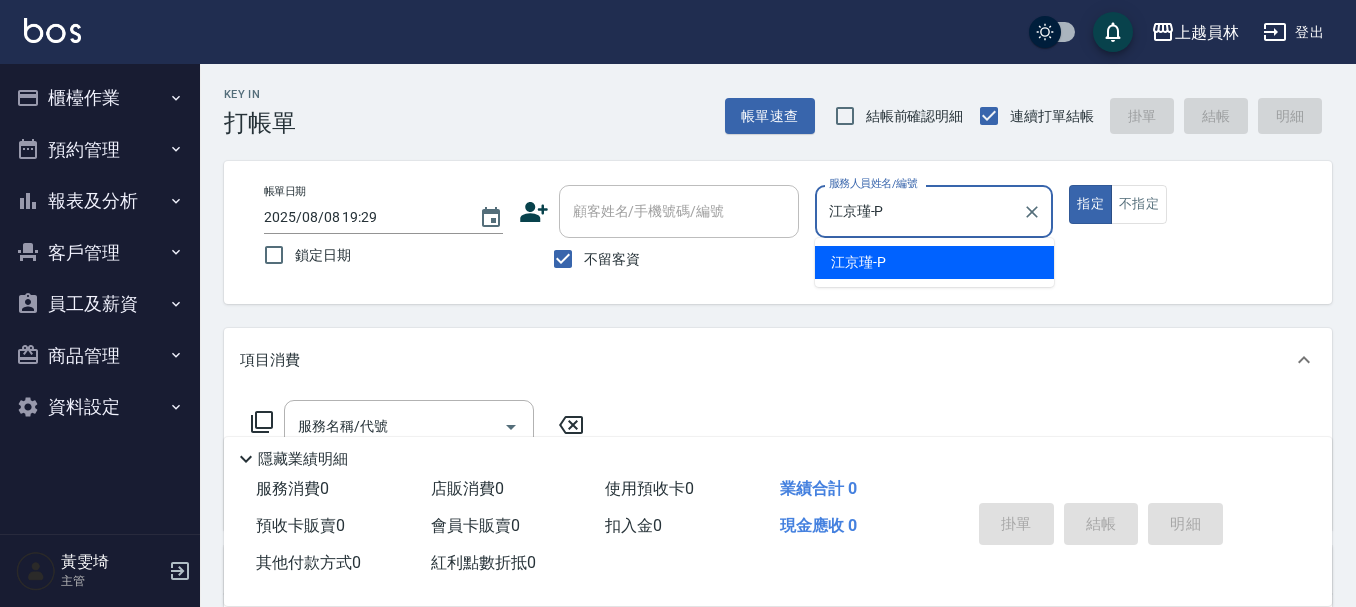 type on "true" 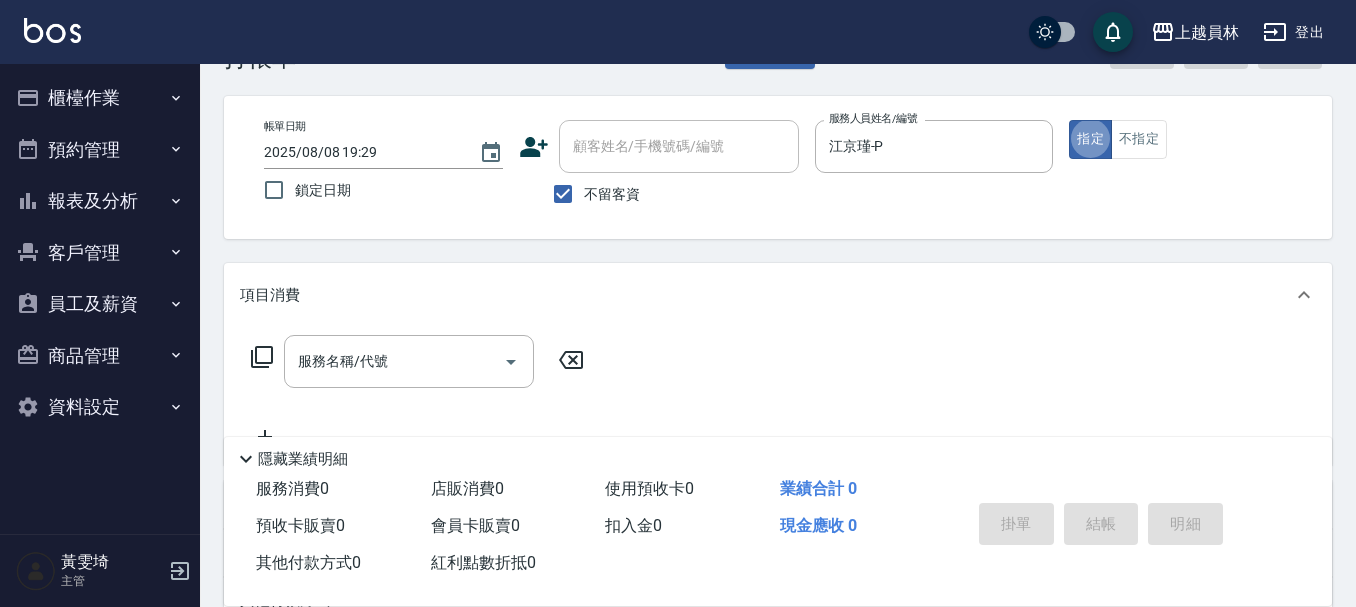 scroll, scrollTop: 100, scrollLeft: 0, axis: vertical 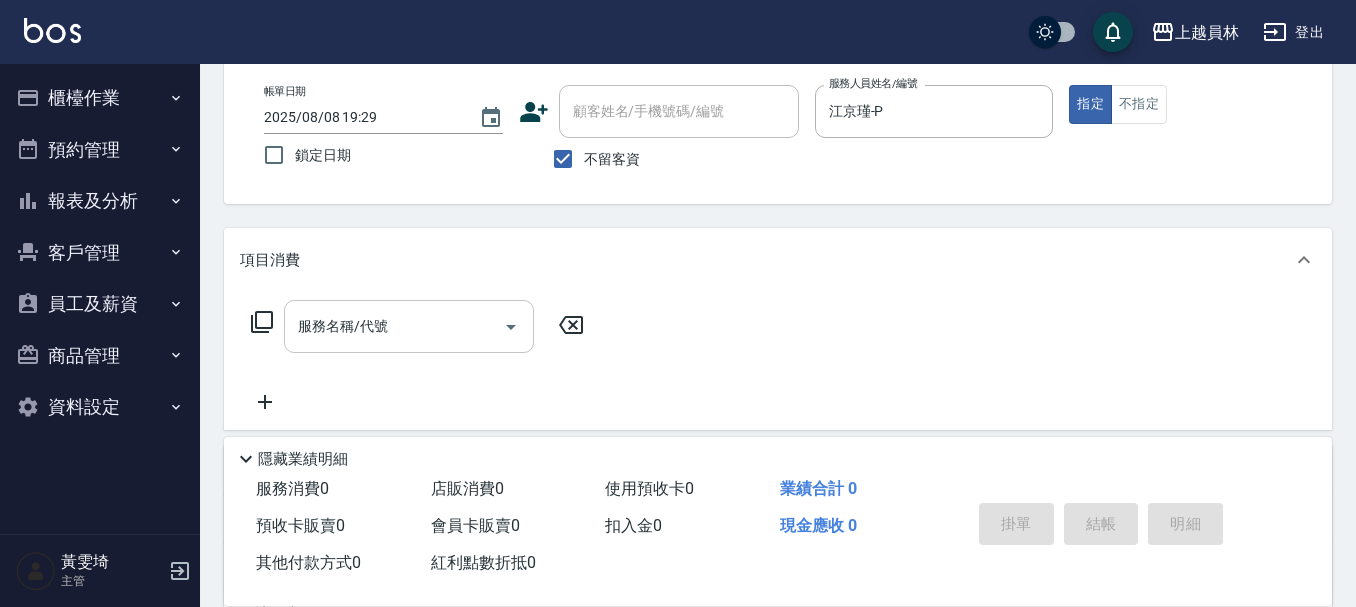 click on "服務名稱/代號" at bounding box center [394, 326] 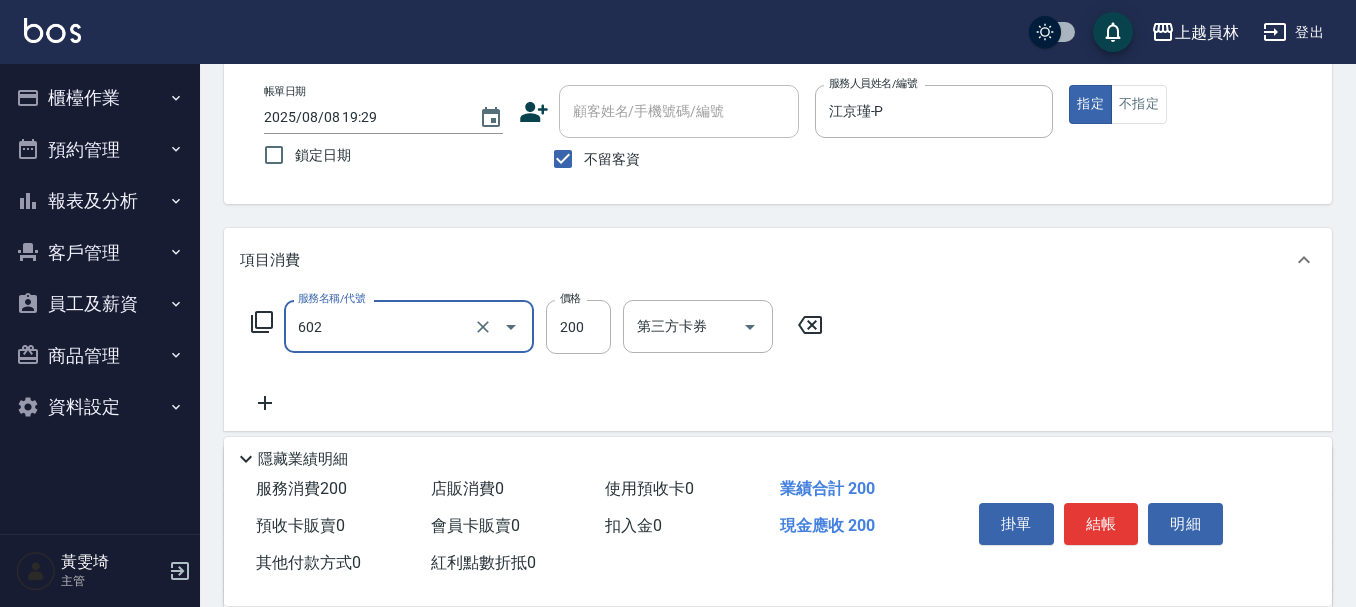 type on "一般洗髮(602)" 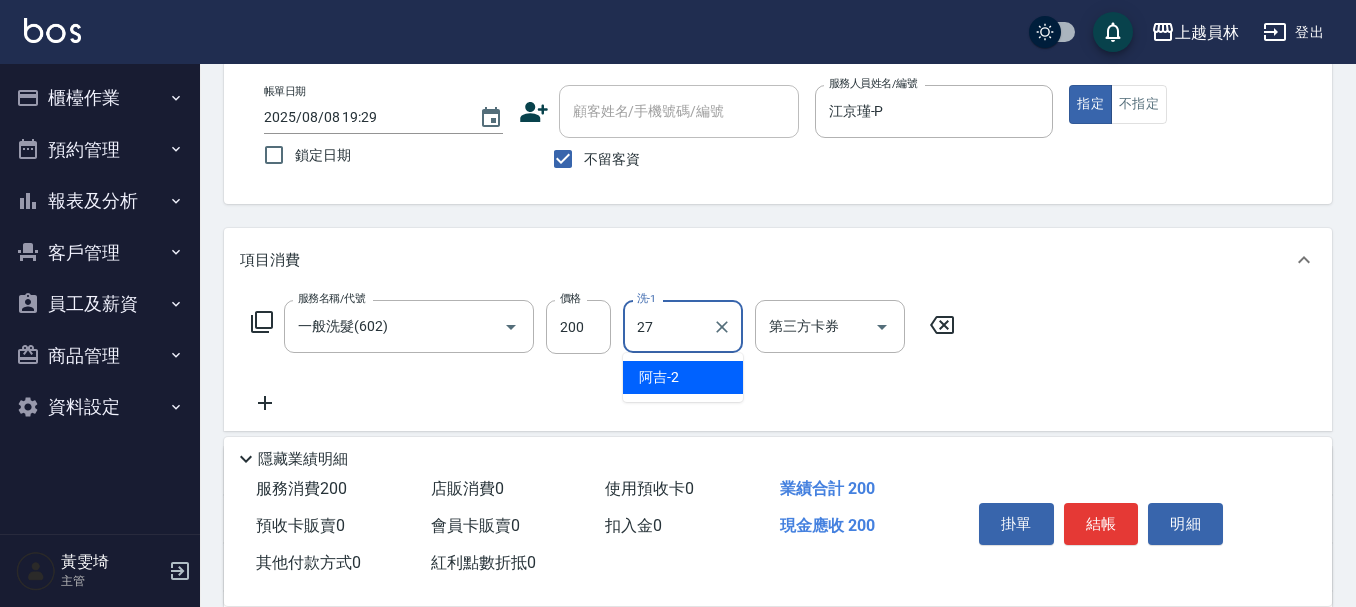type on "[LAST] [FIRST]-27" 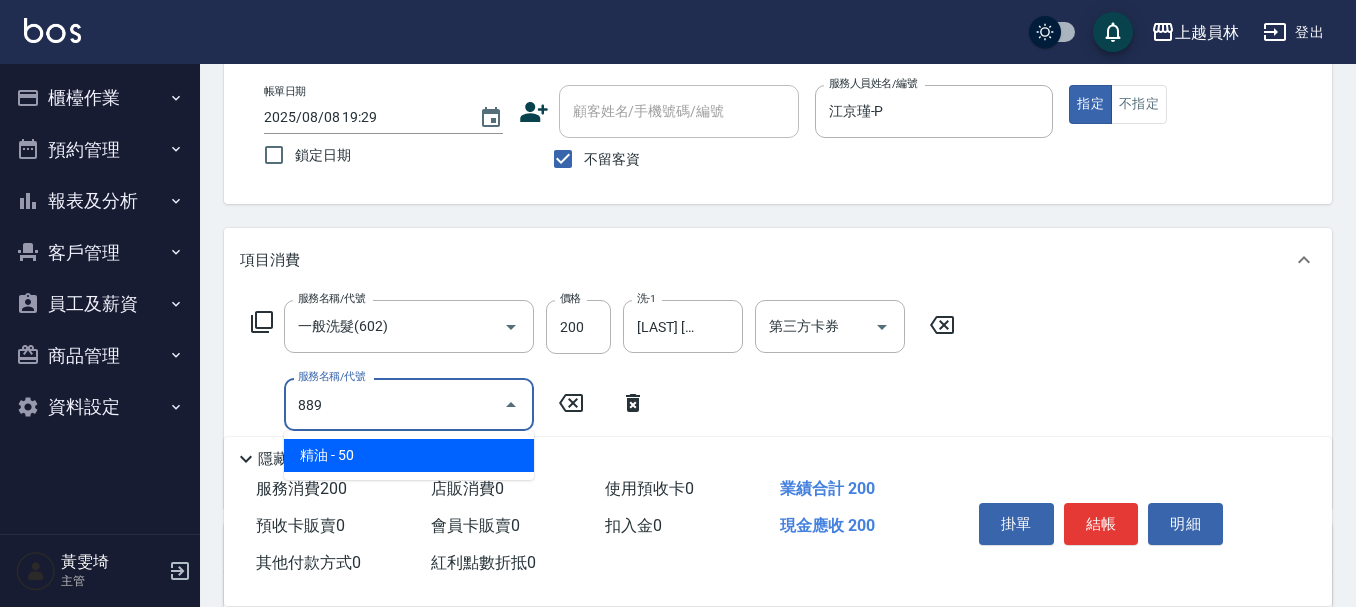 type on "精油(889)" 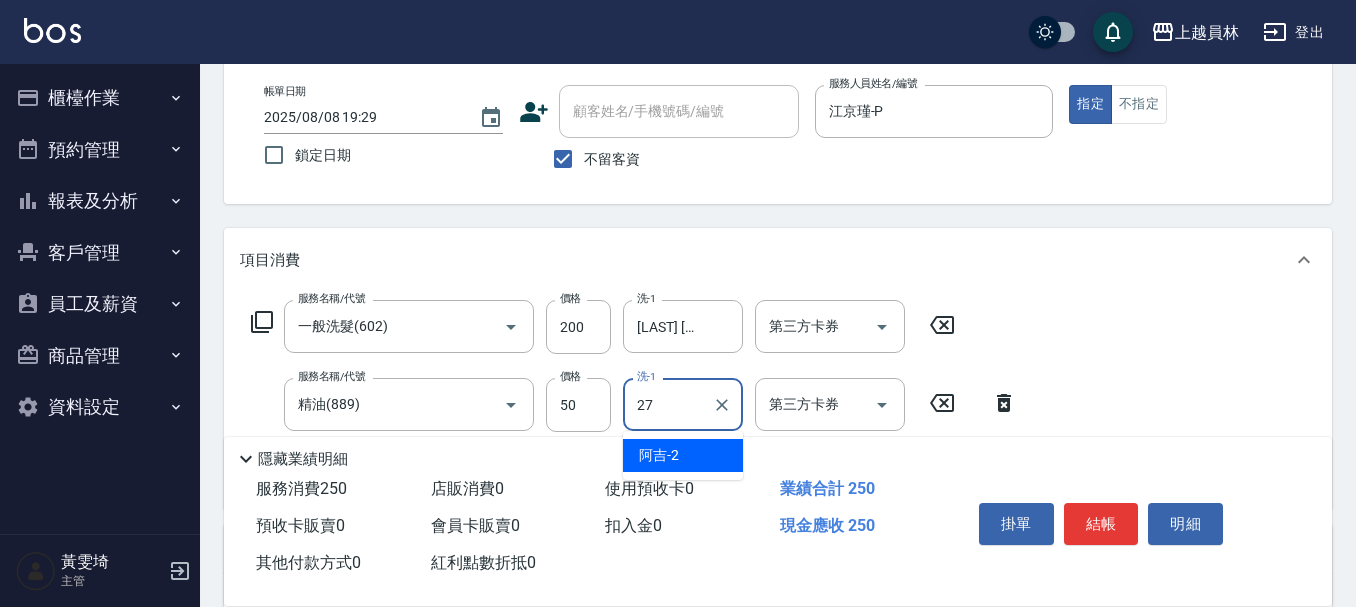 type on "[LAST] [FIRST]-27" 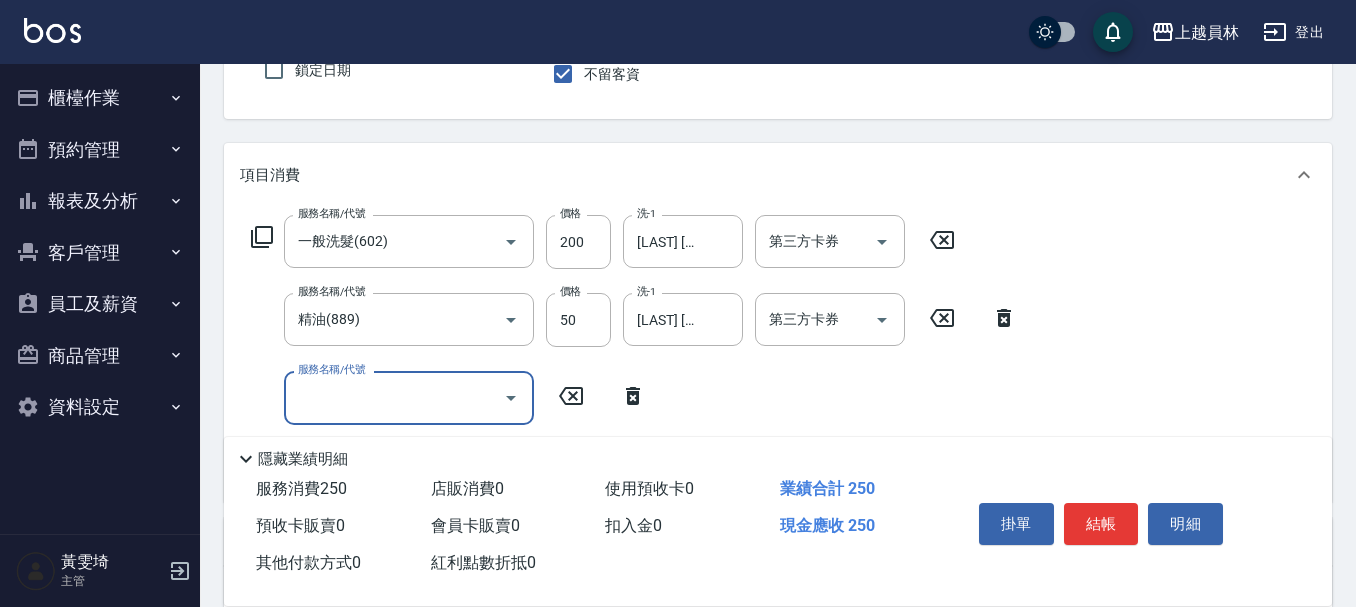 scroll, scrollTop: 300, scrollLeft: 0, axis: vertical 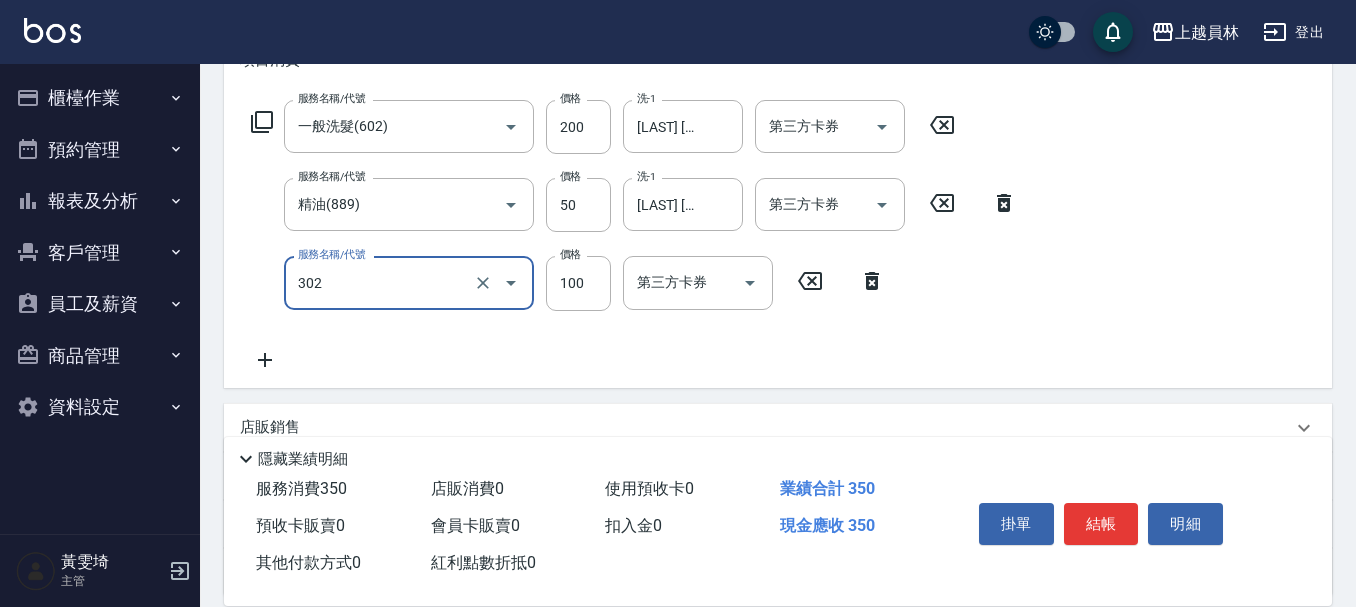 type on "剪髮(302)" 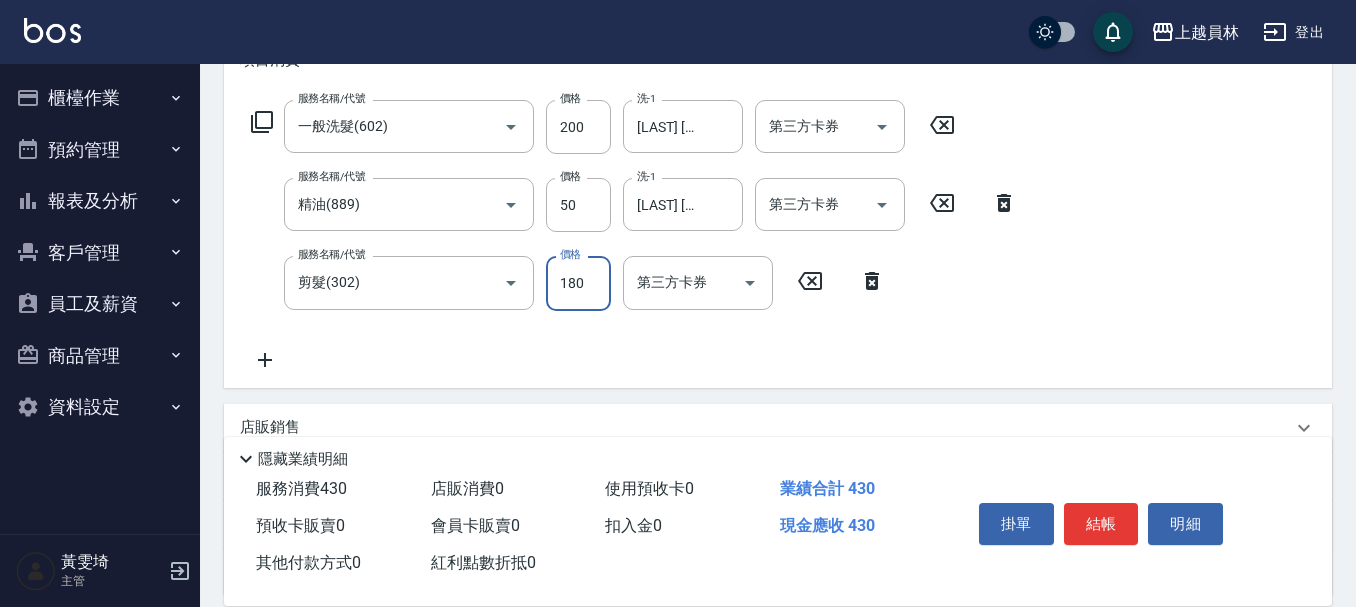 type on "180" 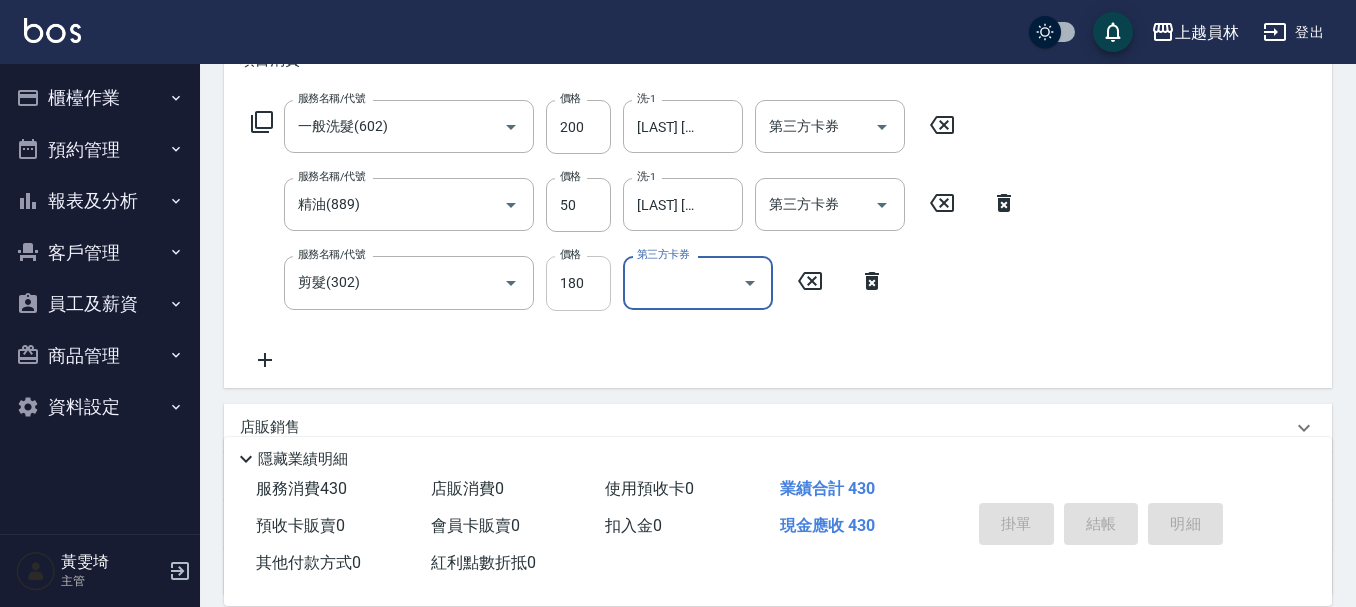 type 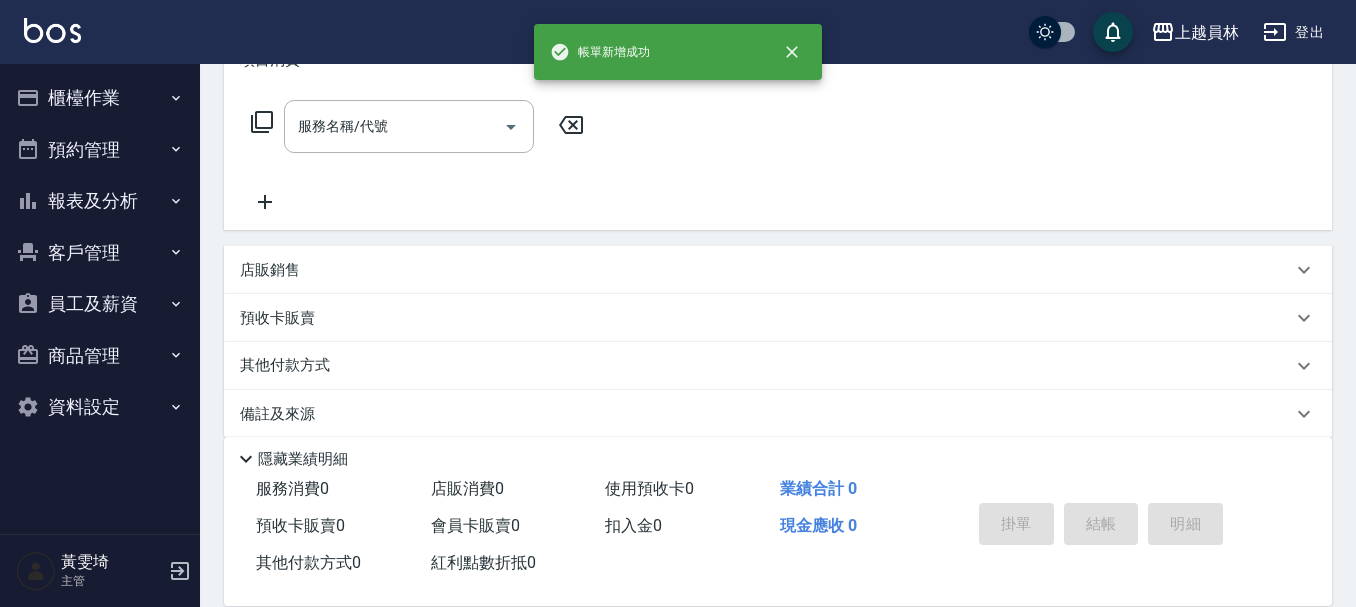 scroll, scrollTop: 0, scrollLeft: 0, axis: both 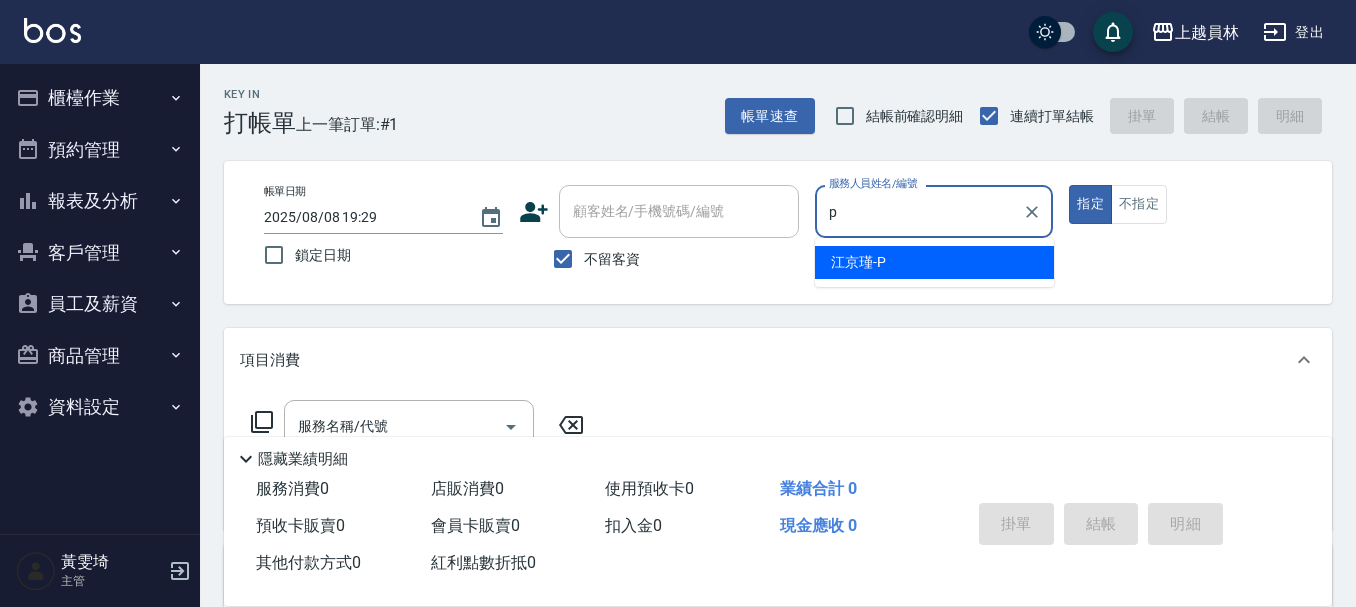 type on "江京瑾-P" 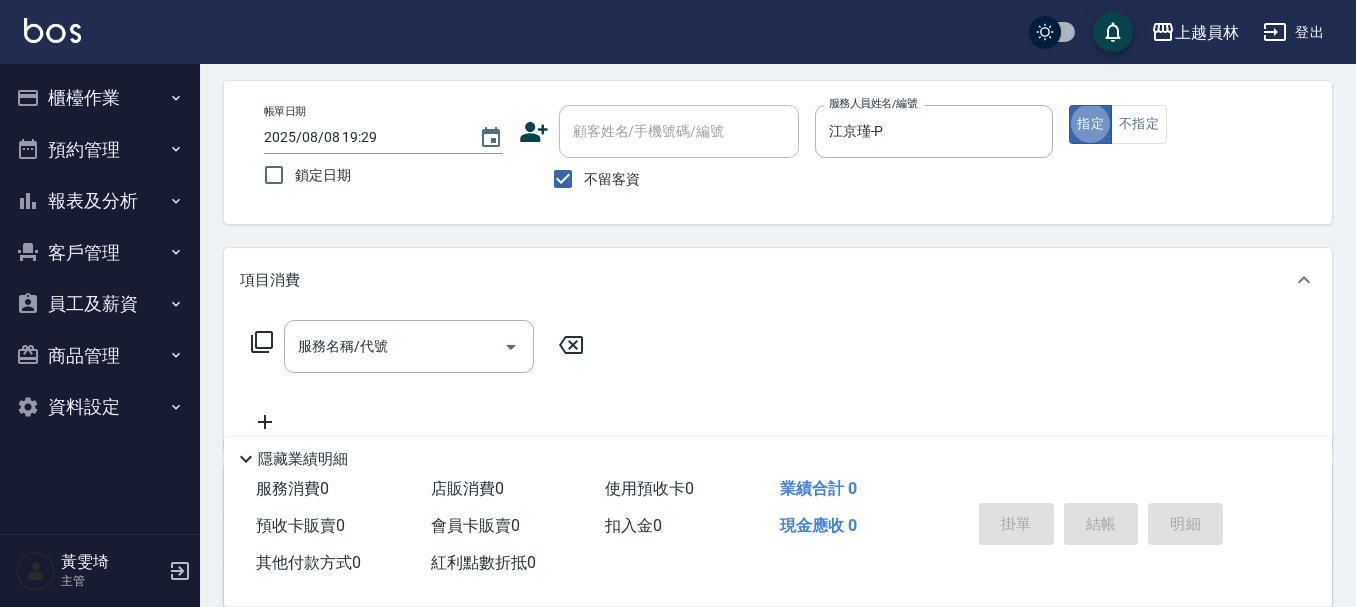 scroll, scrollTop: 200, scrollLeft: 0, axis: vertical 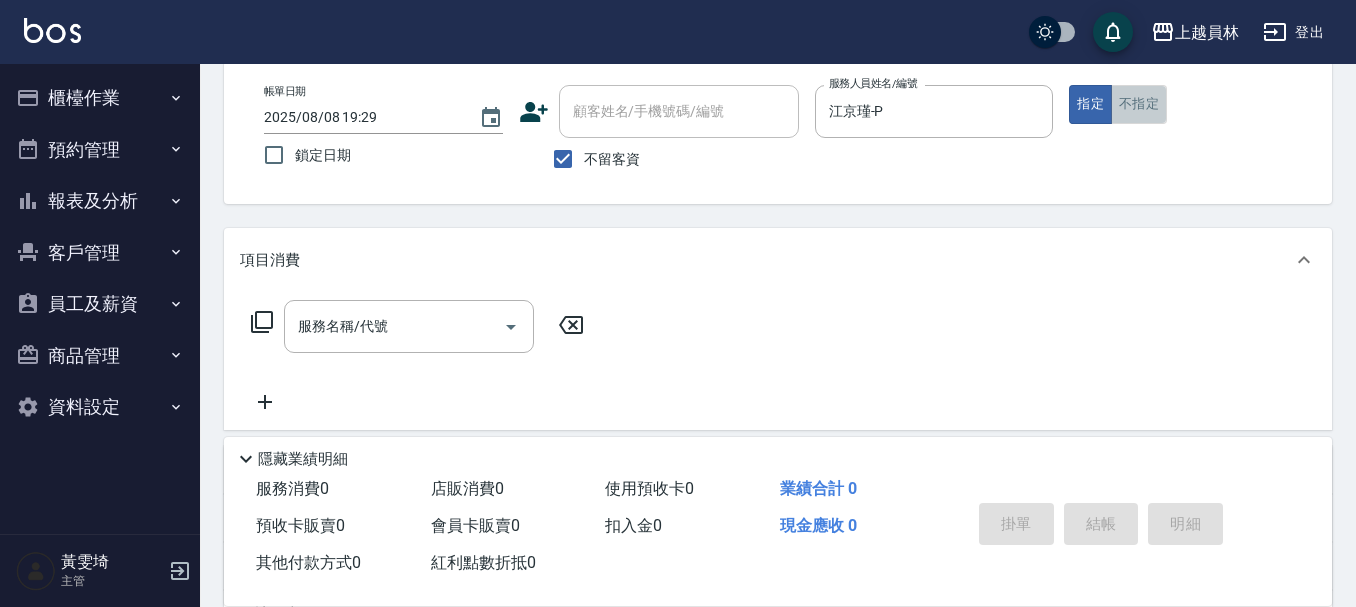 click on "不指定" at bounding box center (1139, 104) 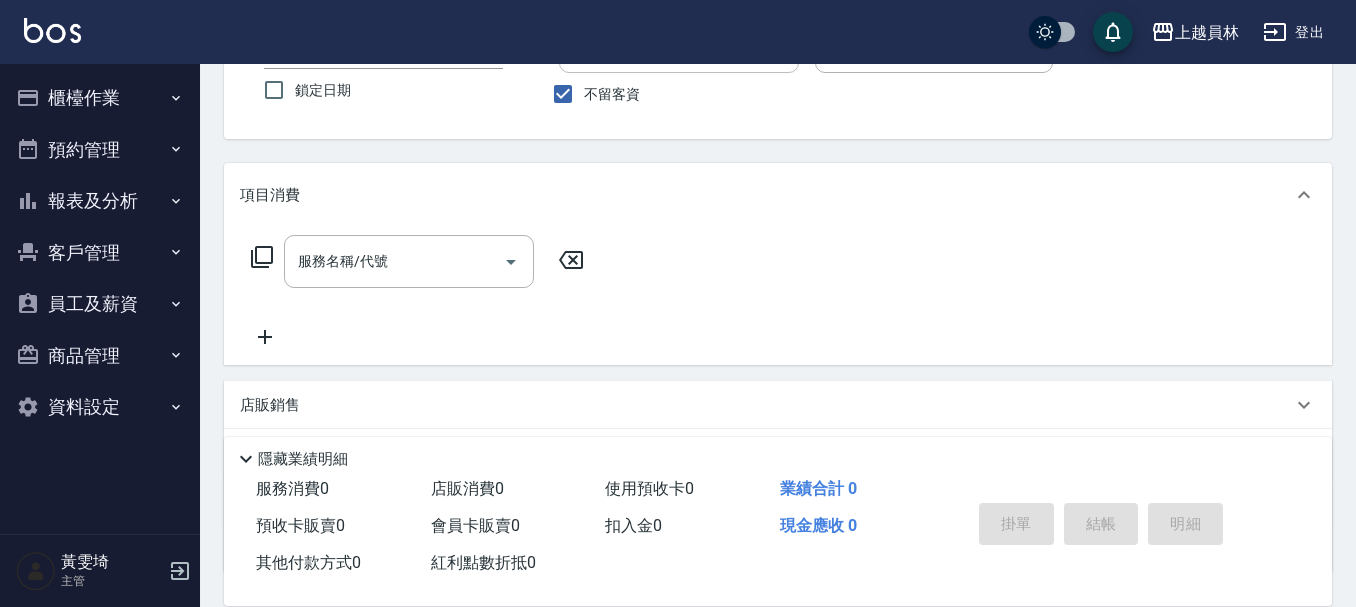 scroll, scrollTop: 200, scrollLeft: 0, axis: vertical 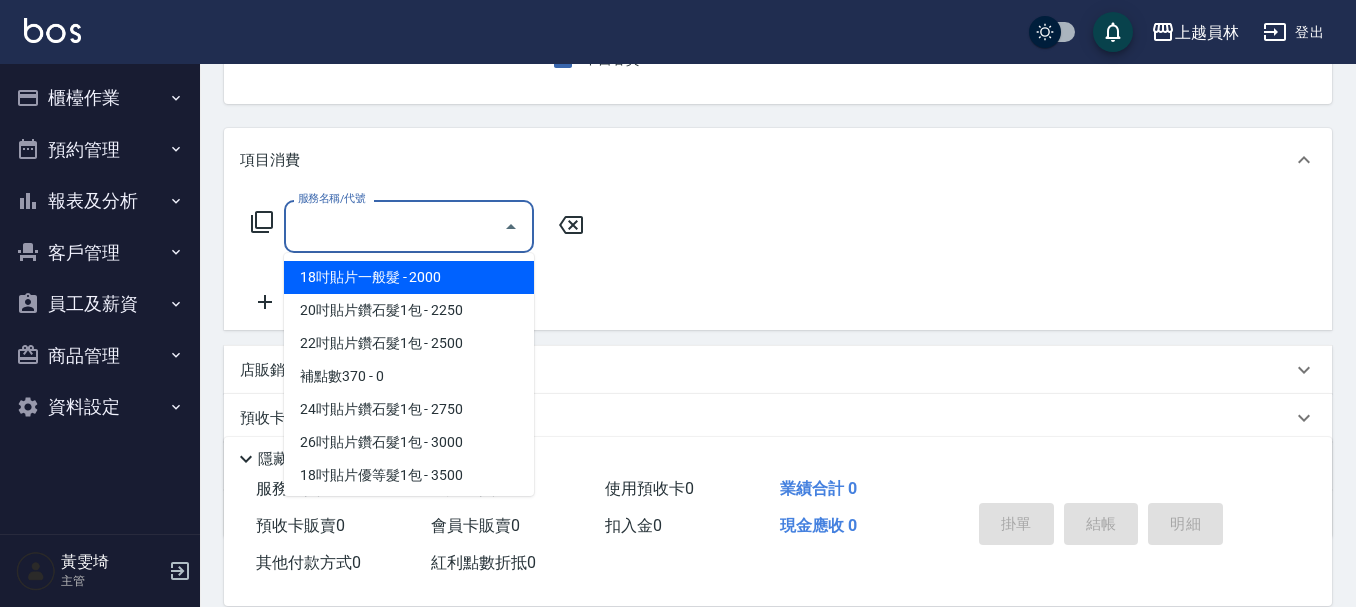 click on "服務名稱/代號" at bounding box center [394, 226] 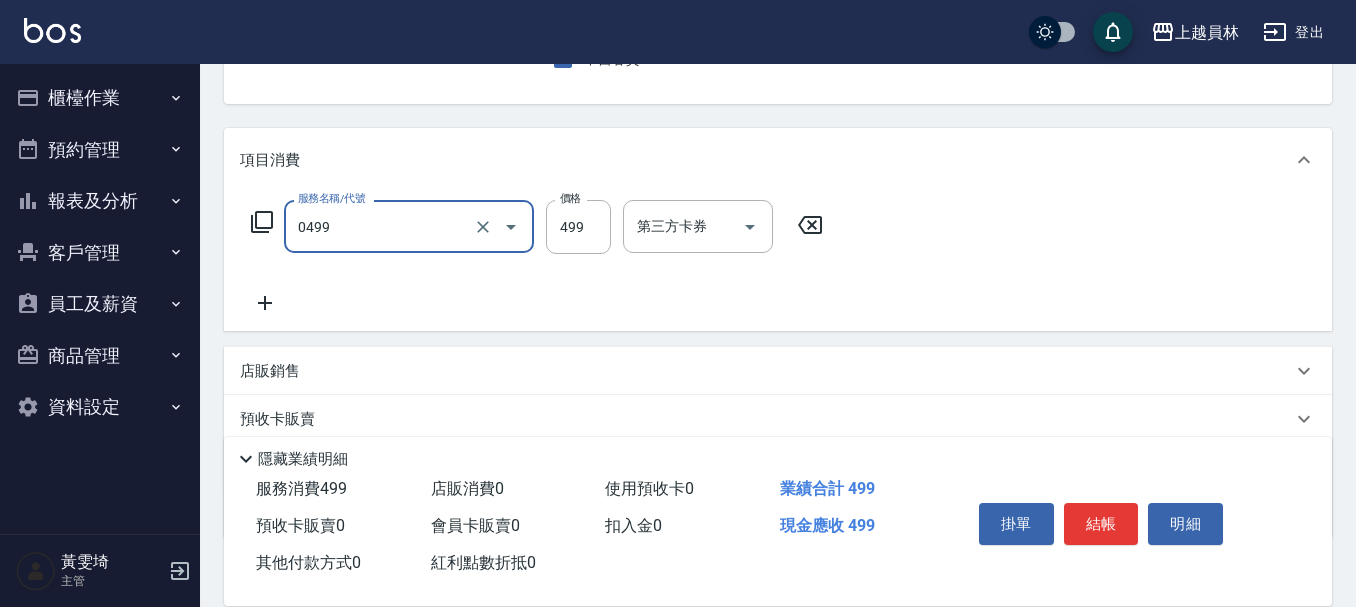 type on "去角質洗髮(0499)" 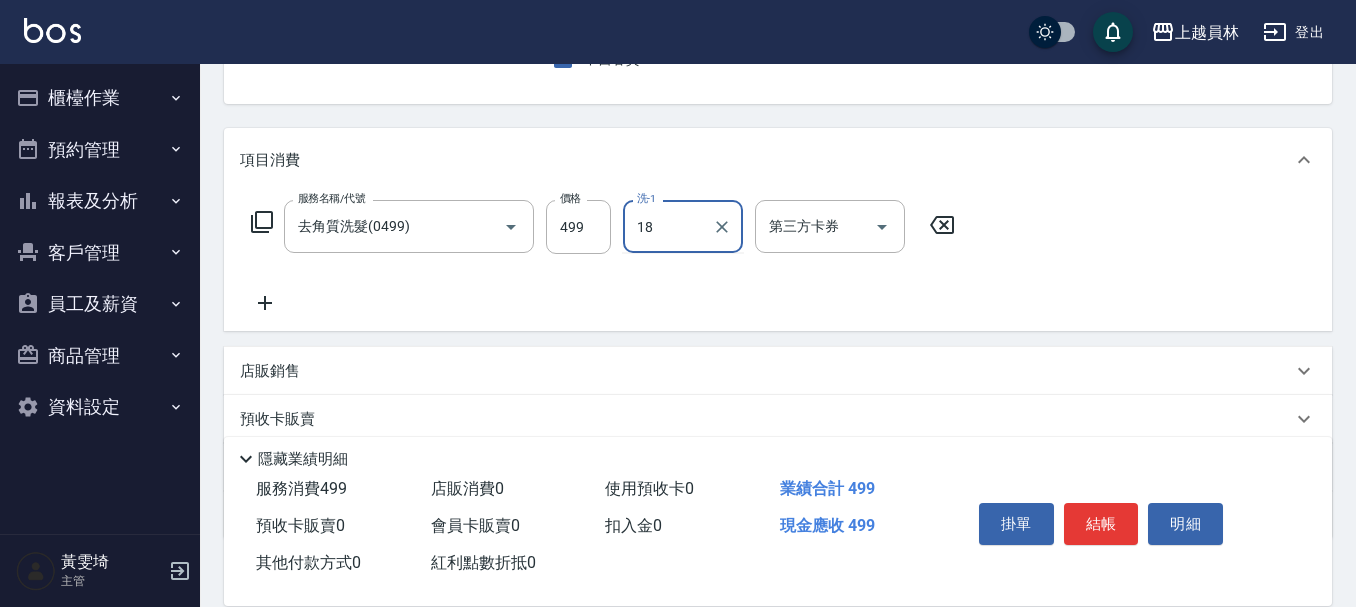 type on "[LAST] [FIRST]-18" 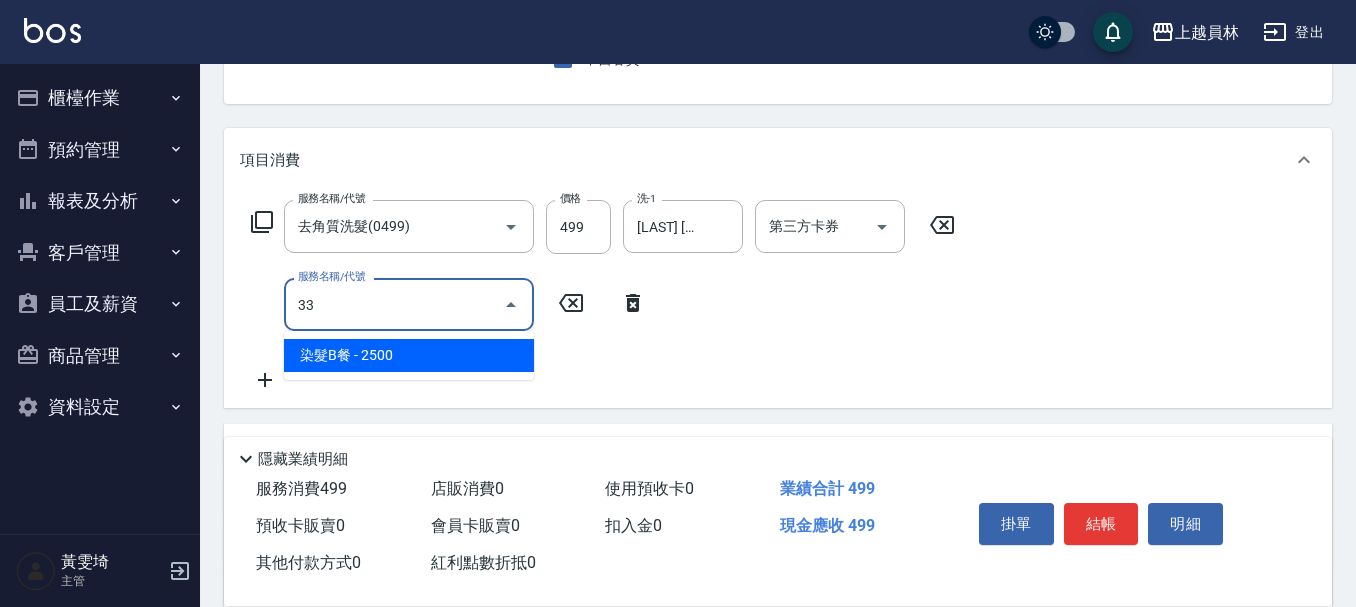type on "染髮B餐(33)" 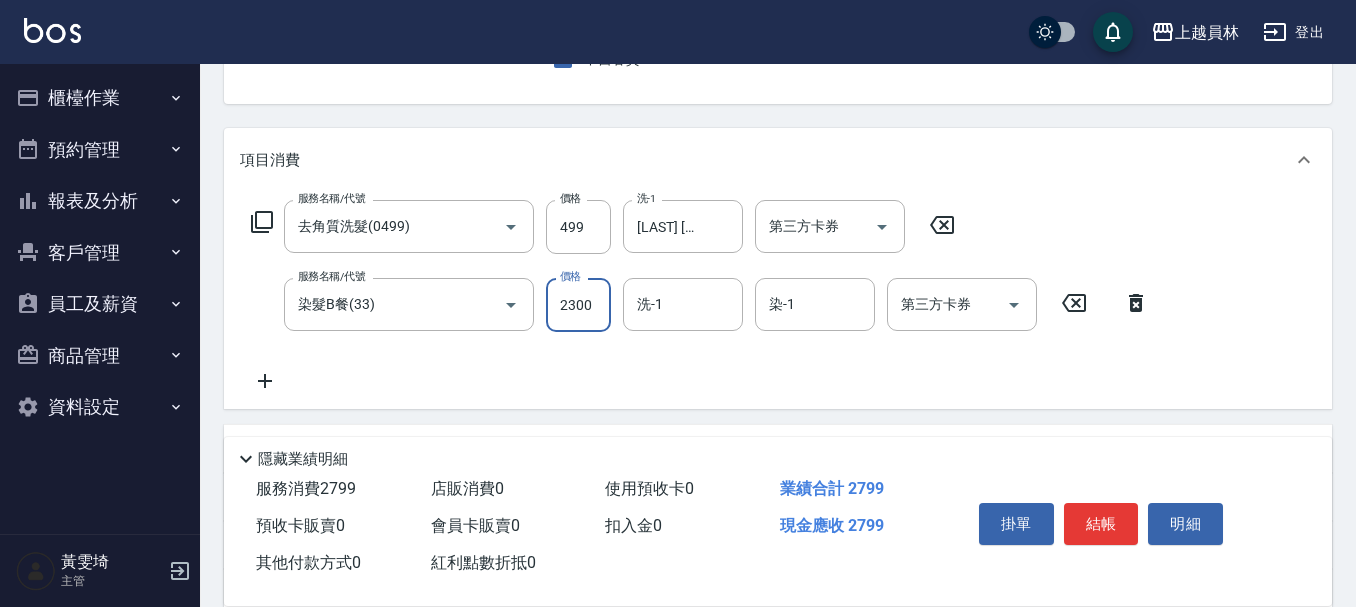 type on "2300" 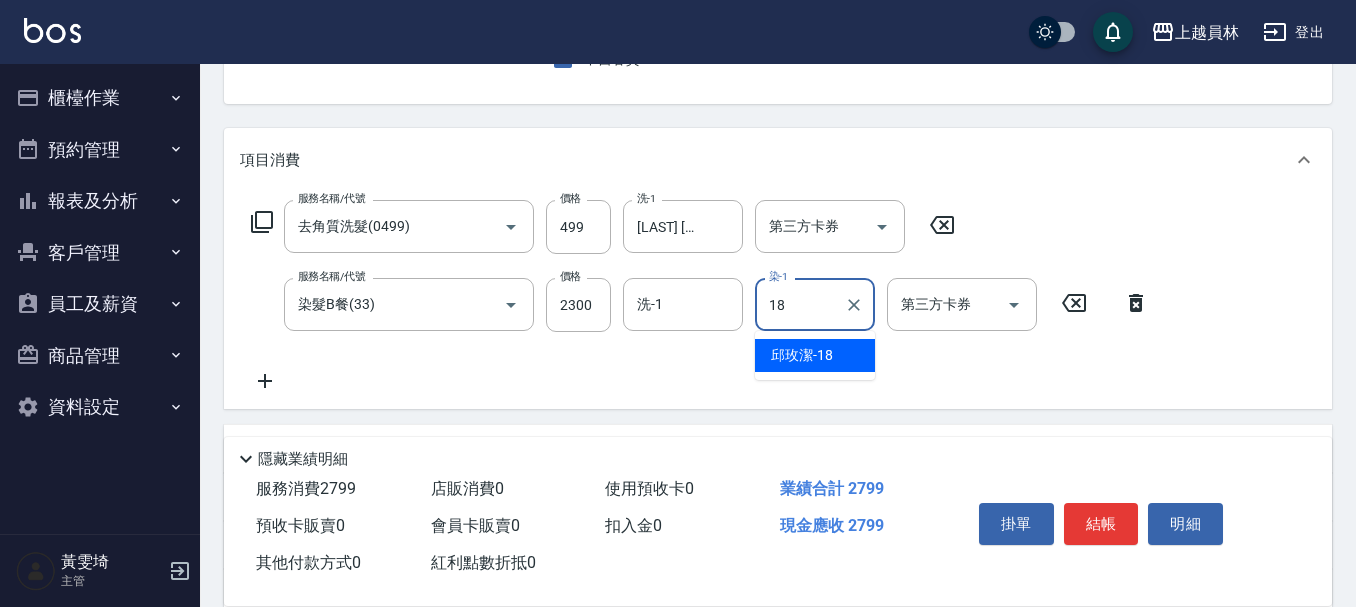 type on "[LAST] [FIRST]-18" 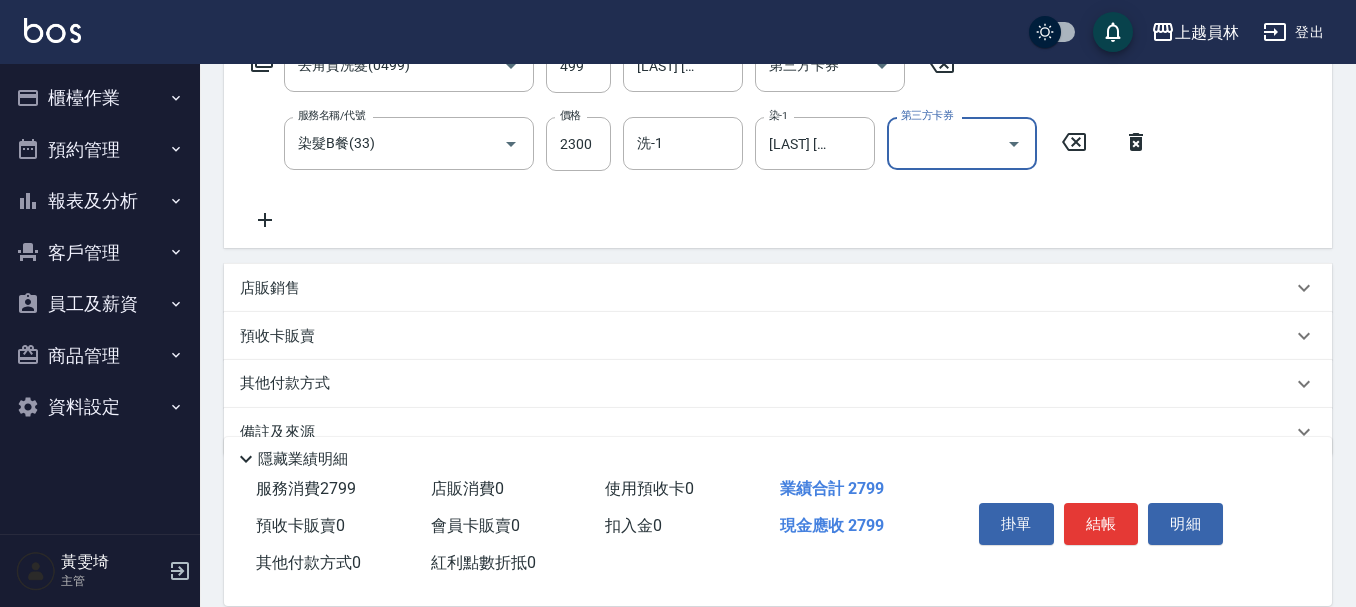 scroll, scrollTop: 400, scrollLeft: 0, axis: vertical 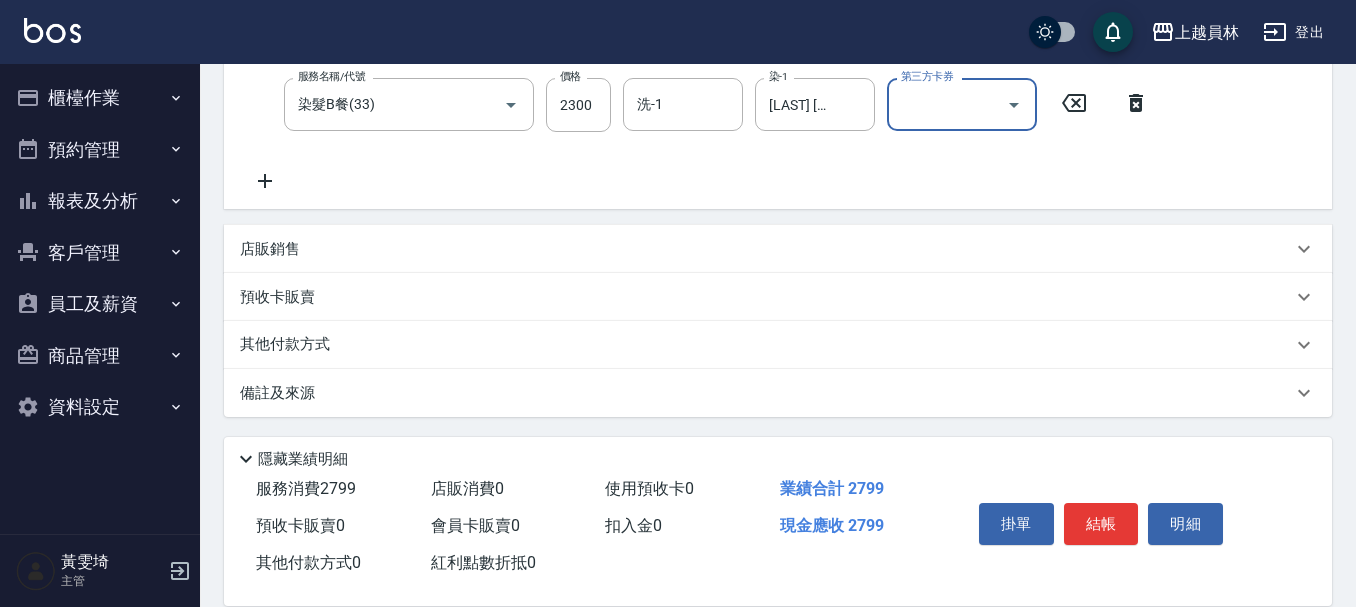 click on "店販銷售" at bounding box center [766, 249] 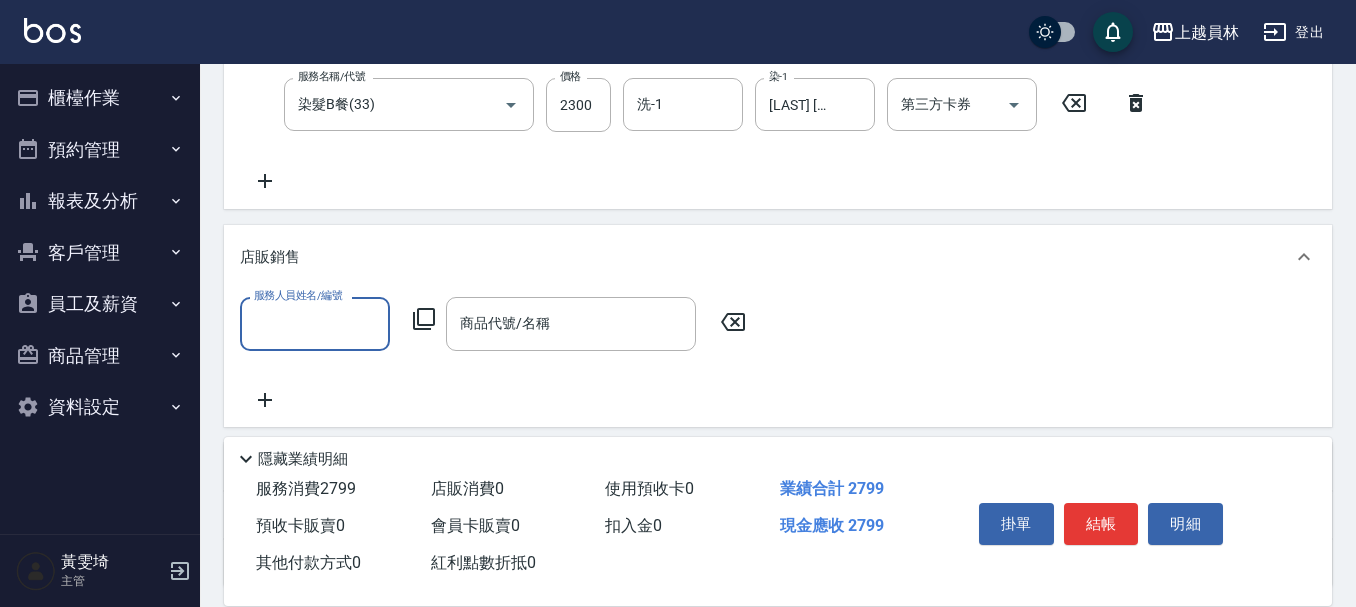 scroll, scrollTop: 0, scrollLeft: 0, axis: both 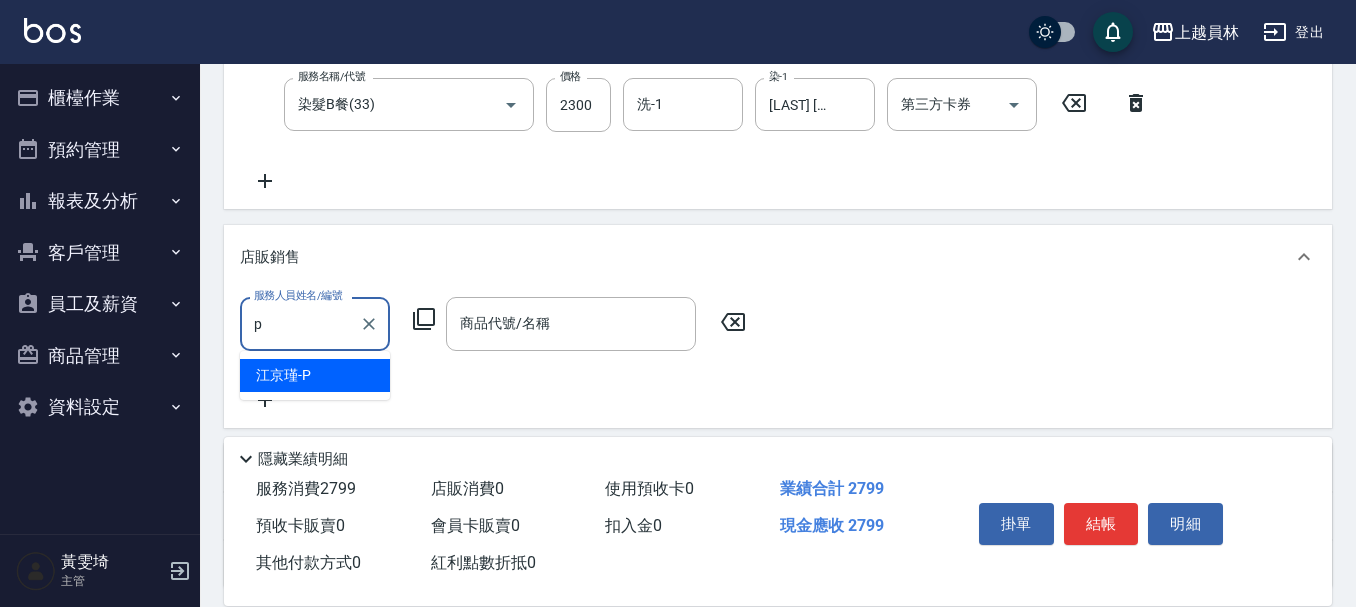 type on "江京瑾-P" 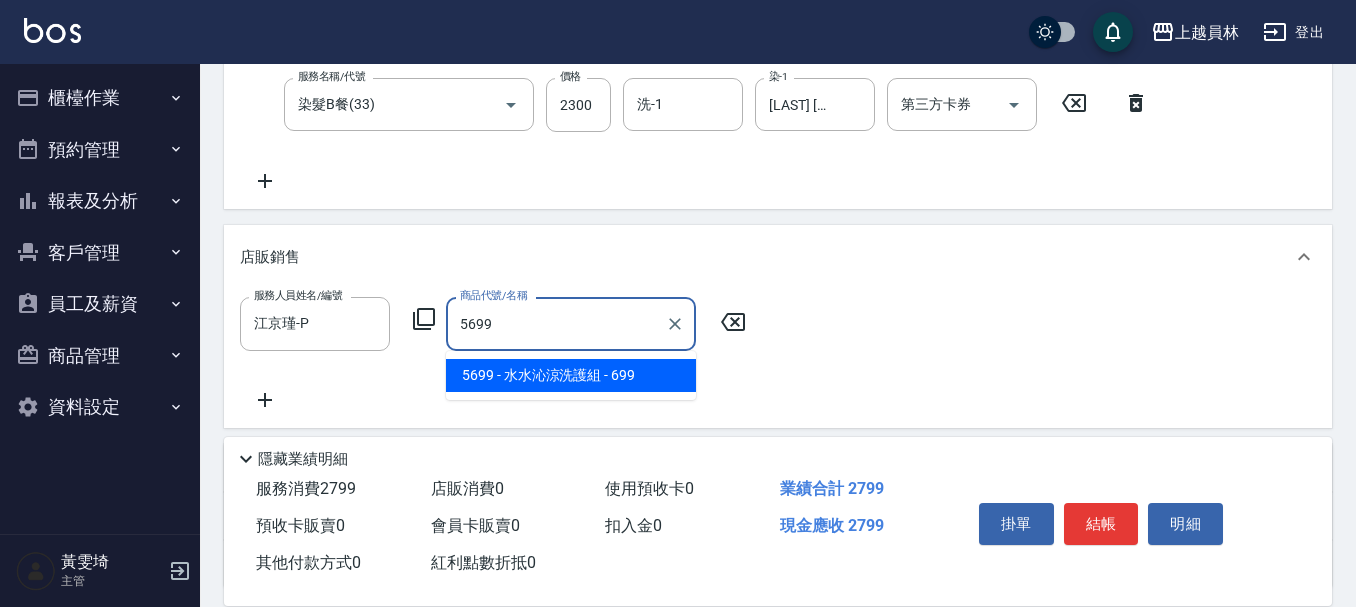 type on "水水沁涼洗護組" 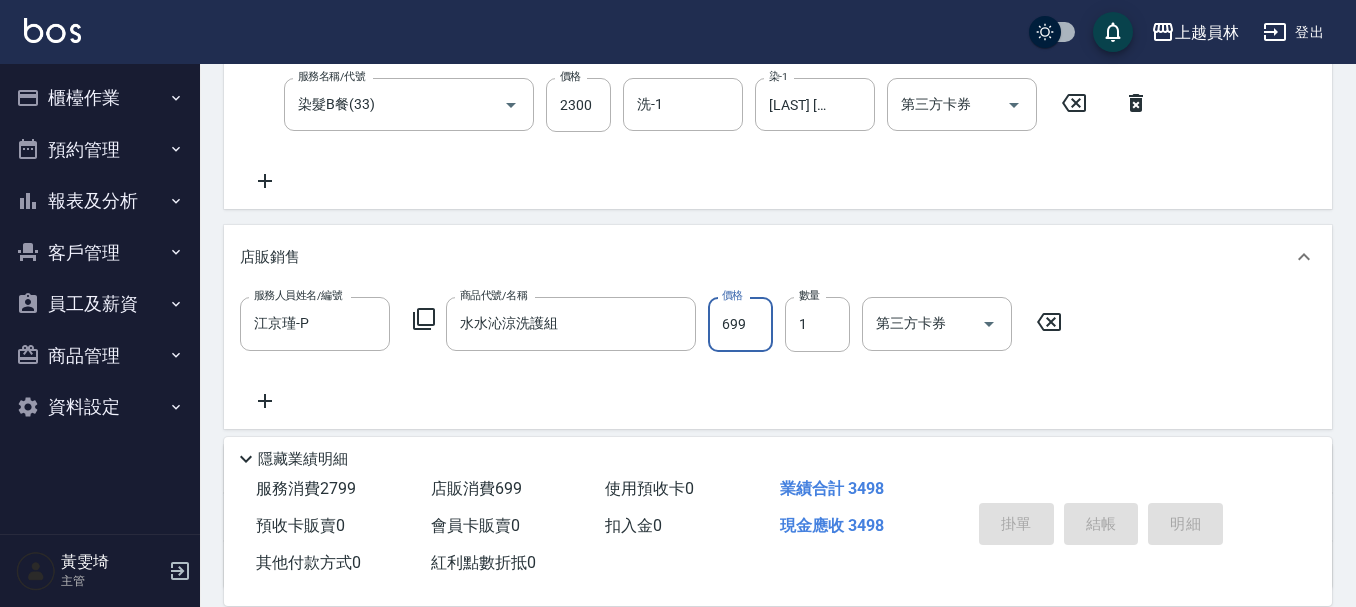 type on "2025/08/08 19:30" 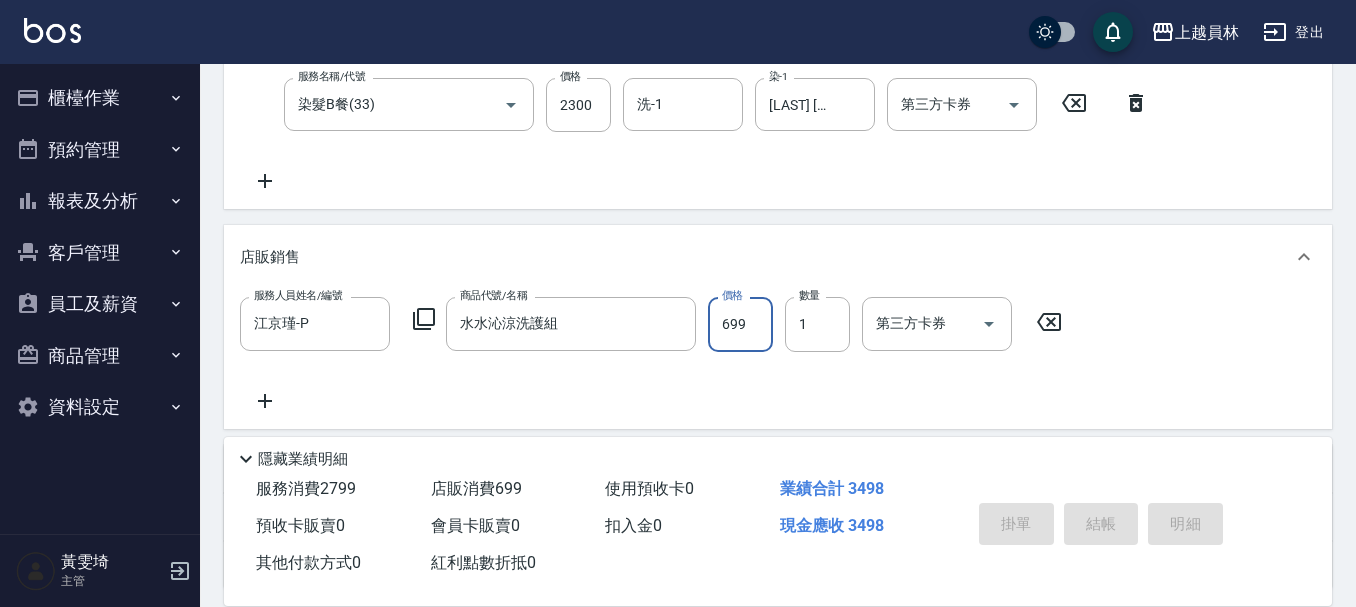 type 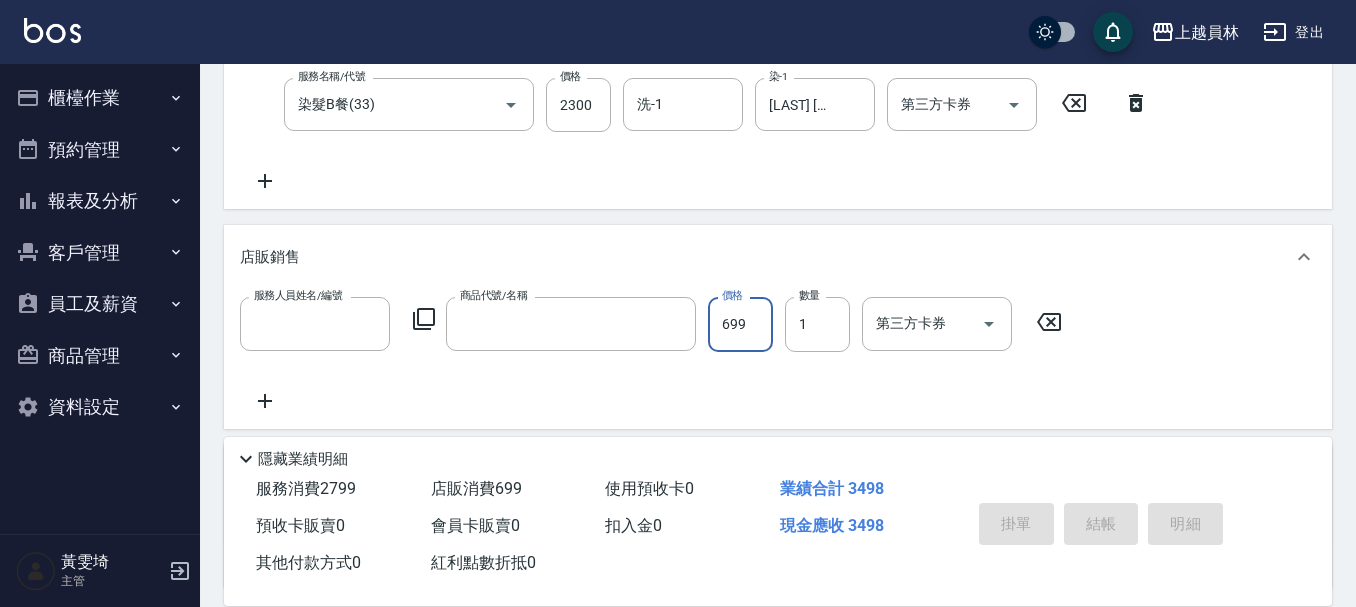 scroll, scrollTop: 0, scrollLeft: 0, axis: both 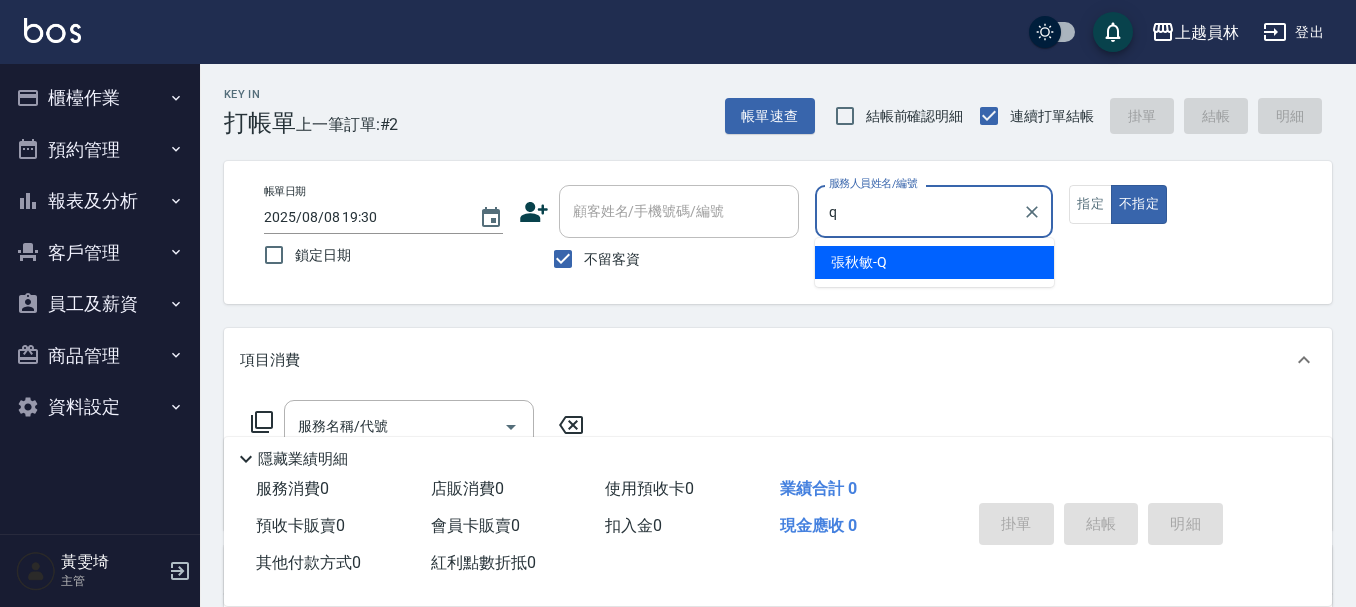 type on "張秋敏-Q" 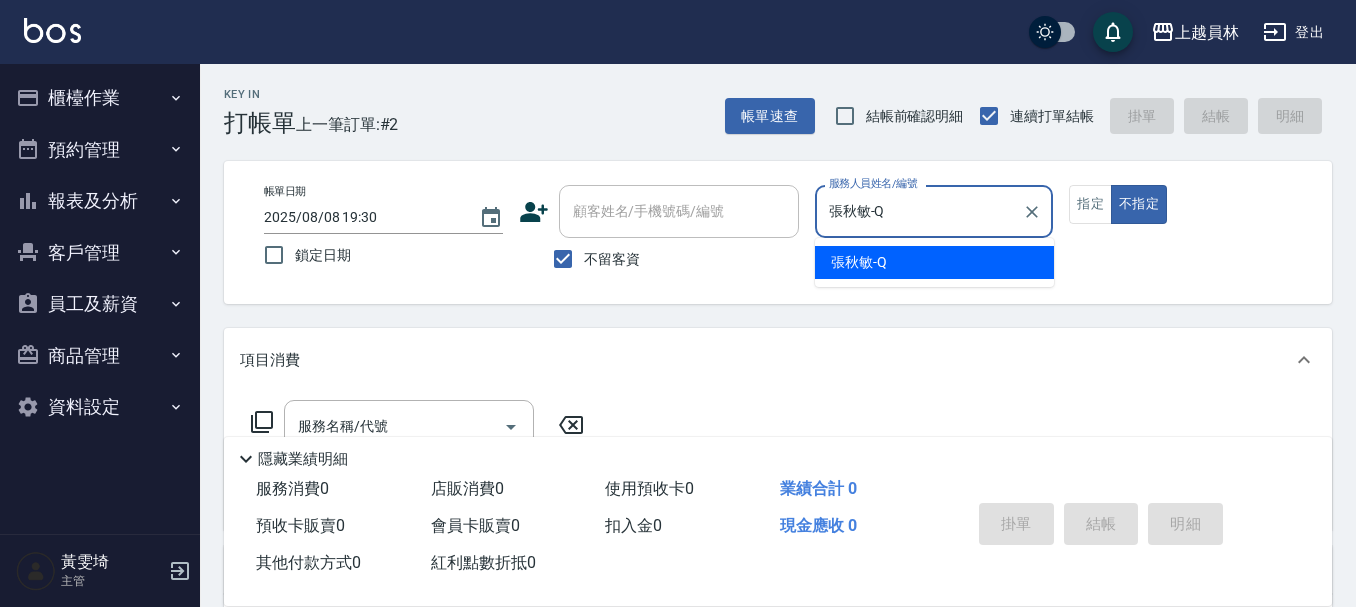 type on "false" 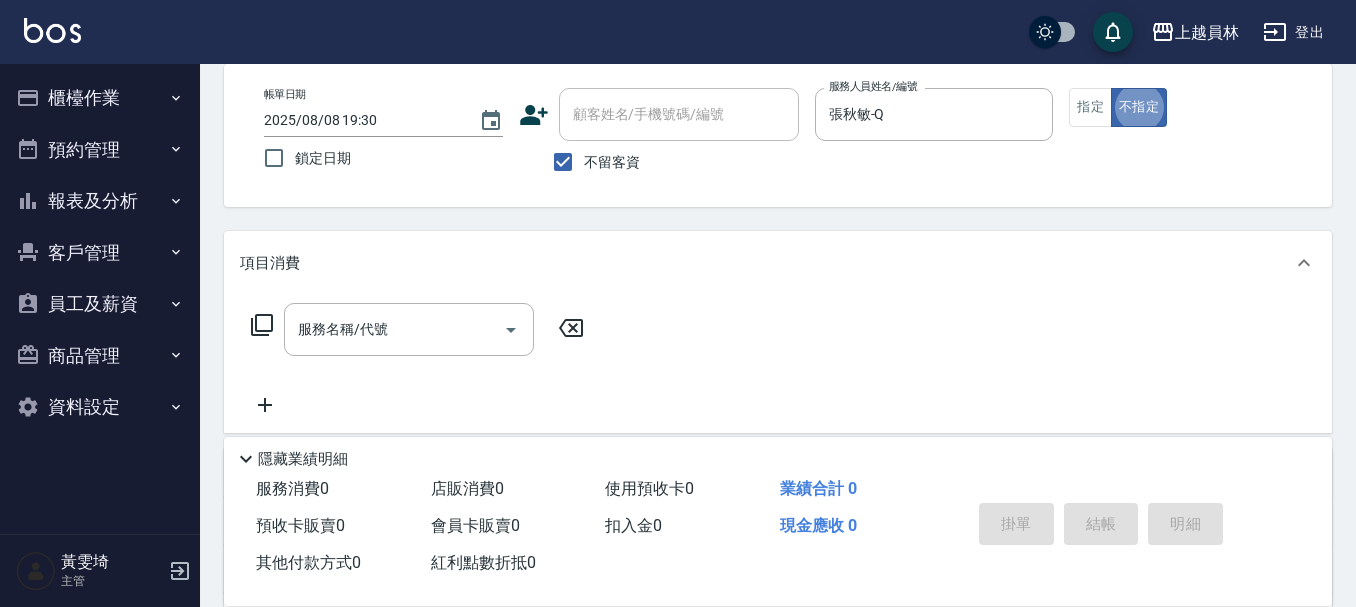 scroll, scrollTop: 200, scrollLeft: 0, axis: vertical 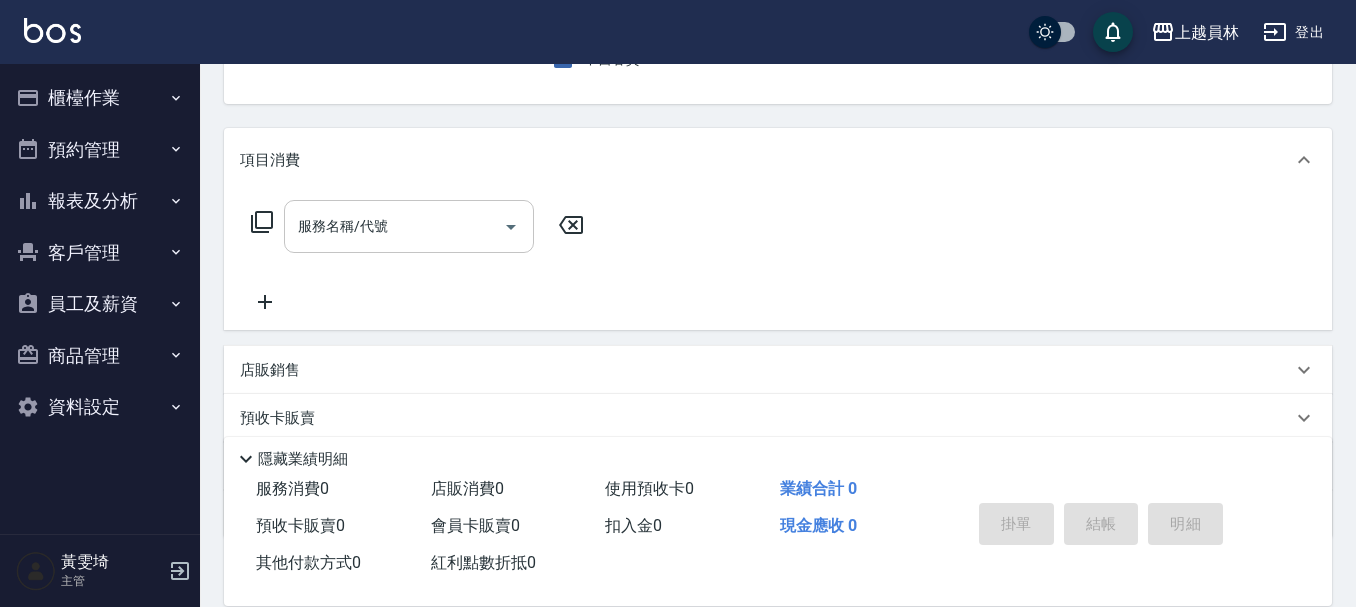 click on "服務名稱/代號" at bounding box center (394, 226) 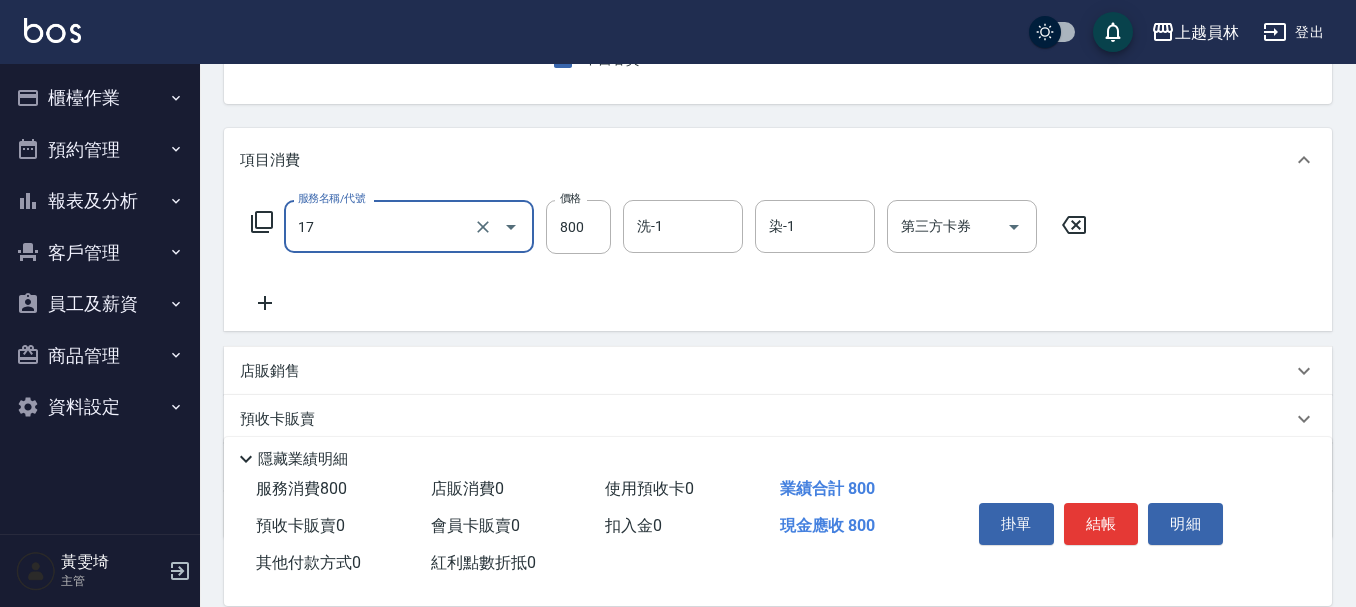 type on "染髮(17)" 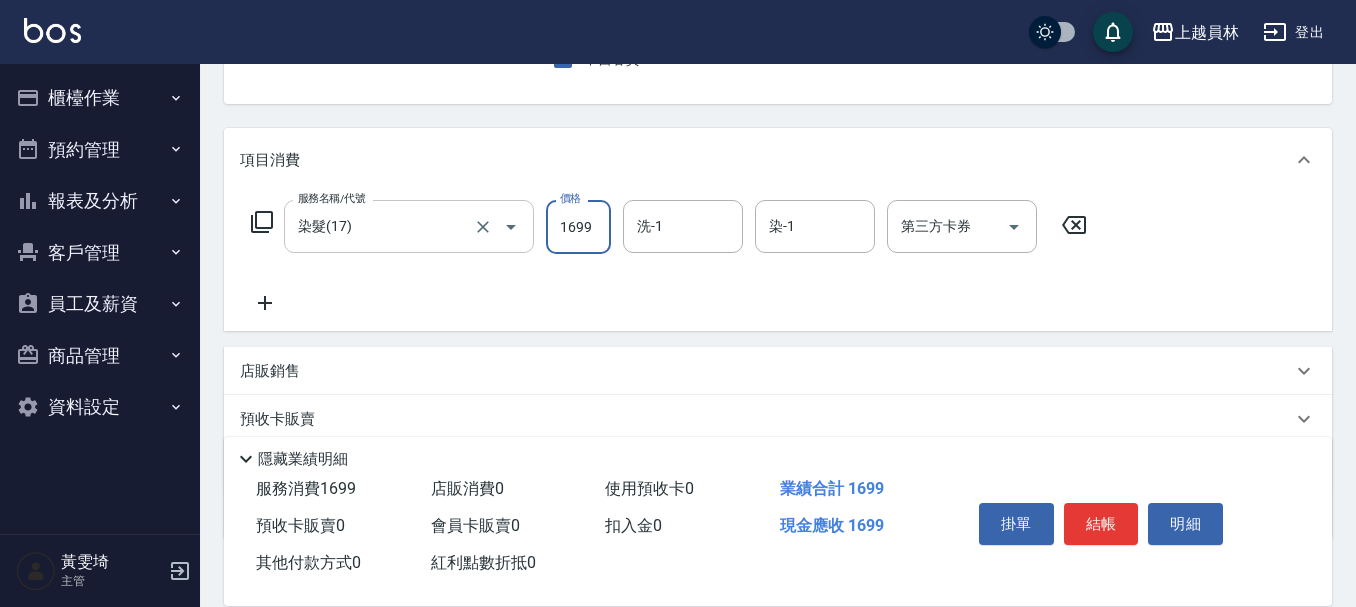 type on "1699" 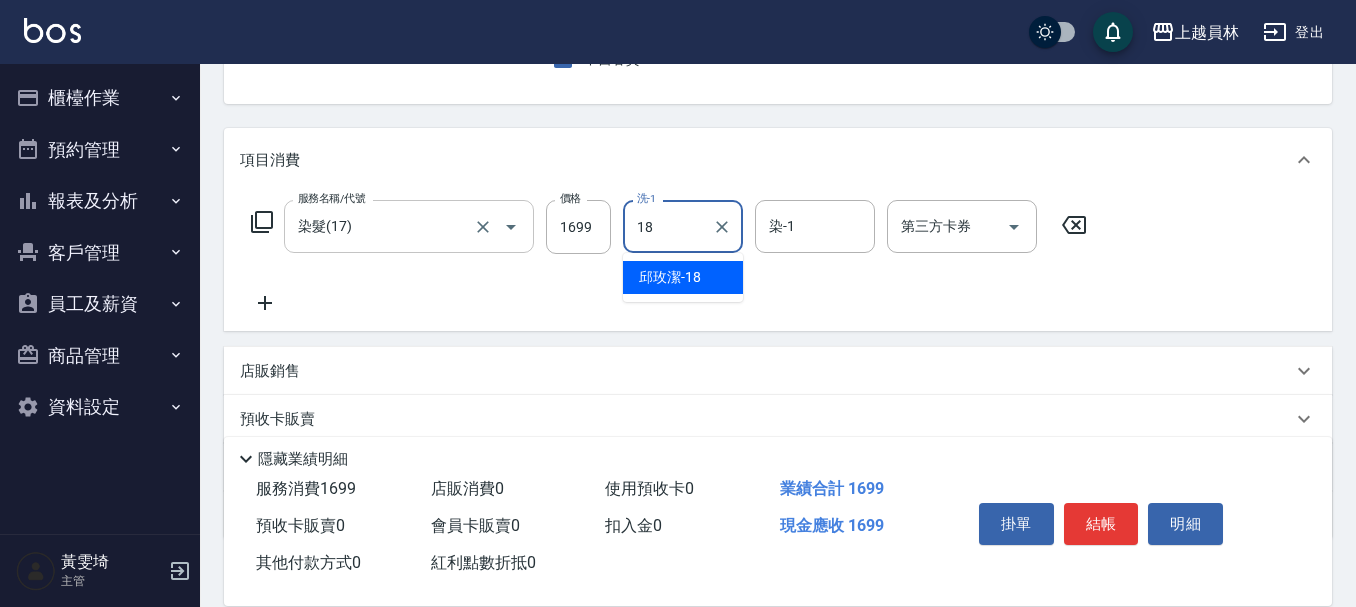 type on "[LAST] [FIRST]-18" 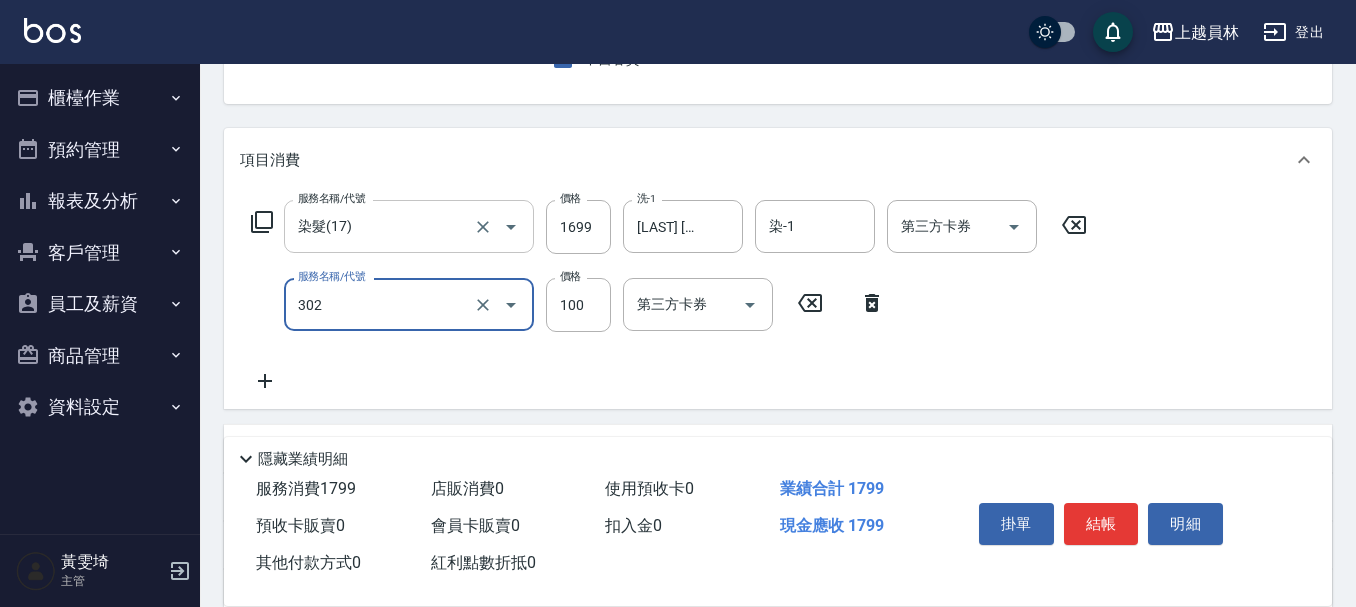 type on "剪髮(302)" 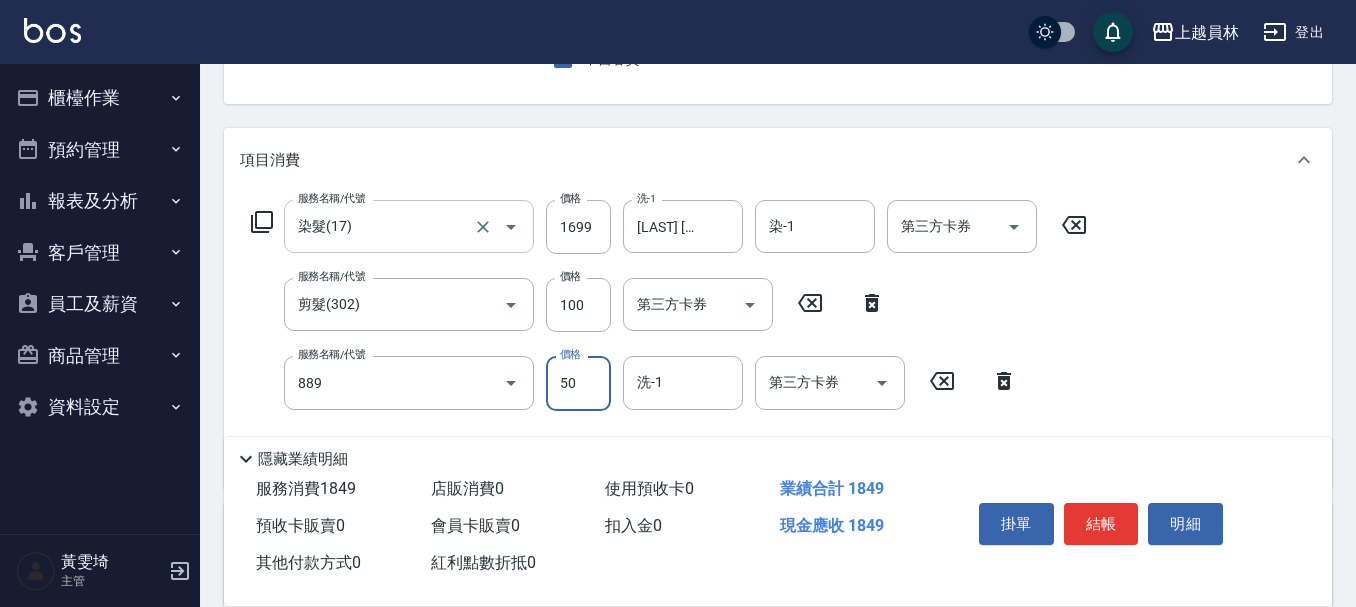 type on "精油(889)" 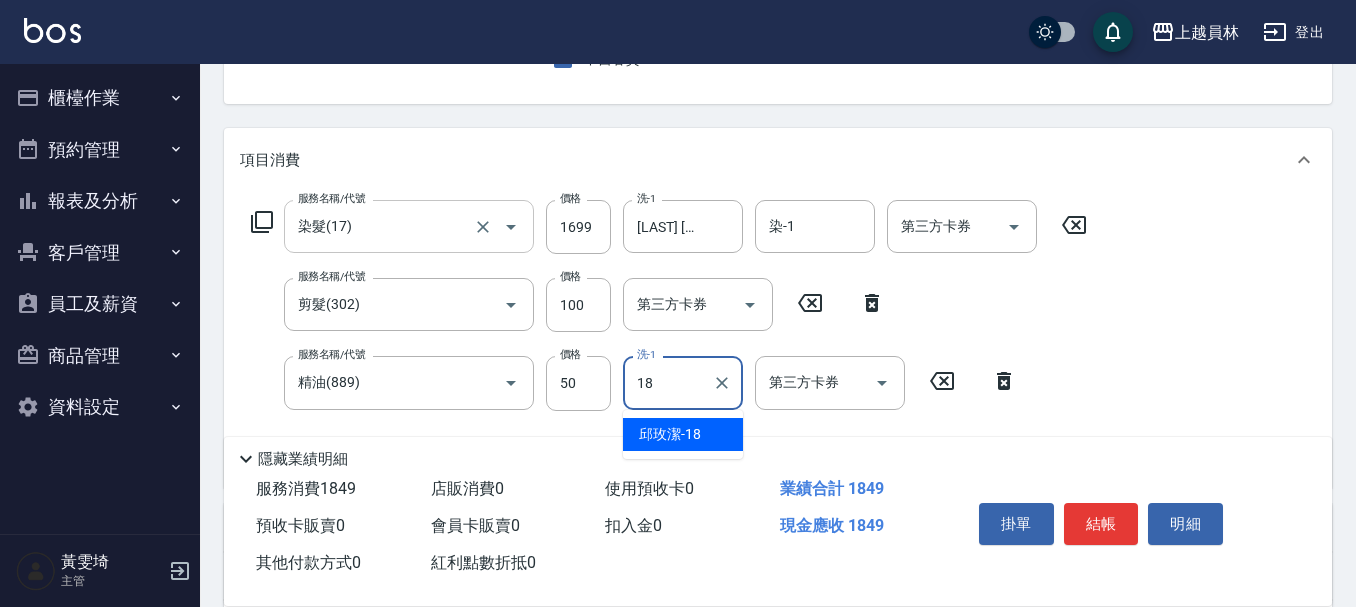 type on "[LAST] [FIRST]-18" 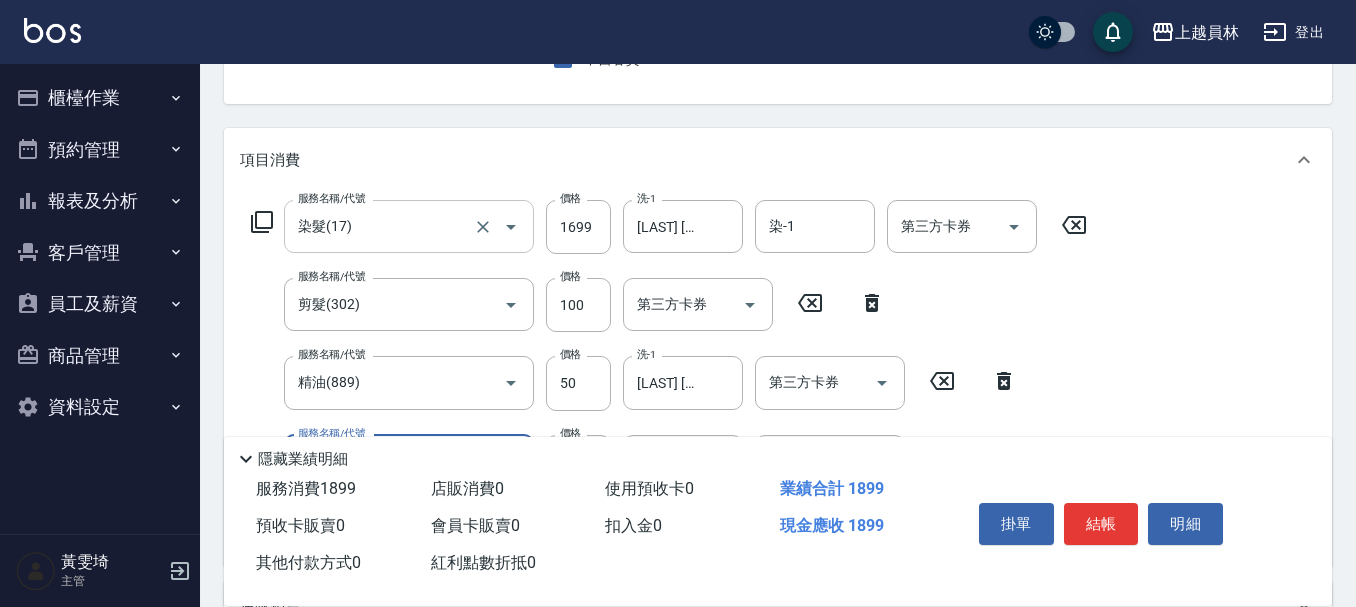 type on "瞬間保養(415)" 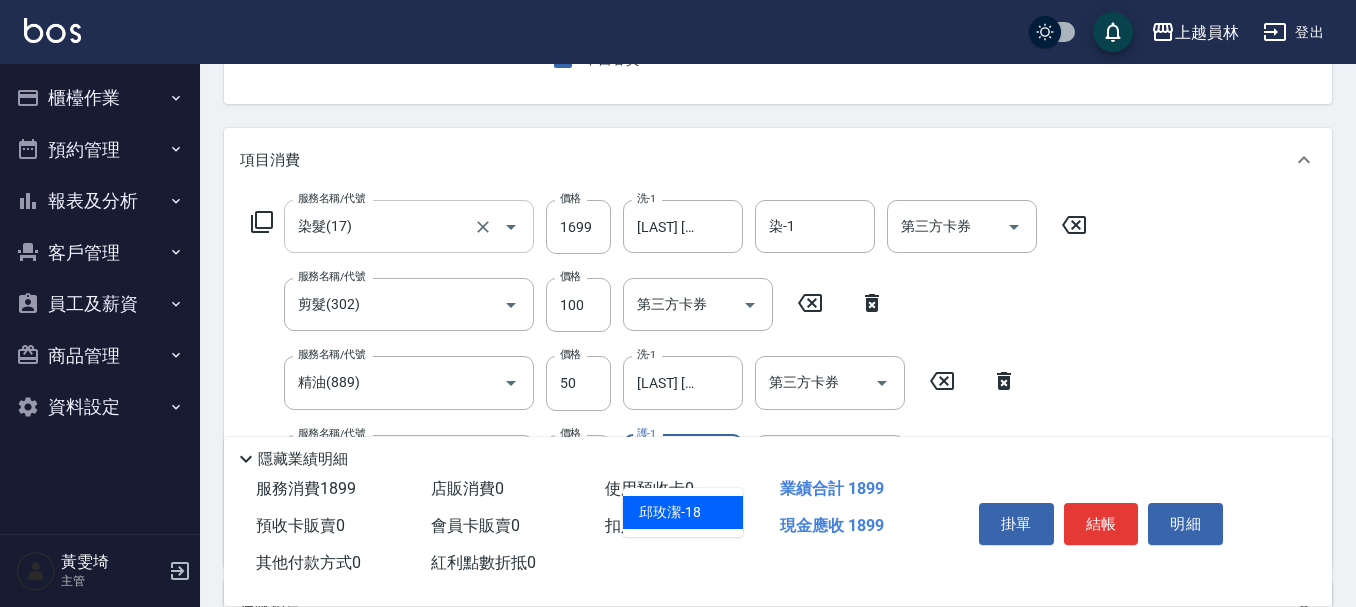 type on "[LAST] [FIRST]-18" 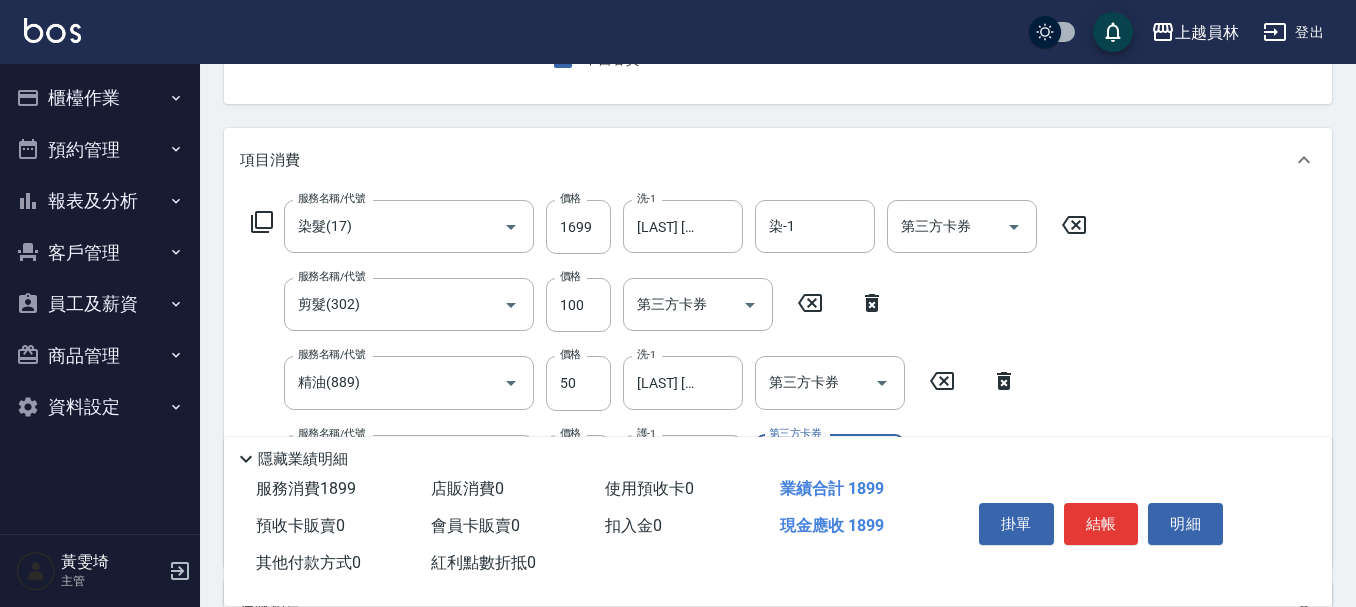 scroll, scrollTop: 300, scrollLeft: 0, axis: vertical 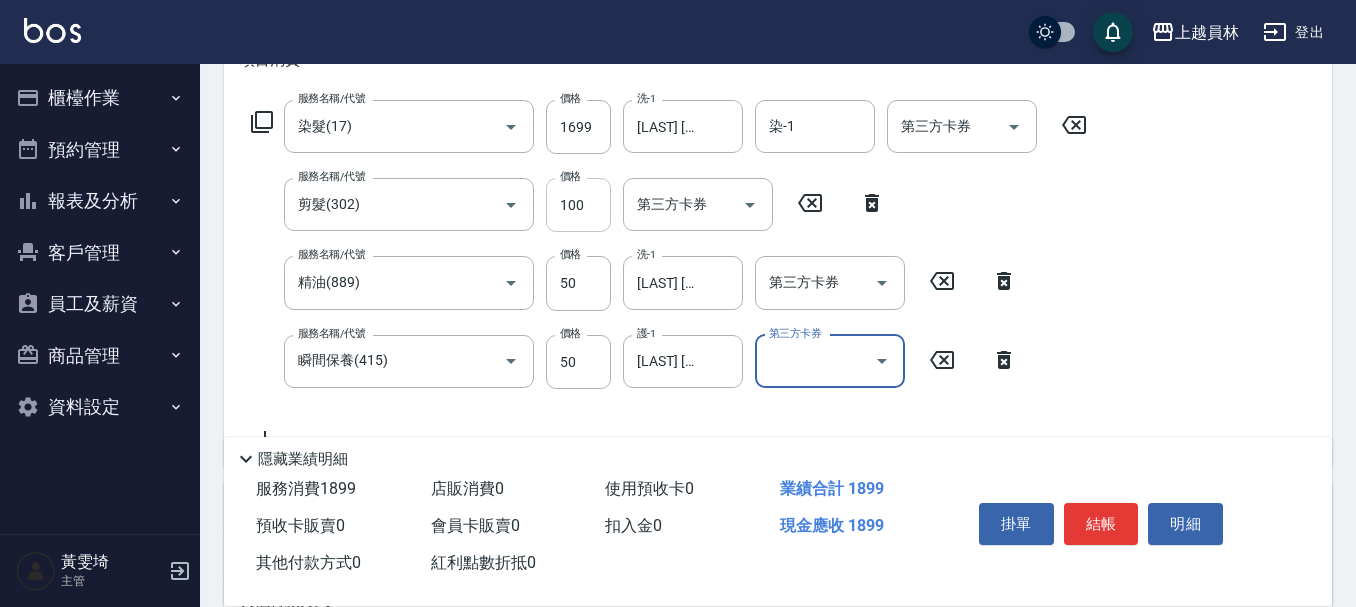 click on "100" at bounding box center (578, 205) 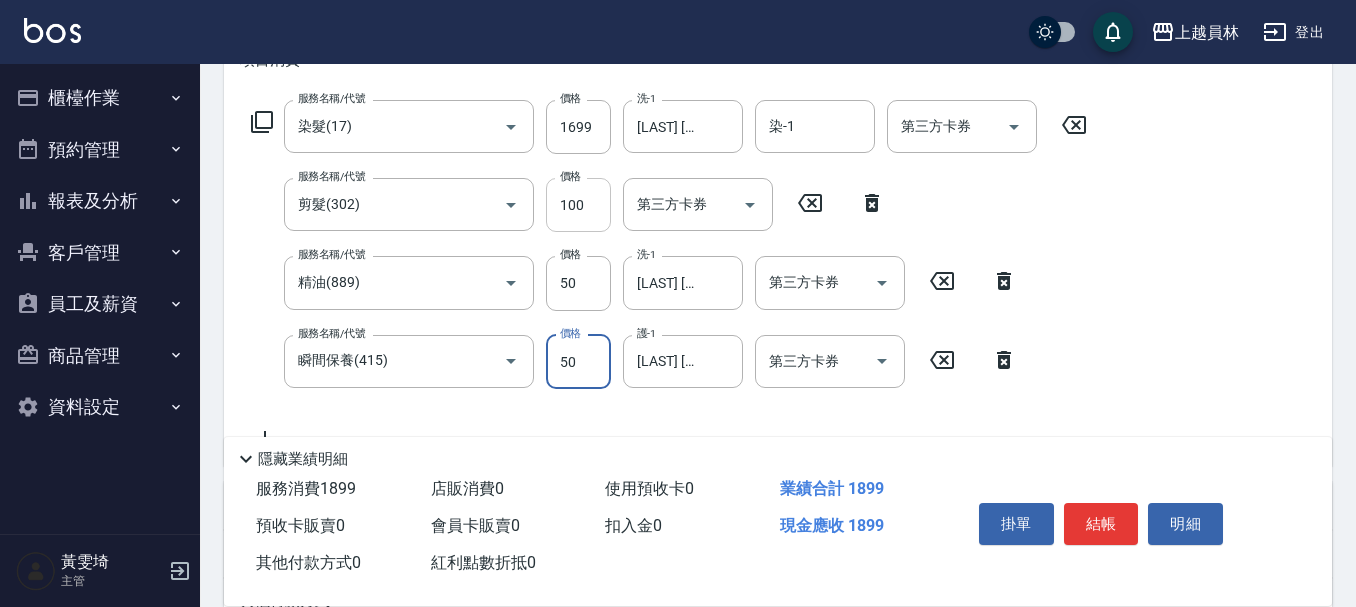 click on "100" at bounding box center (578, 205) 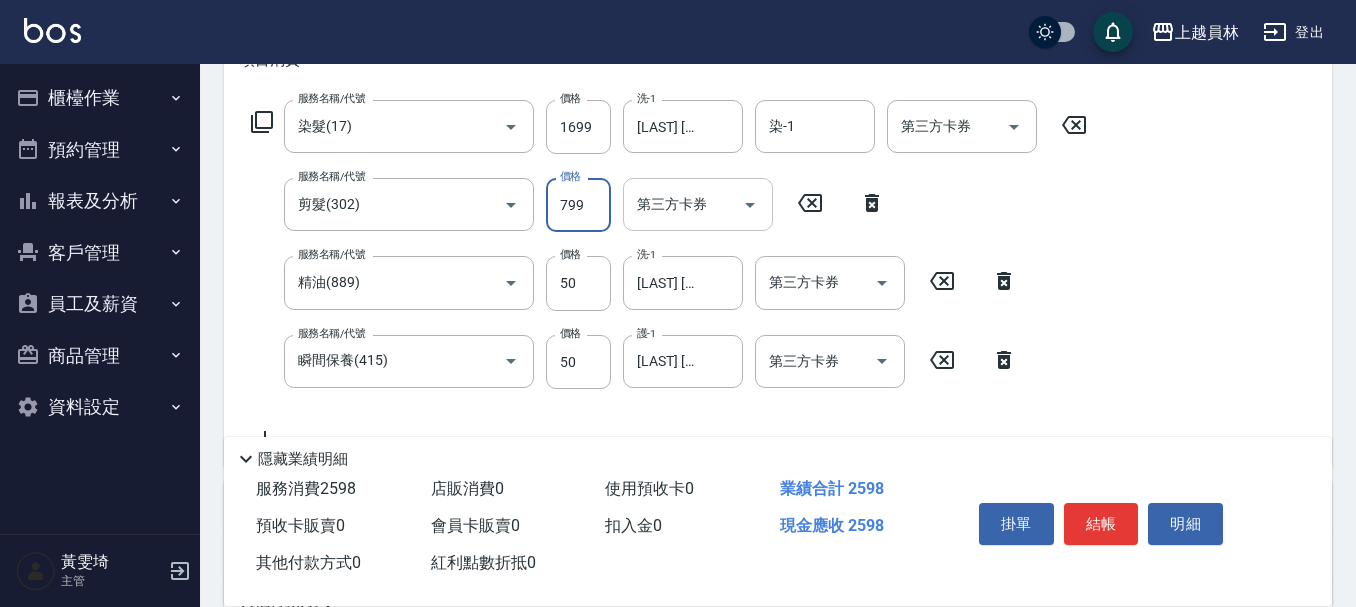 type on "799" 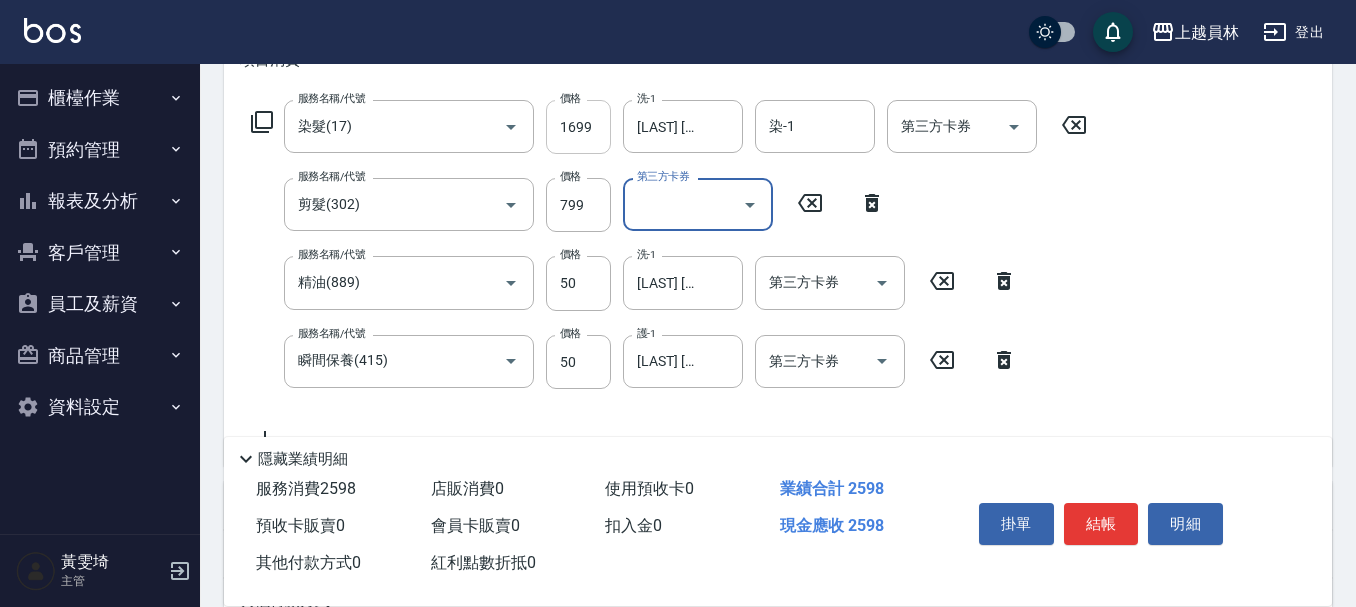 click on "1699" at bounding box center (578, 127) 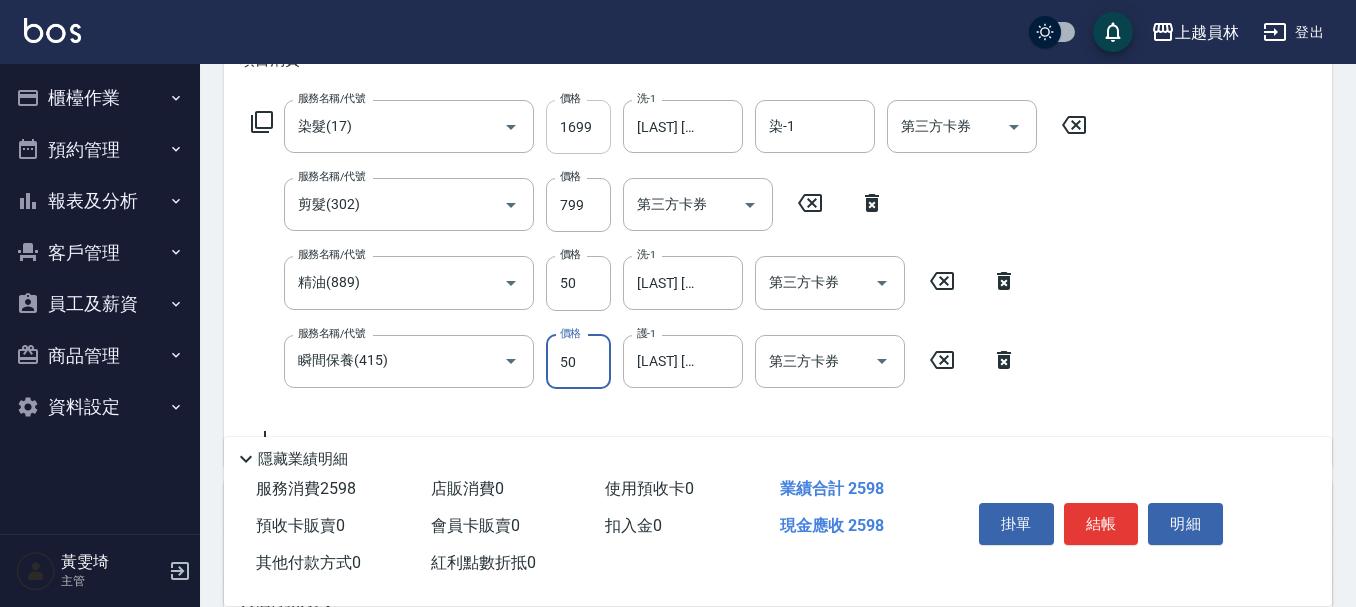 click on "1699" at bounding box center [578, 127] 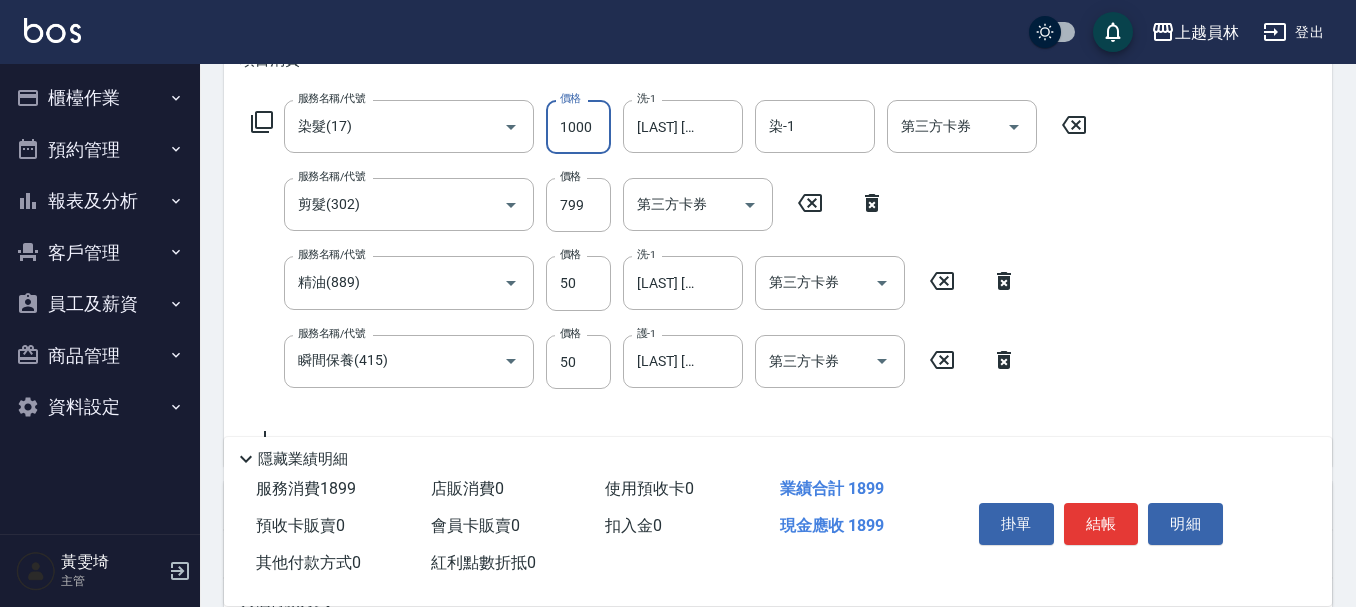 type on "1000" 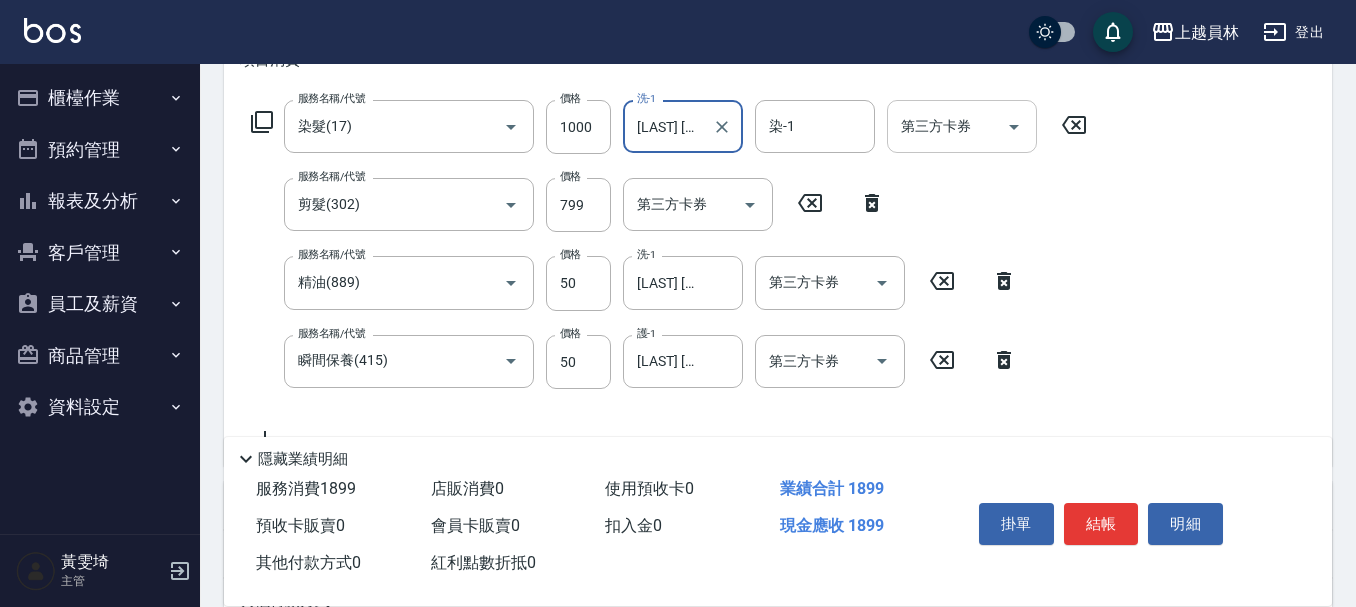 click 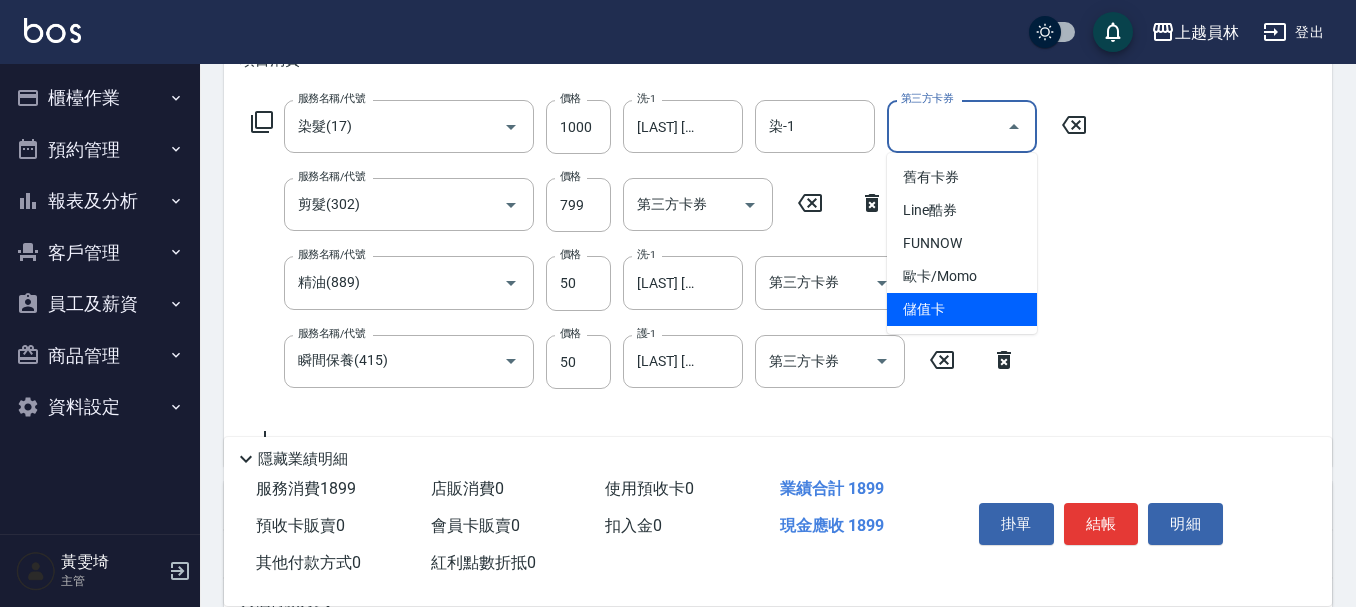click on "儲值卡" at bounding box center (962, 309) 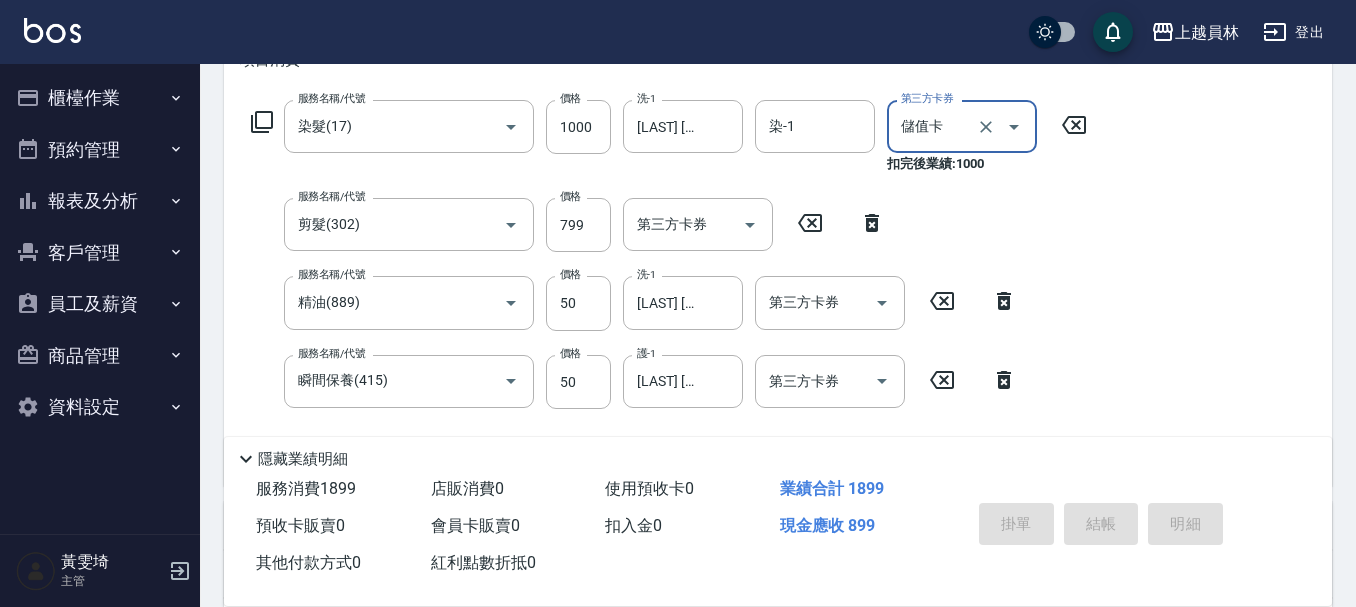 type on "2025/08/08 19:31" 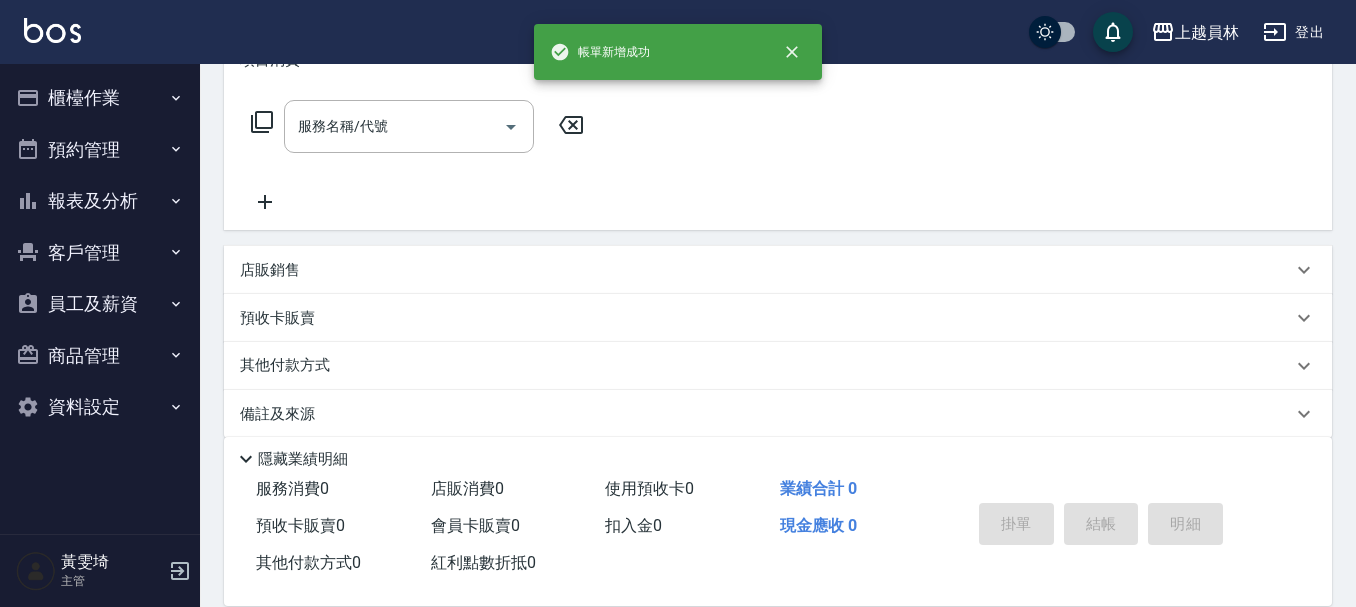 scroll, scrollTop: 0, scrollLeft: 0, axis: both 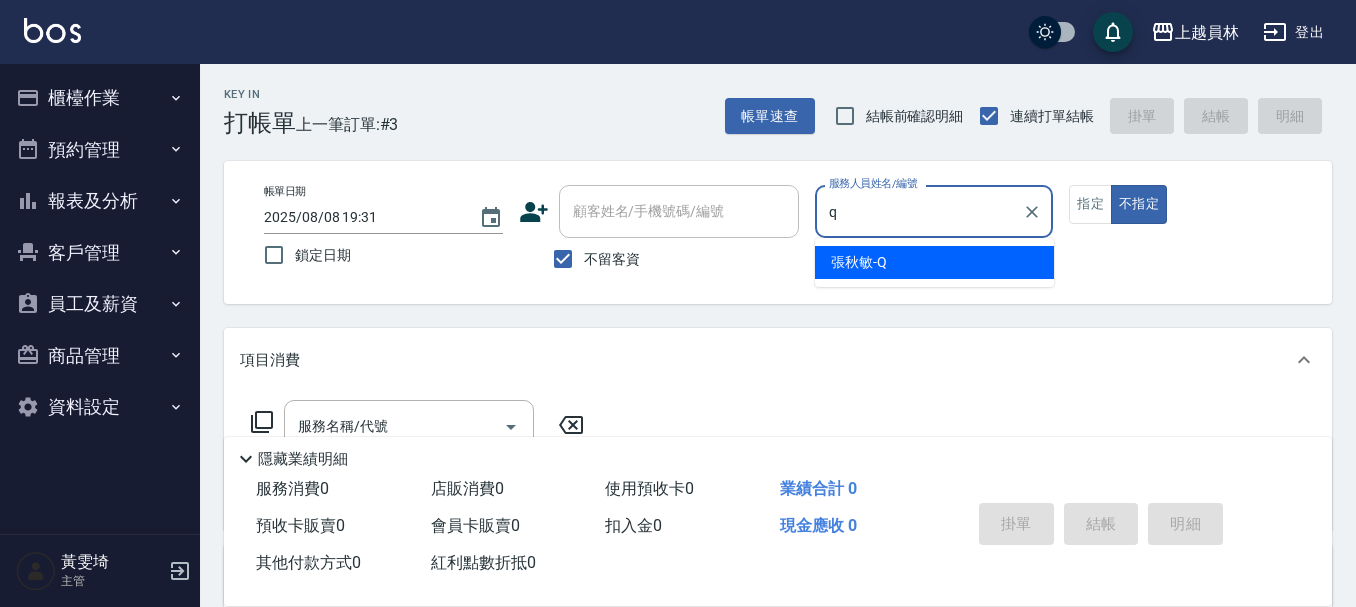 type on "張秋敏-Q" 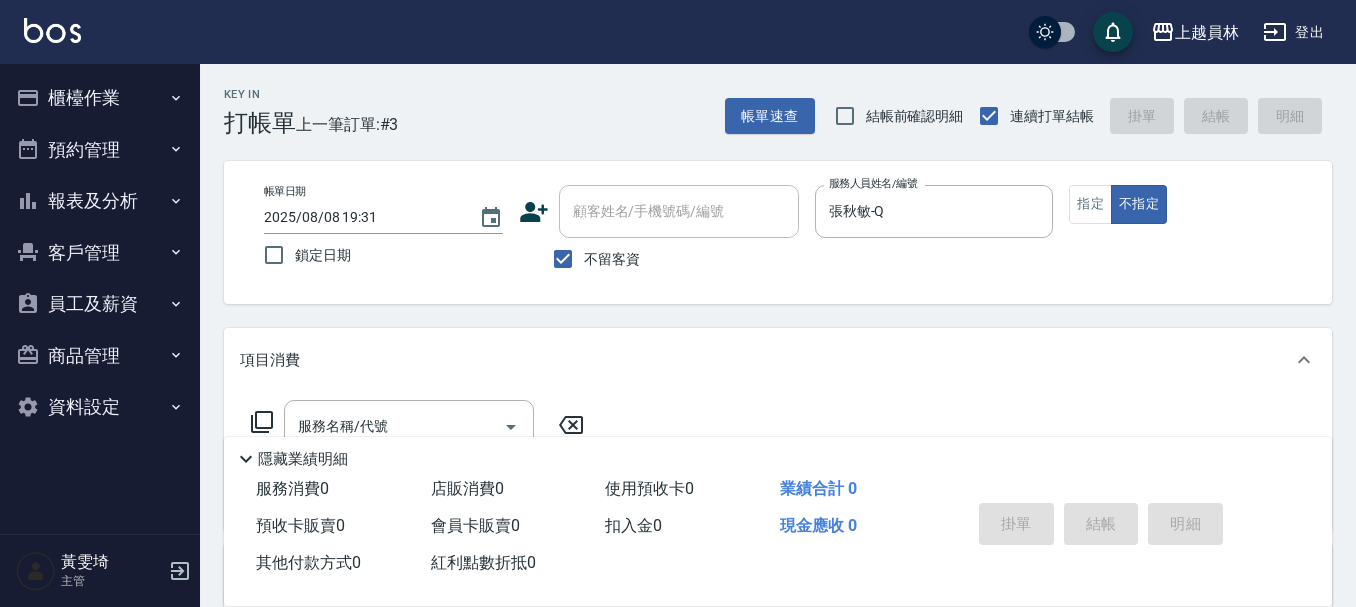 click on "帳單日期 2025/08/08 19:31 鎖定日期 顧客姓名/手機號碼/編號 顧客姓名/手機號碼/編號 不留客資 服務人員姓名/編號 [LAST] [FIRST]-Q 服務人員姓名/編號 指定 不指定" at bounding box center (778, 232) 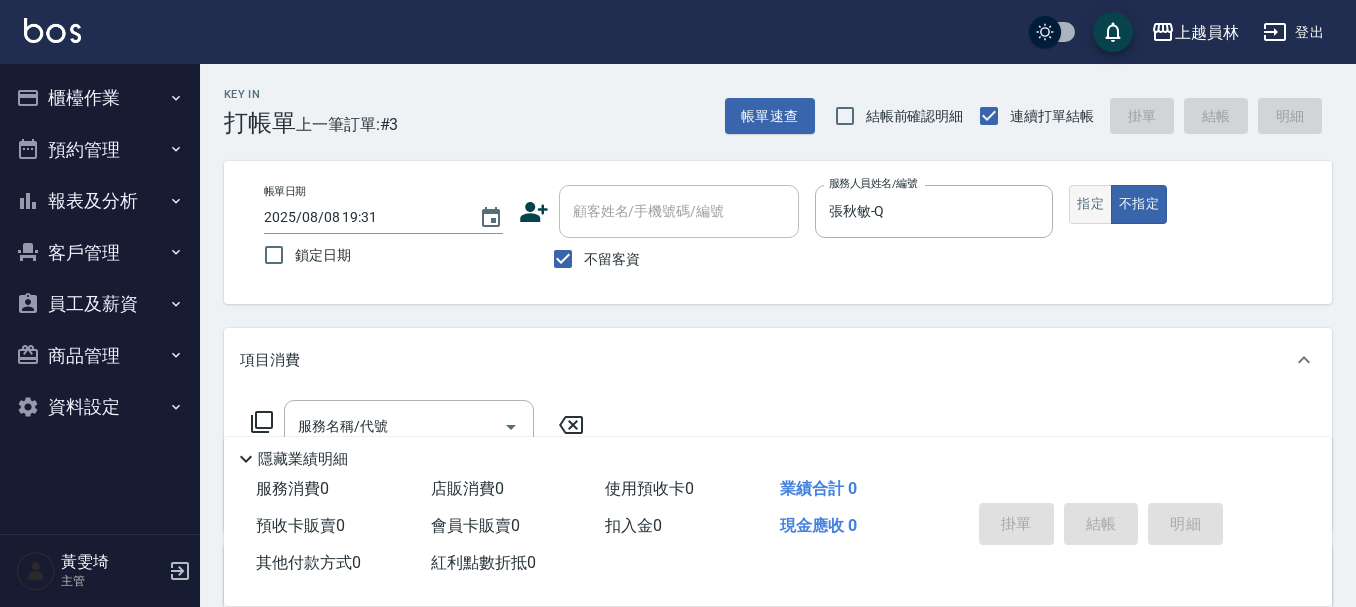 click on "指定" at bounding box center (1090, 204) 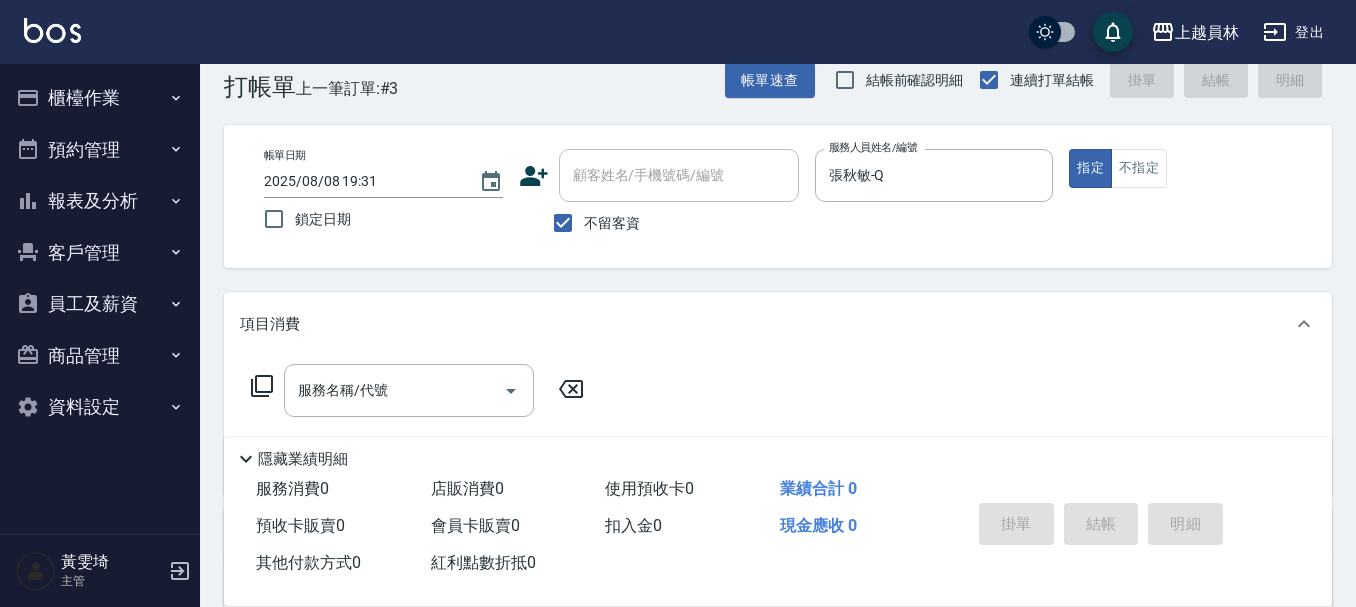 scroll, scrollTop: 100, scrollLeft: 0, axis: vertical 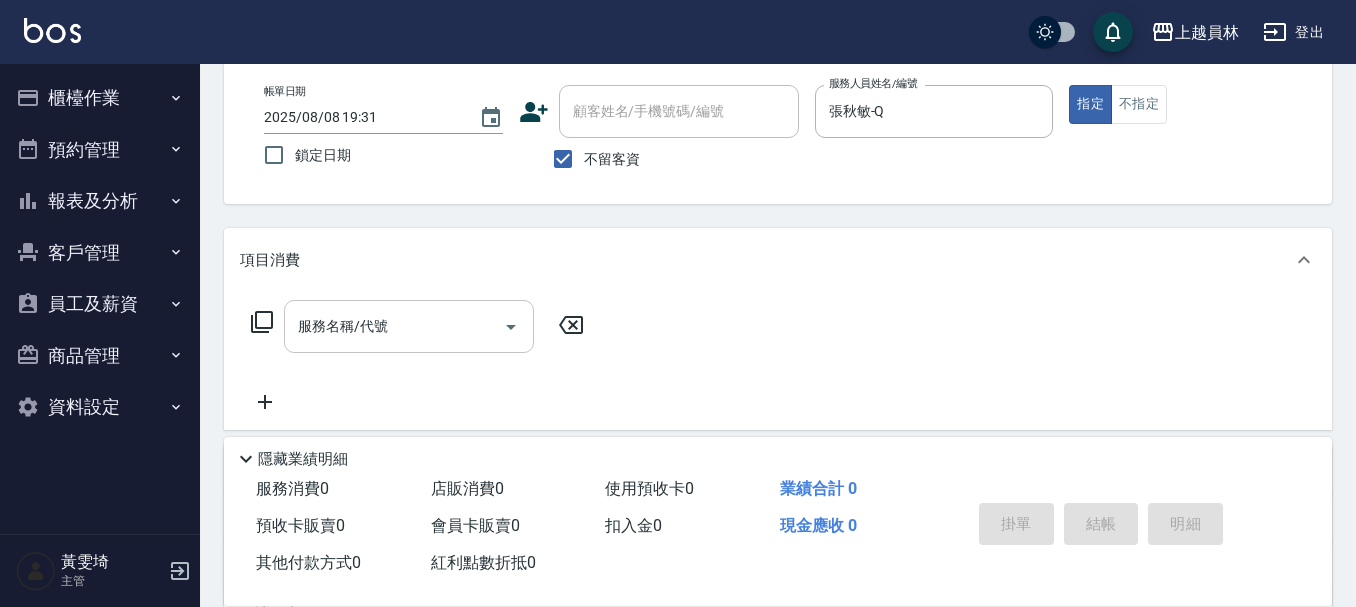 click on "服務名稱/代號" at bounding box center [394, 326] 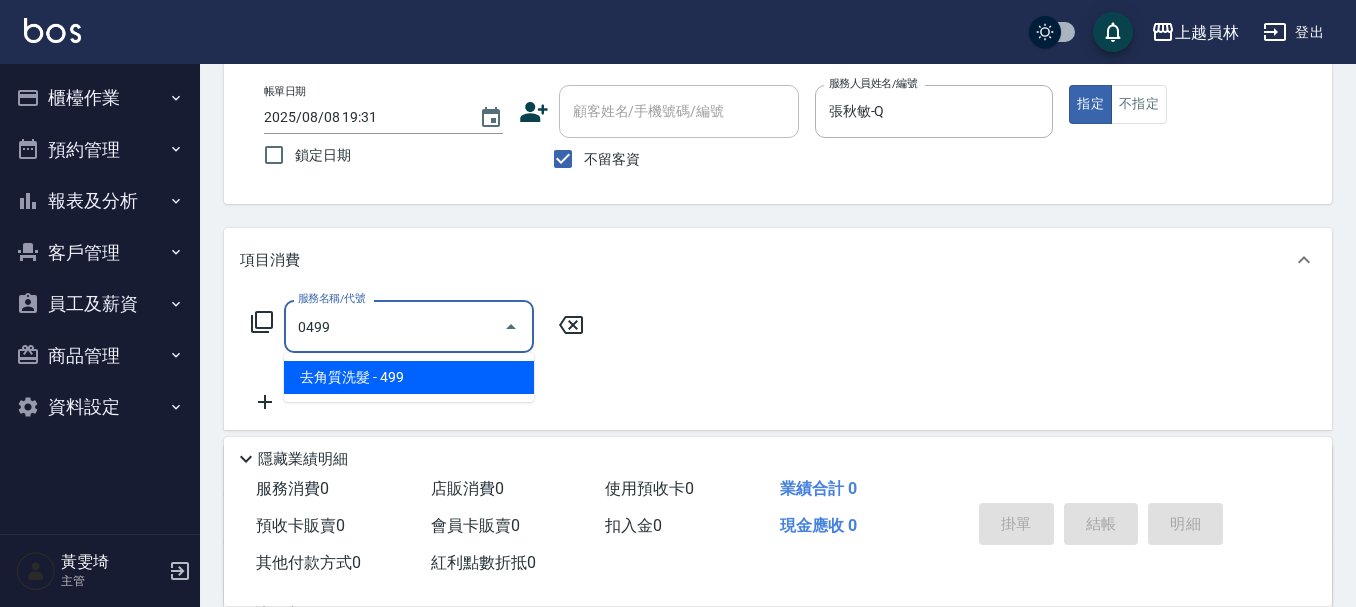 type on "去角質洗髮(0499)" 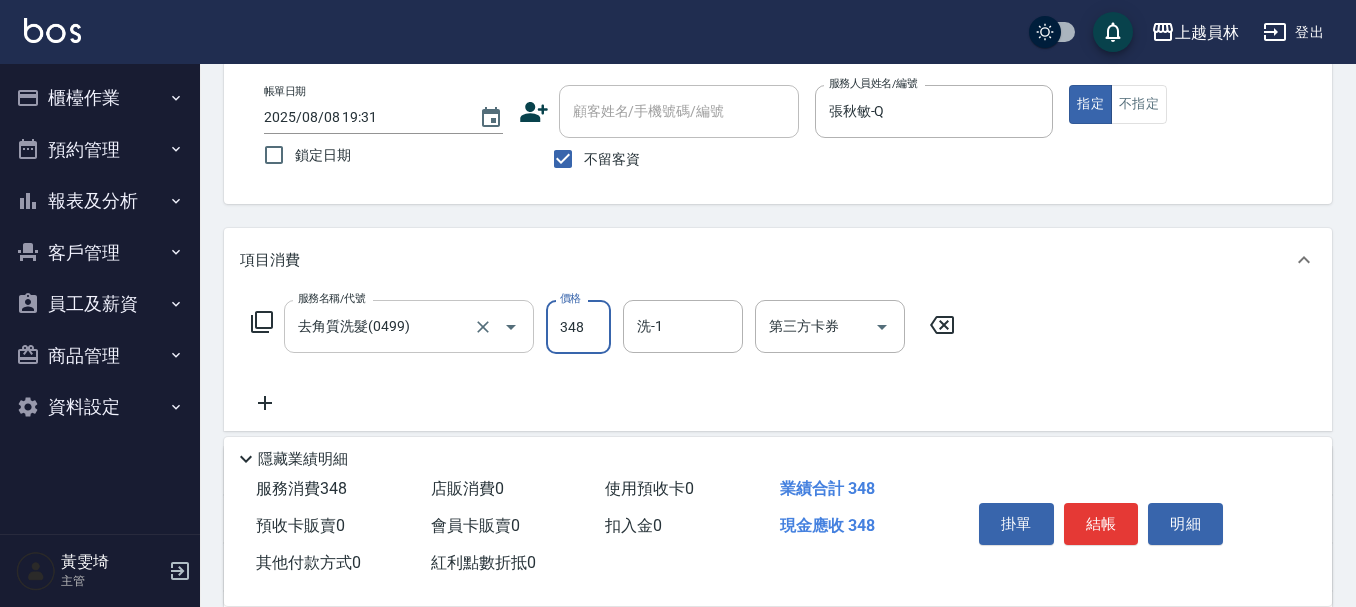 type on "348" 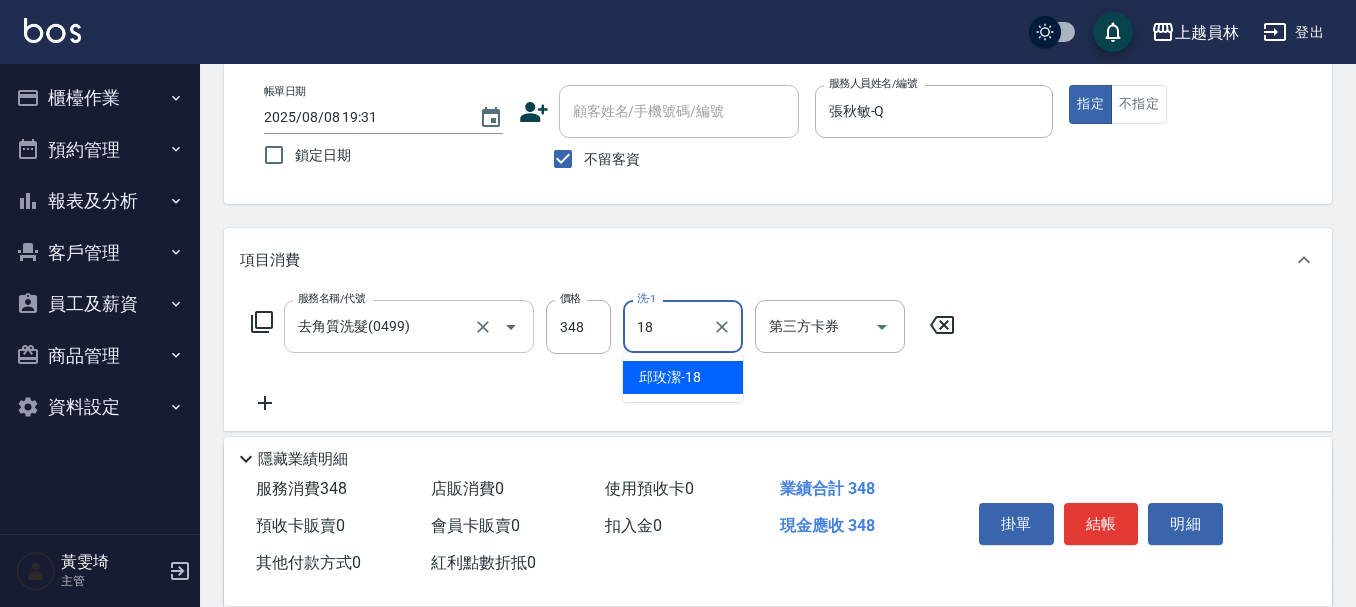 type on "[LAST] [FIRST]-18" 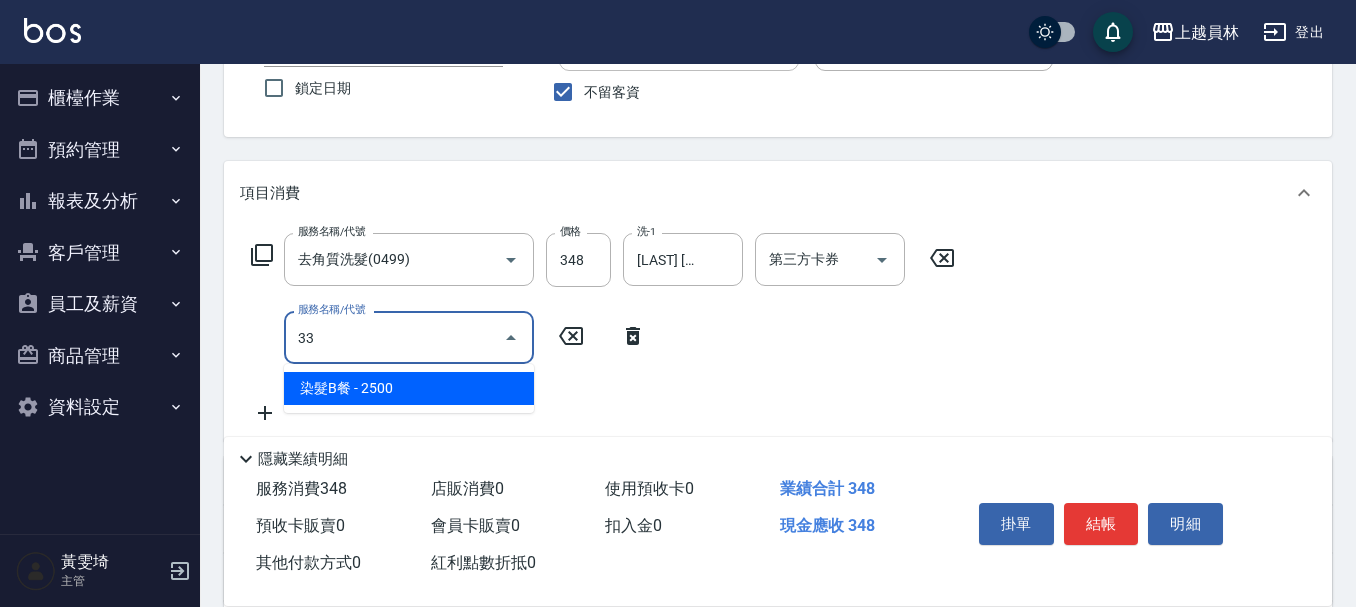 scroll, scrollTop: 200, scrollLeft: 0, axis: vertical 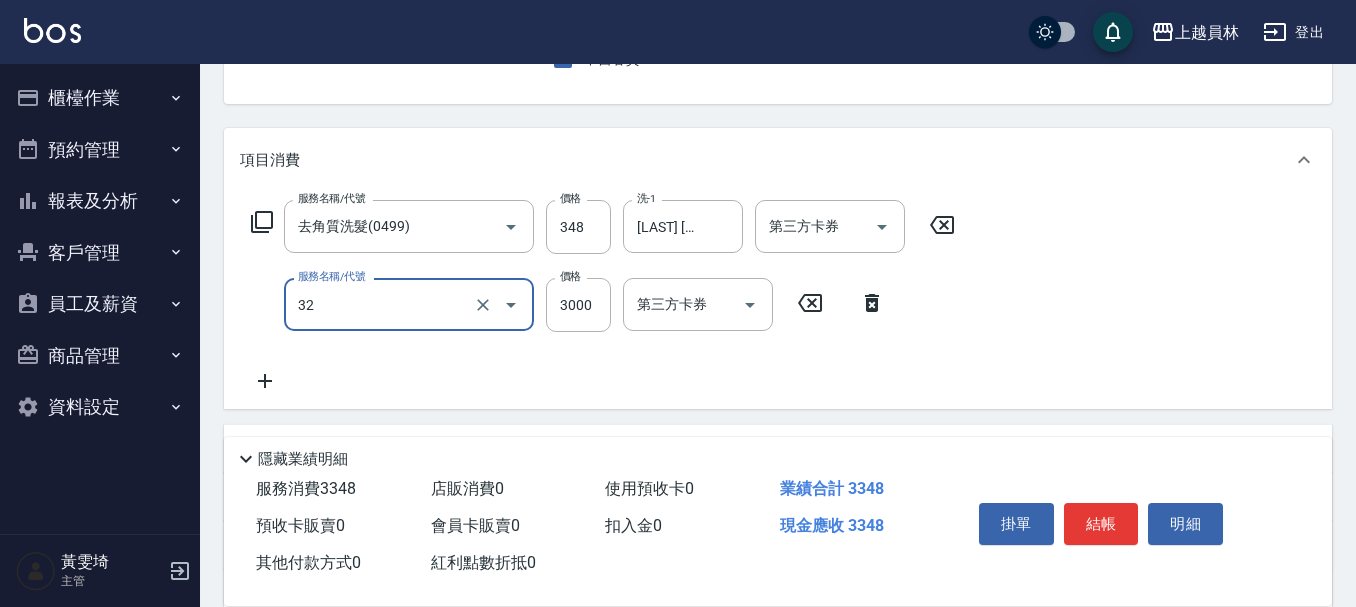 type on "染髮A餐(32)" 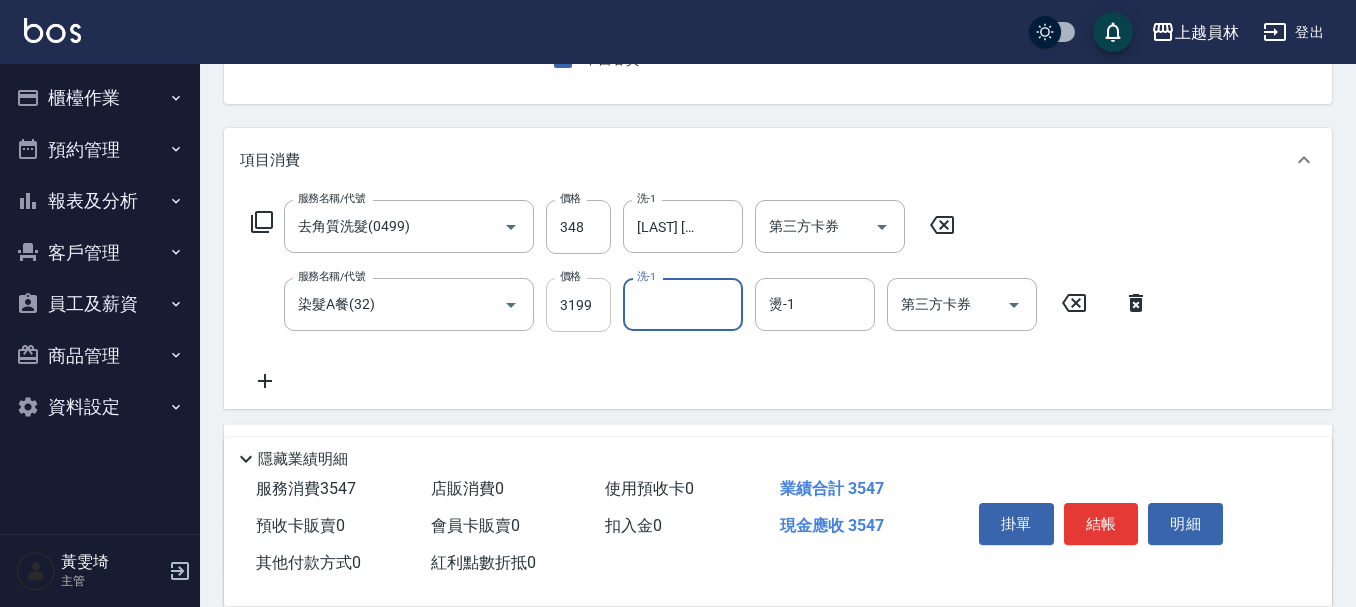 click on "3199" at bounding box center (578, 305) 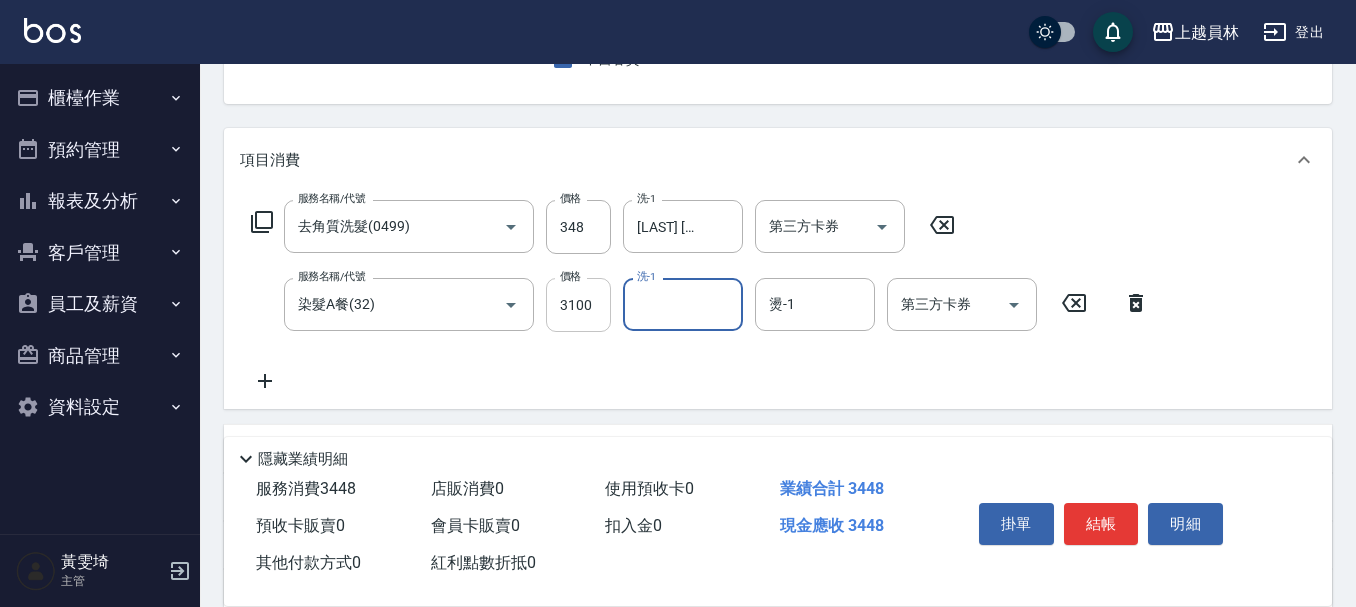 click on "3100" at bounding box center [578, 305] 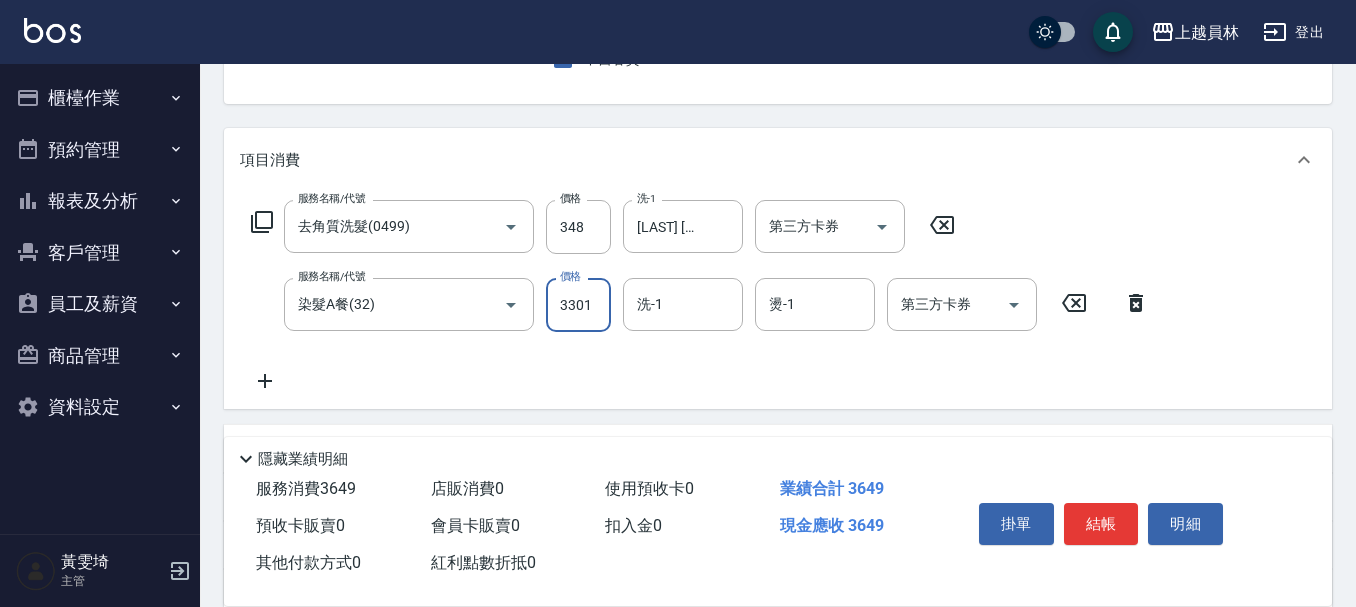 type on "3301" 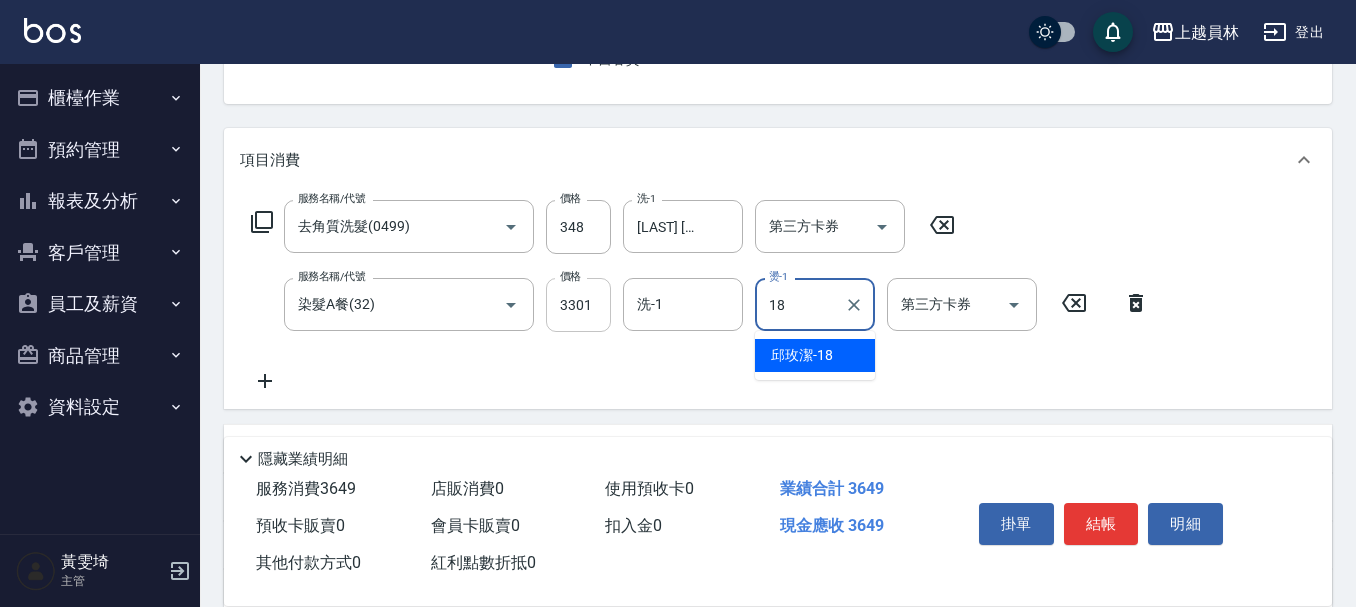 type on "[LAST] [FIRST]-18" 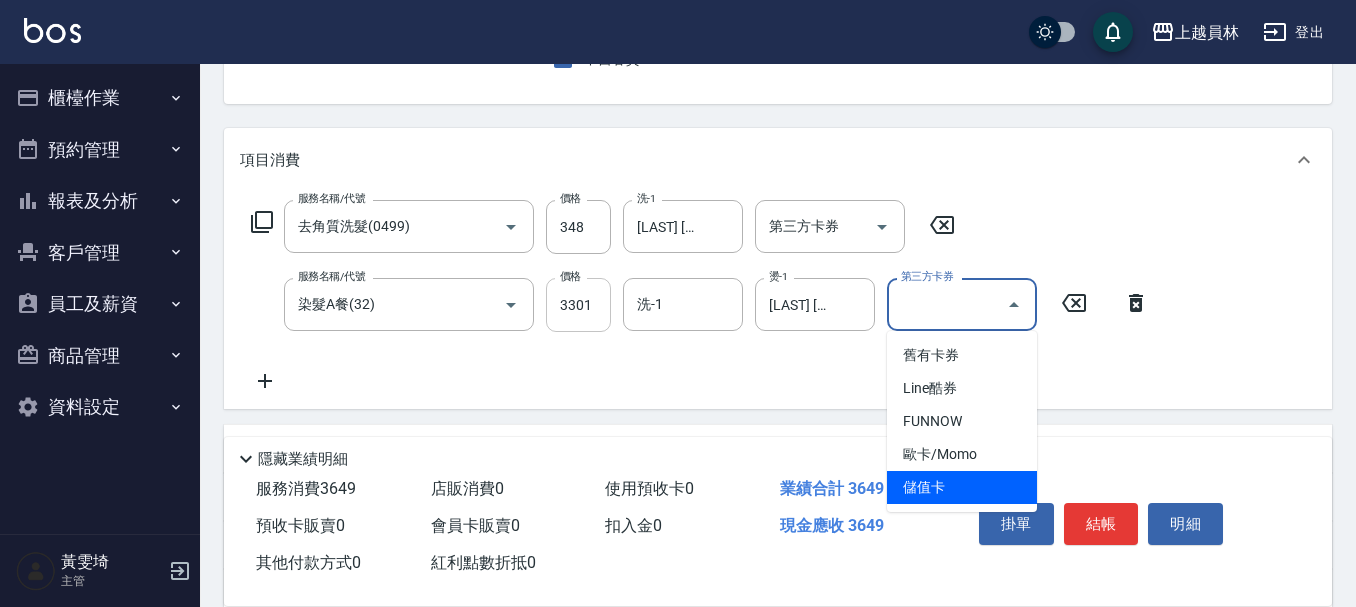 type on "儲值卡" 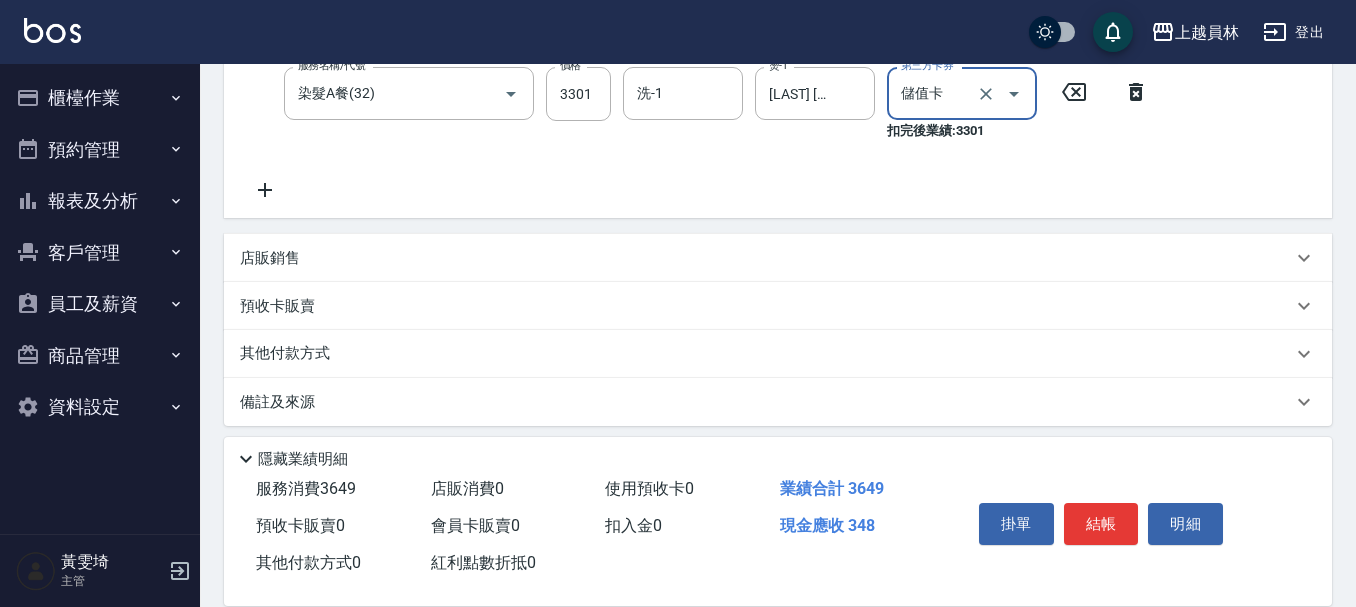 scroll, scrollTop: 422, scrollLeft: 0, axis: vertical 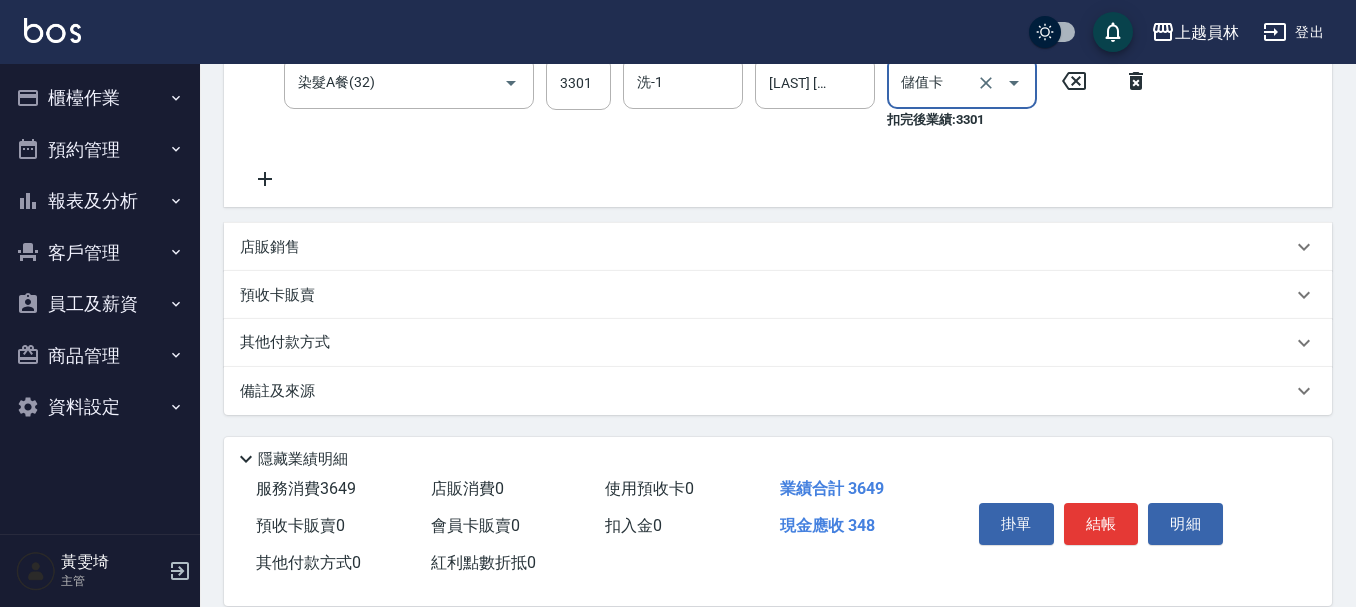 click on "店販銷售" at bounding box center [766, 247] 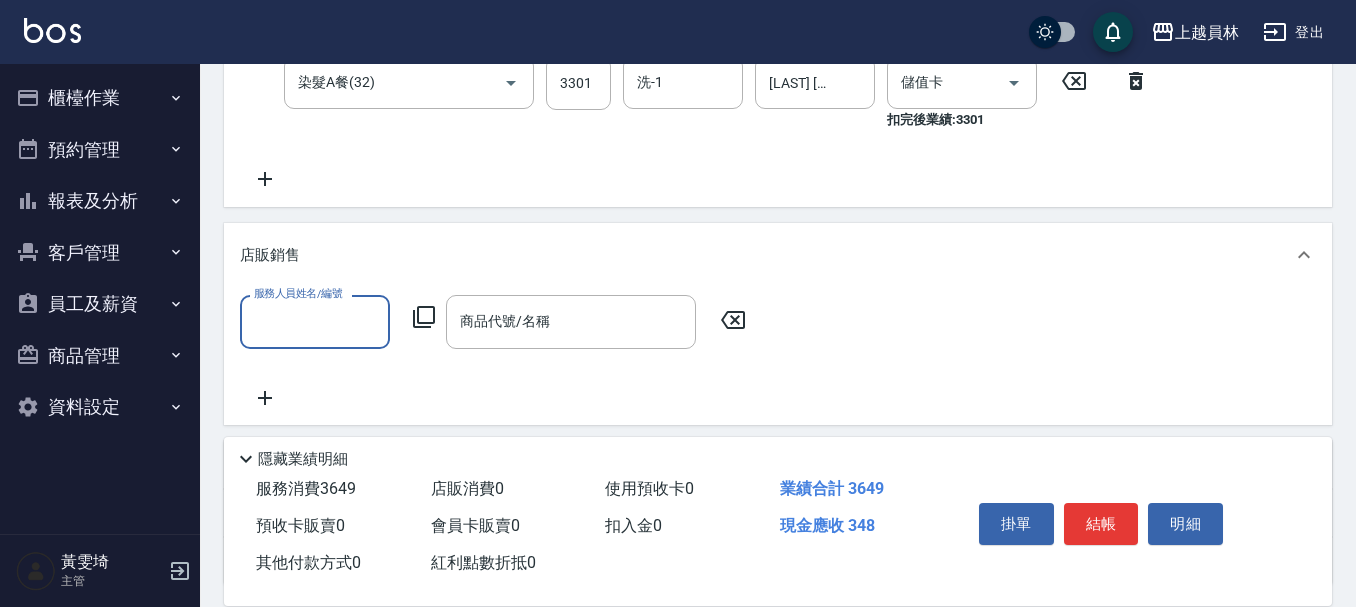 scroll, scrollTop: 0, scrollLeft: 0, axis: both 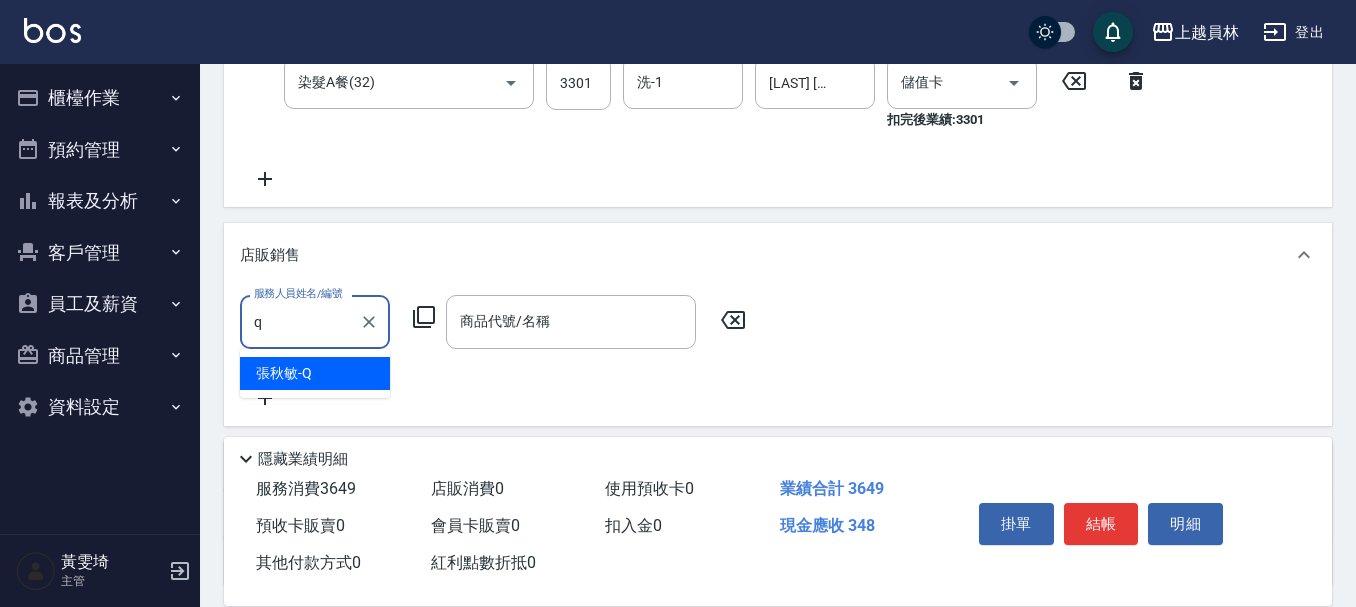 type on "張秋敏-Q" 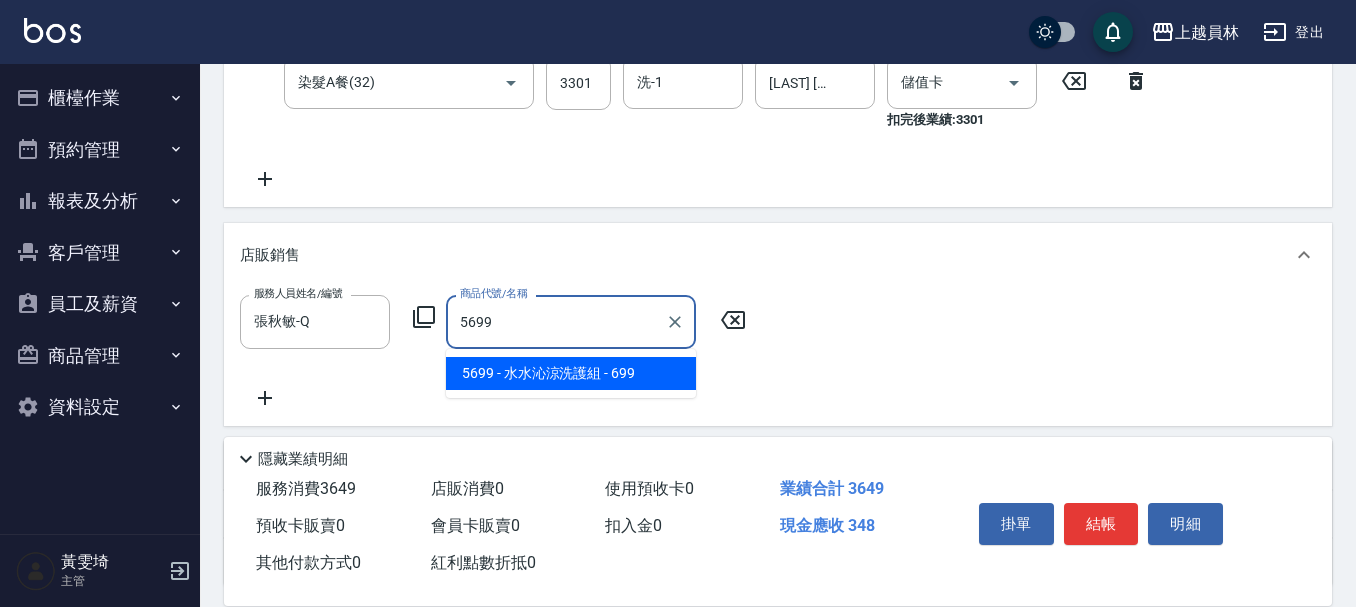 type on "水水沁涼洗護組" 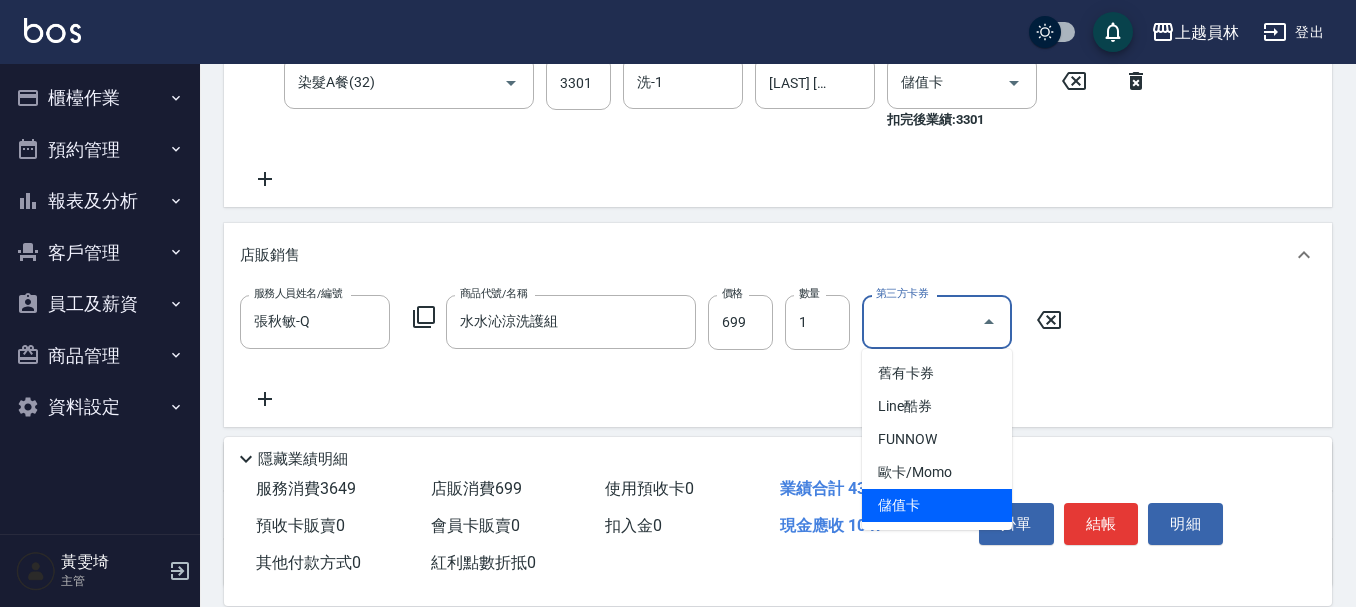 type on "儲值卡" 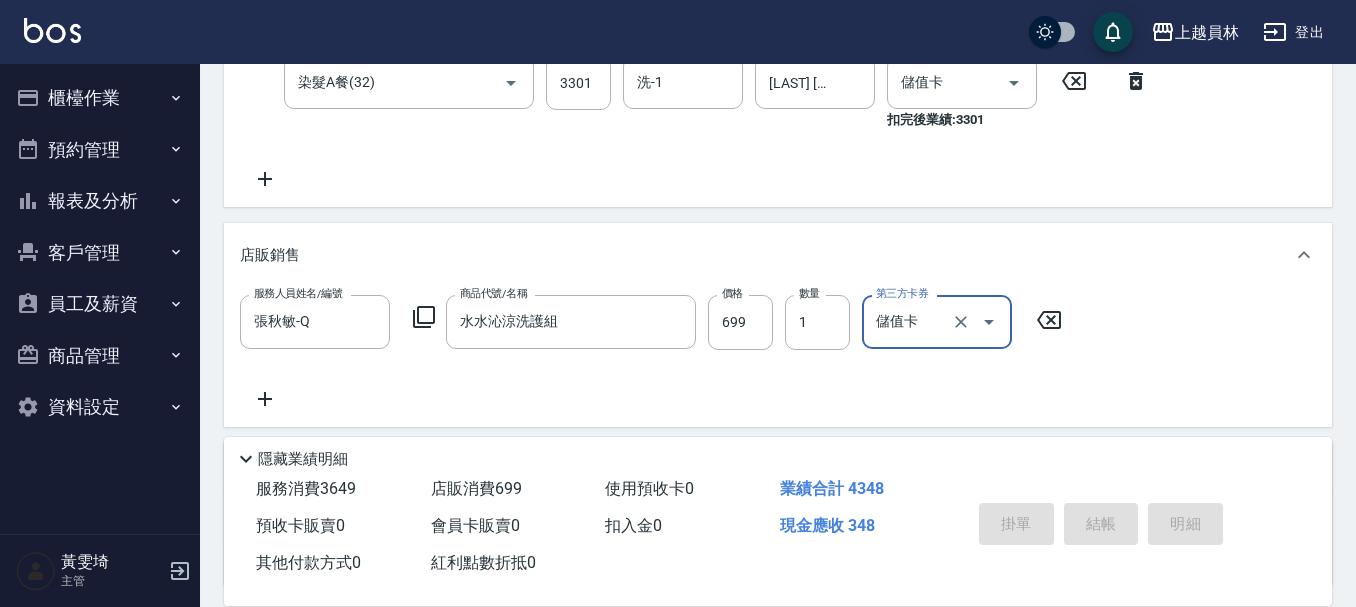 type on "2025/08/08 19:32" 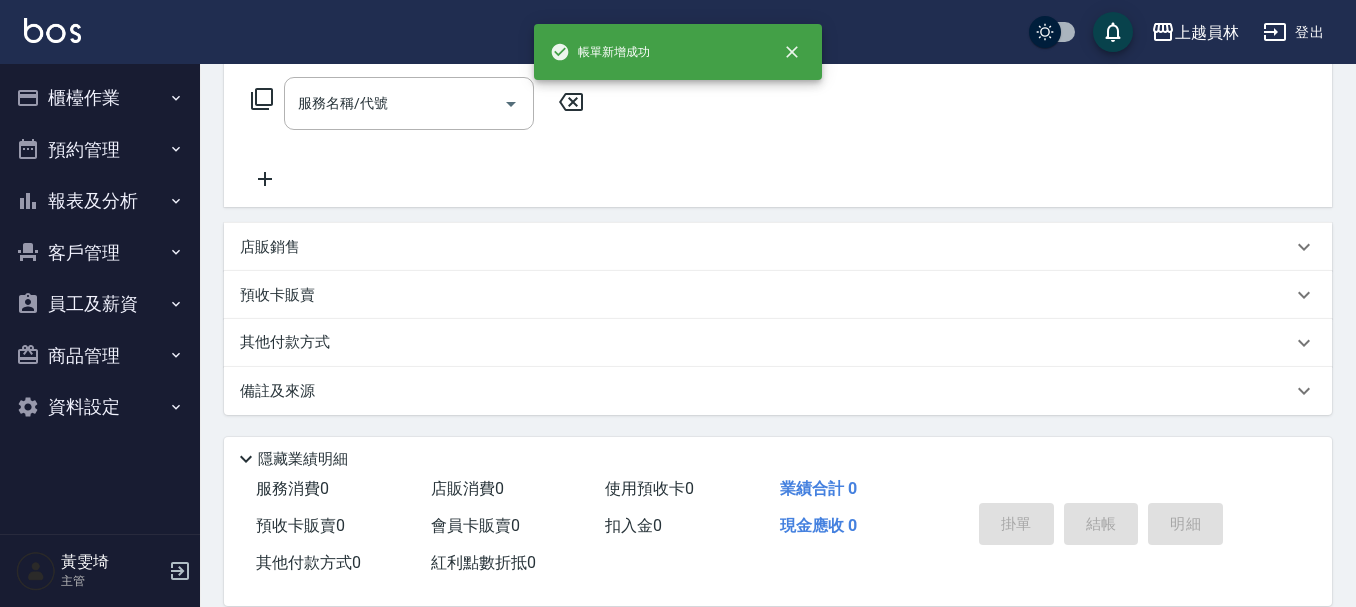 scroll, scrollTop: 0, scrollLeft: 0, axis: both 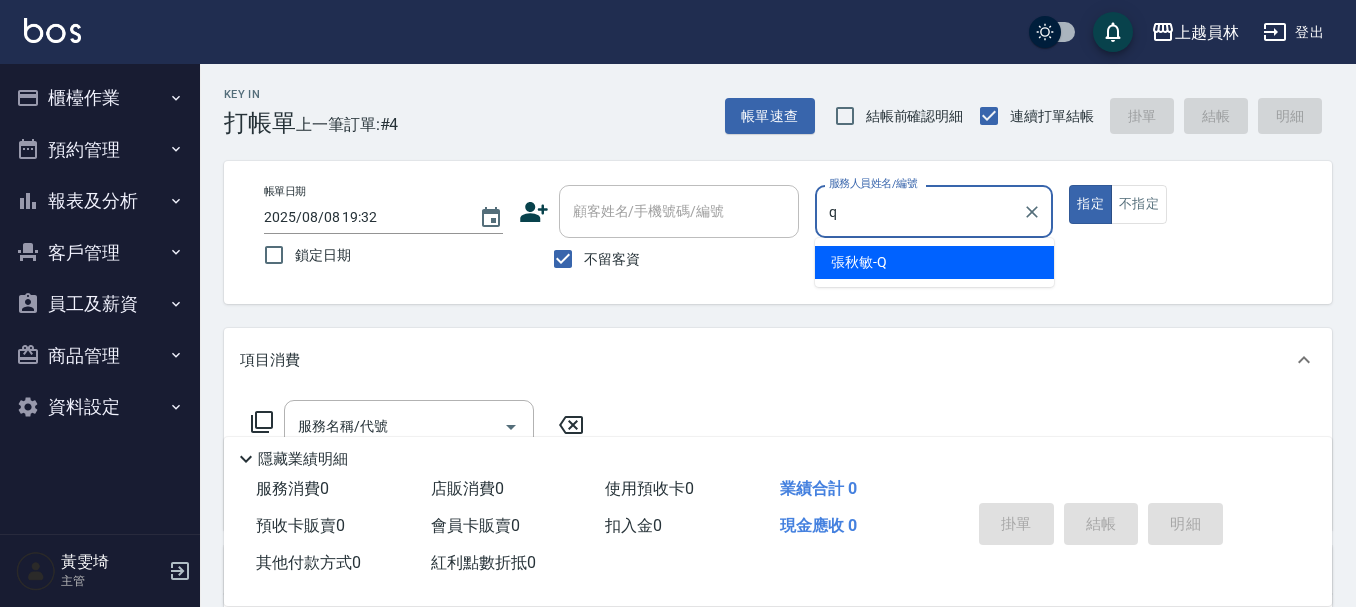 type on "張秋敏-Q" 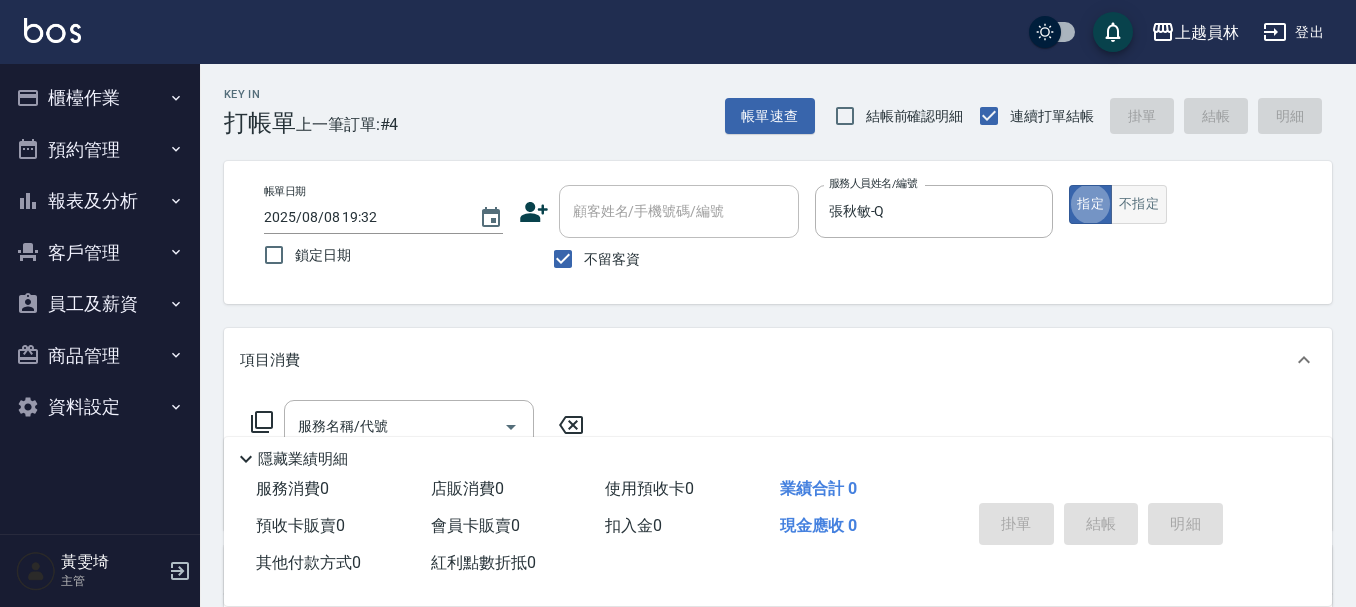 click on "不指定" at bounding box center [1139, 204] 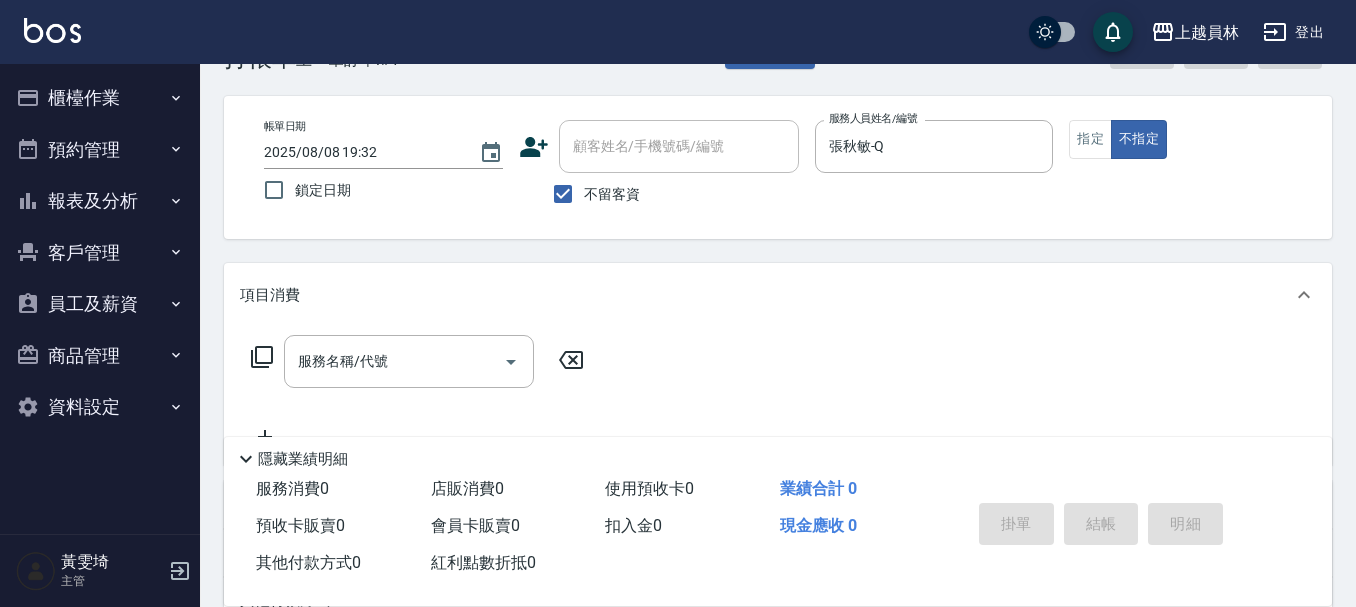 scroll, scrollTop: 100, scrollLeft: 0, axis: vertical 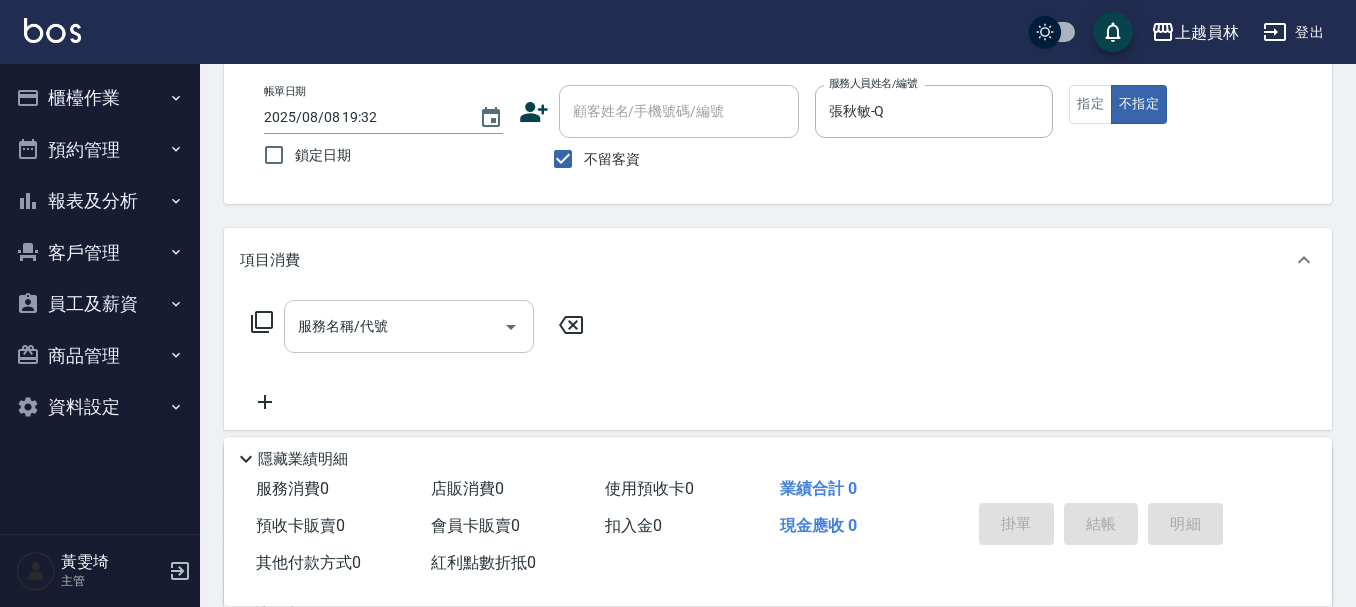 click on "服務名稱/代號" at bounding box center [409, 326] 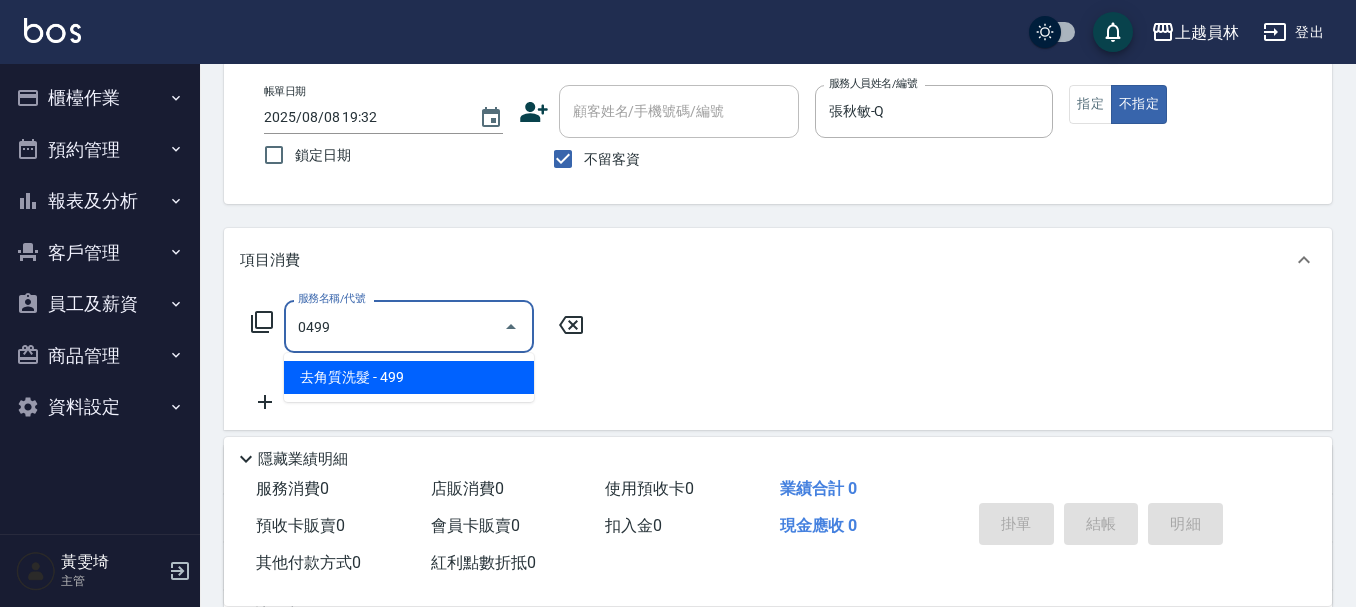 type on "去角質洗髮(0499)" 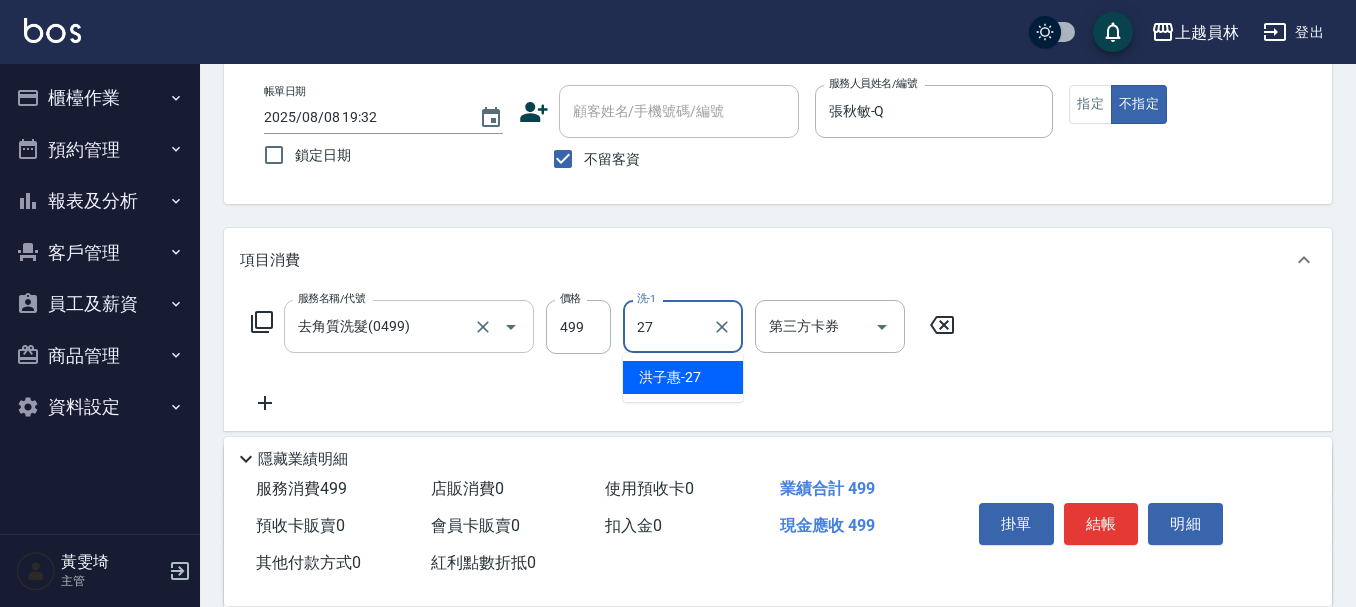 type on "[LAST] [FIRST]-27" 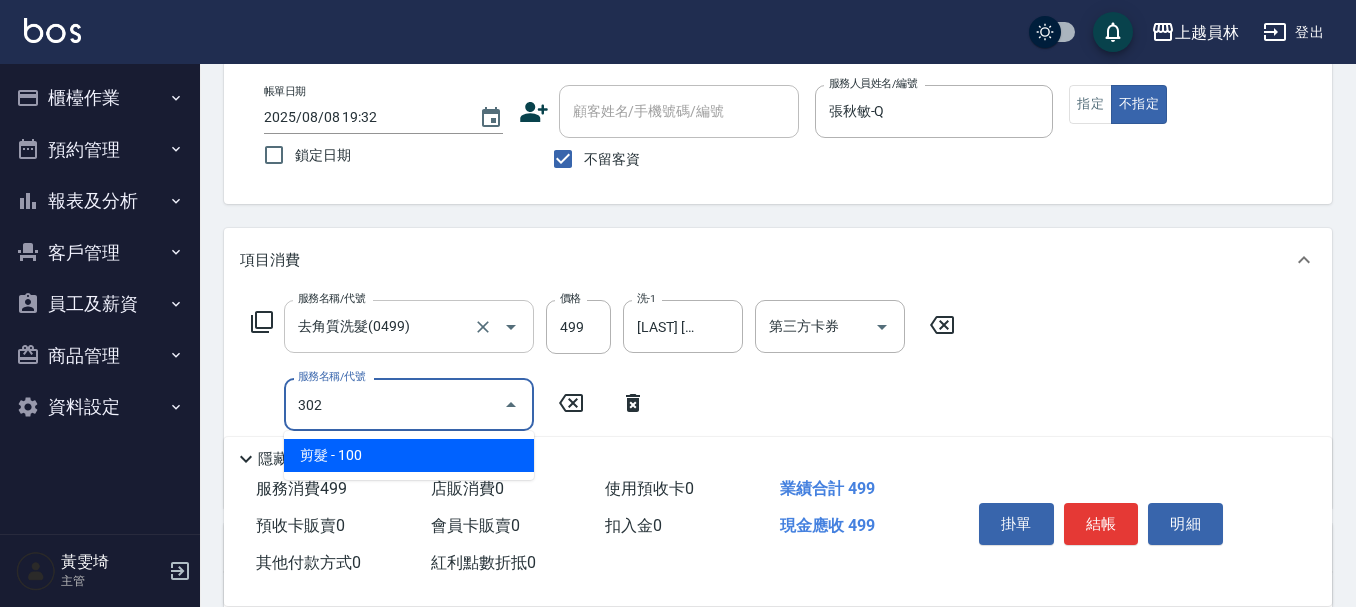 type on "剪髮(302)" 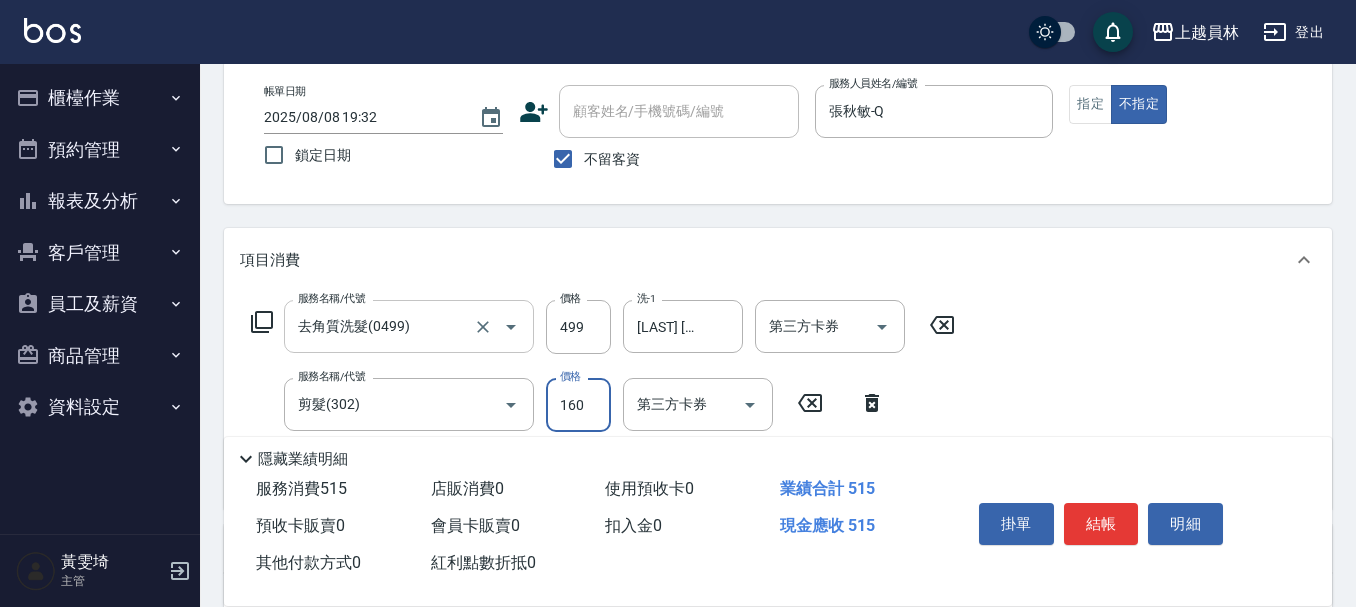 type on "160" 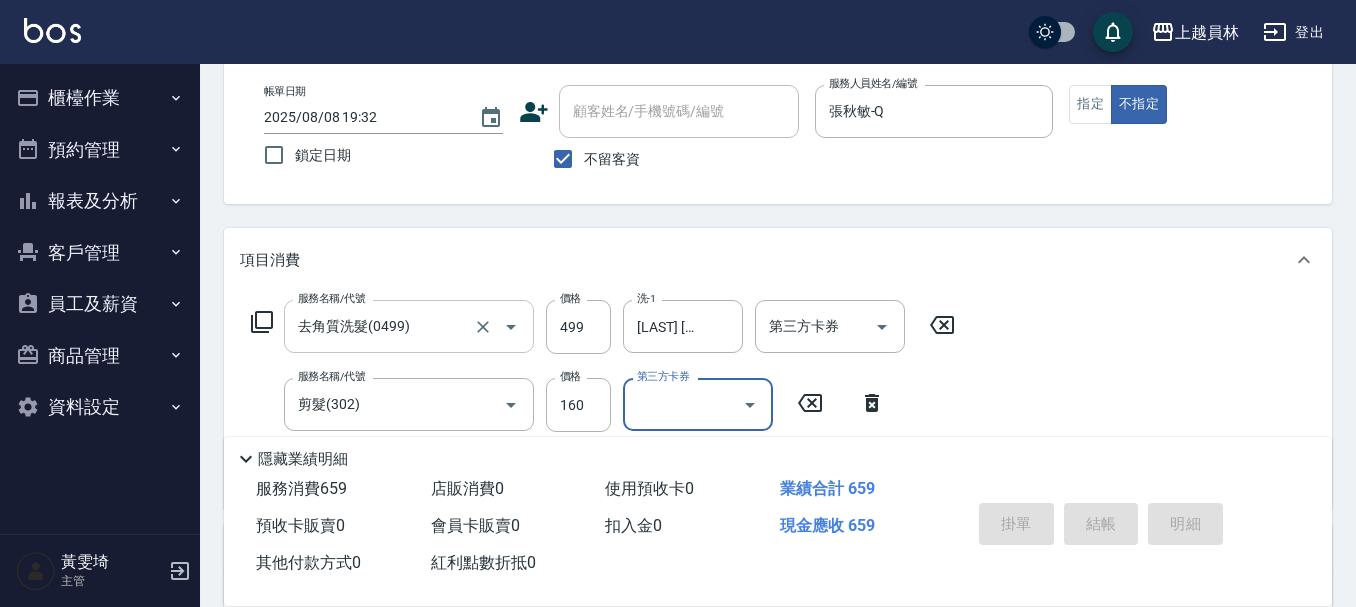type on "2025/08/08 19:33" 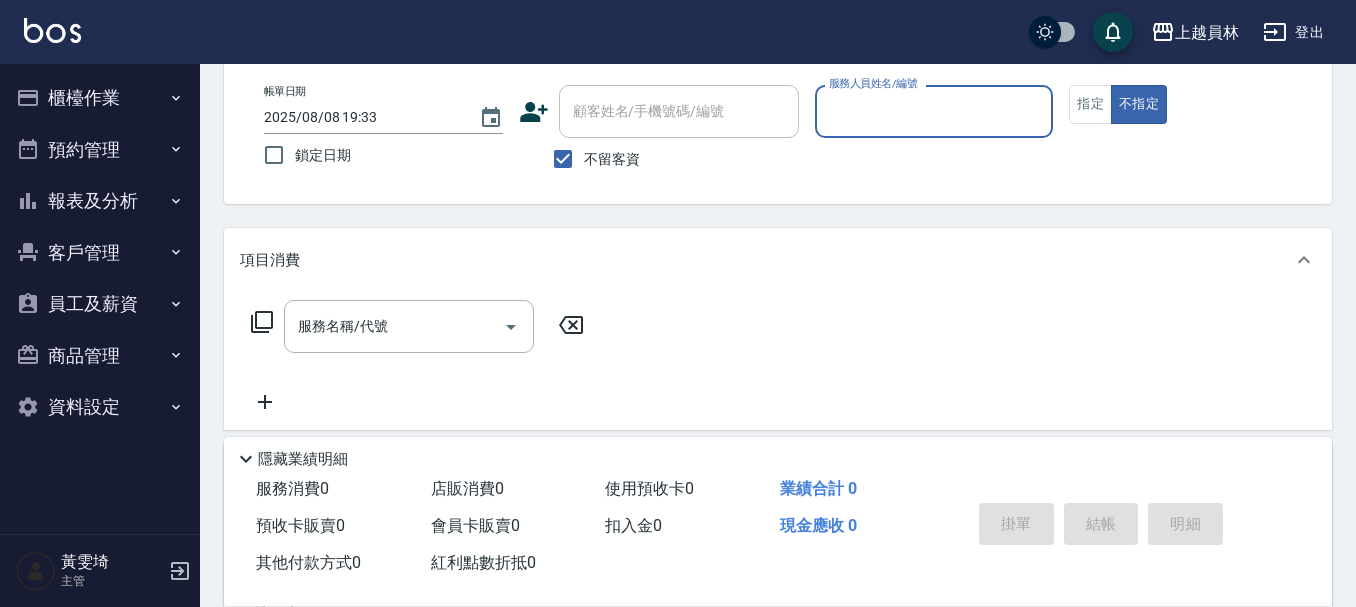 click on "櫃檯作業" at bounding box center [100, 98] 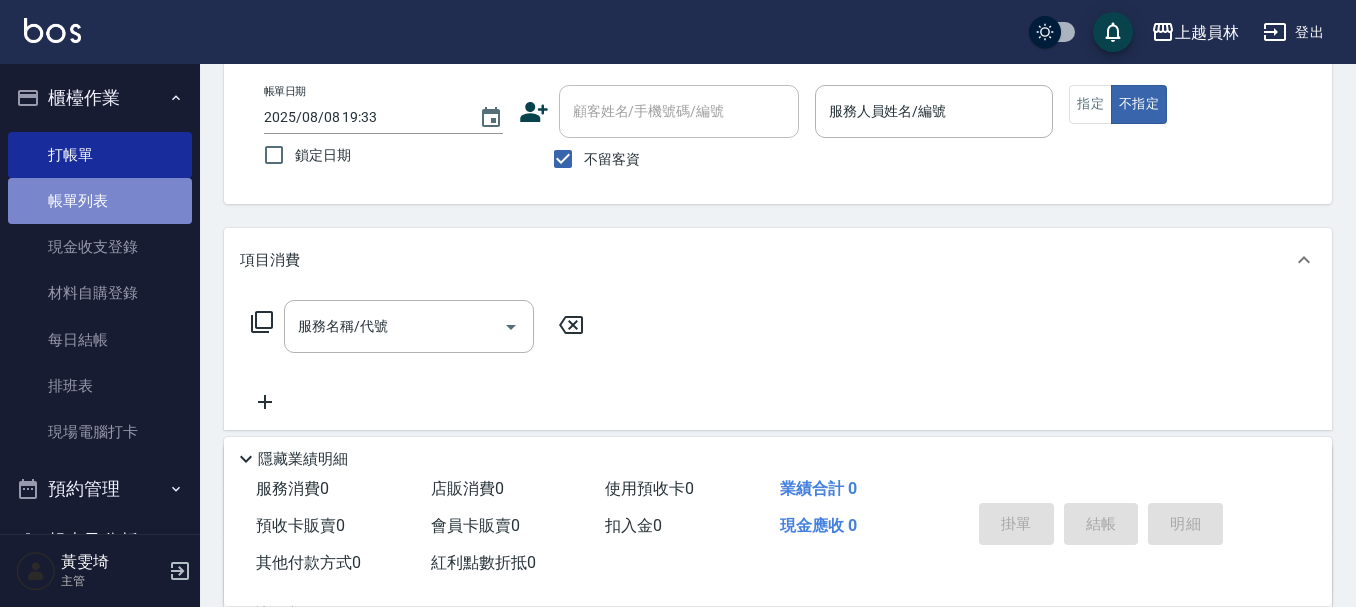 click on "帳單列表" at bounding box center (100, 201) 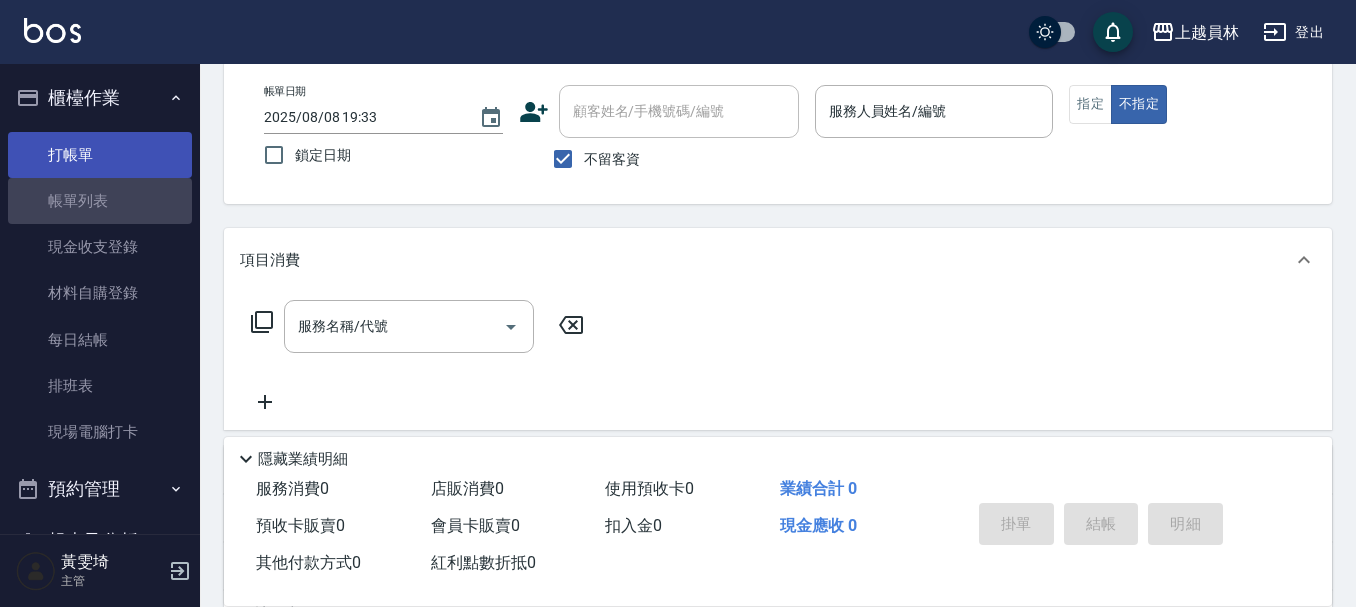 scroll, scrollTop: 0, scrollLeft: 0, axis: both 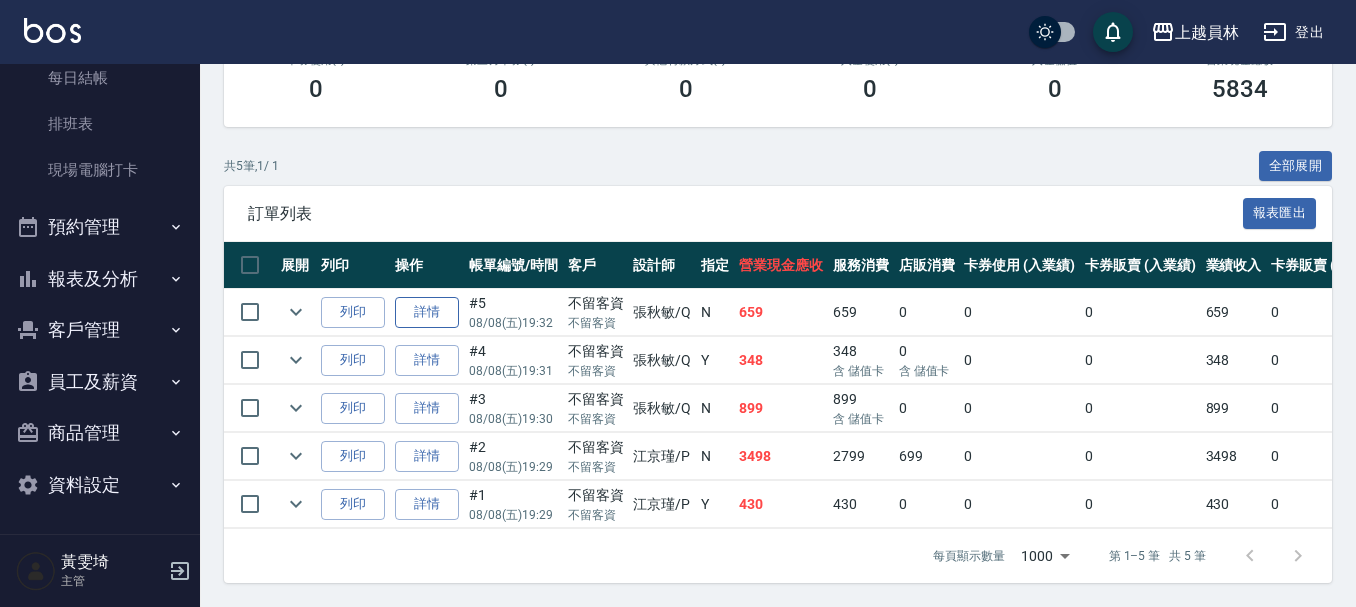 click on "詳情" at bounding box center [427, 312] 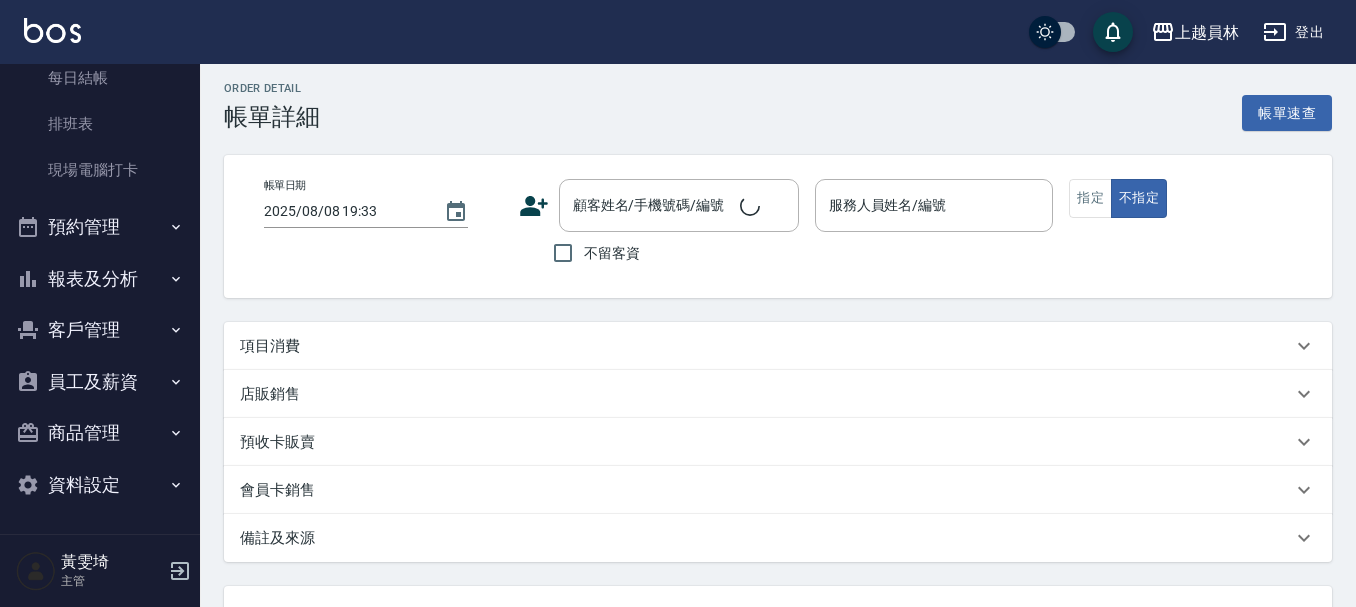 scroll, scrollTop: 100, scrollLeft: 0, axis: vertical 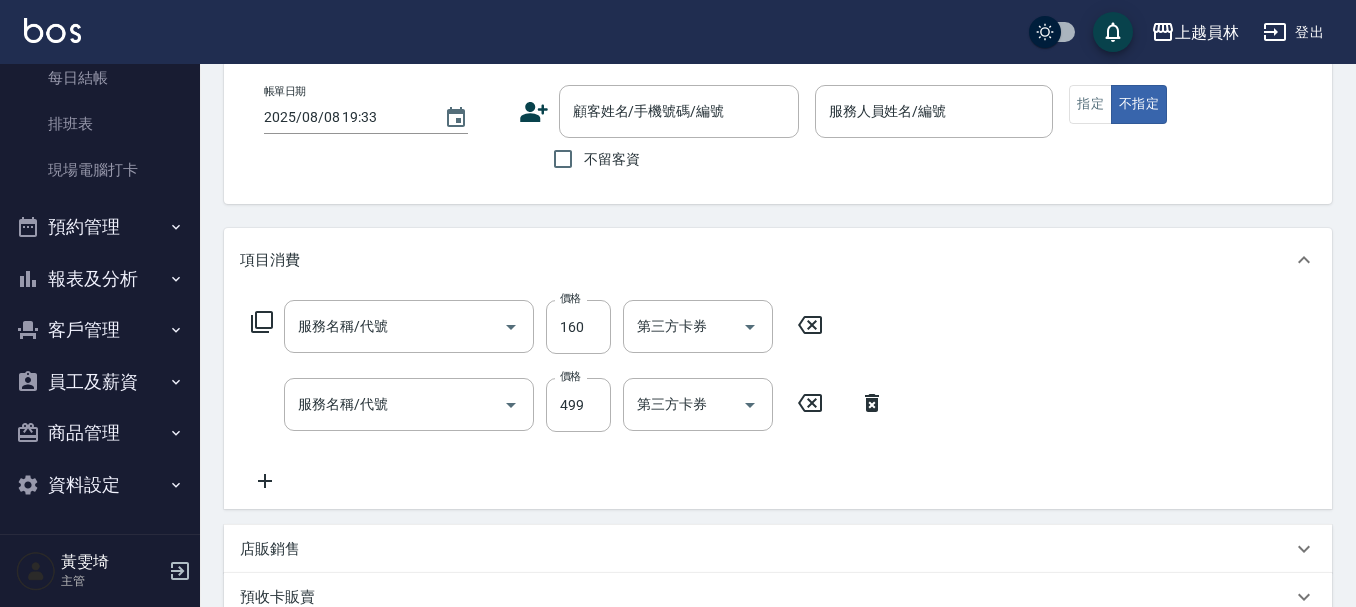 type on "2025/08/08 19:32" 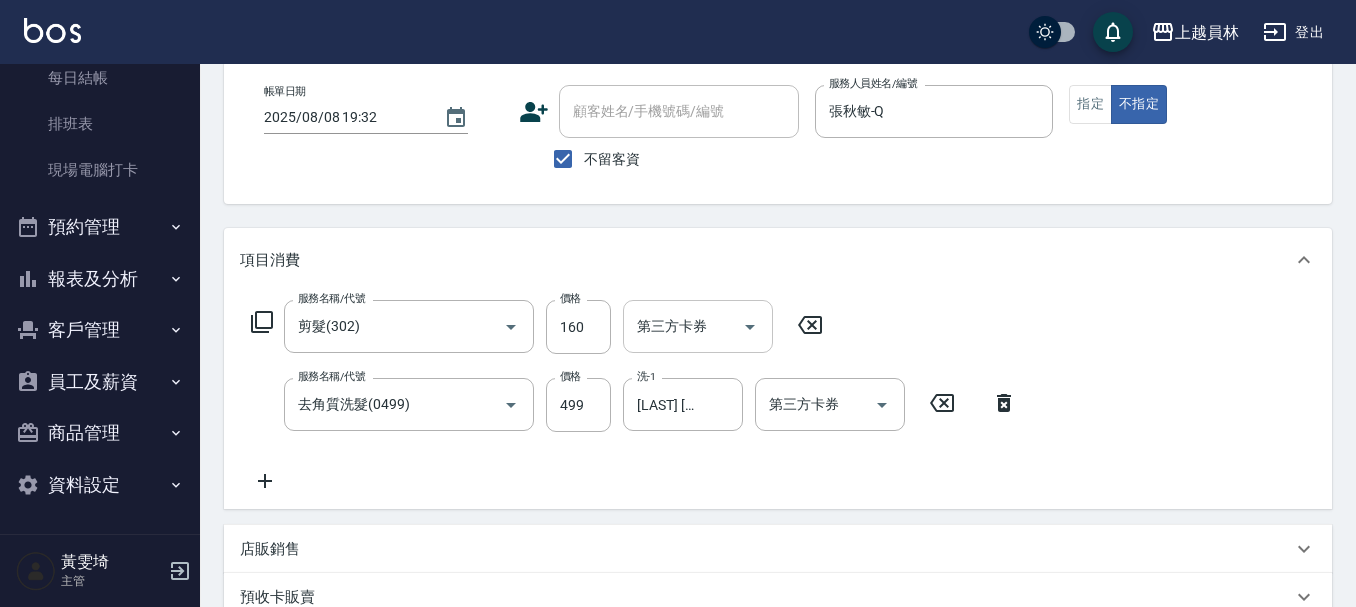 click 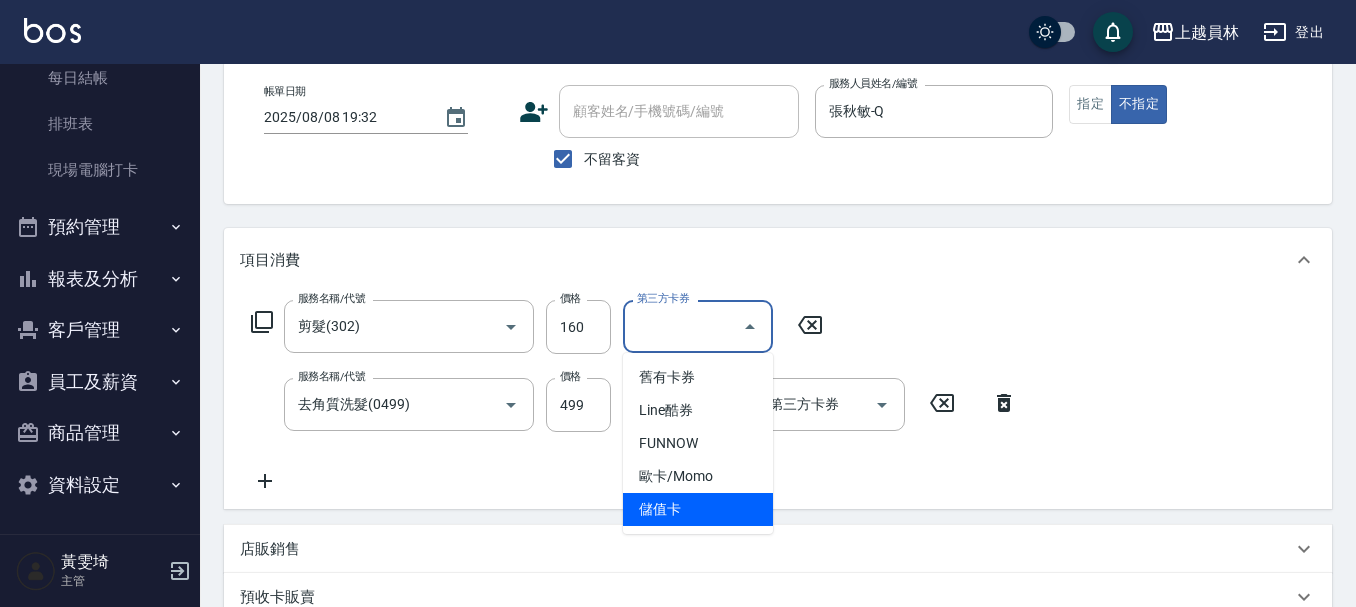 click on "儲值卡" at bounding box center (698, 509) 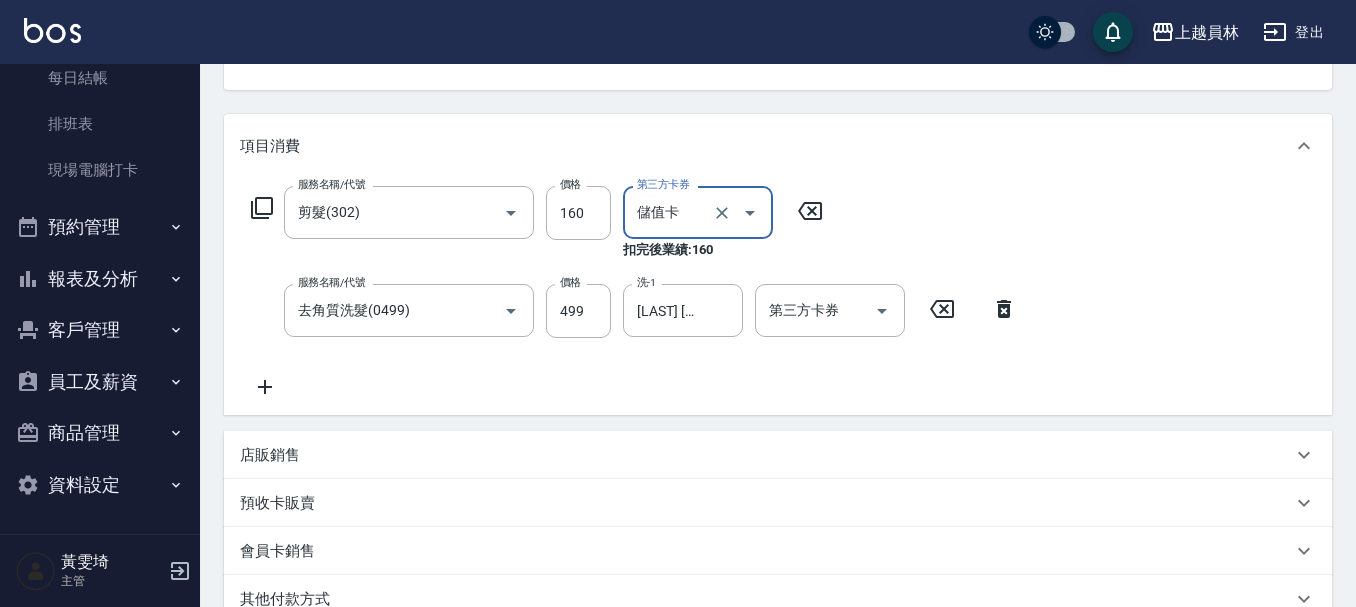 scroll, scrollTop: 494, scrollLeft: 0, axis: vertical 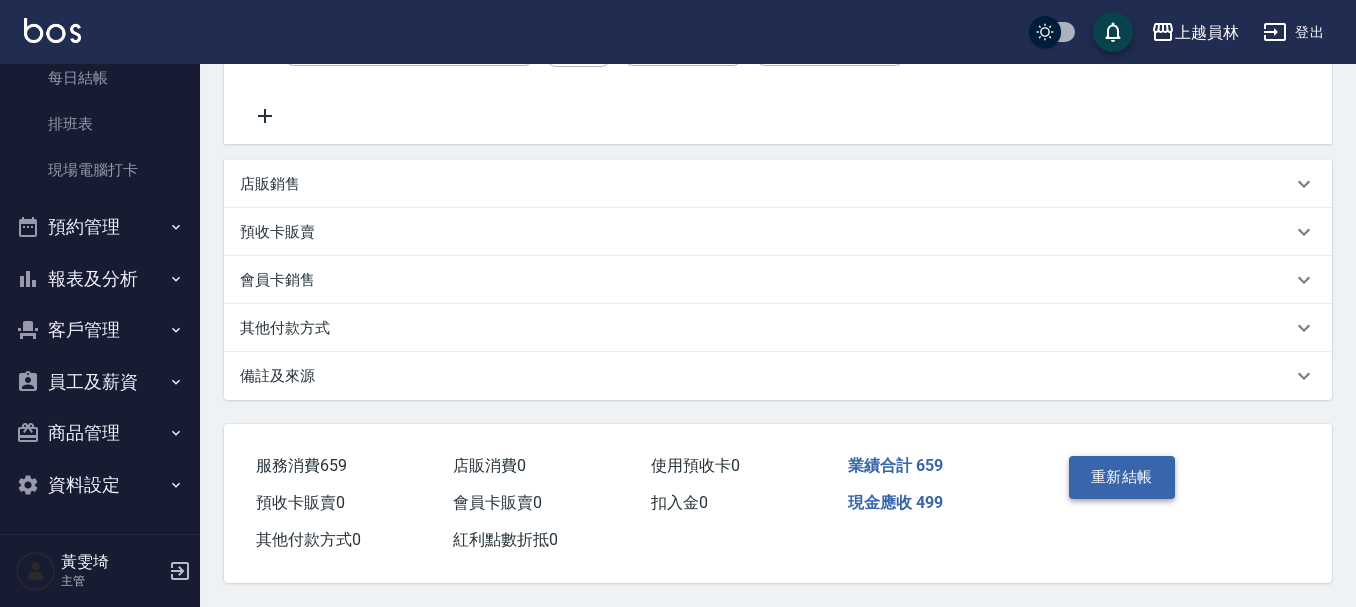 click on "重新結帳" at bounding box center (1122, 477) 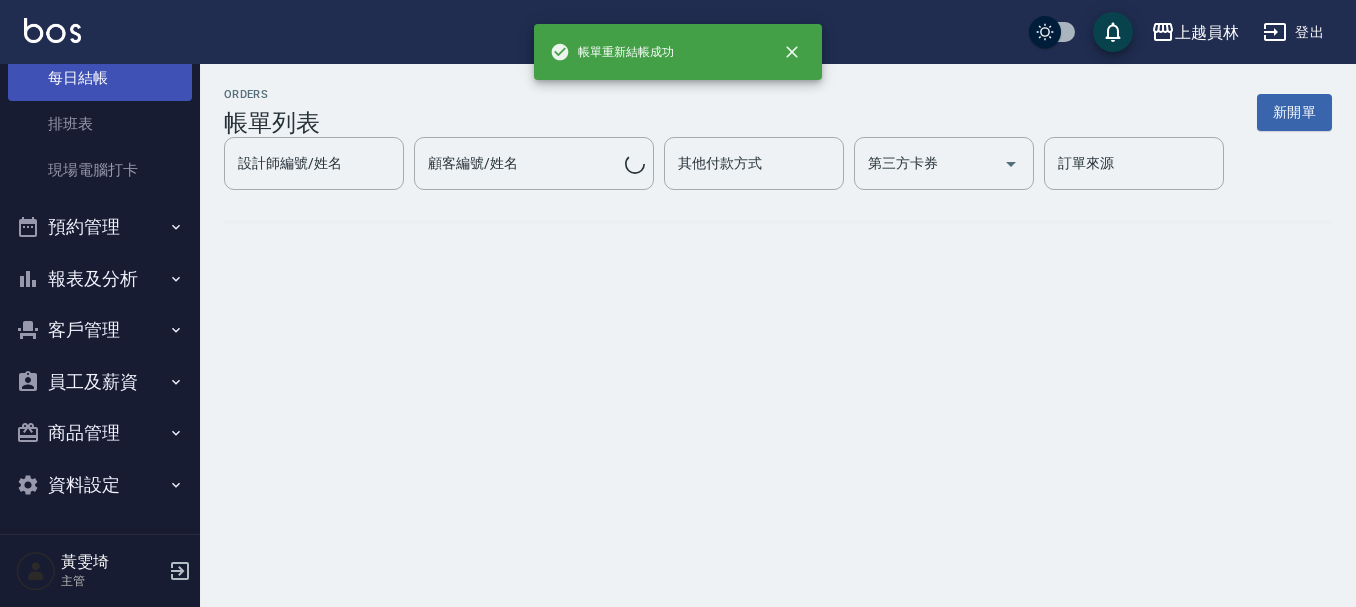 scroll, scrollTop: 0, scrollLeft: 0, axis: both 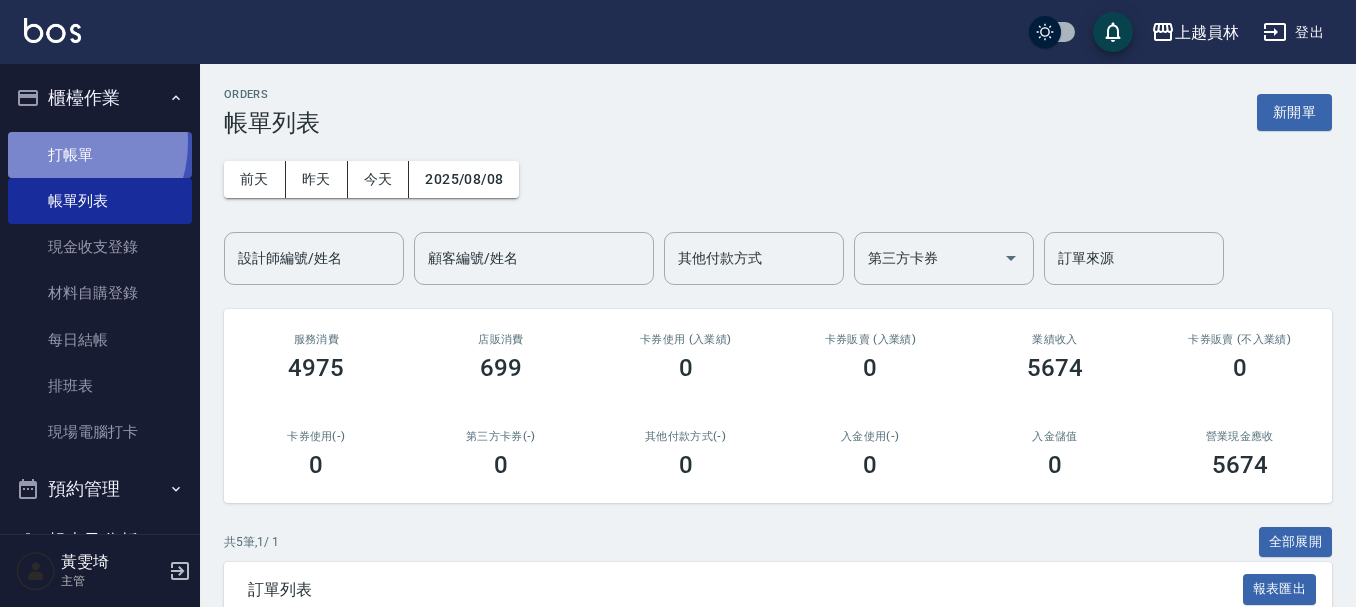 click on "打帳單" at bounding box center [100, 155] 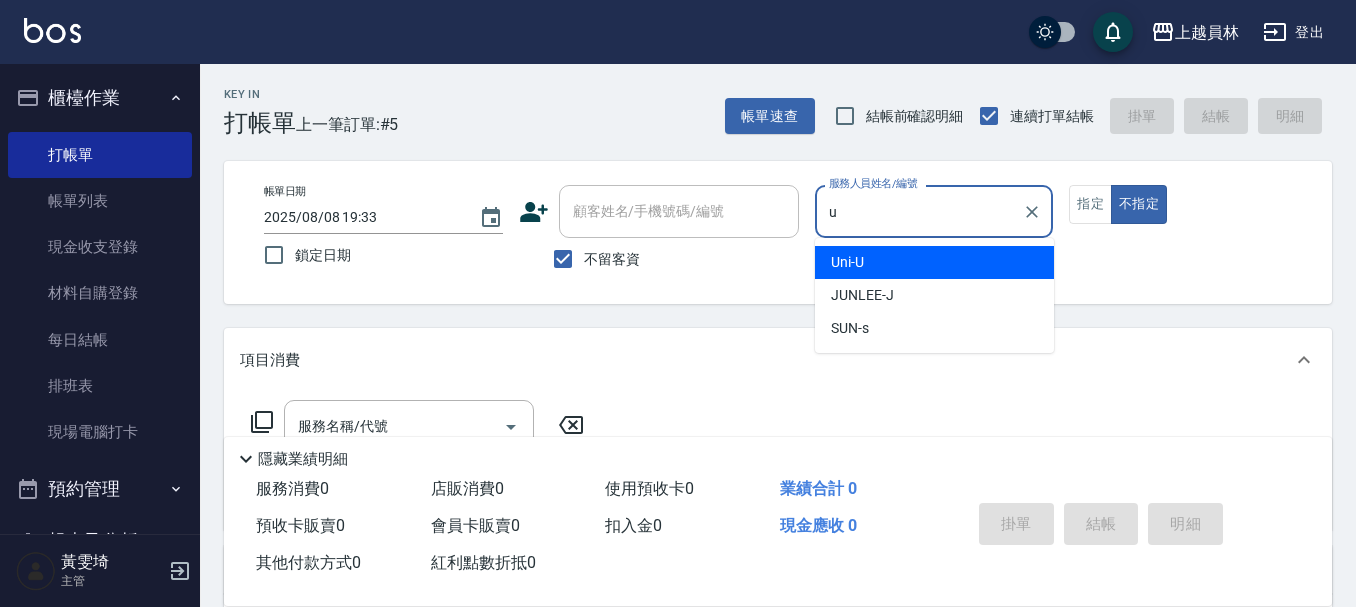 type on "Uni-U" 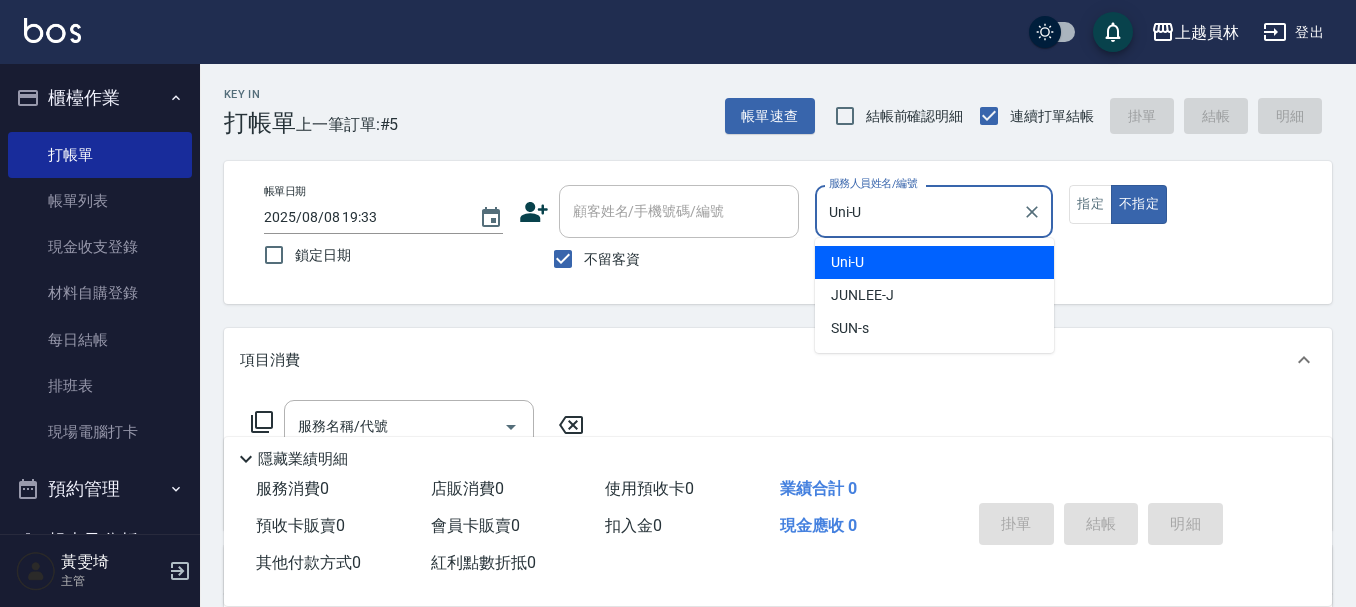 type on "false" 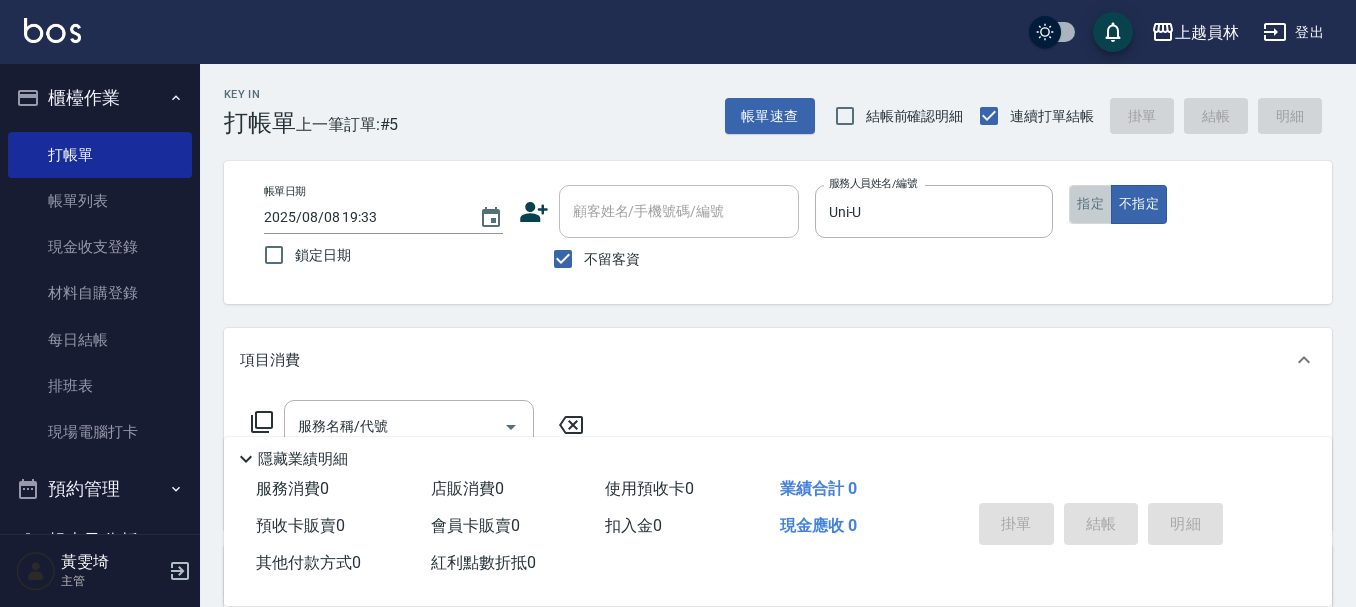 click on "指定" at bounding box center (1090, 204) 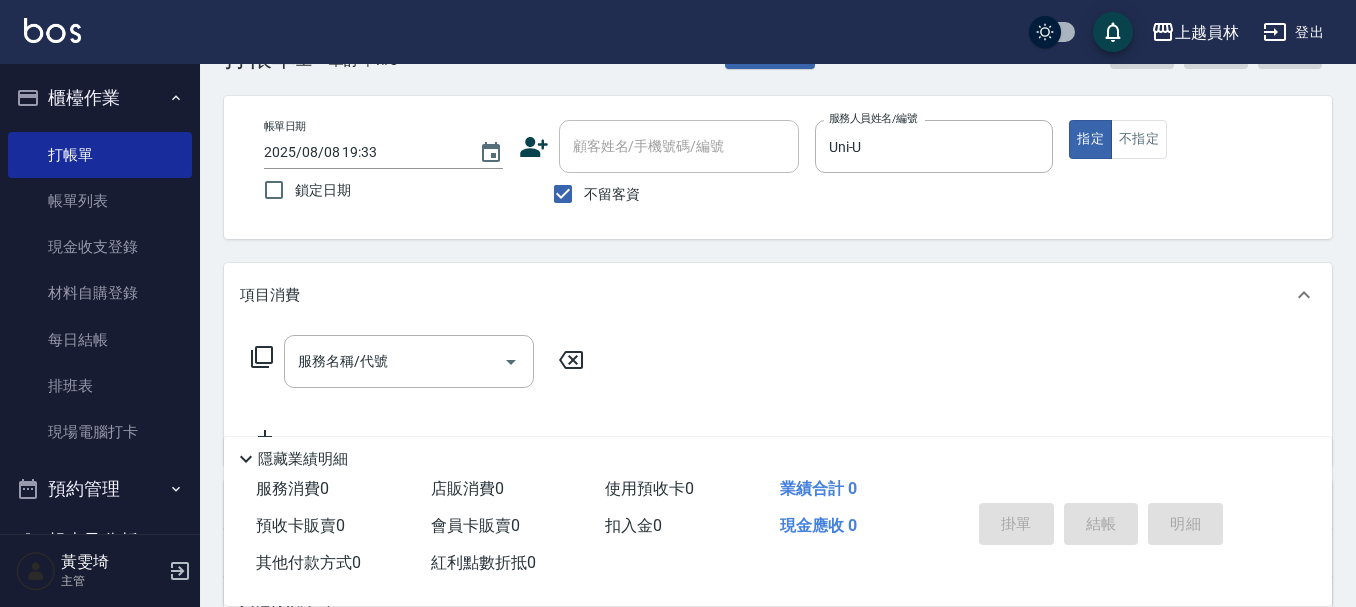 scroll, scrollTop: 100, scrollLeft: 0, axis: vertical 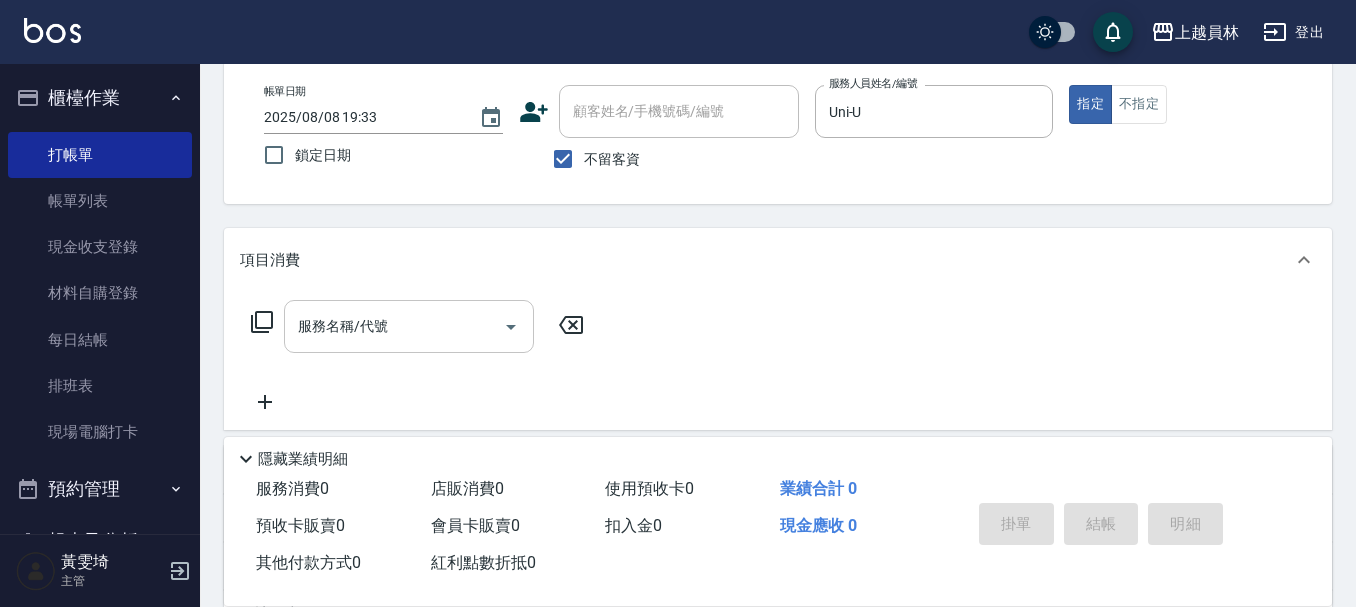 drag, startPoint x: 401, startPoint y: 328, endPoint x: 457, endPoint y: 323, distance: 56.22277 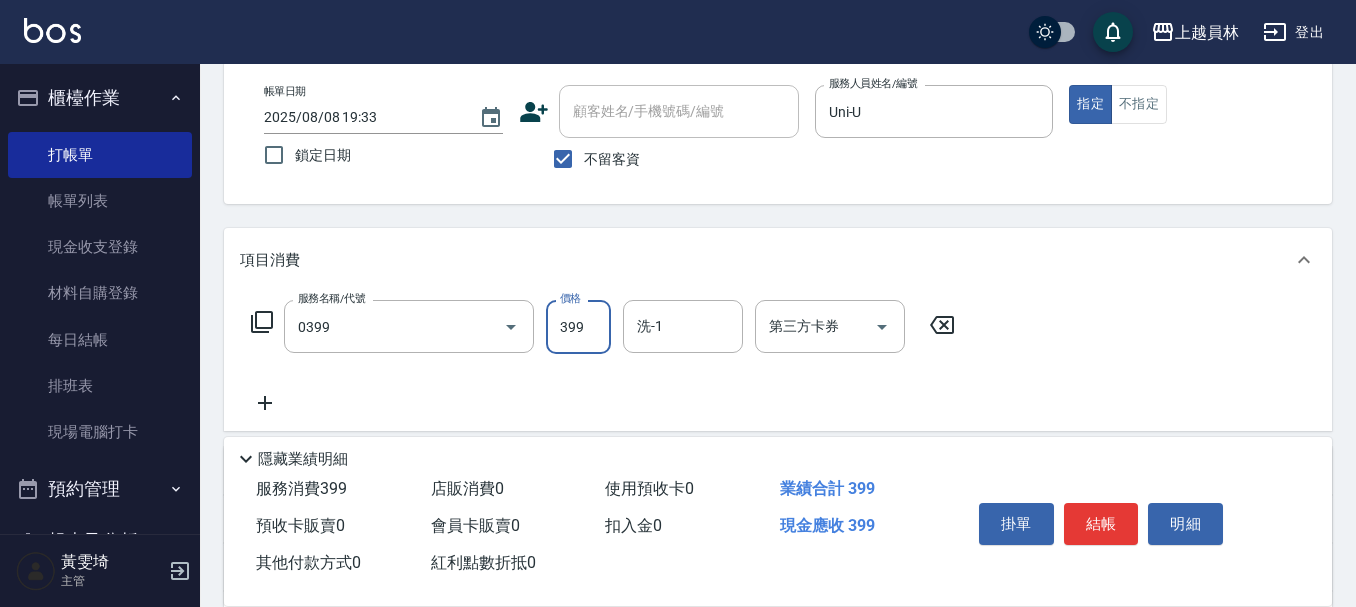 type on "海鹽SPA(0399)" 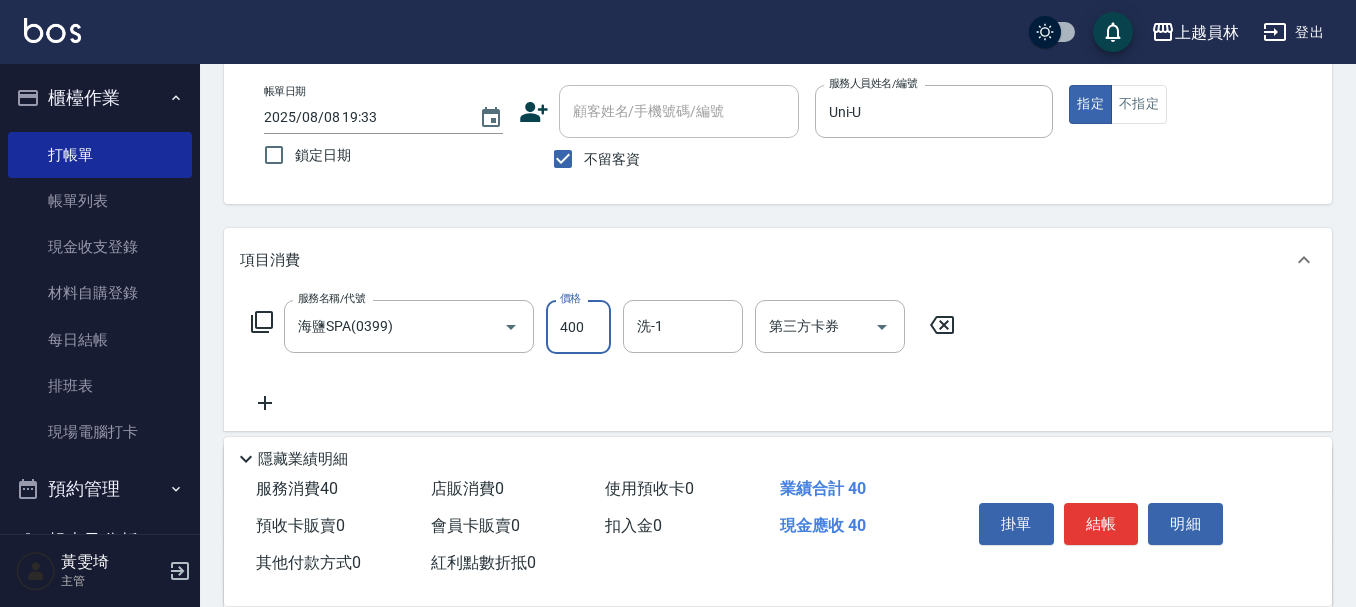 type on "400" 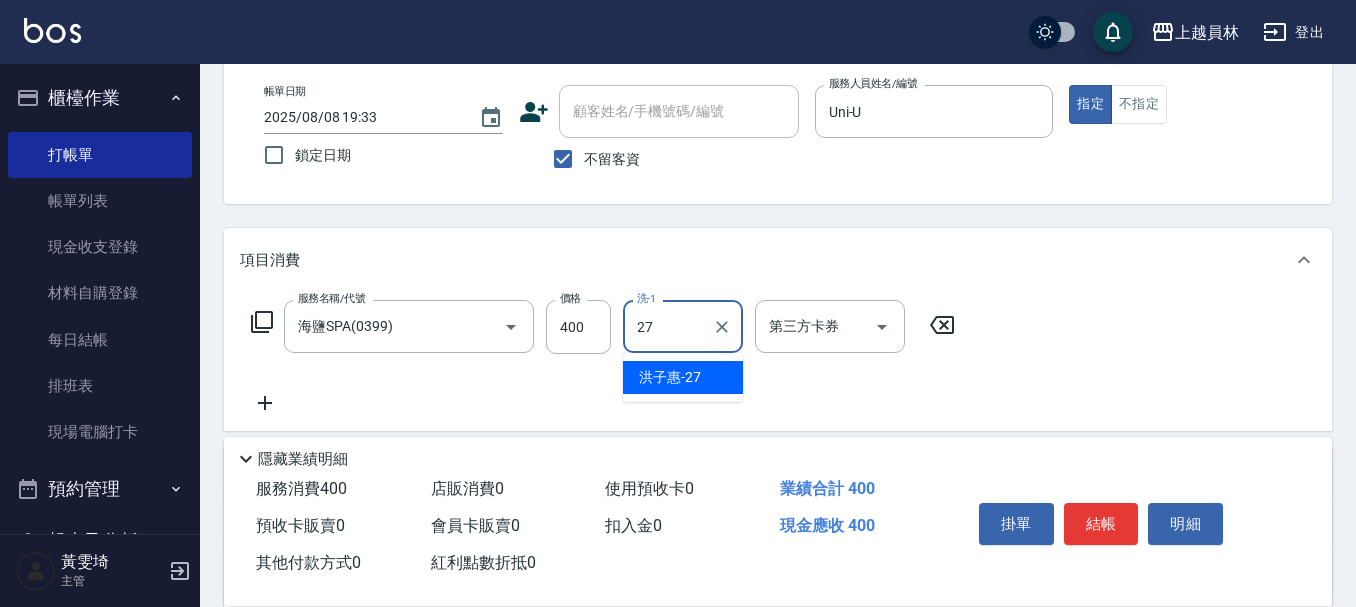 type on "[LAST] [FIRST]-27" 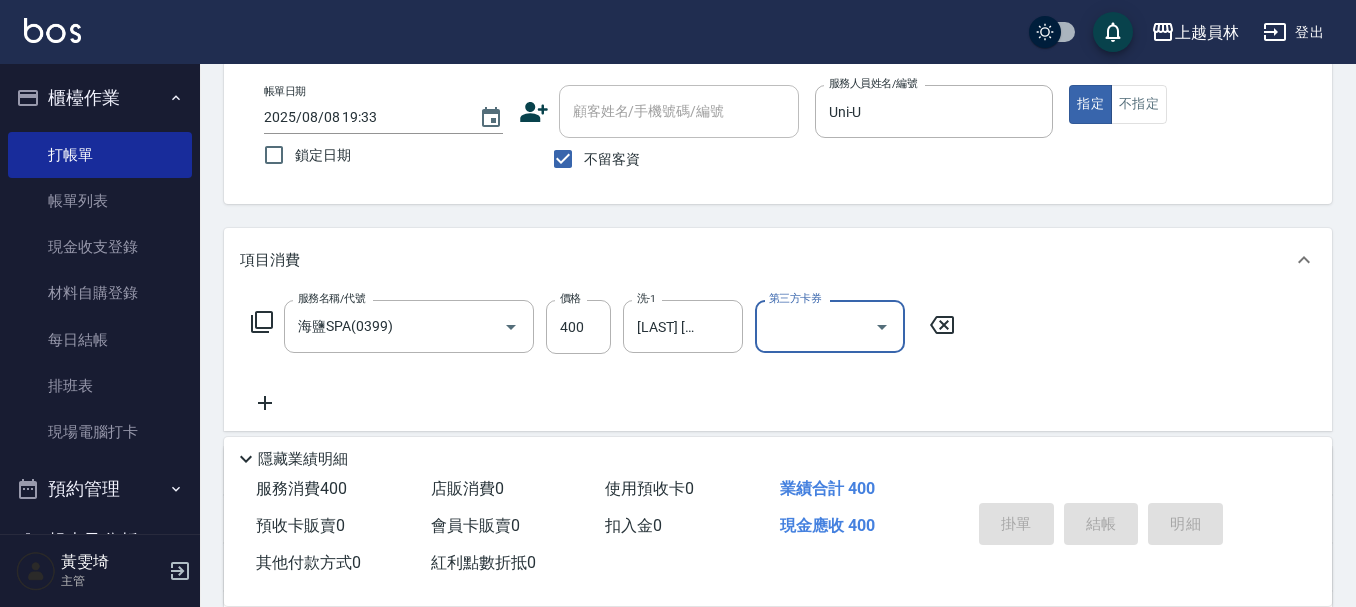 type on "2025/08/08 19:34" 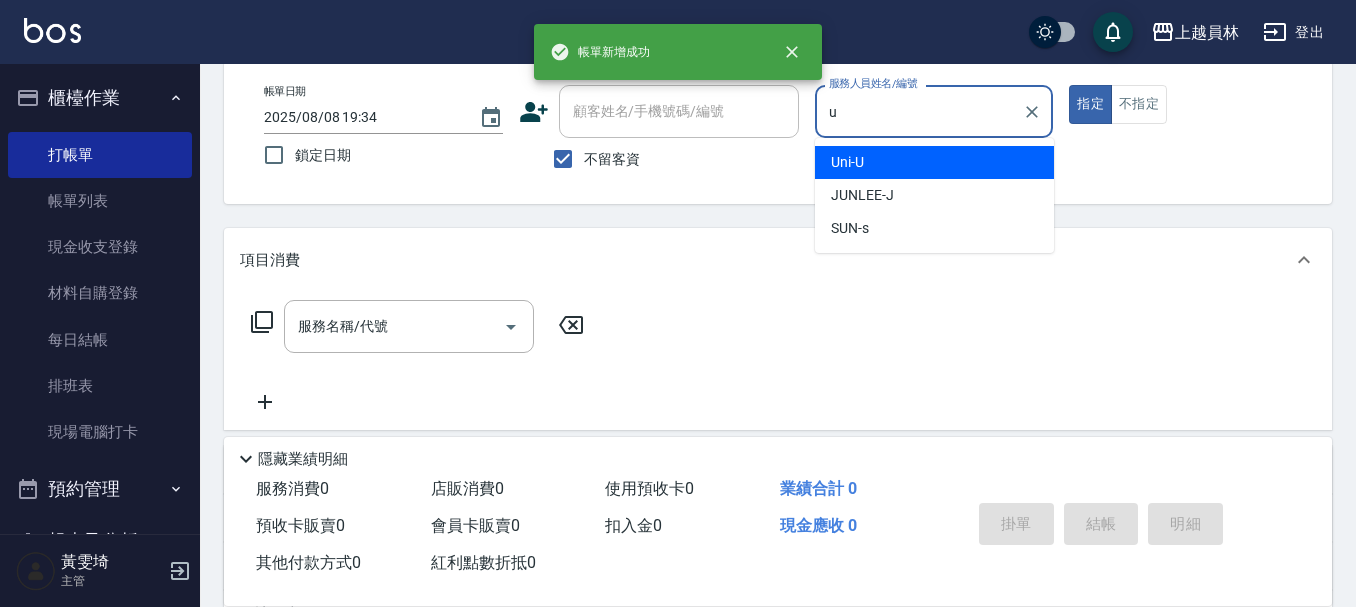 type on "Uni-U" 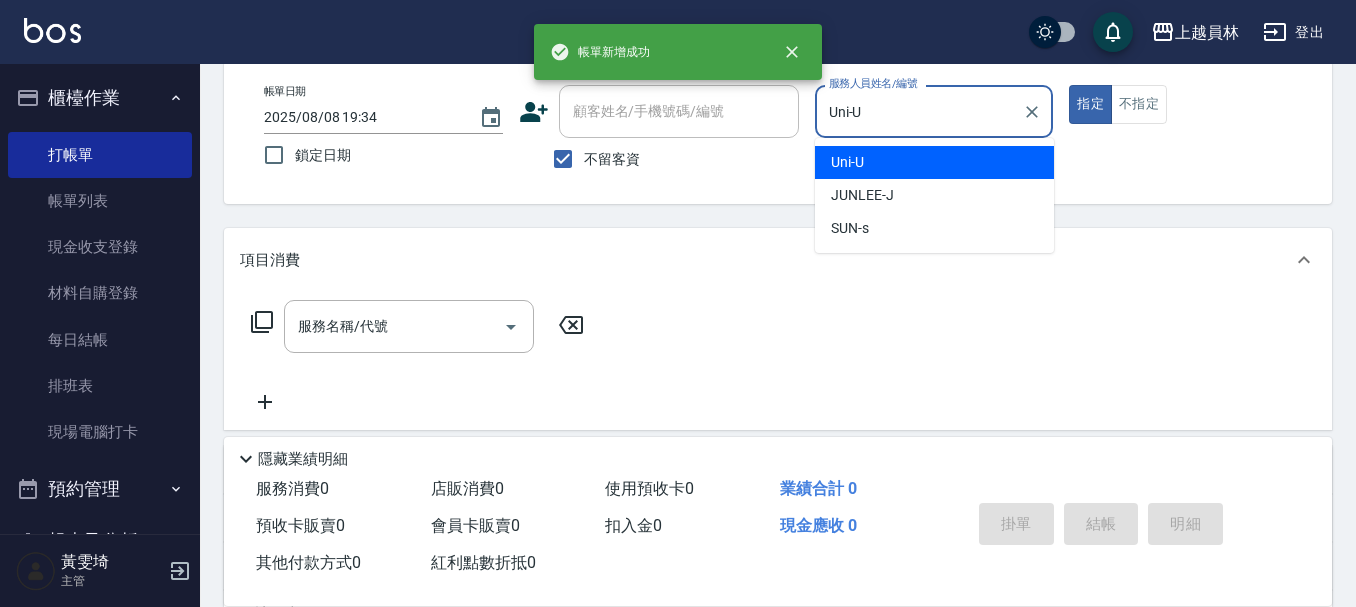 type on "true" 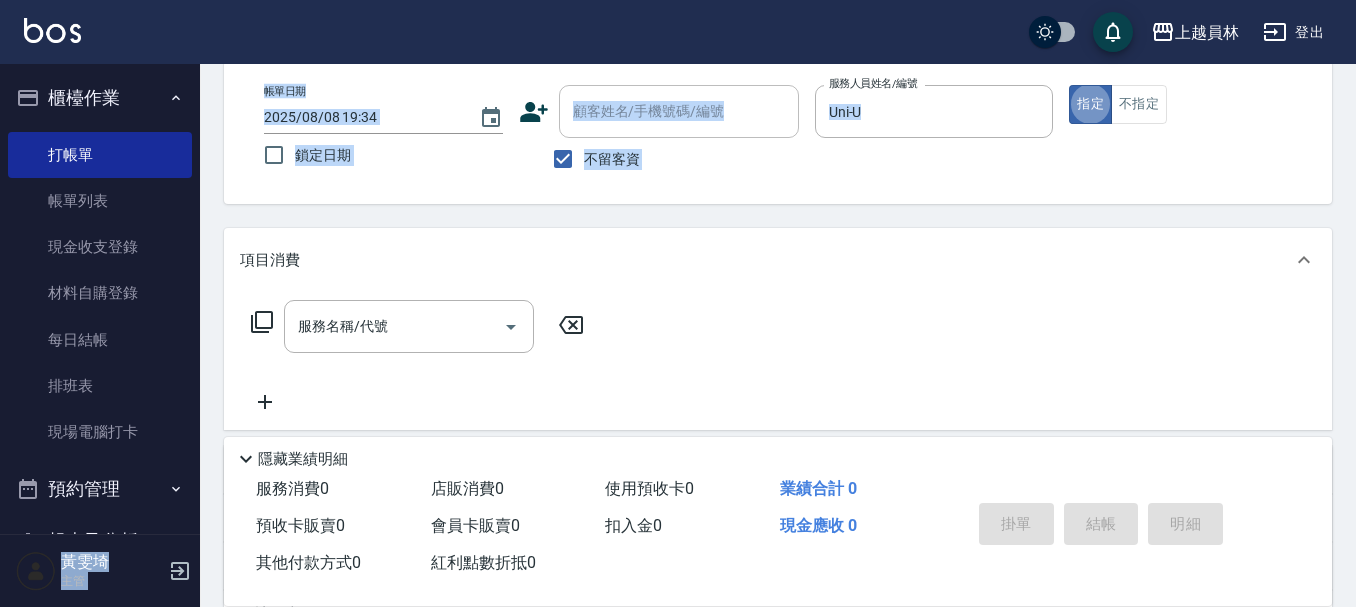 click on "上越員林 登出 櫃檯作業 打帳單 帳單列表 現金收支登錄 材料自購登錄 每日結帳 排班表 現場電腦打卡 預約管理 預約管理 單日預約紀錄 單週預約紀錄 報表及分析 報表目錄 店家日報表 互助日報表 互助點數明細 設計師日報表 設計師抽成報表 店販抽成明細 客戶管理 客戶列表 卡券管理 入金管理 員工及薪資 員工列表 全店打卡記錄 每月薪資維護 薪資條 商品管理 商品分類設定 商品列表 資料設定 服務分類設定 服務項目設定 預收卡設定 支付方式設定 第三方卡券設定 [LAST] [FIRST] 主管 Key In 打帳單 上一筆訂單:#6 帳單速查 結帳前確認明細 連續打單結帳 掛單 結帳 明細 帳單日期 2025/08/08 19:34 鎖定日期 顧客姓名/手機號碼/編號 顧客姓名/手機號碼/編號 不留客資 服務人員姓名/編號 Uni-U 服務人員姓名/編號 指定 不指定 項目消費 服務名稱/代號 服務名稱/代號 店販銷售 備註 ​ 備註" at bounding box center [678, 365] 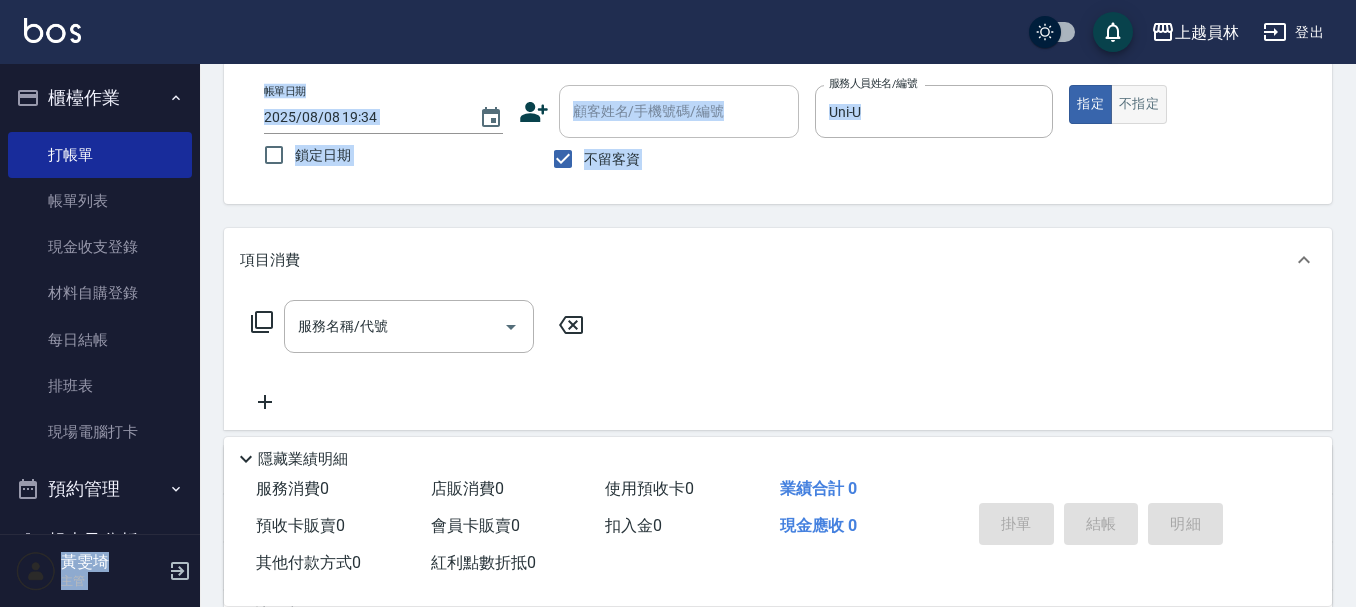 click on "不指定" at bounding box center [1139, 104] 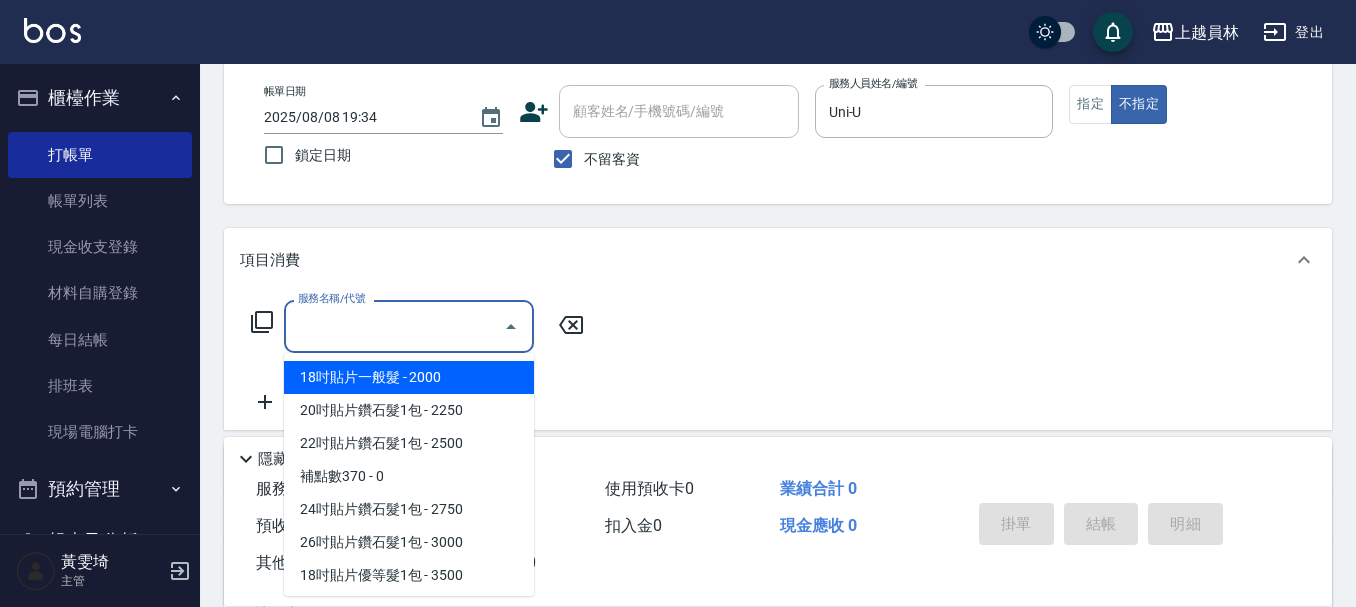 click on "服務名稱/代號" at bounding box center [394, 326] 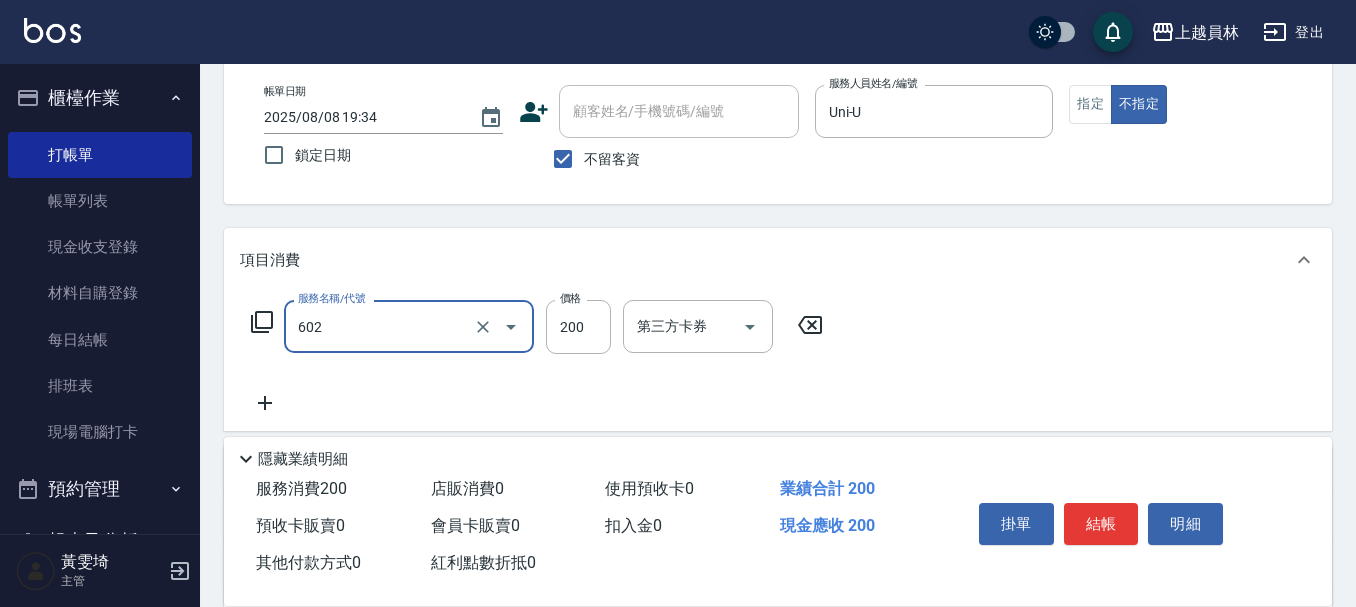type on "一般洗髮(602)" 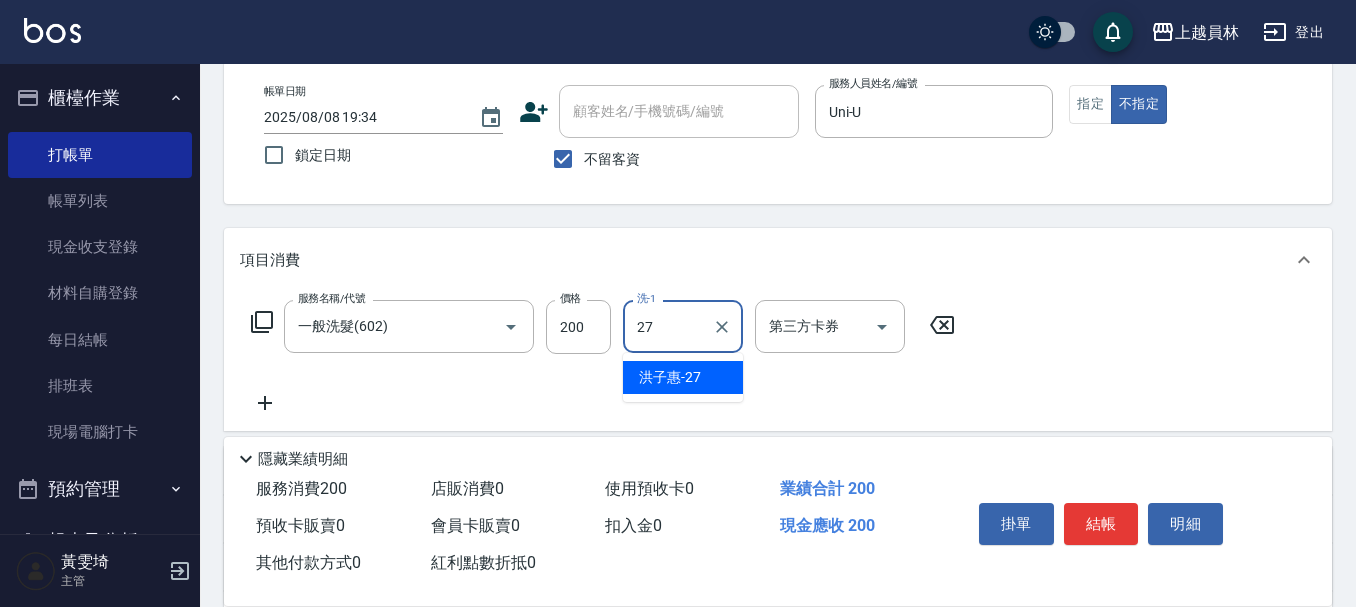 type on "[LAST] [FIRST]-27" 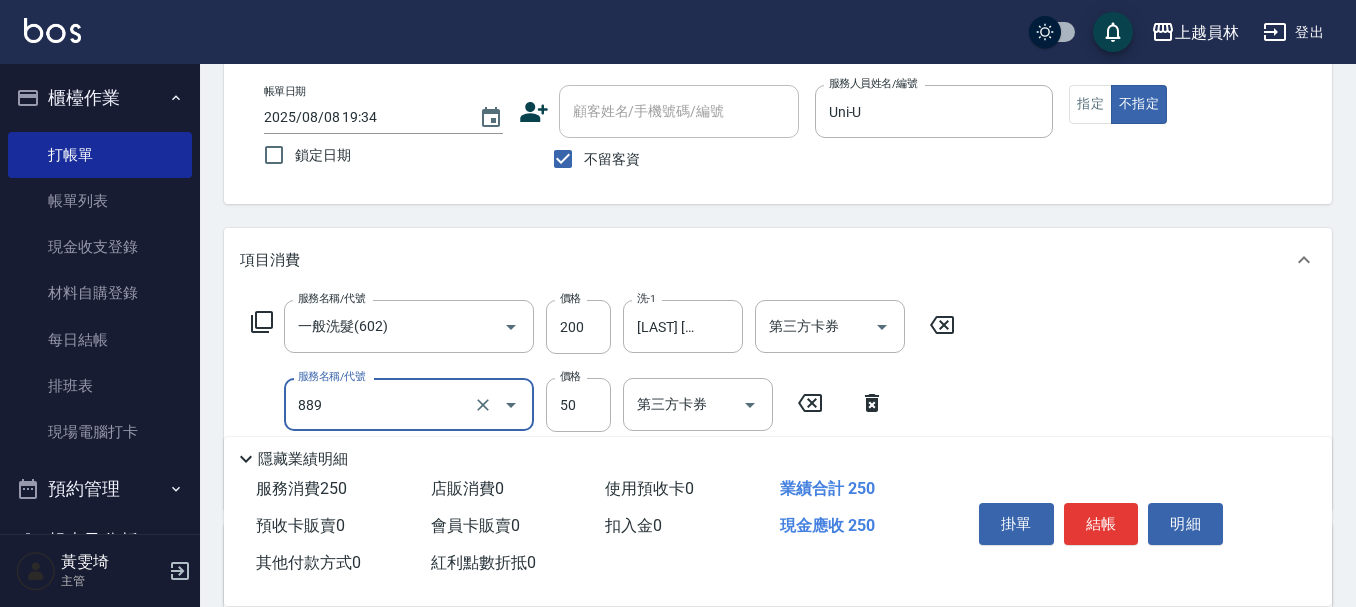 type on "精油(889)" 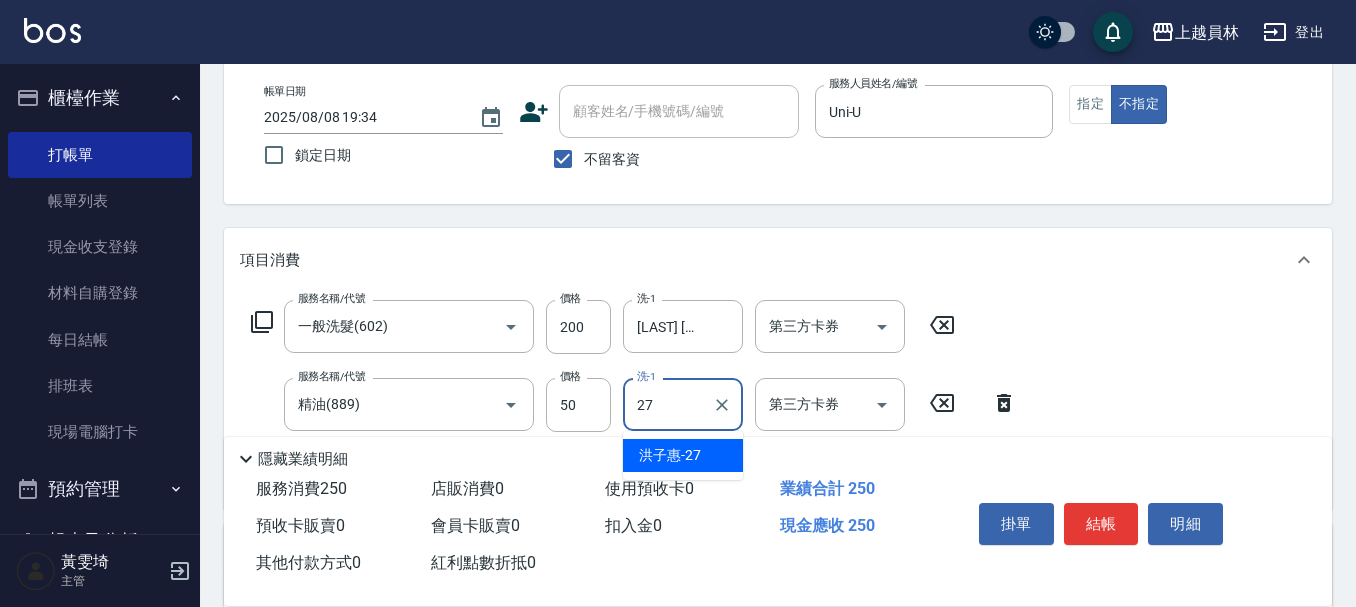 type on "[LAST] [FIRST]-27" 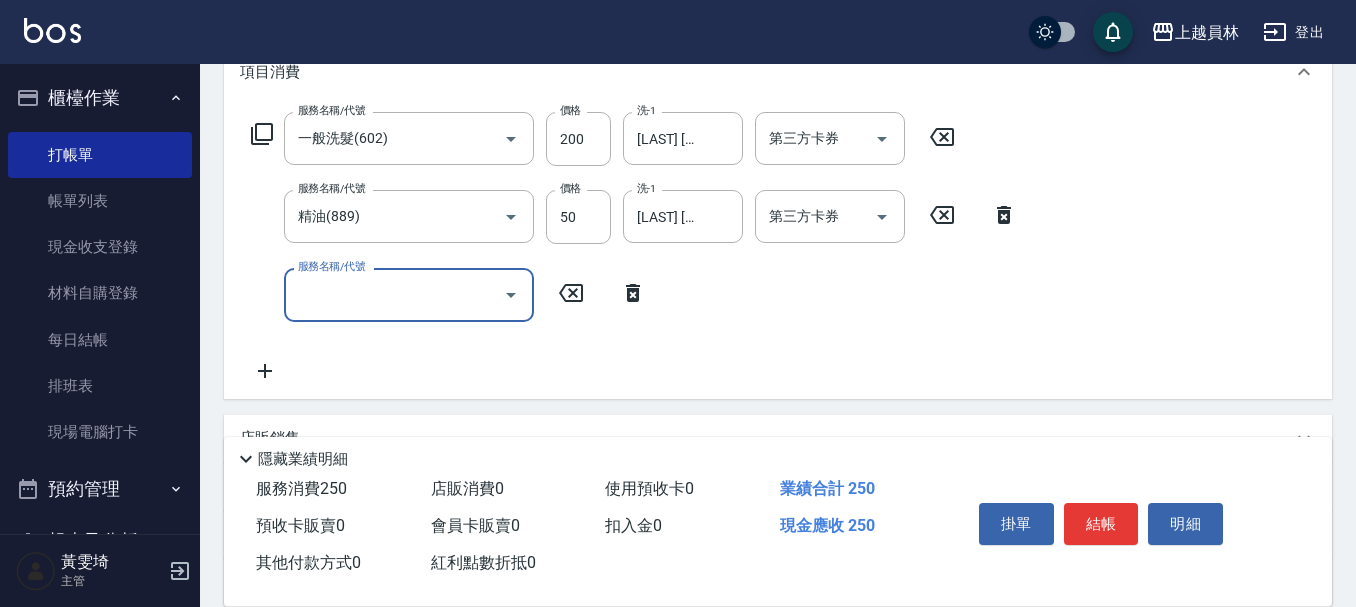 scroll, scrollTop: 300, scrollLeft: 0, axis: vertical 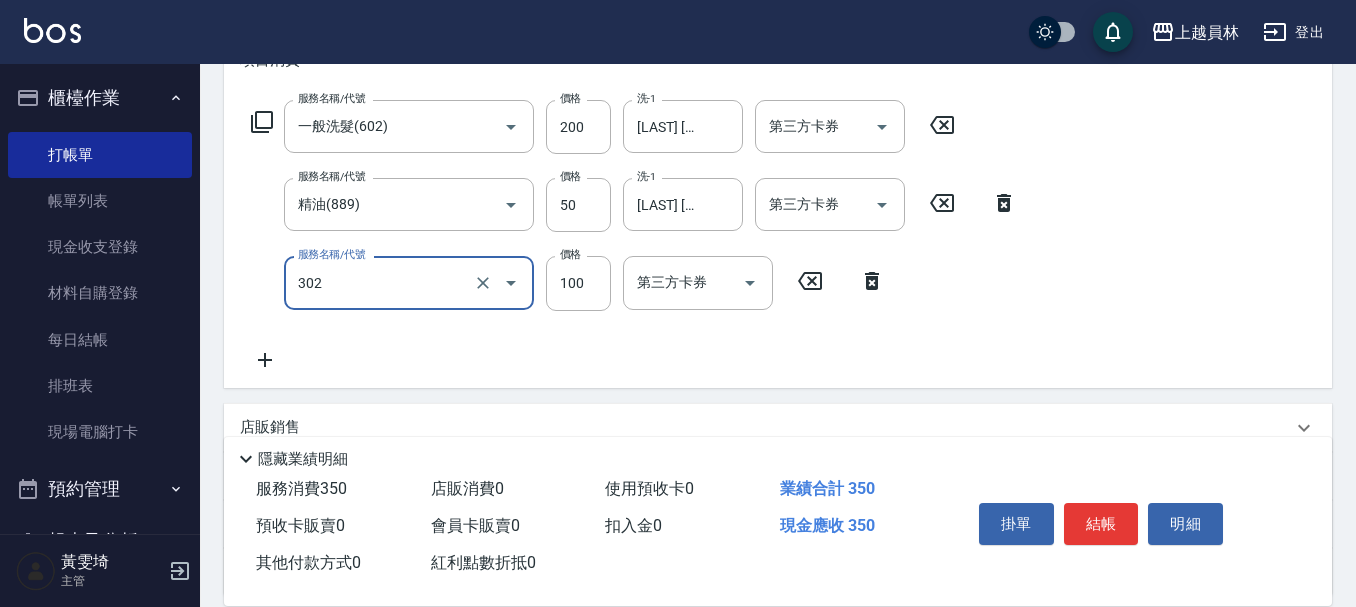 type on "剪髮(302)" 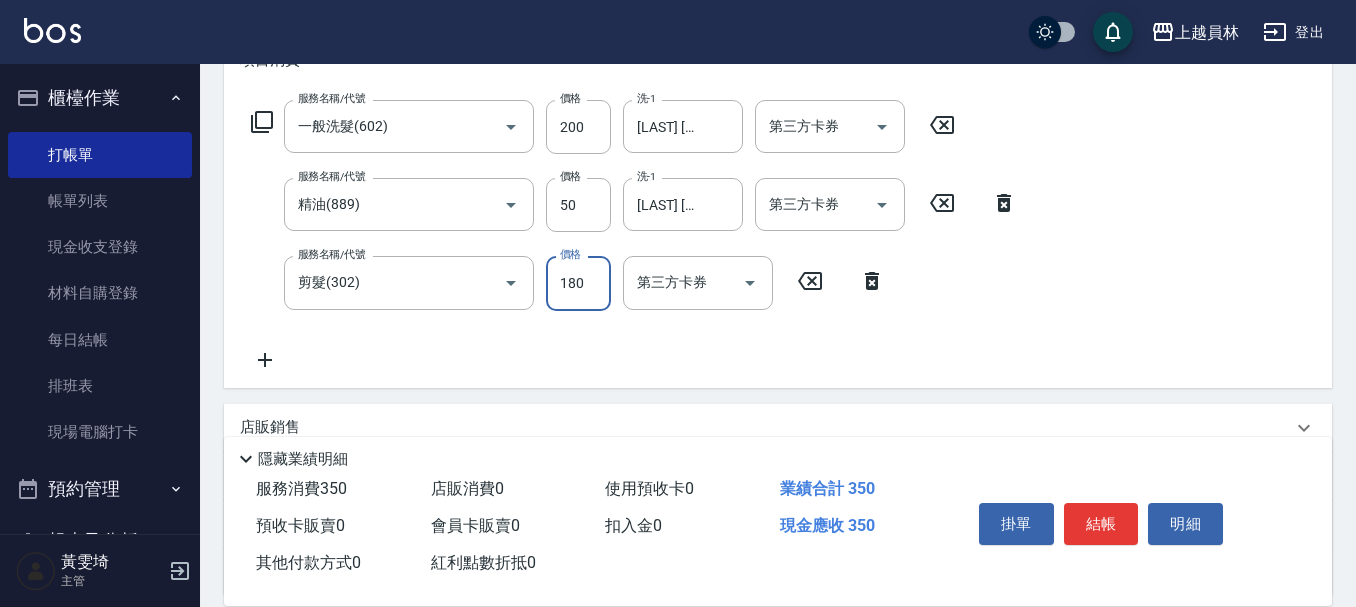 type on "180" 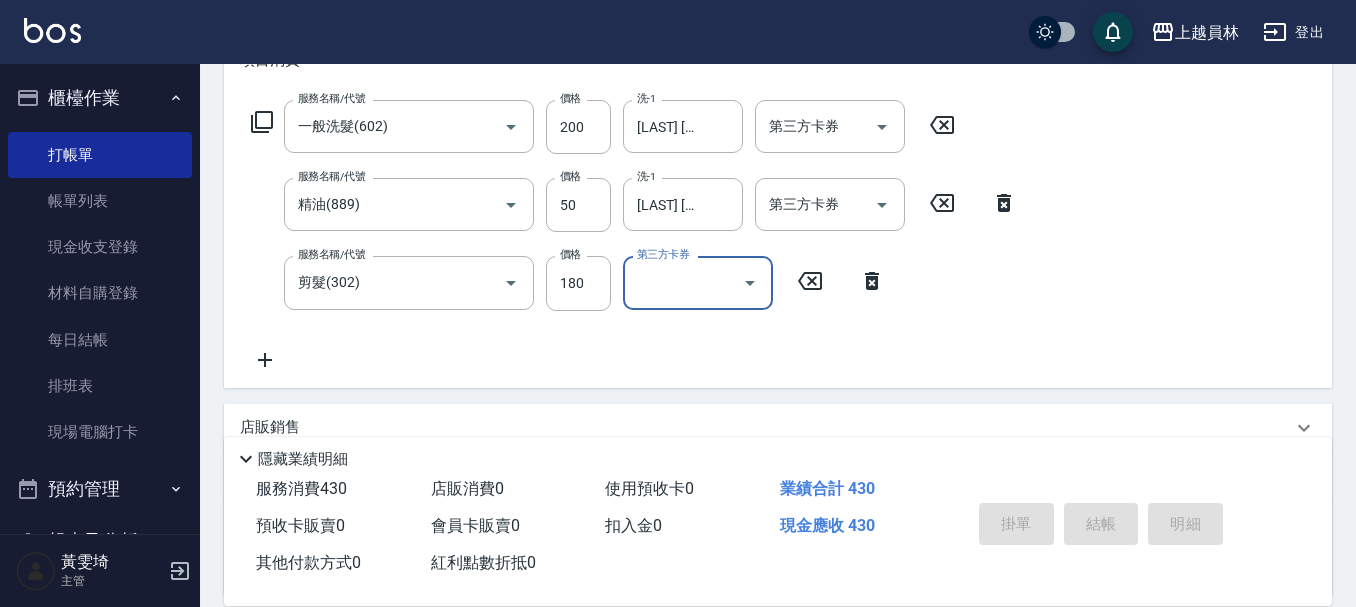 type 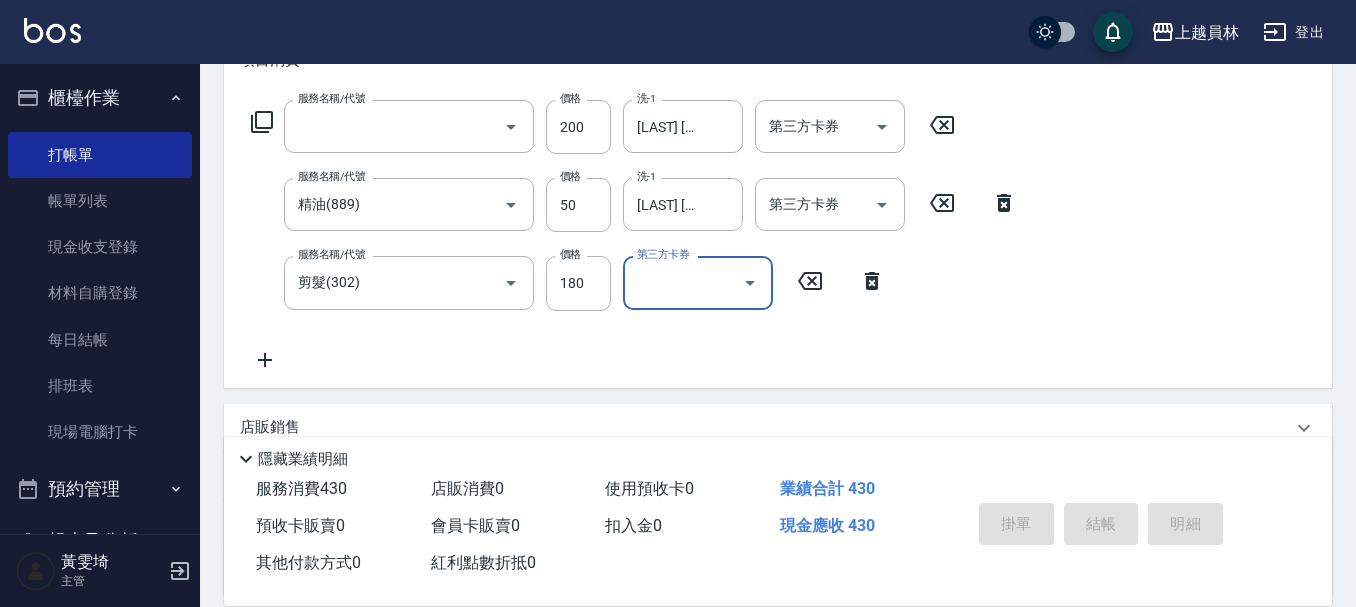 scroll, scrollTop: 0, scrollLeft: 0, axis: both 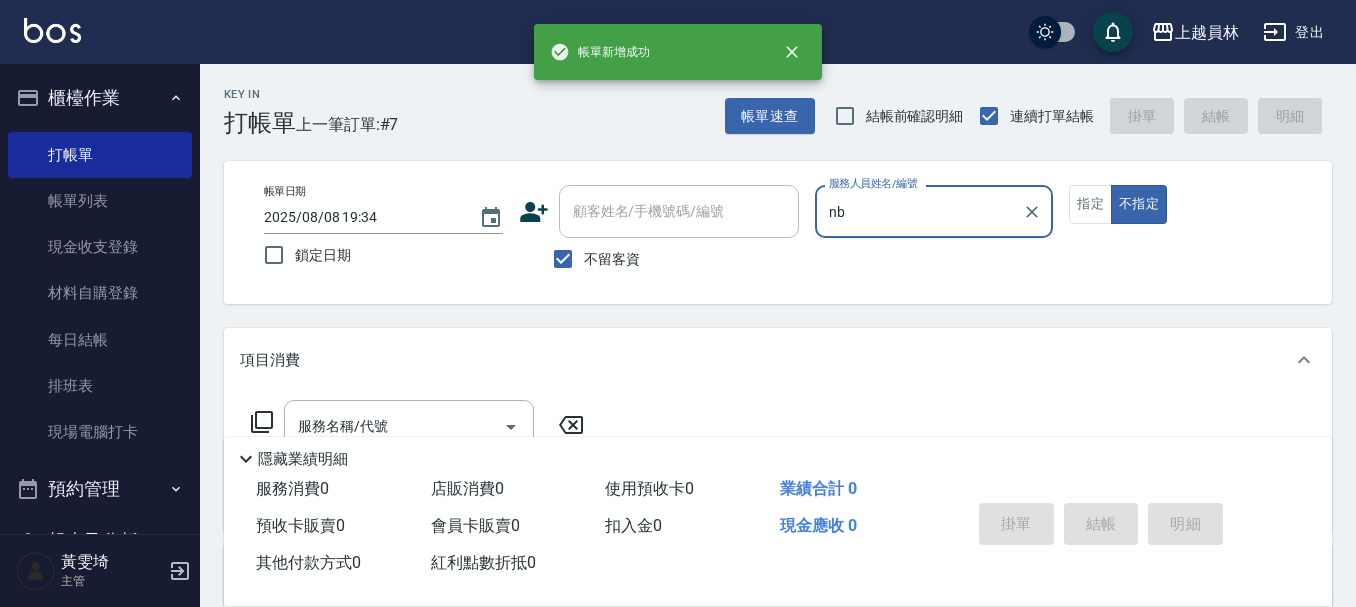 type on "n" 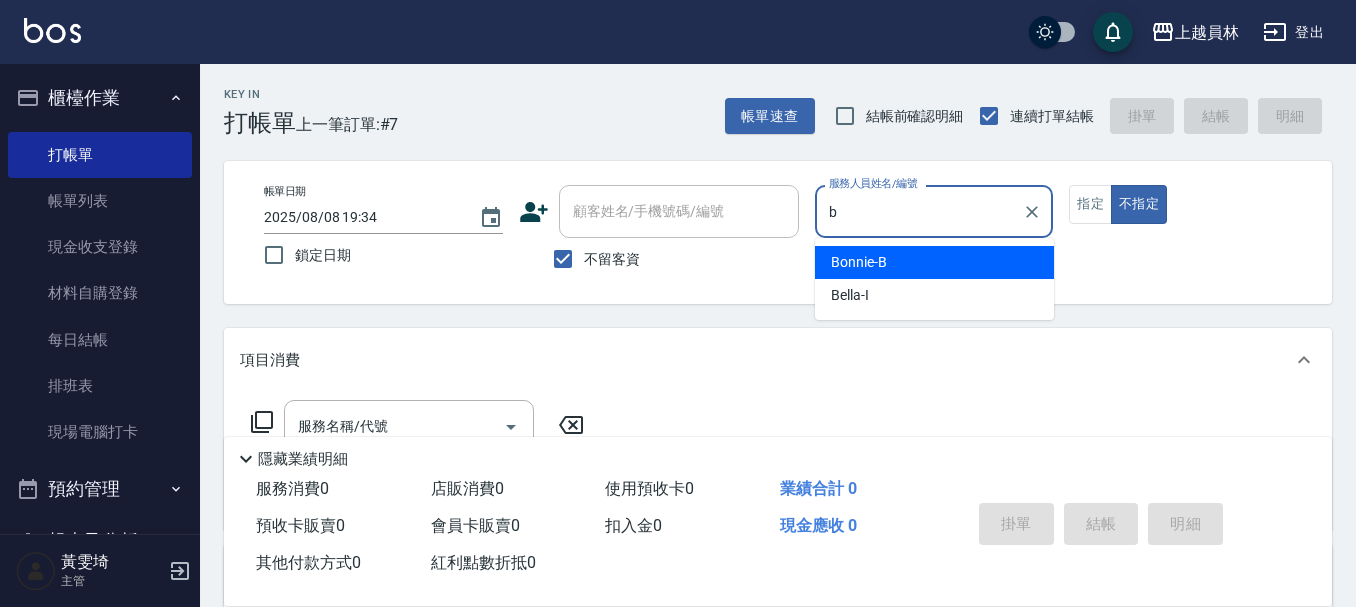 type on "Bonnie-B" 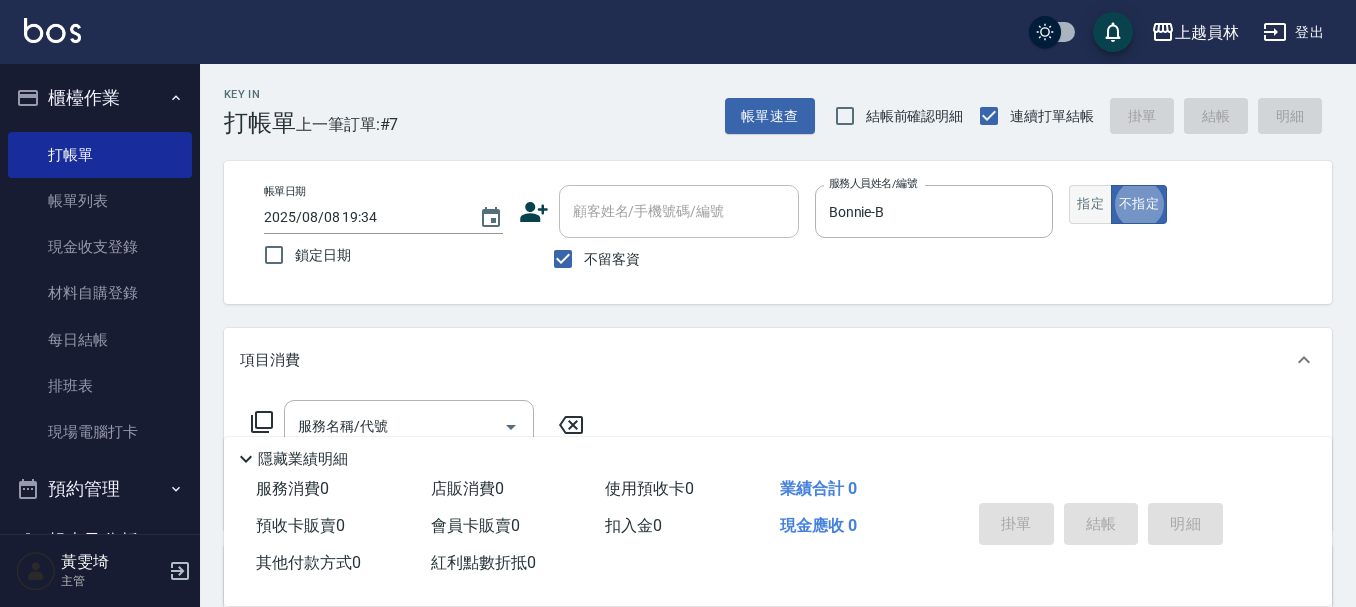 click on "指定" at bounding box center [1090, 204] 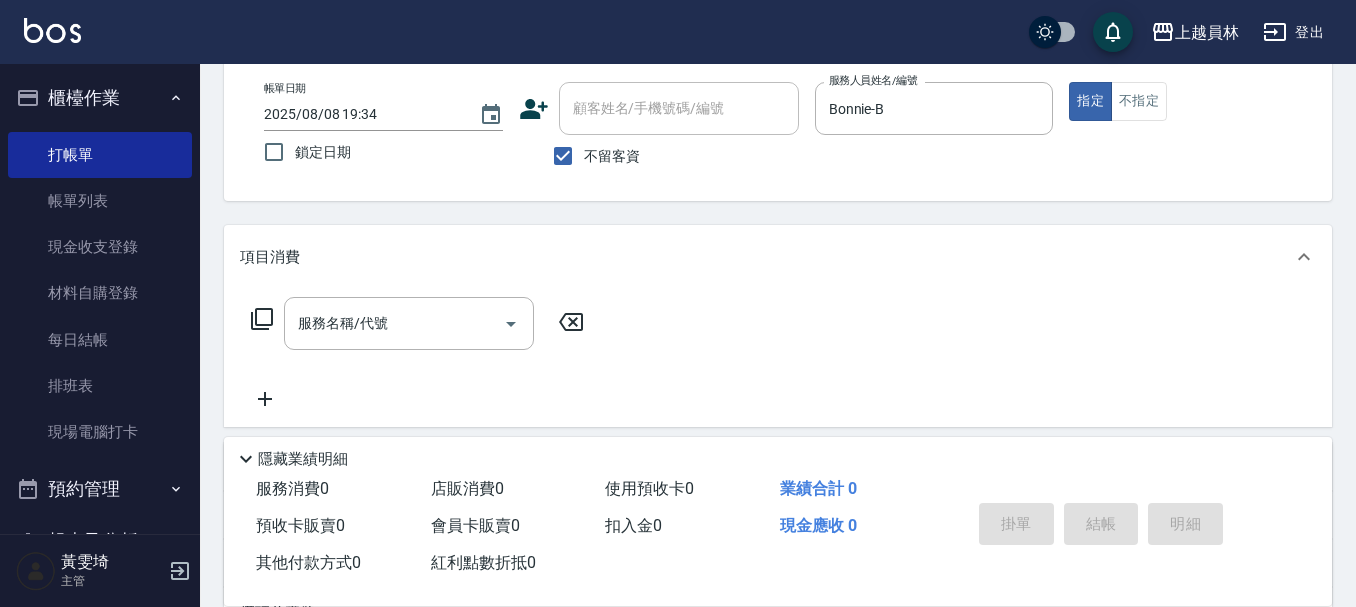 scroll, scrollTop: 200, scrollLeft: 0, axis: vertical 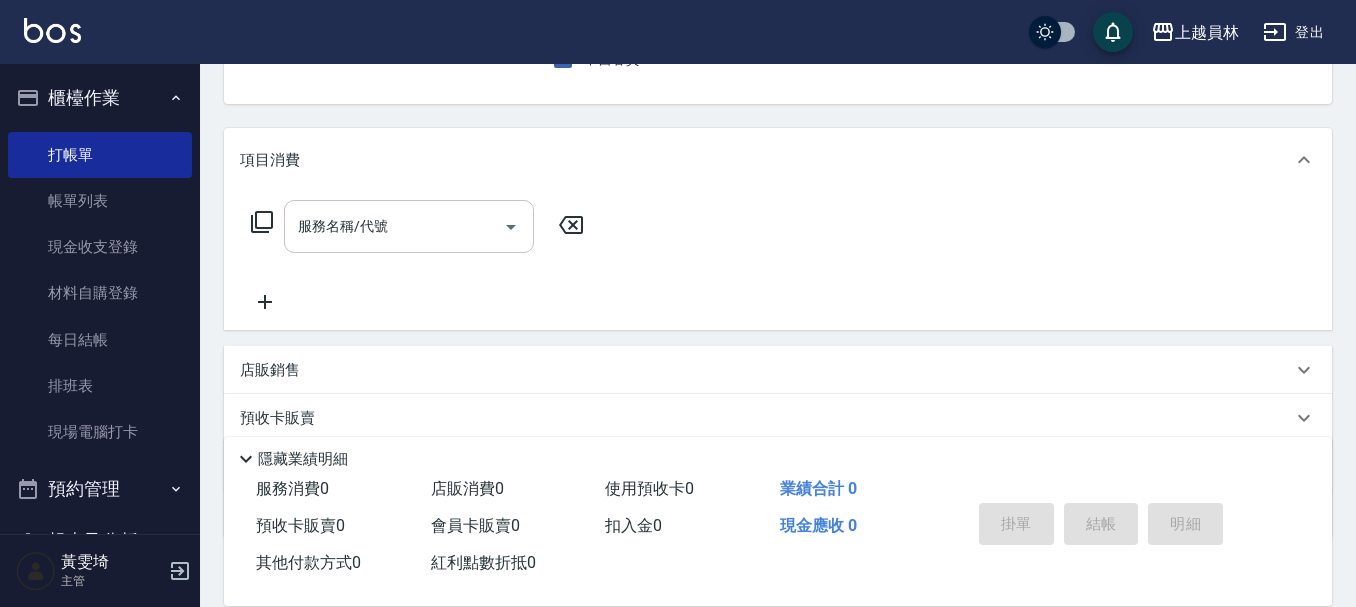 click on "服務名稱/代號" at bounding box center [394, 226] 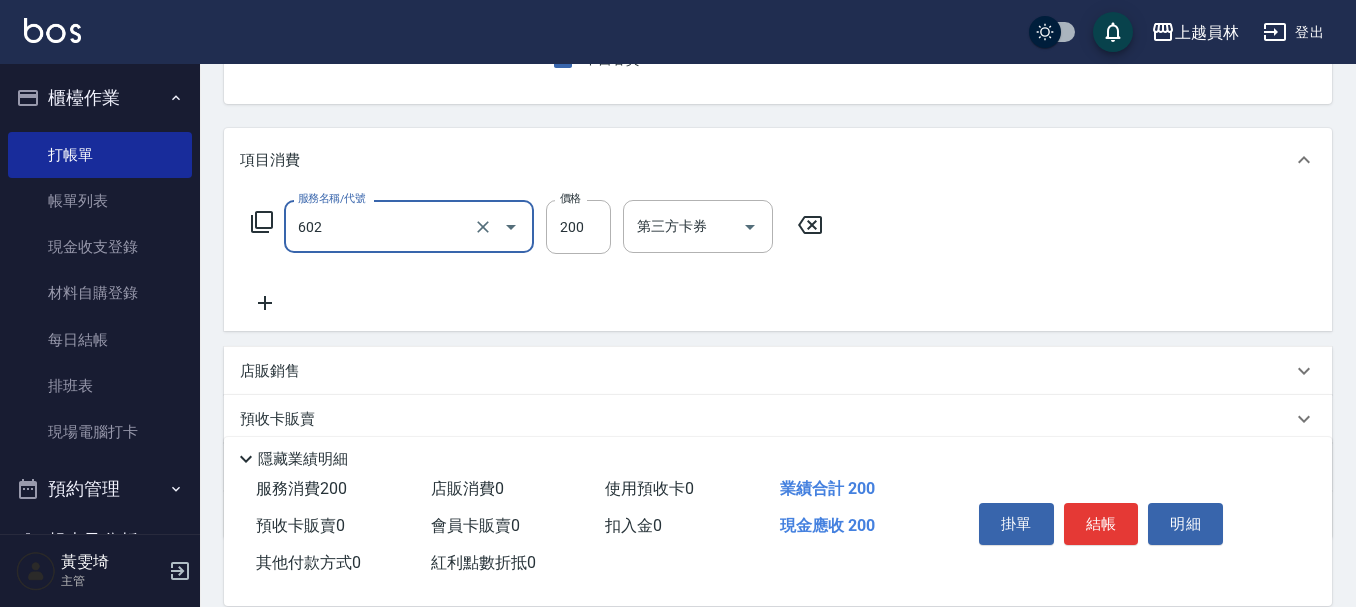 type on "一般洗髮(602)" 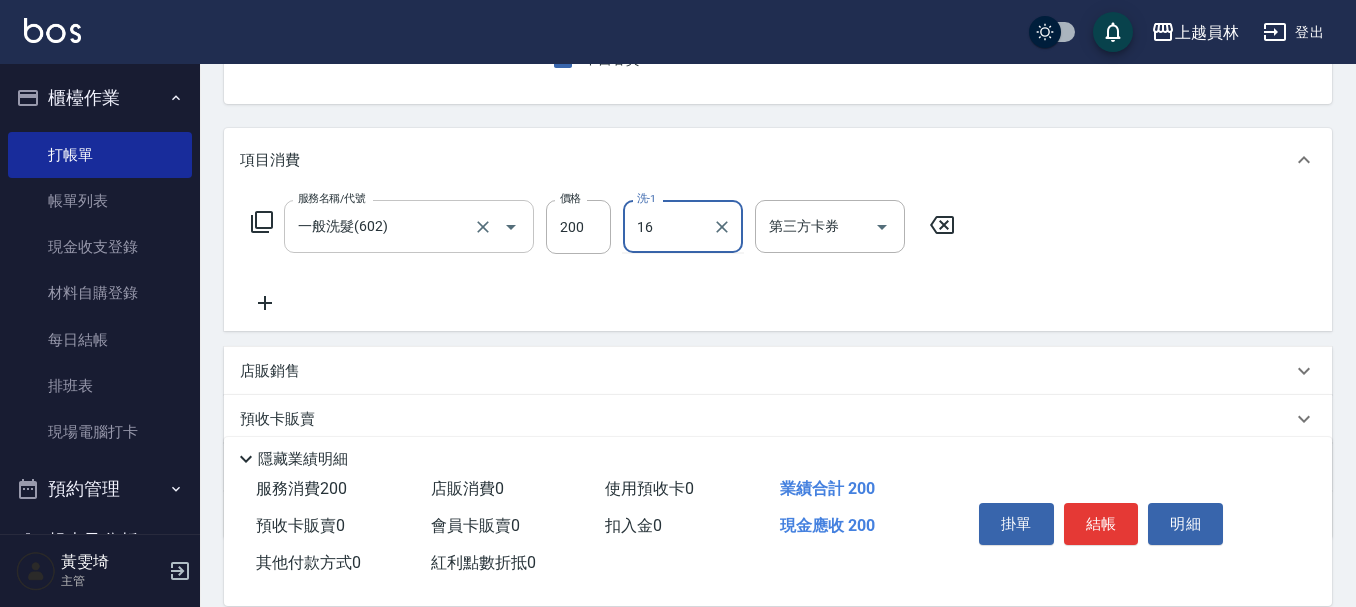 type on "[LAST] [FIRST]-16" 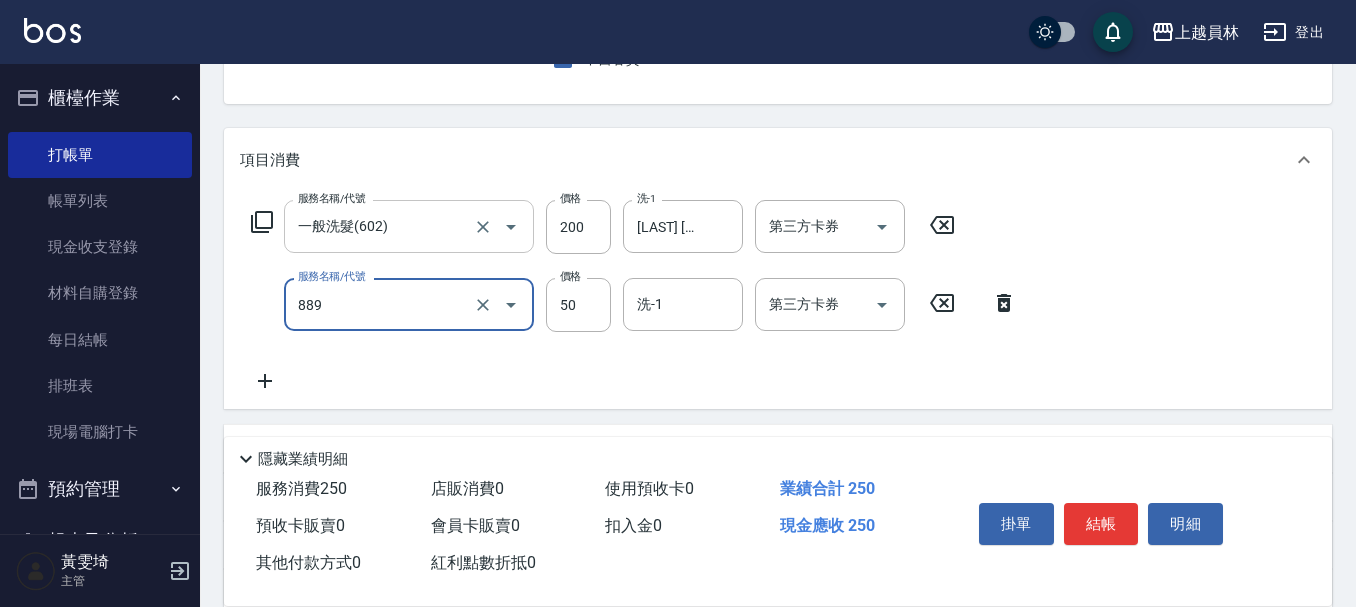 type on "精油(889)" 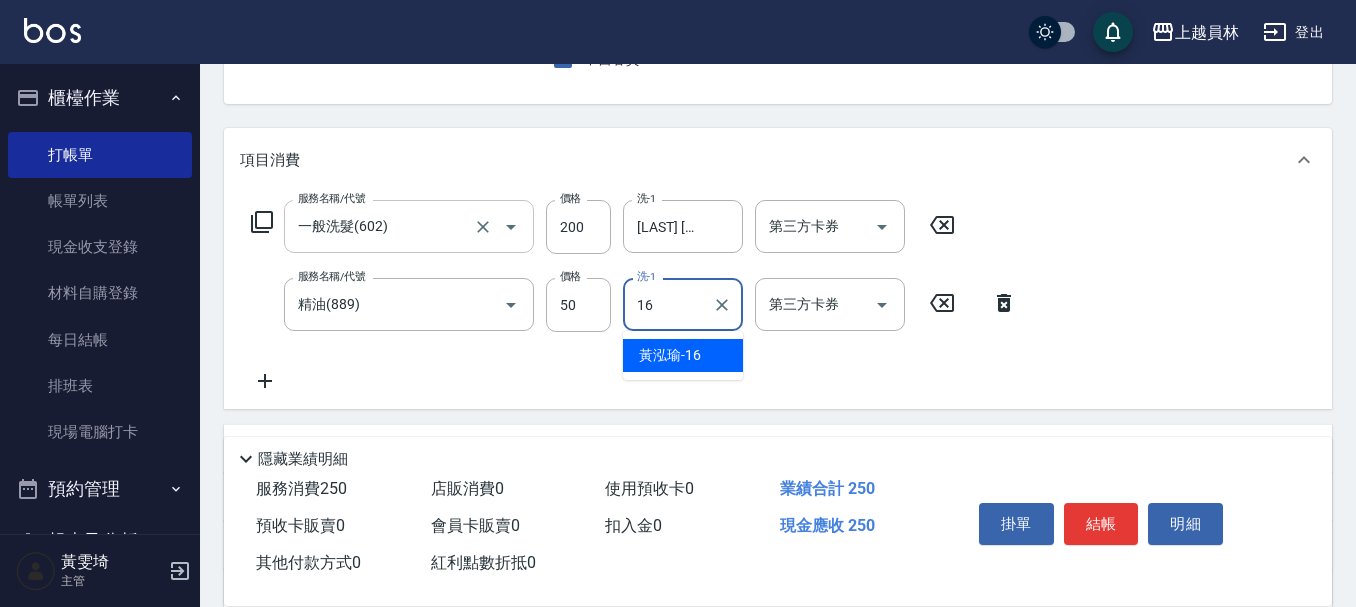 type on "[LAST] [FIRST]-16" 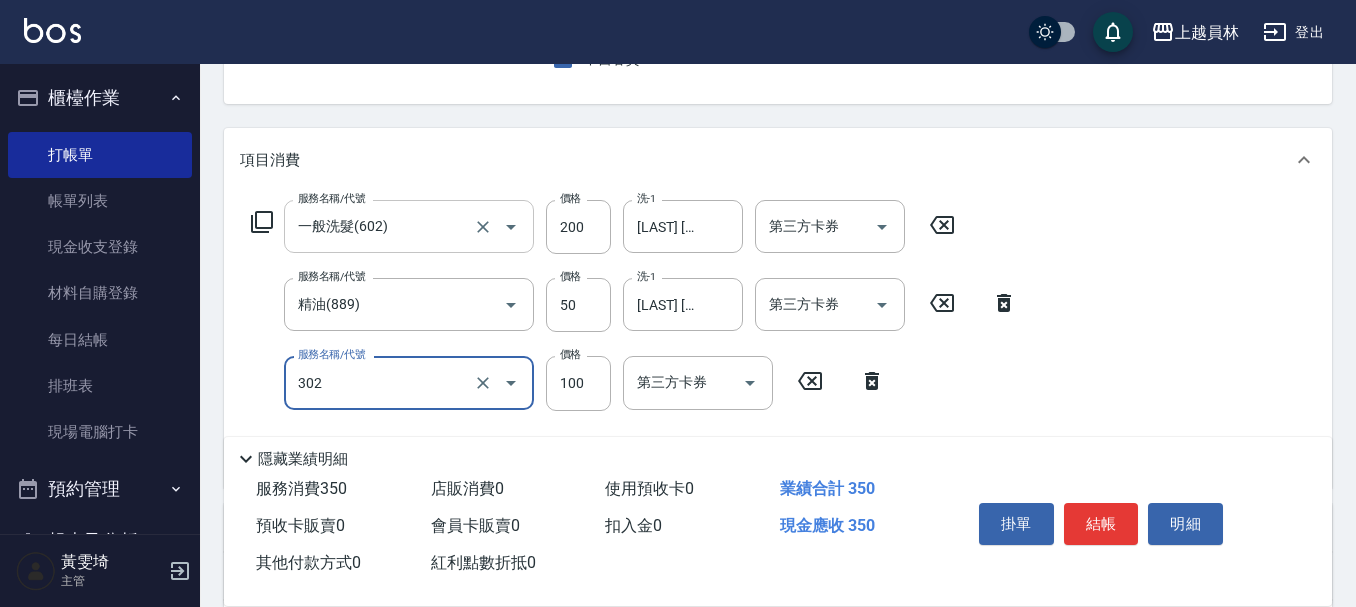 type on "剪髮(302)" 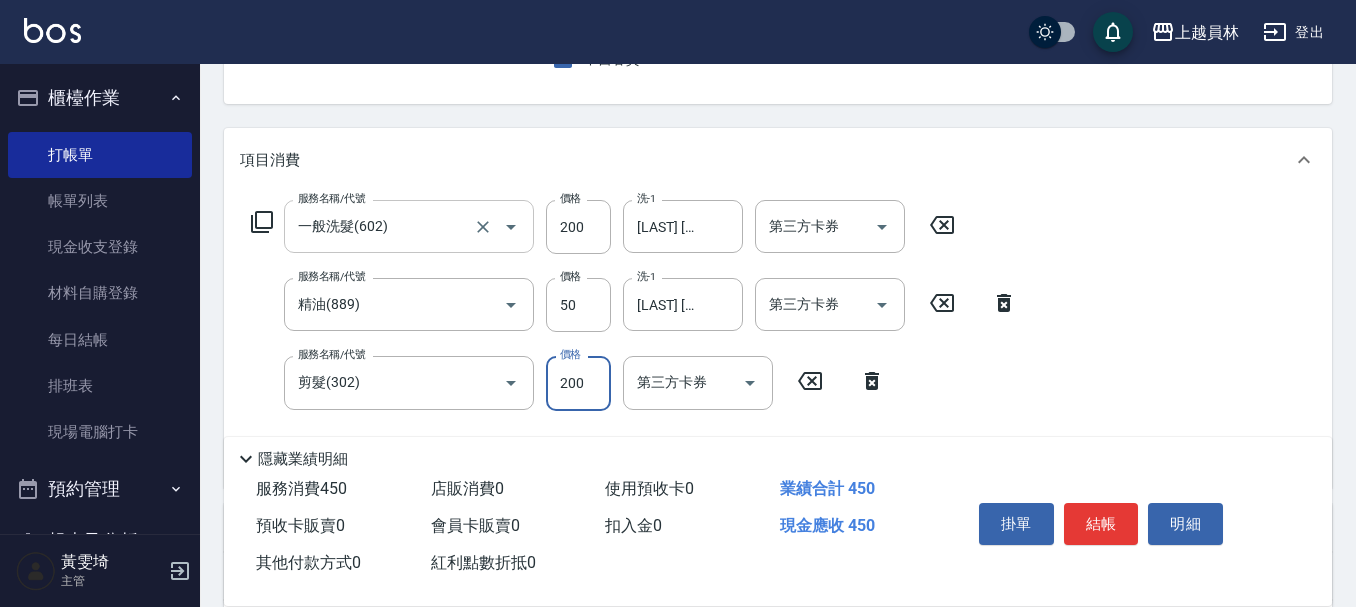 type on "200" 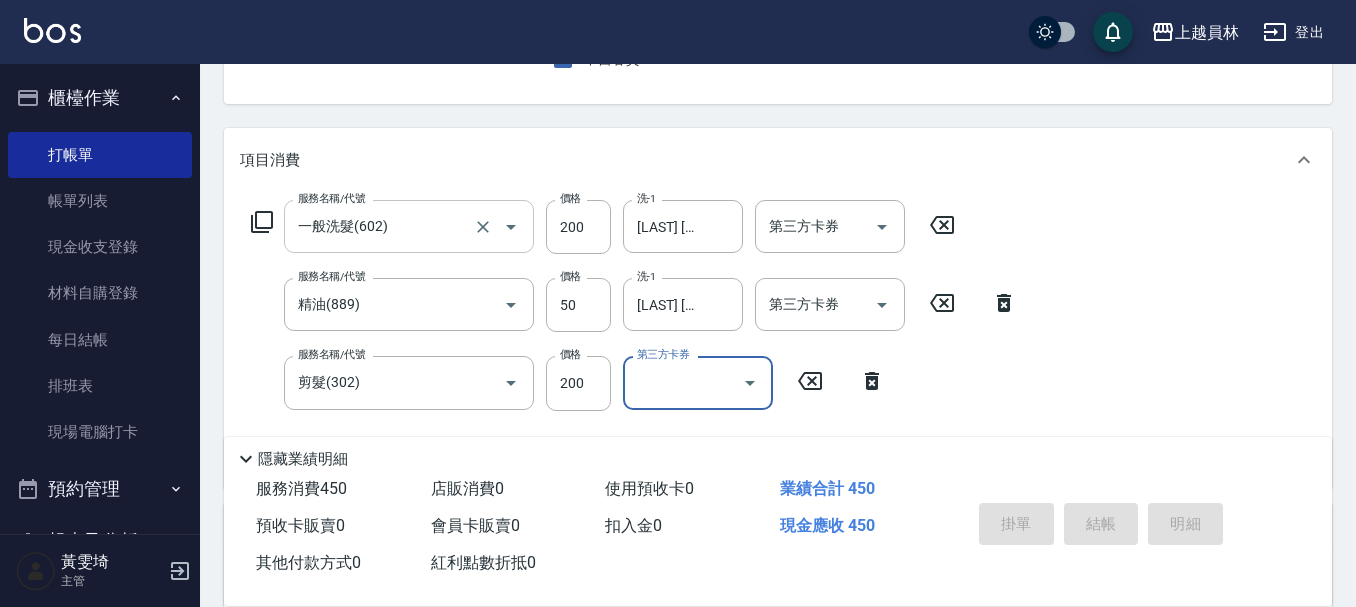 type 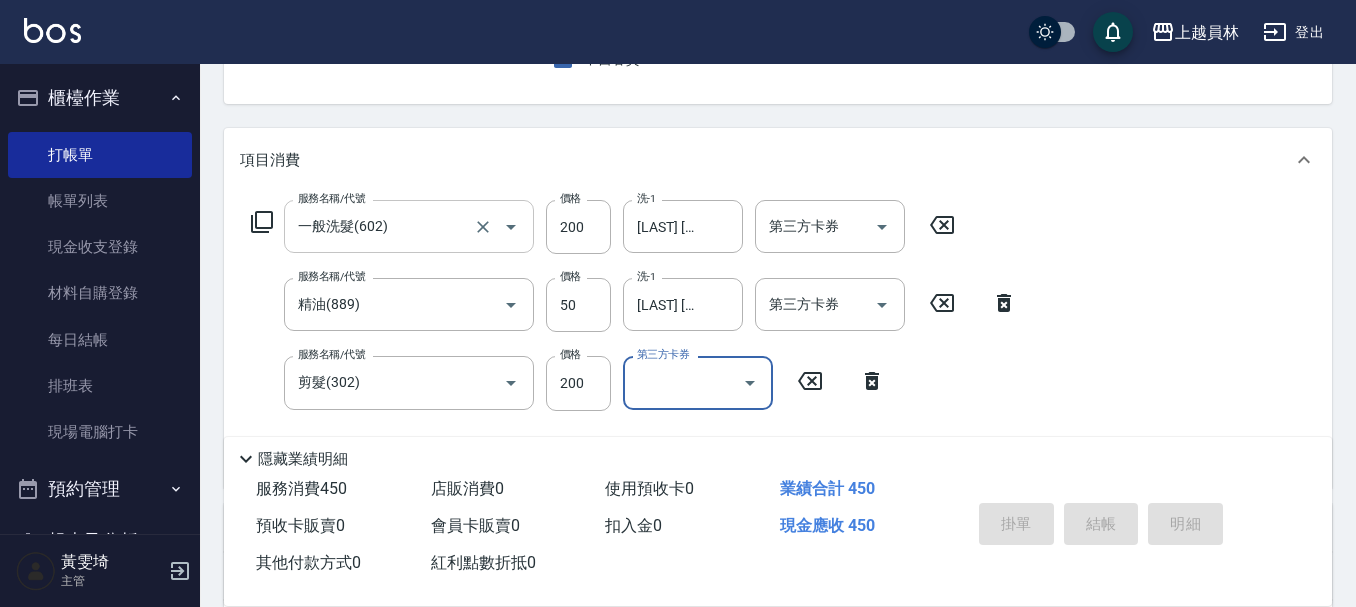 type 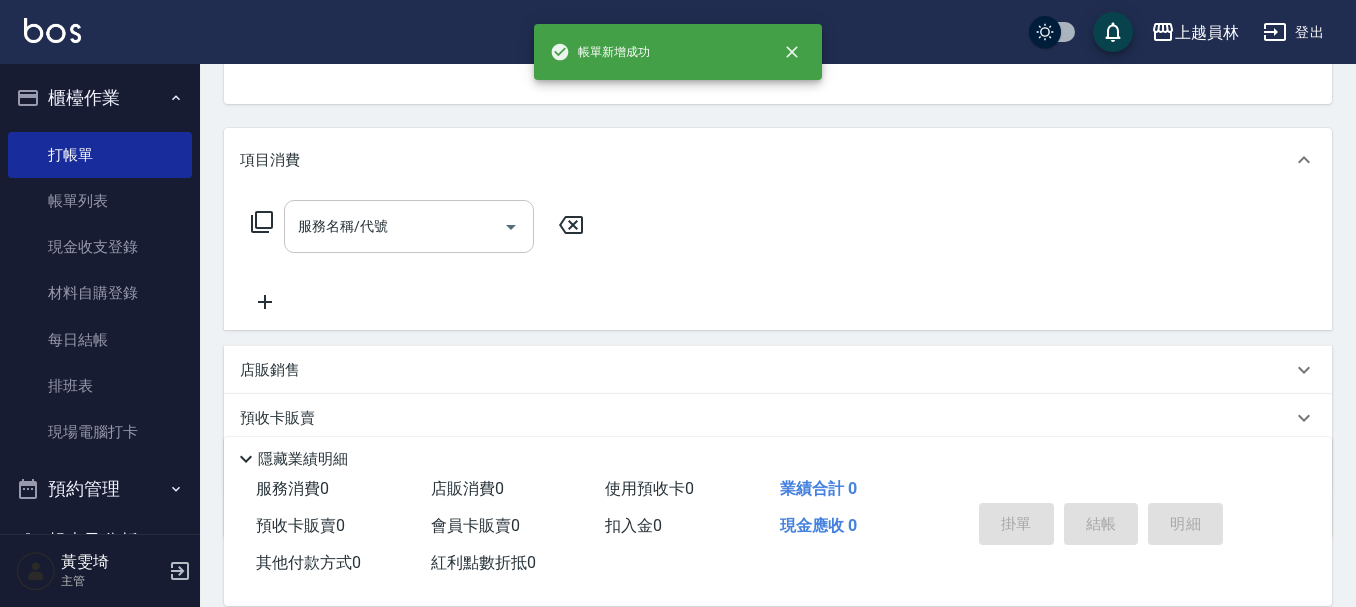 scroll, scrollTop: 194, scrollLeft: 0, axis: vertical 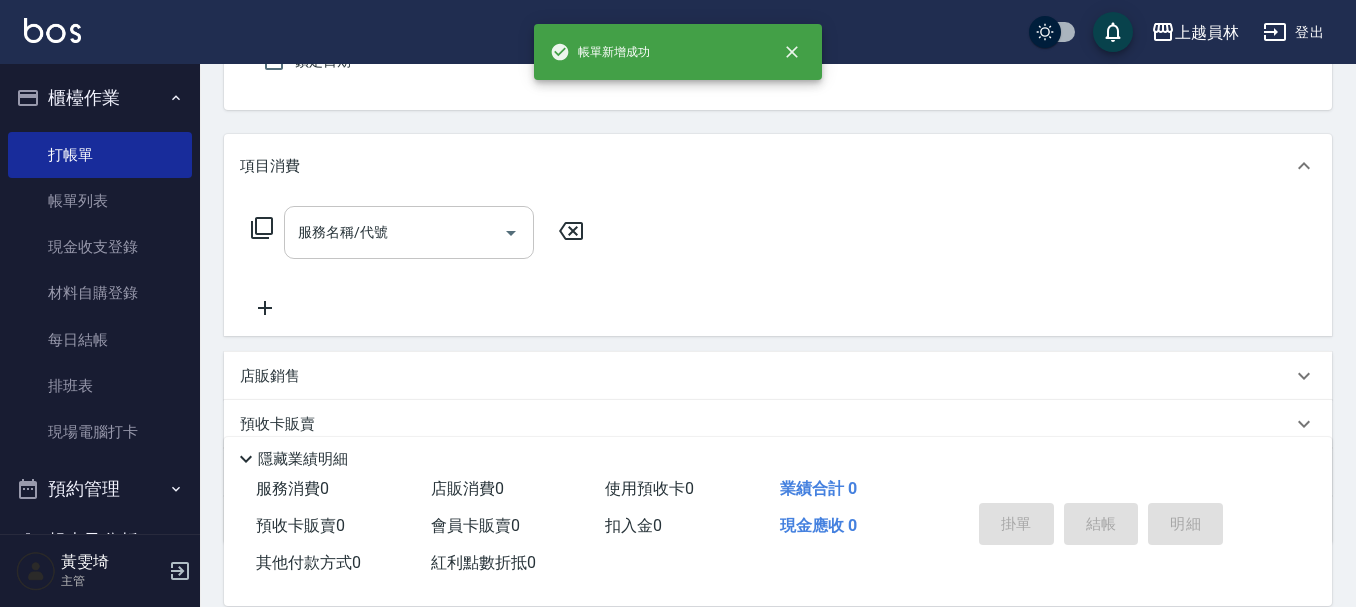 type on "Bonnie-B" 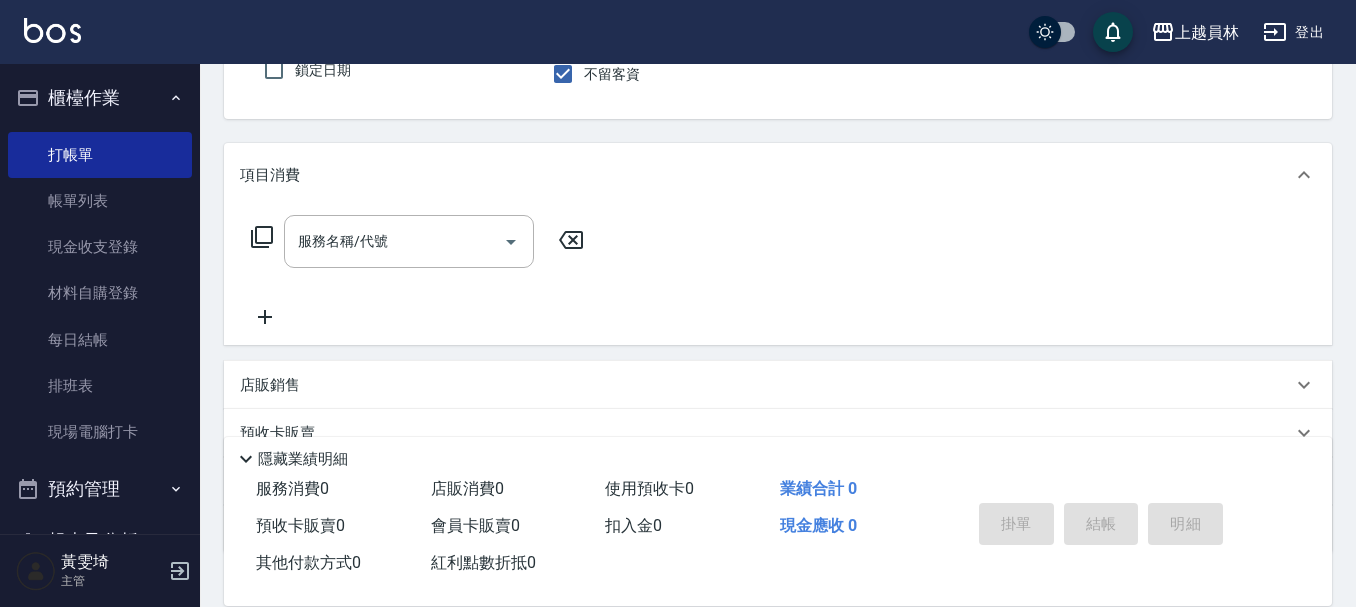 click on "服務名稱/代號 服務名稱/代號" at bounding box center [778, 276] 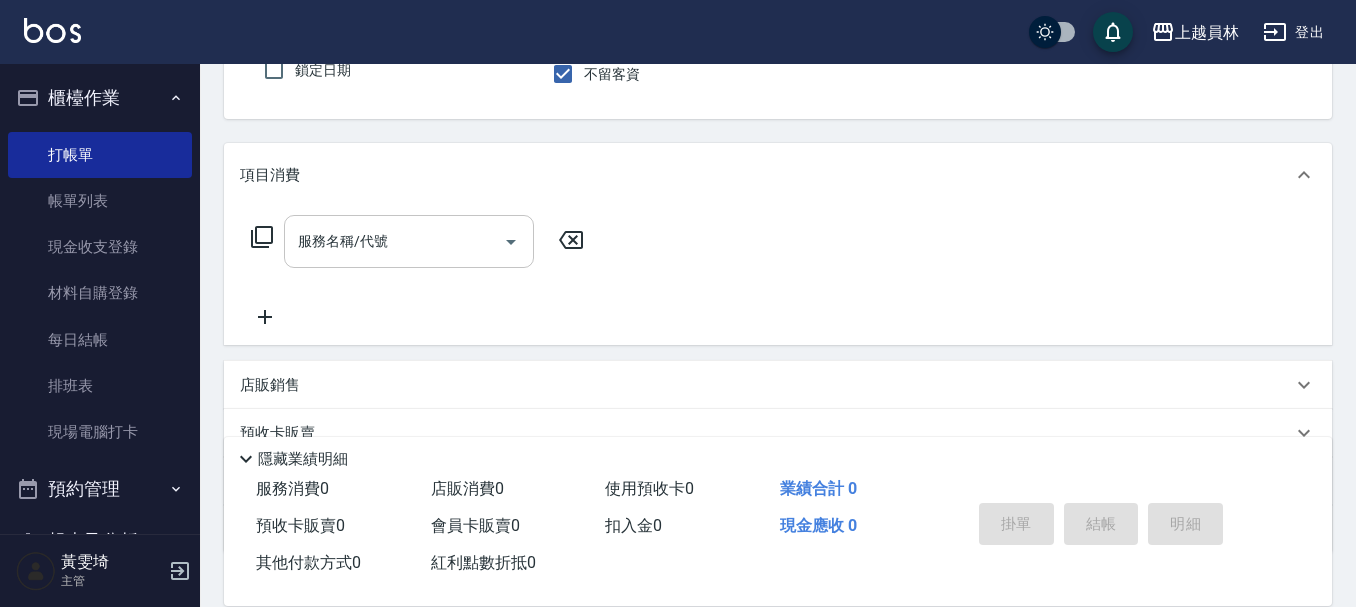 click on "服務名稱/代號" at bounding box center [394, 241] 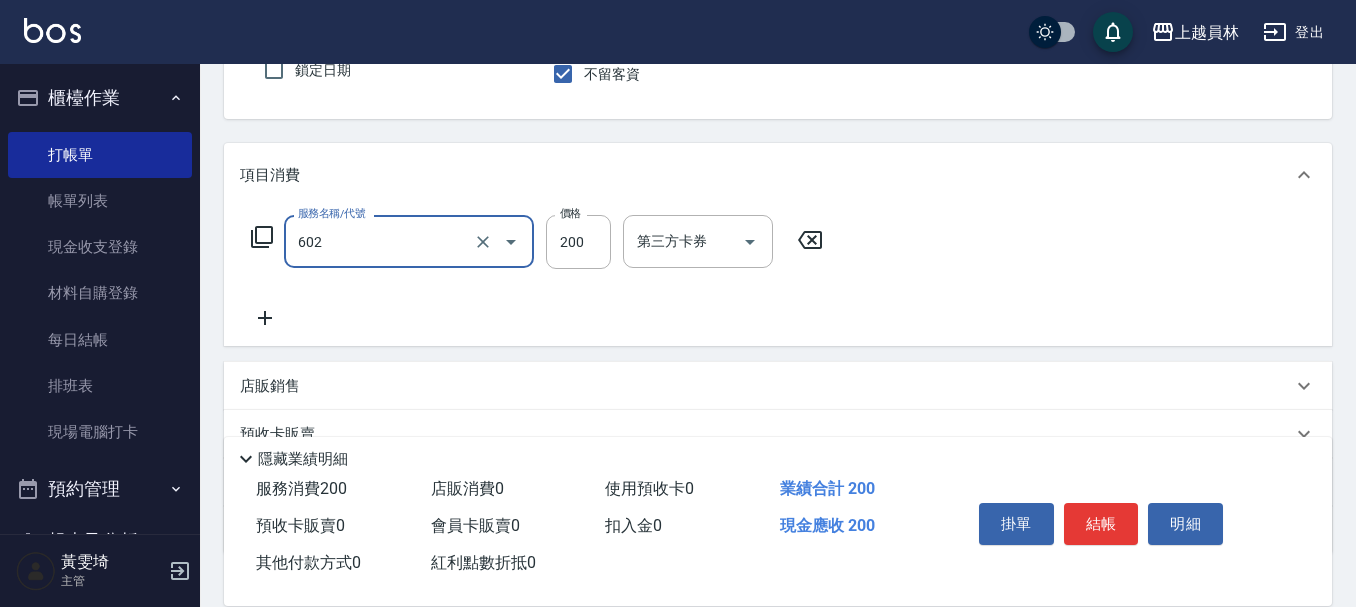 type on "一般洗髮(602)" 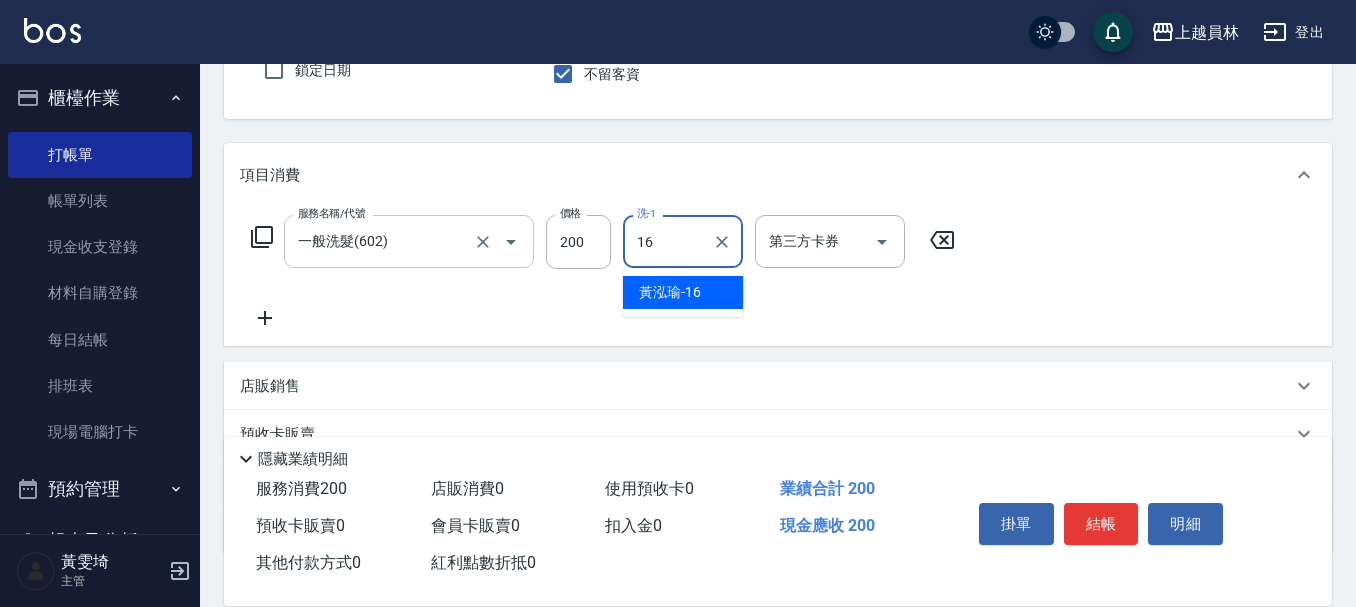 type on "[LAST] [FIRST]-16" 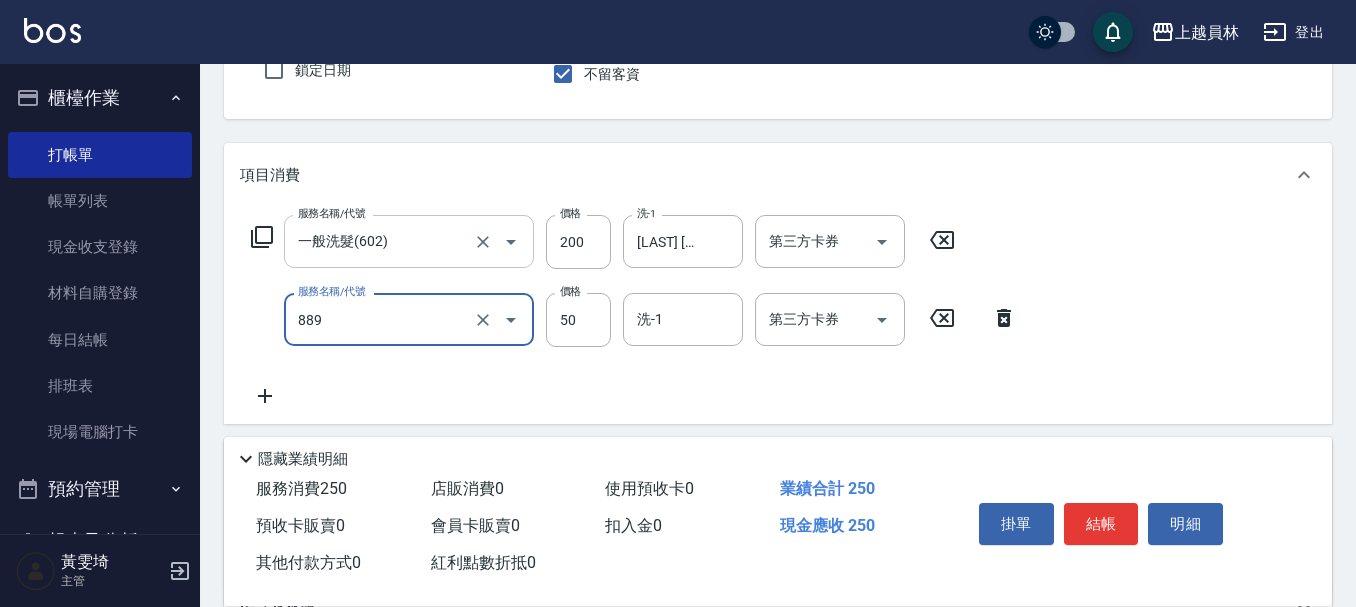 type on "精油(889)" 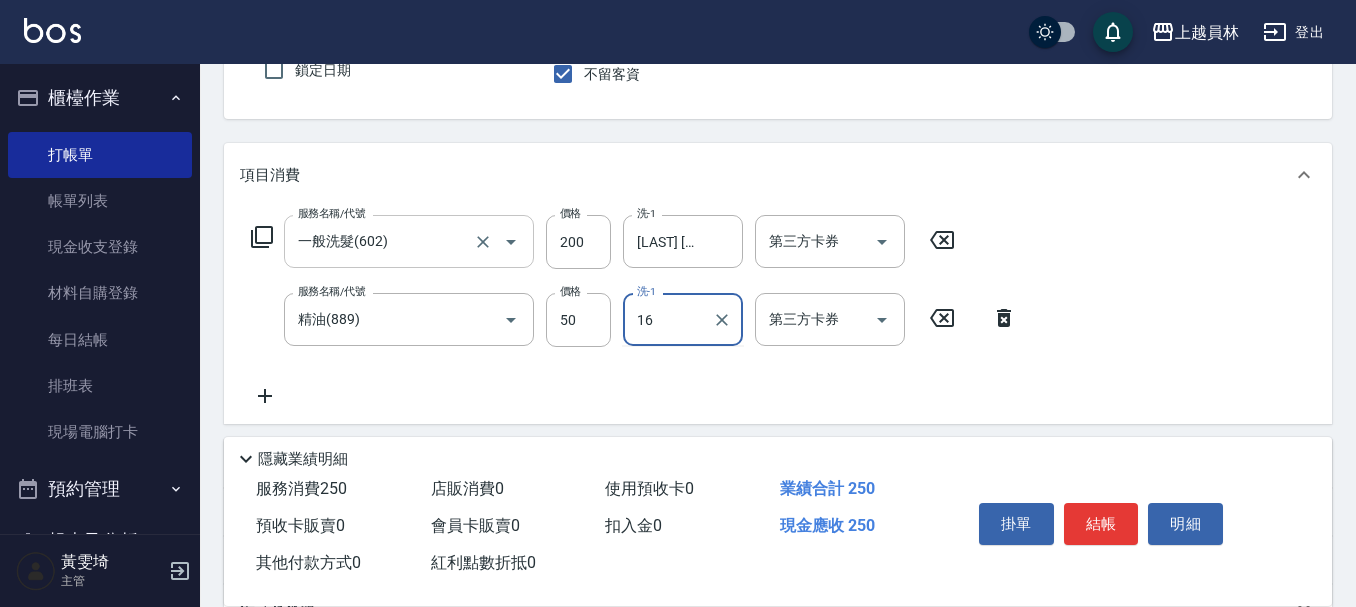 type on "[LAST] [FIRST]-16" 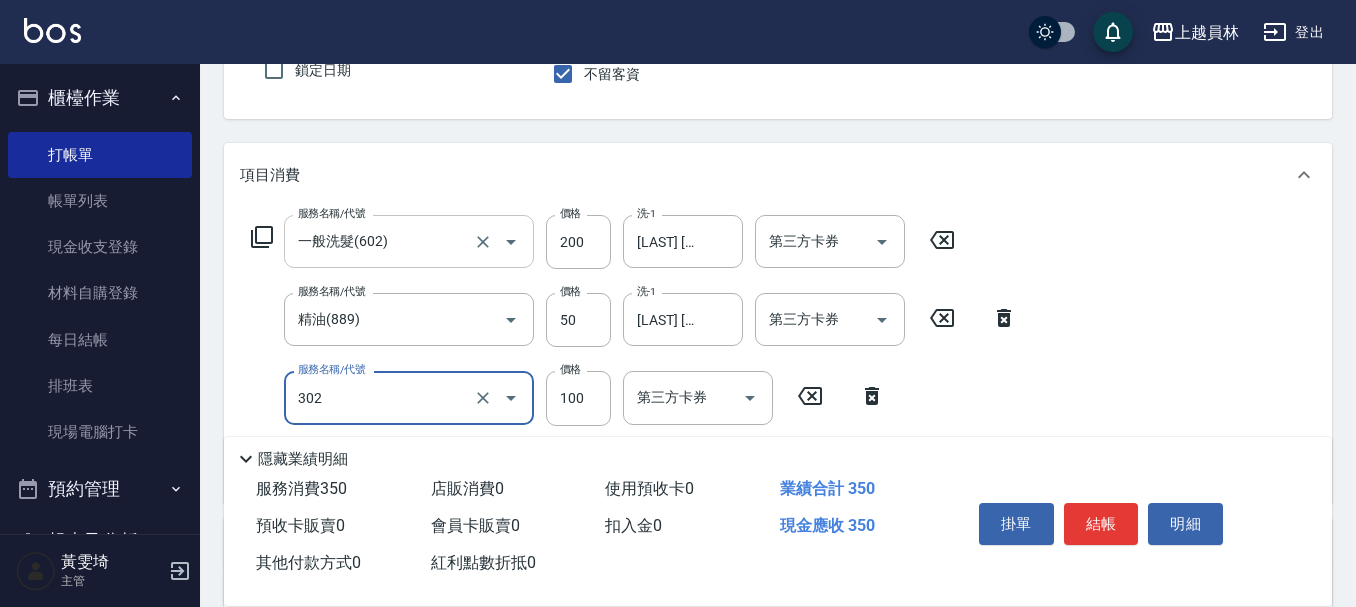 type on "剪髮(302)" 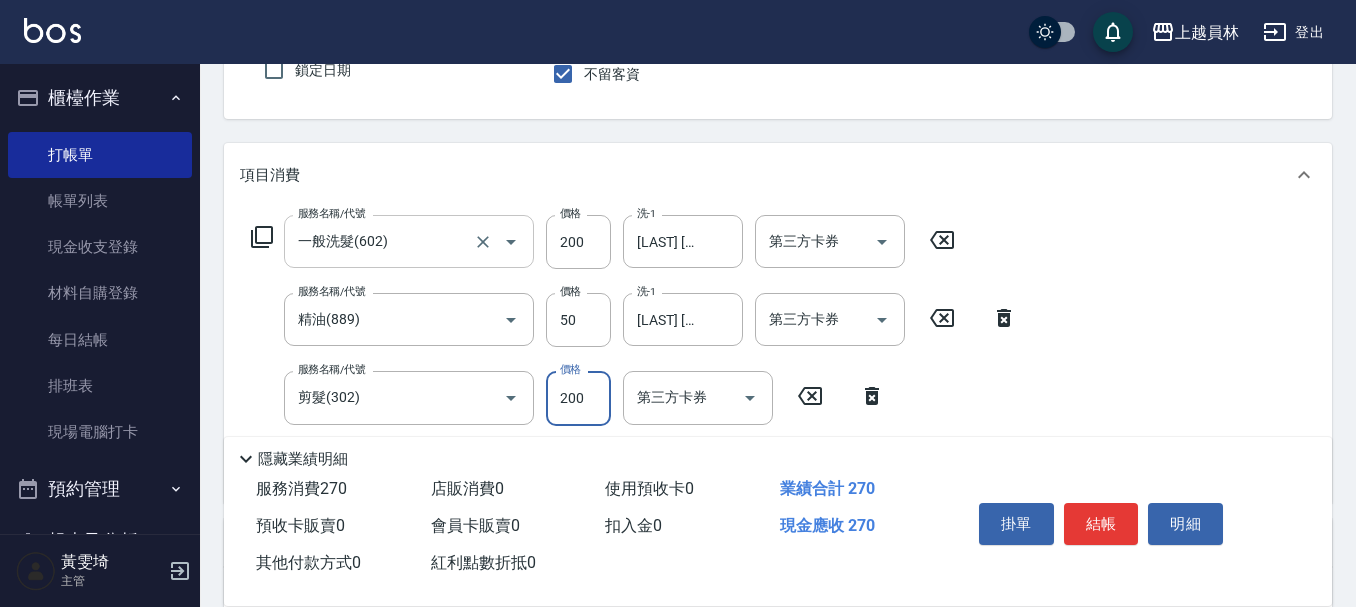 type on "200" 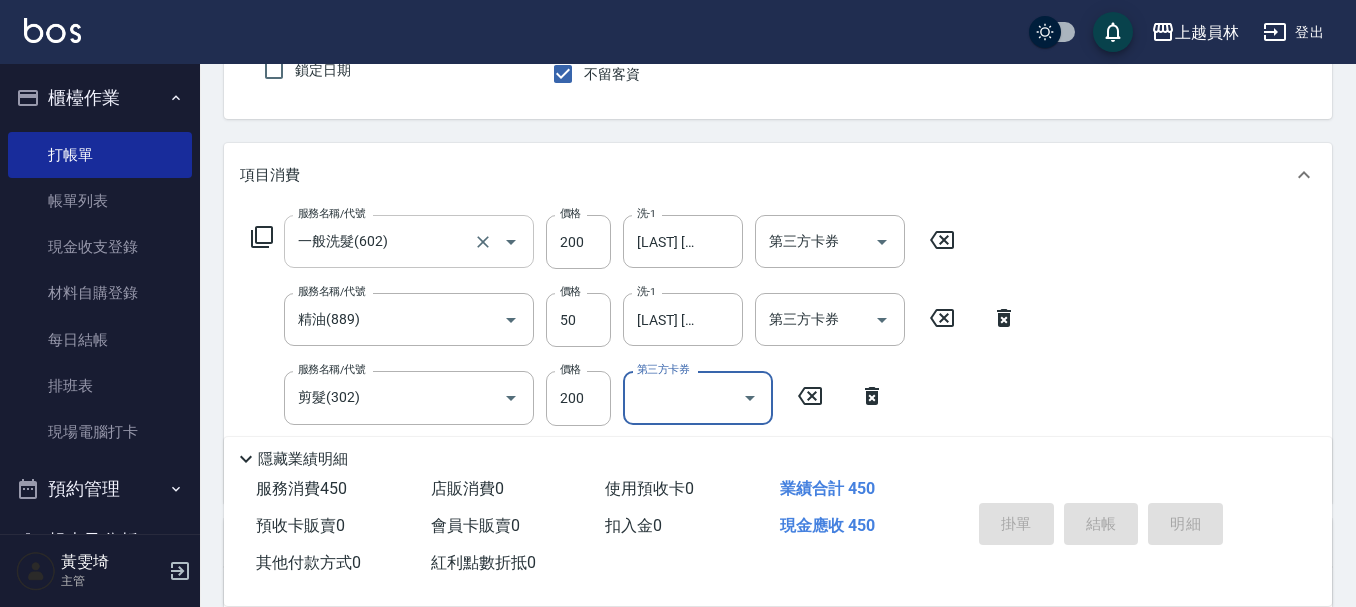 type on "2025/08/08 19:35" 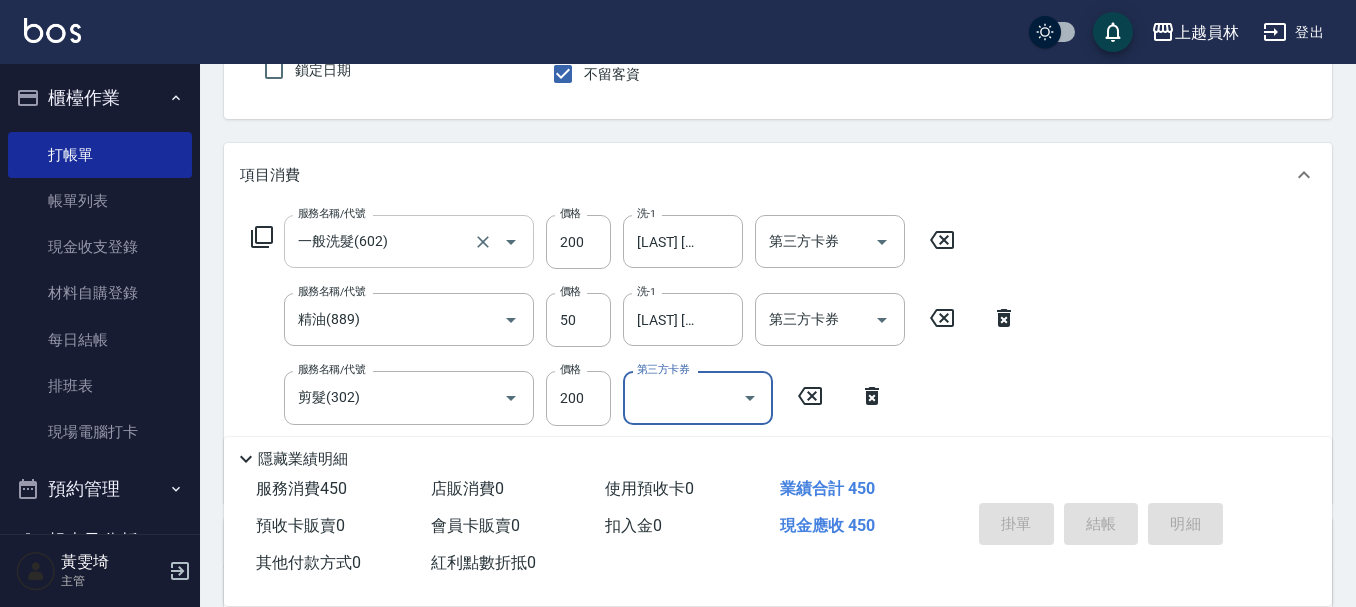 type 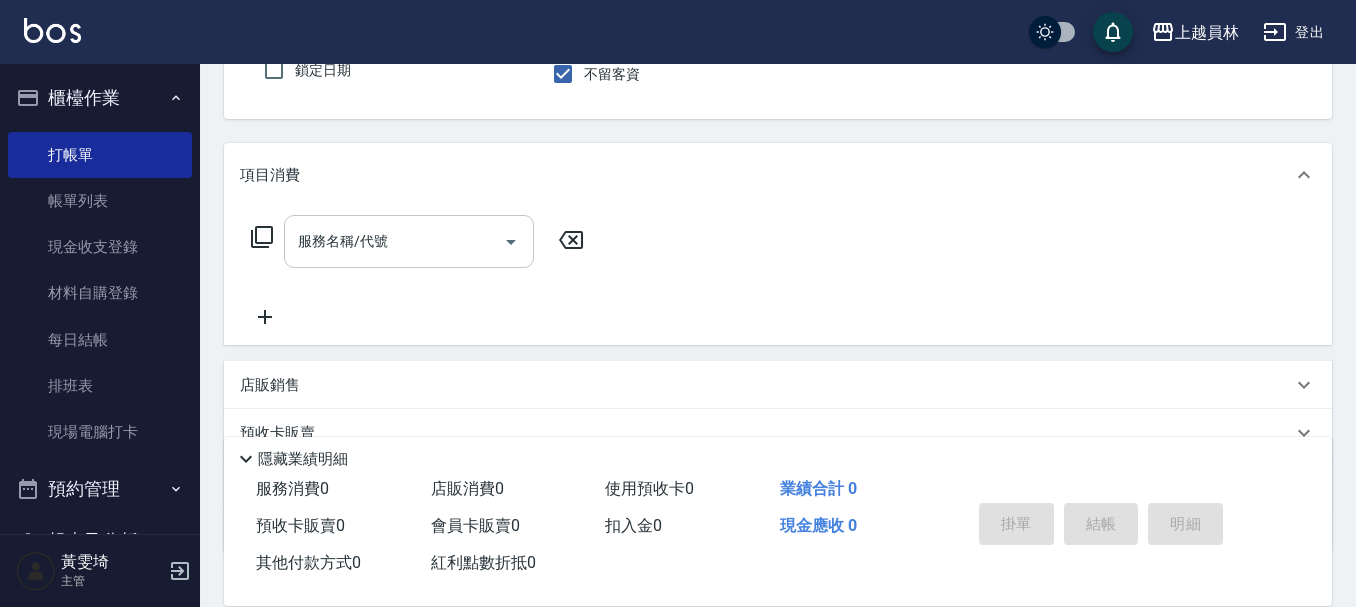 type on "Bella-I" 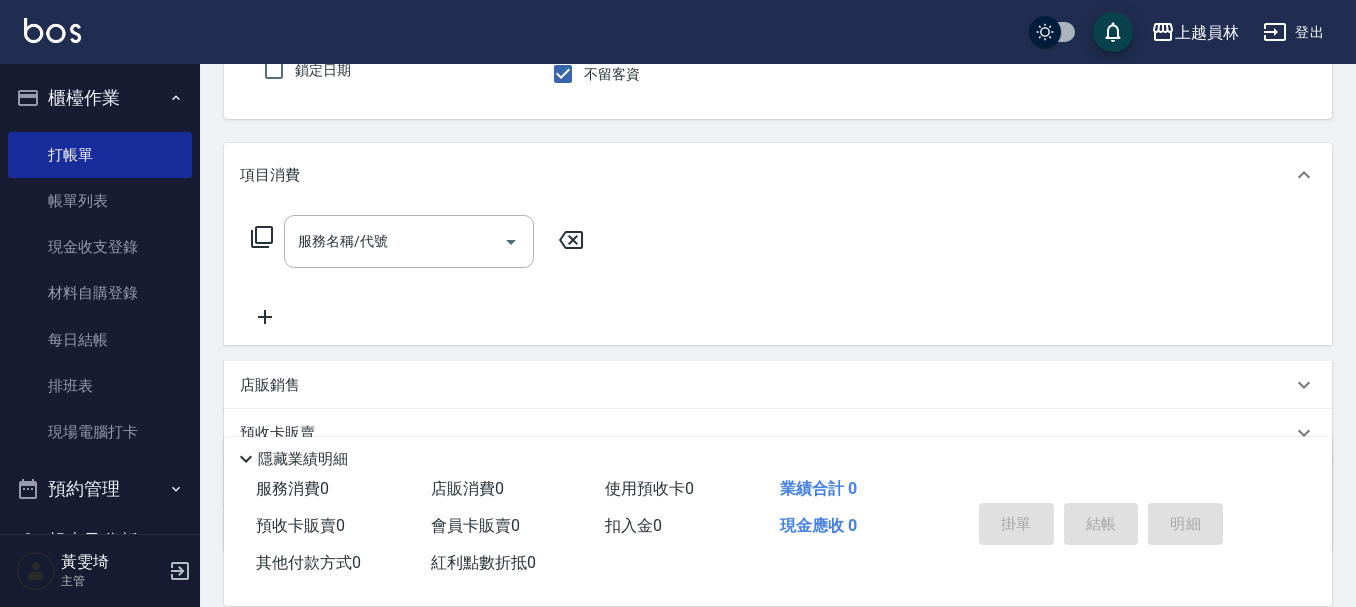 click on "服務名稱/代號 服務名稱/代號" at bounding box center (778, 276) 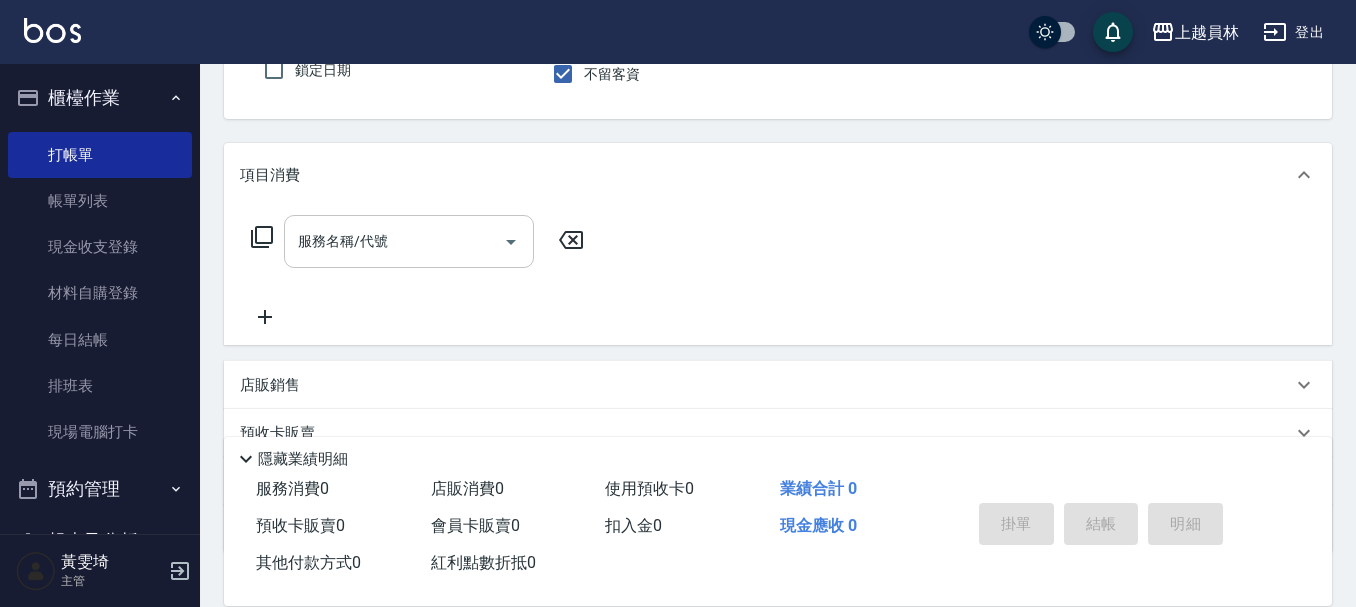 click on "服務名稱/代號" at bounding box center (394, 241) 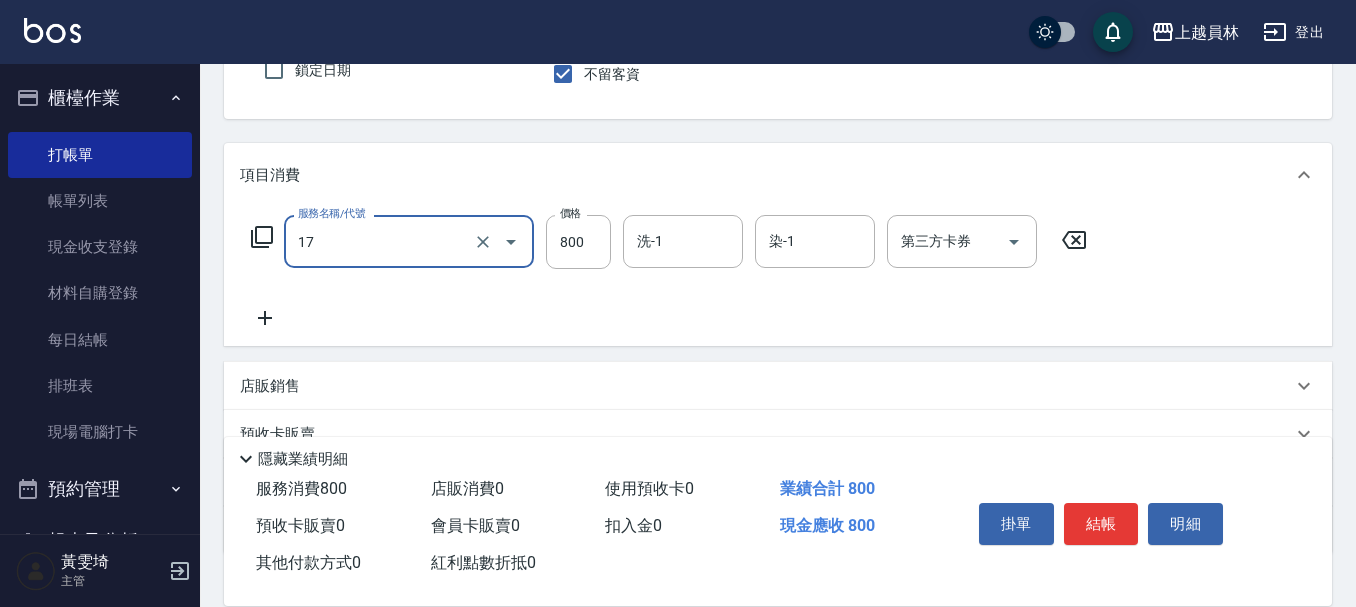 type on "染髮(17)" 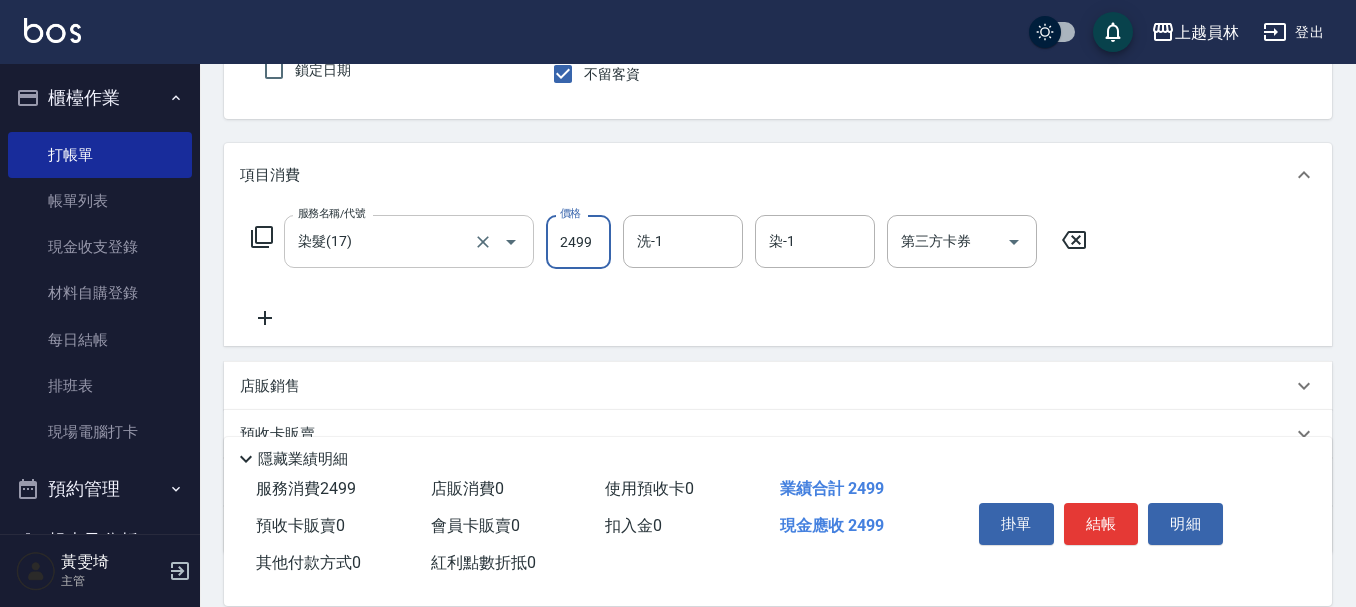 type on "2499" 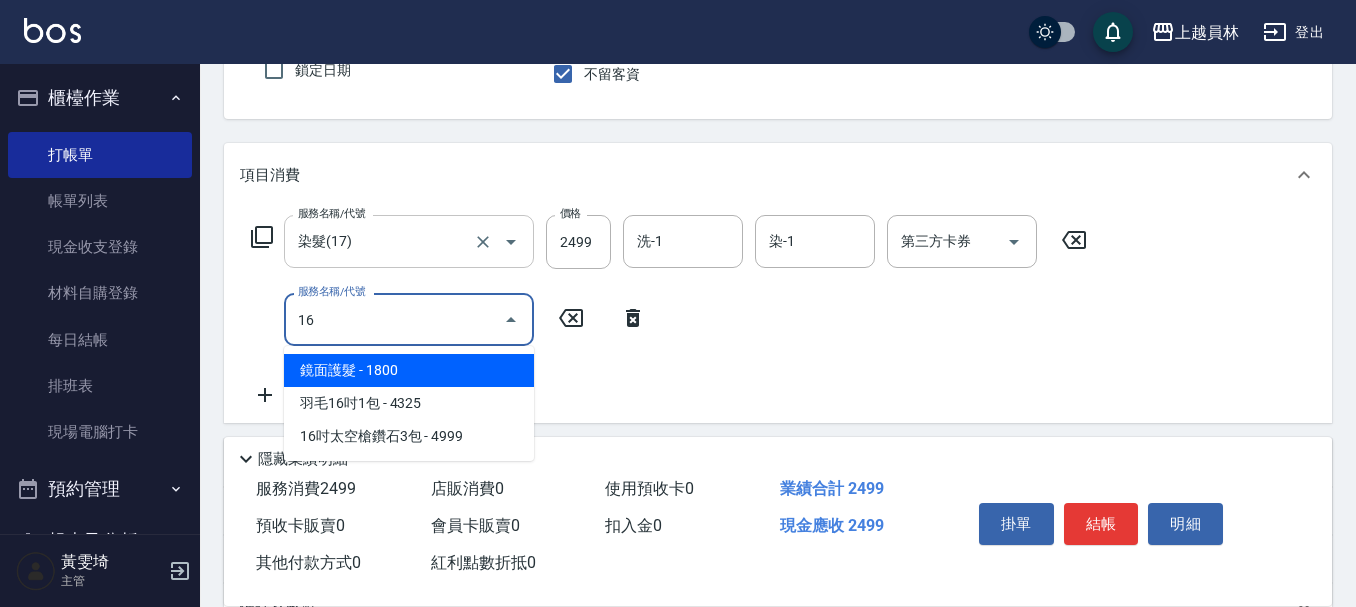 type on "鏡面護髮(16)" 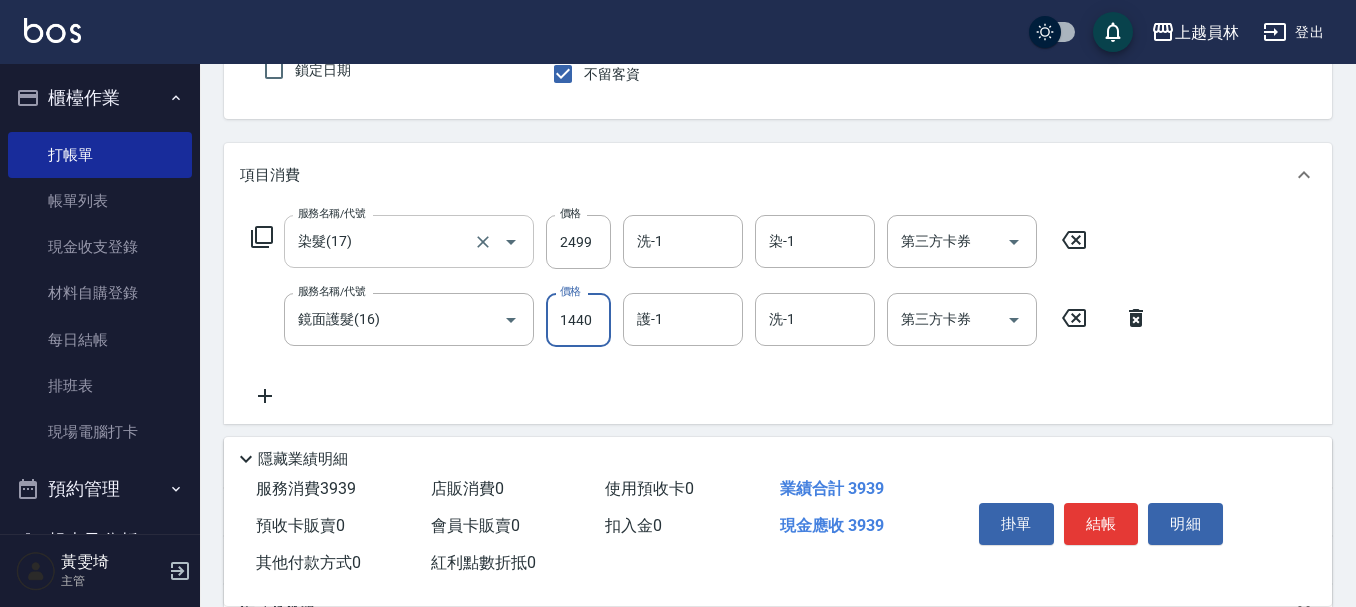 type on "1440" 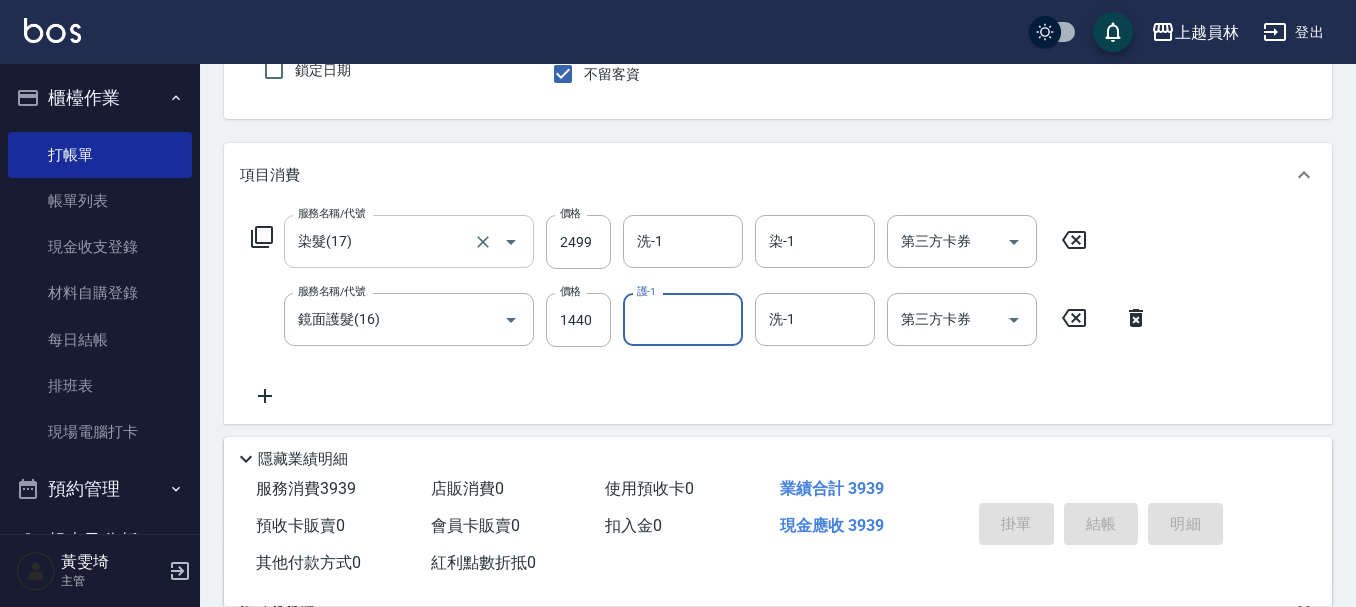 type 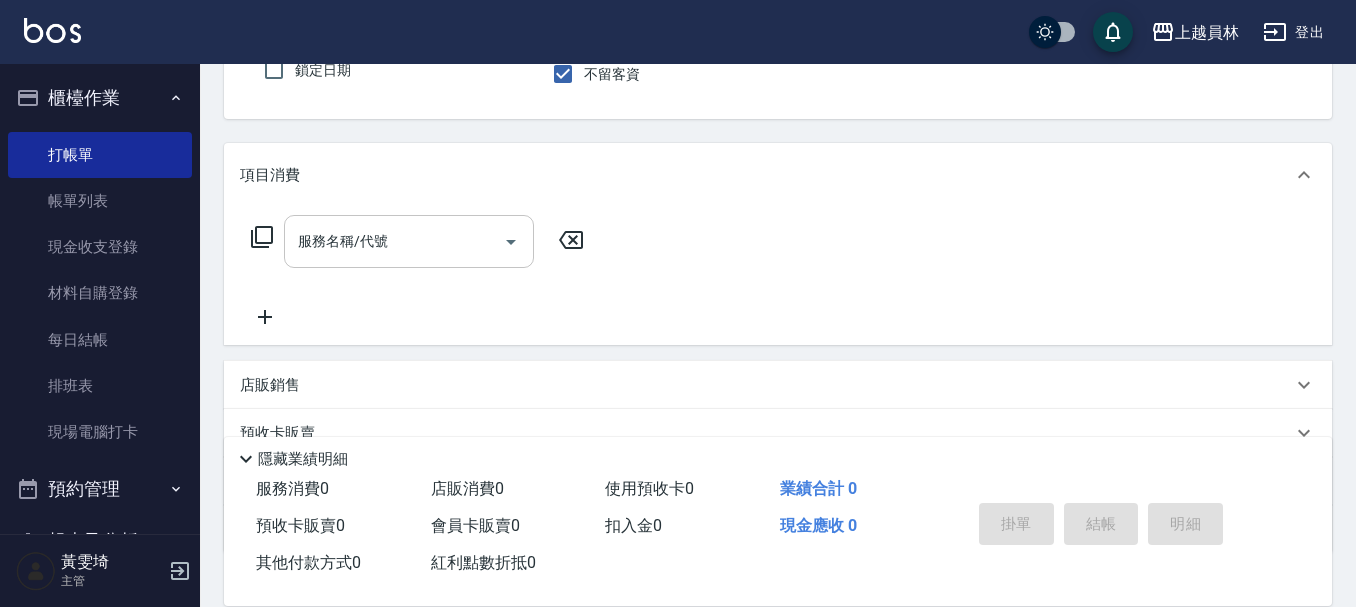 type on "Bella-I" 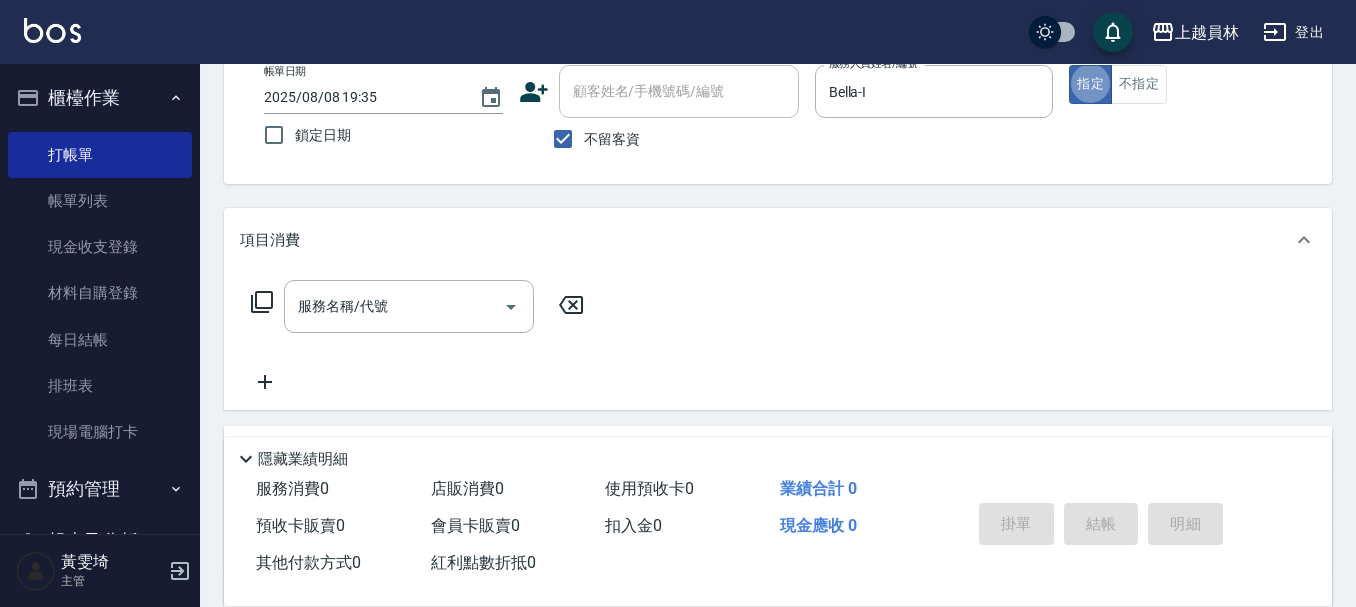 scroll, scrollTop: 85, scrollLeft: 0, axis: vertical 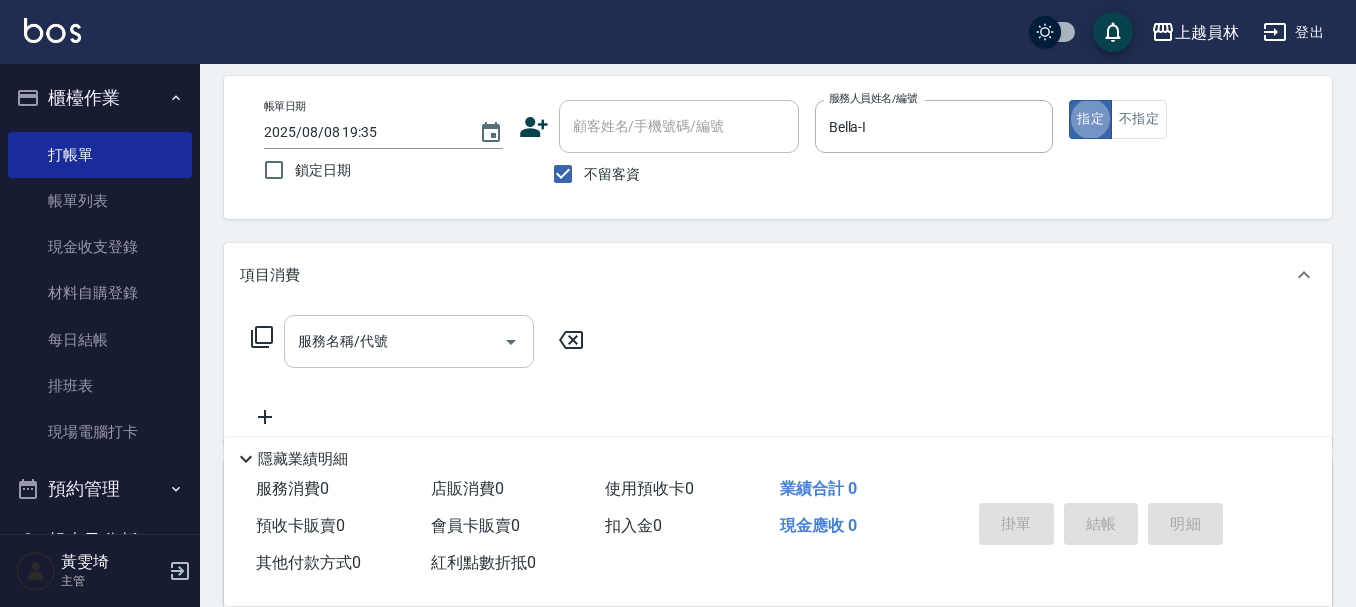 click on "服務名稱/代號" at bounding box center [394, 341] 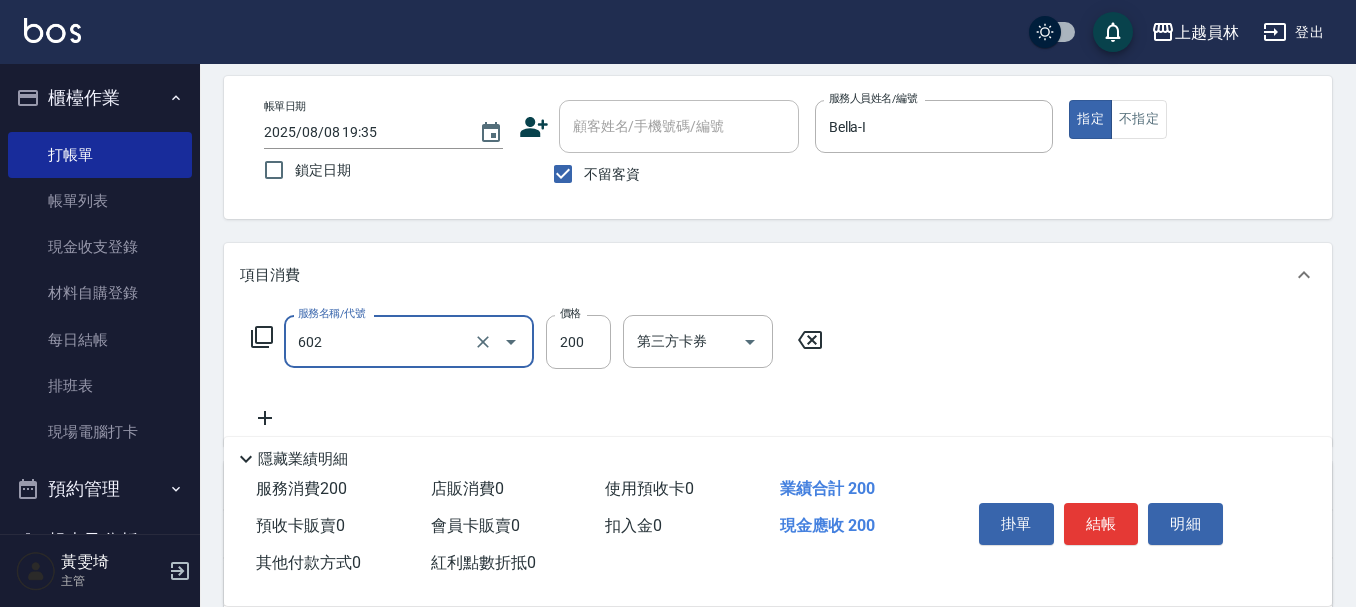 type on "一般洗髮(602)" 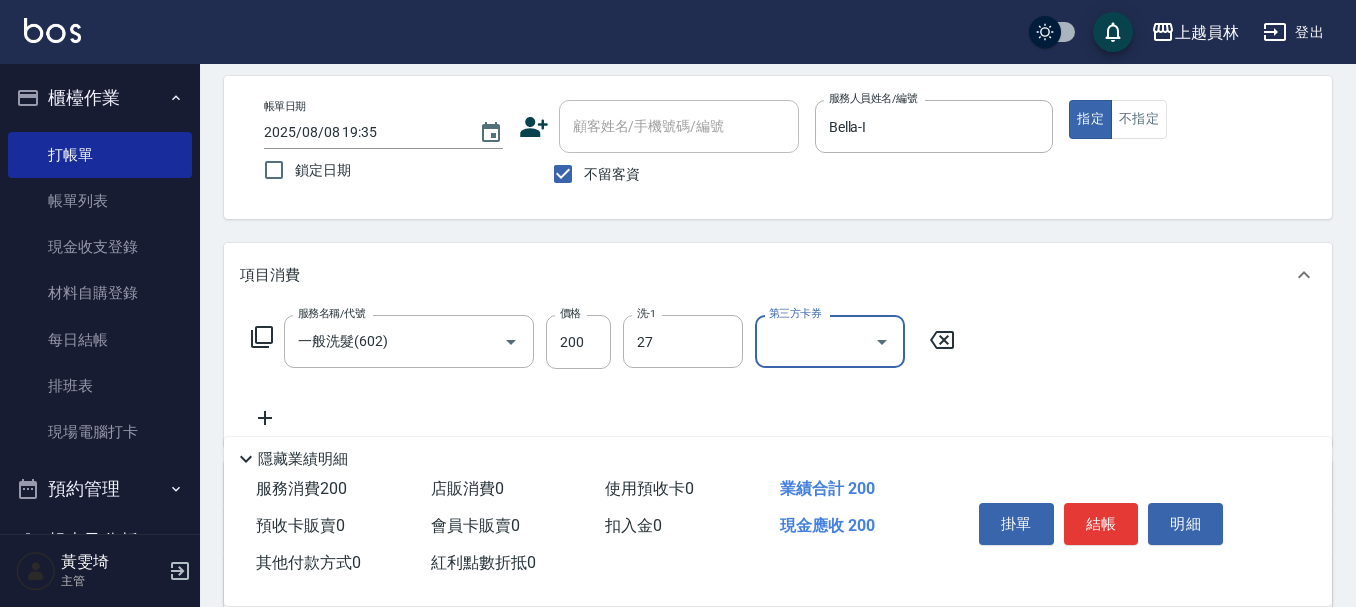 type on "[LAST] [FIRST]-27" 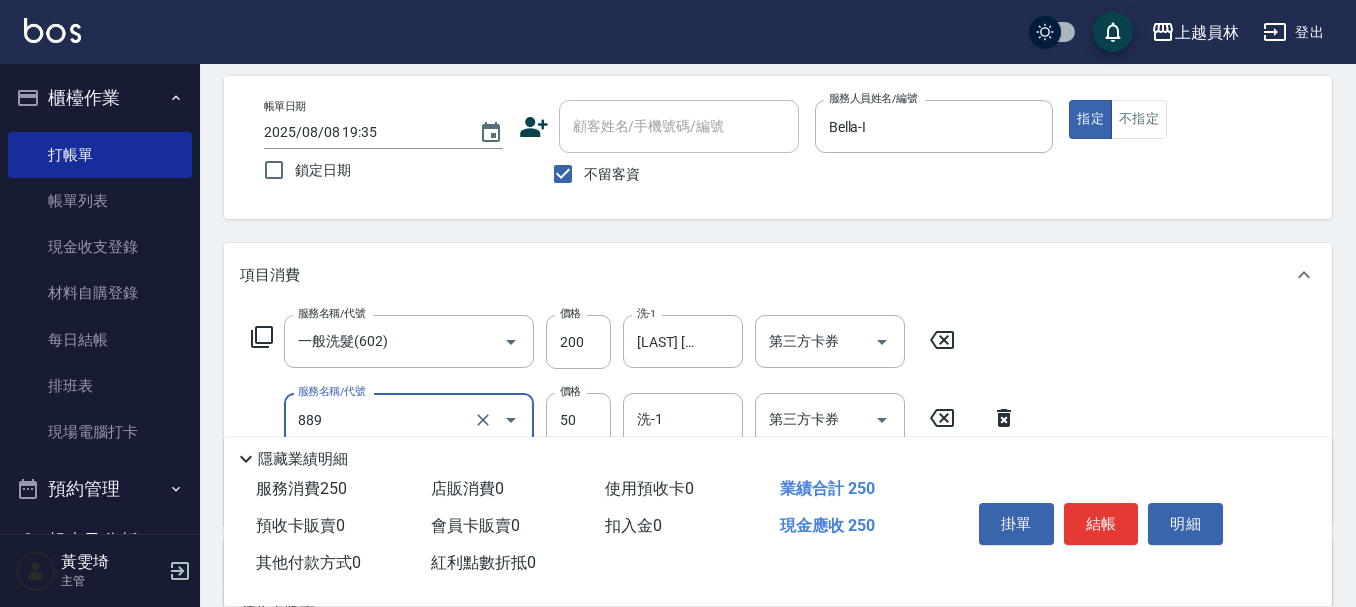 type on "精油(889)" 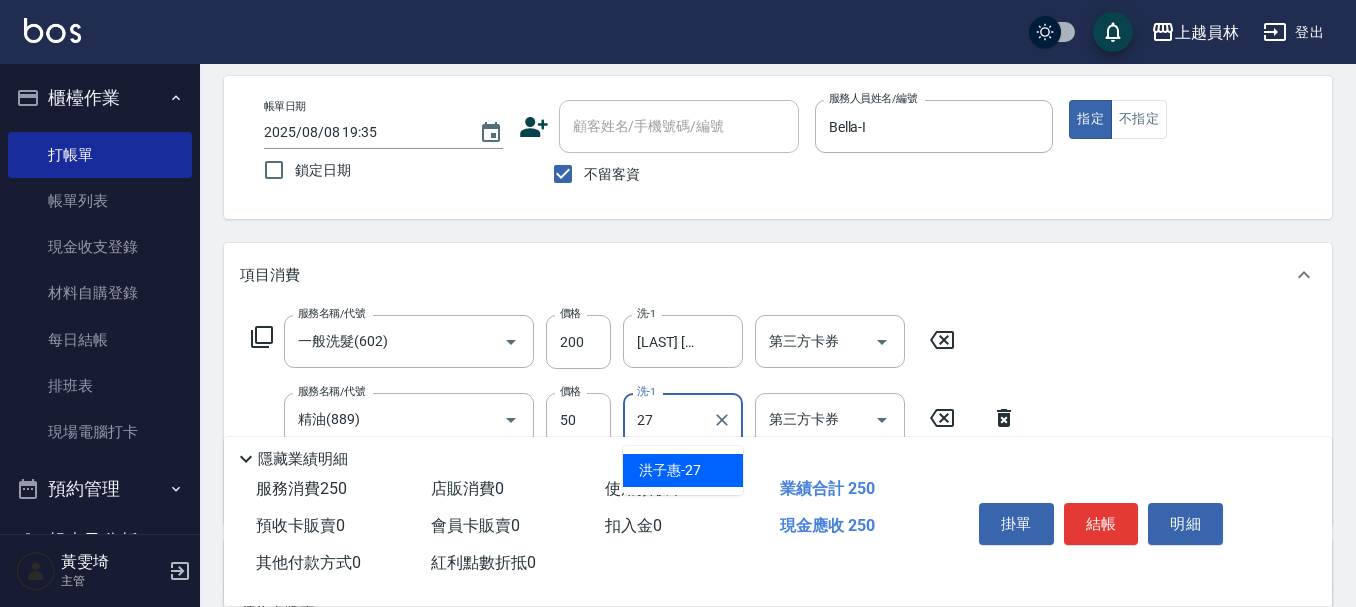 type on "[LAST] [FIRST]-27" 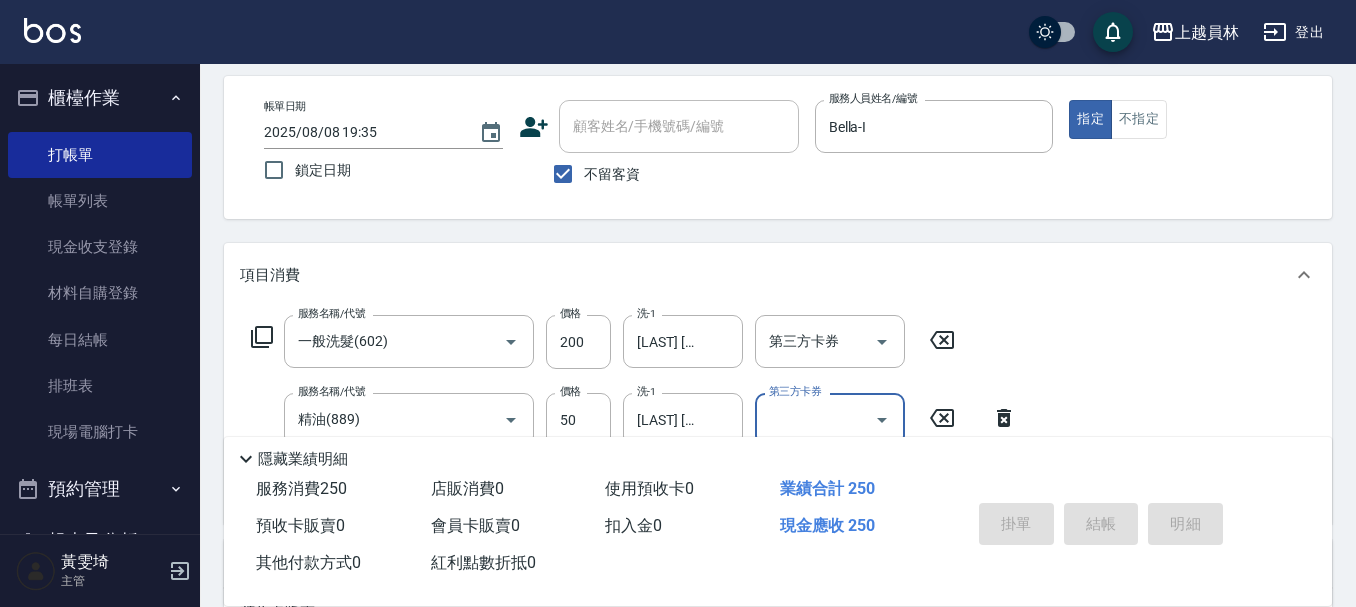 type 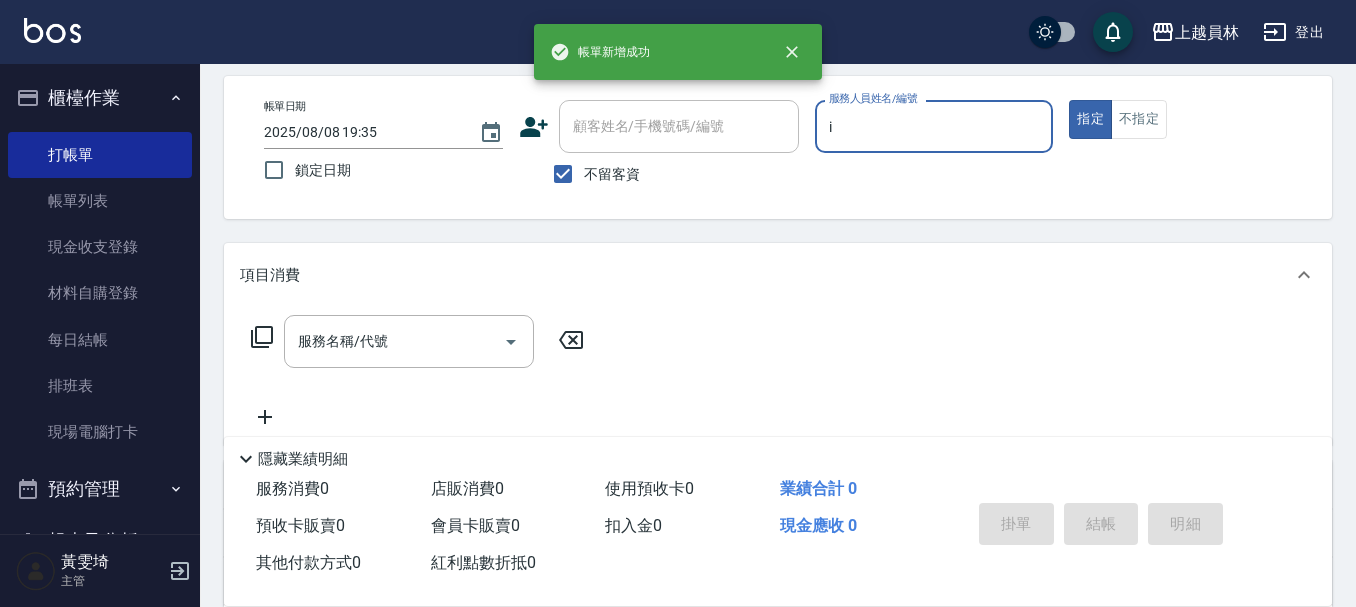 type on "Bella-I" 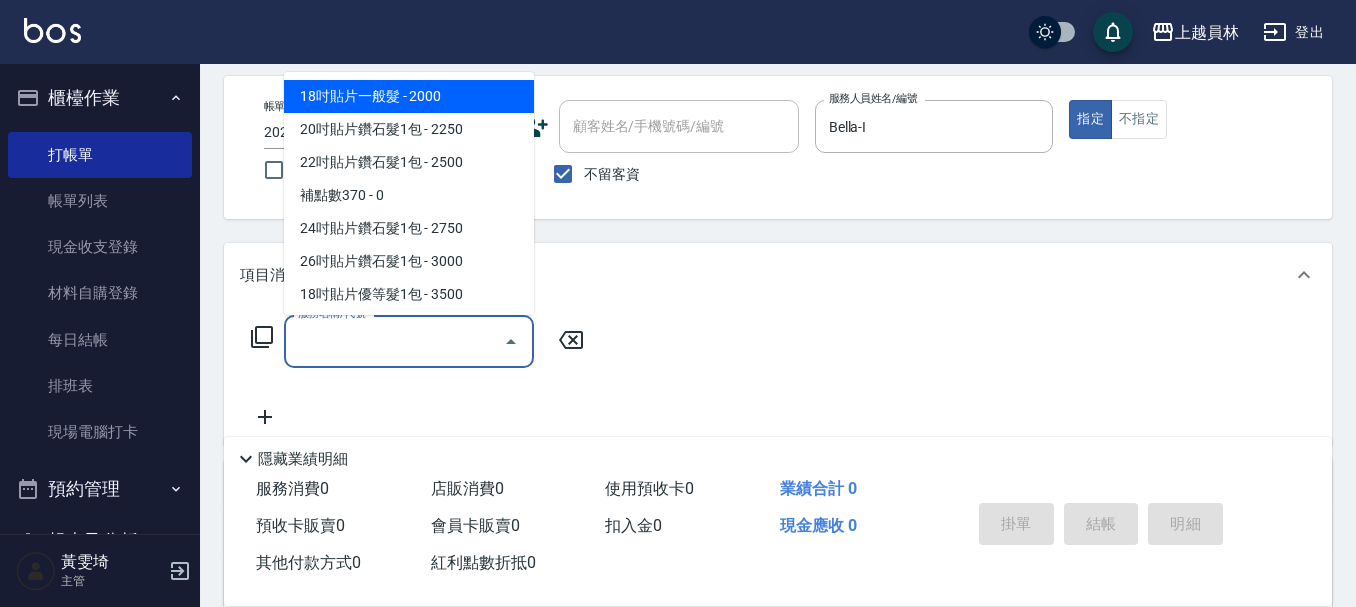 drag, startPoint x: 401, startPoint y: 335, endPoint x: 416, endPoint y: 338, distance: 15.297058 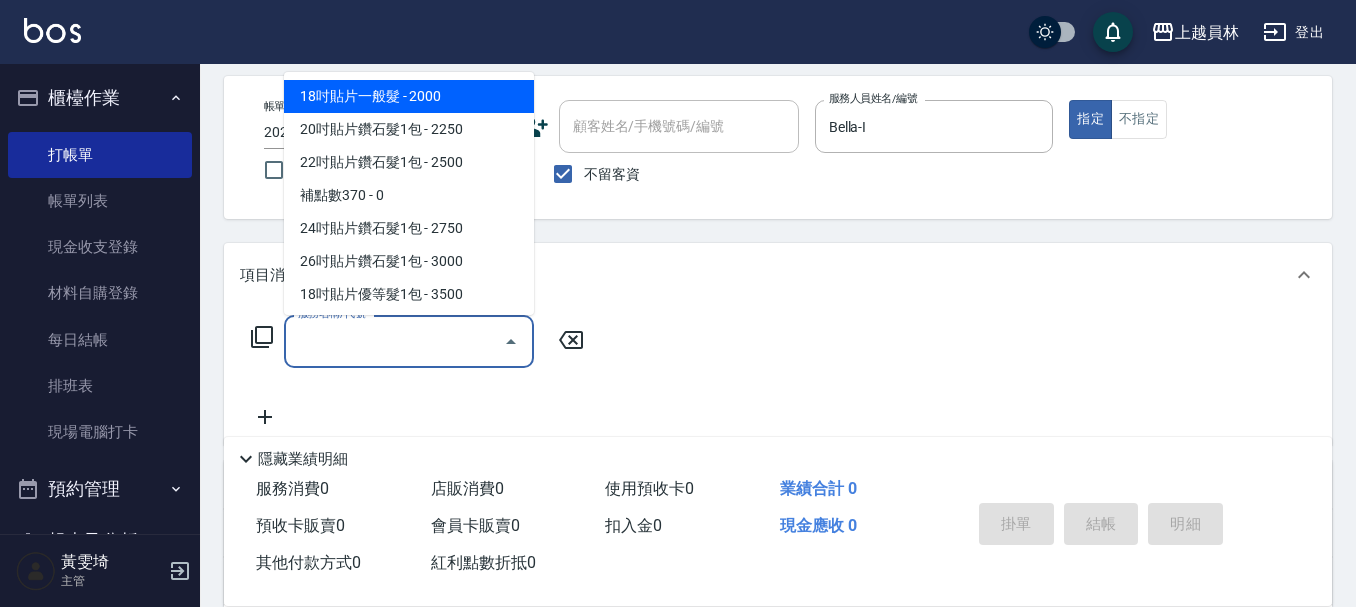 click on "服務名稱/代號" at bounding box center [394, 341] 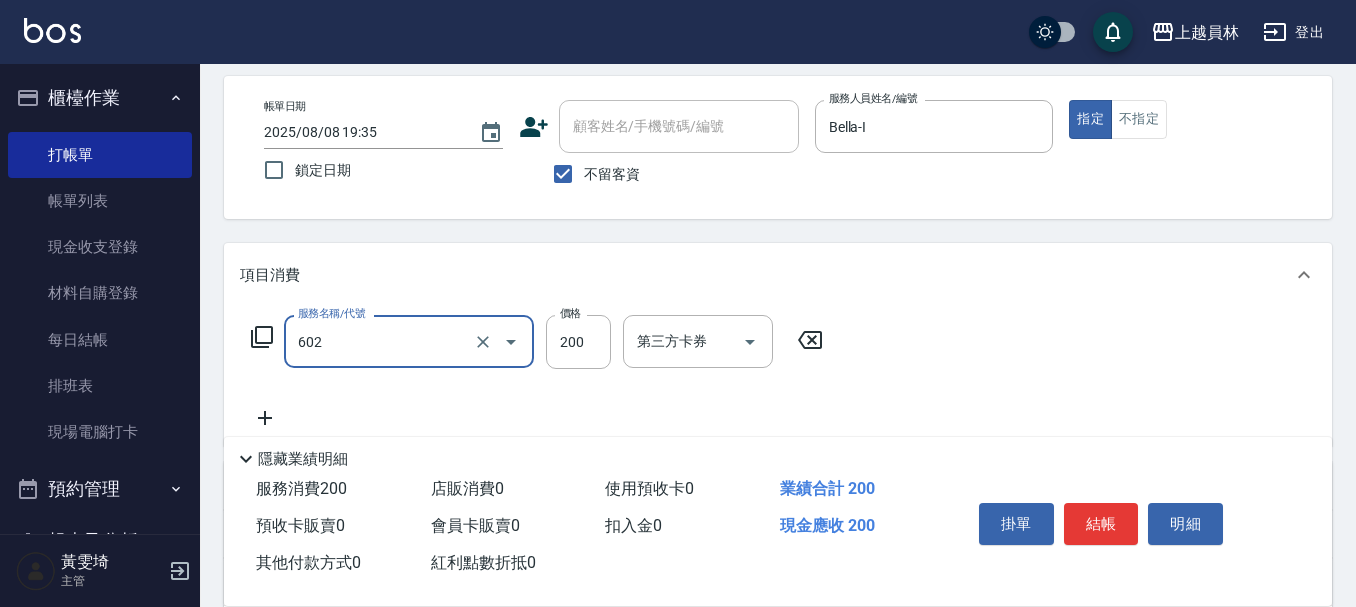 type on "一般洗髮(602)" 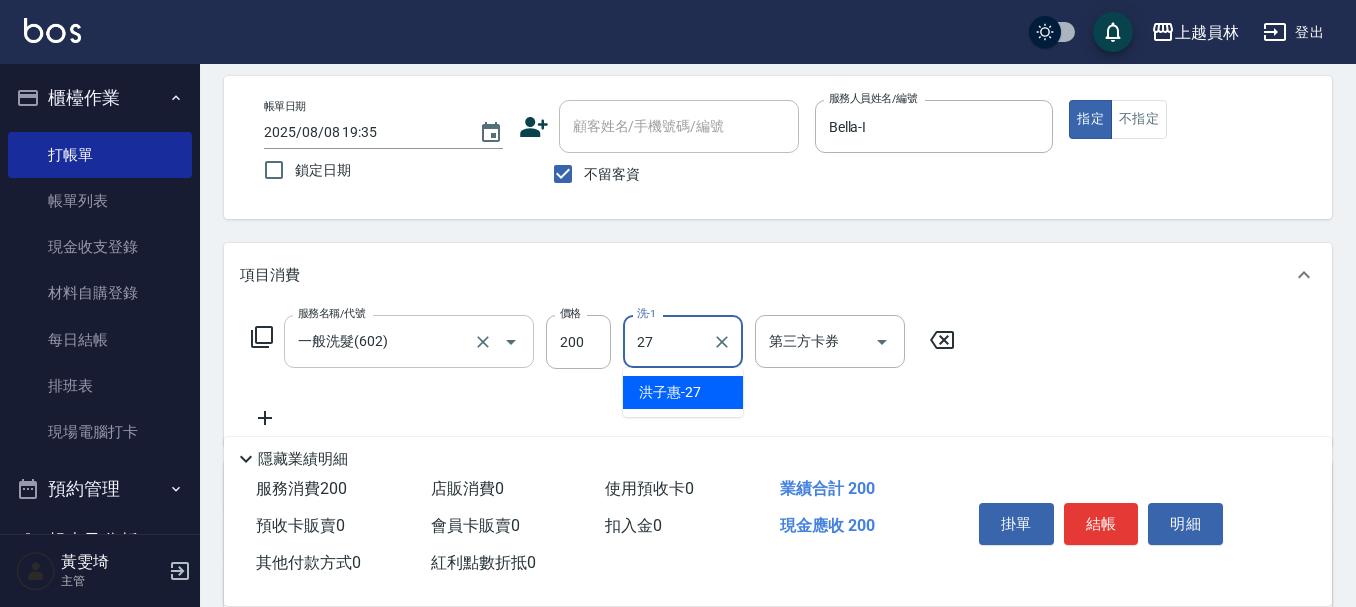 type on "[LAST] [FIRST]-27" 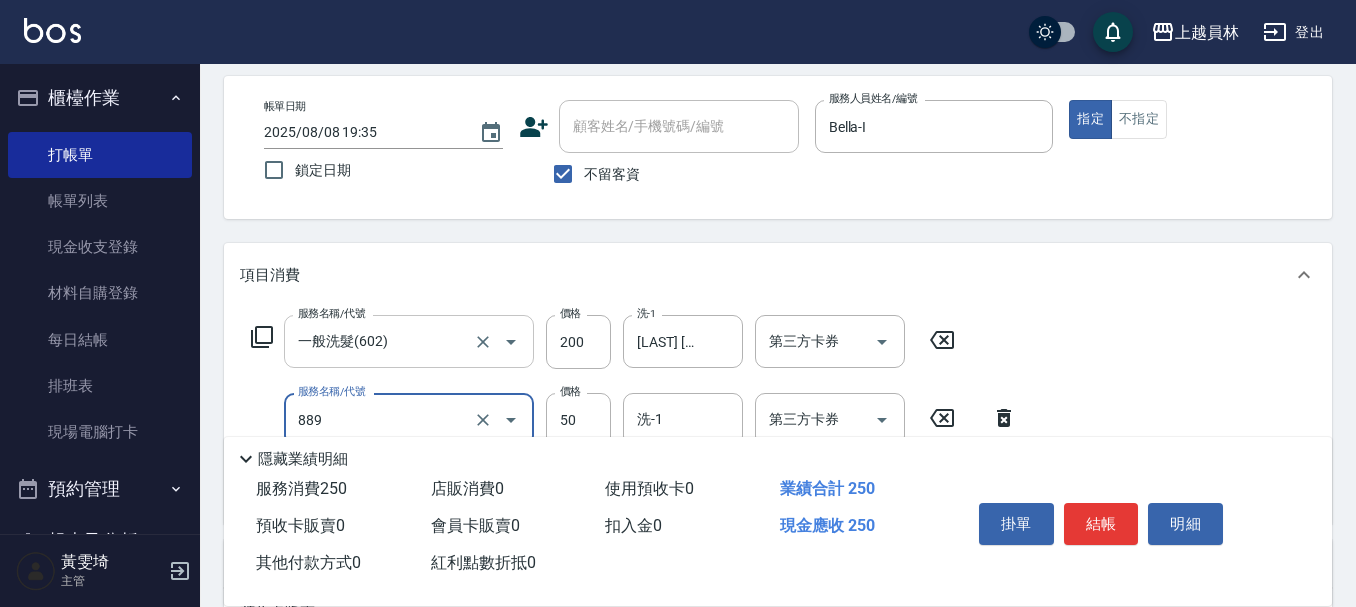 type on "精油(889)" 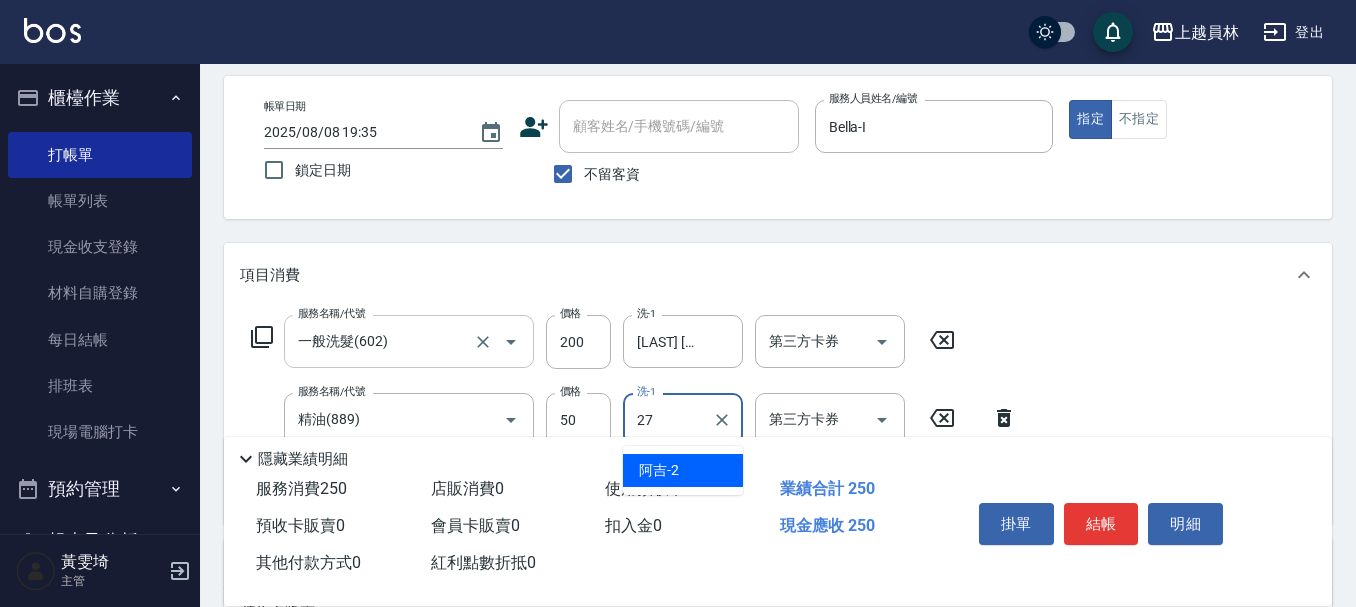 type on "[LAST] [FIRST]-27" 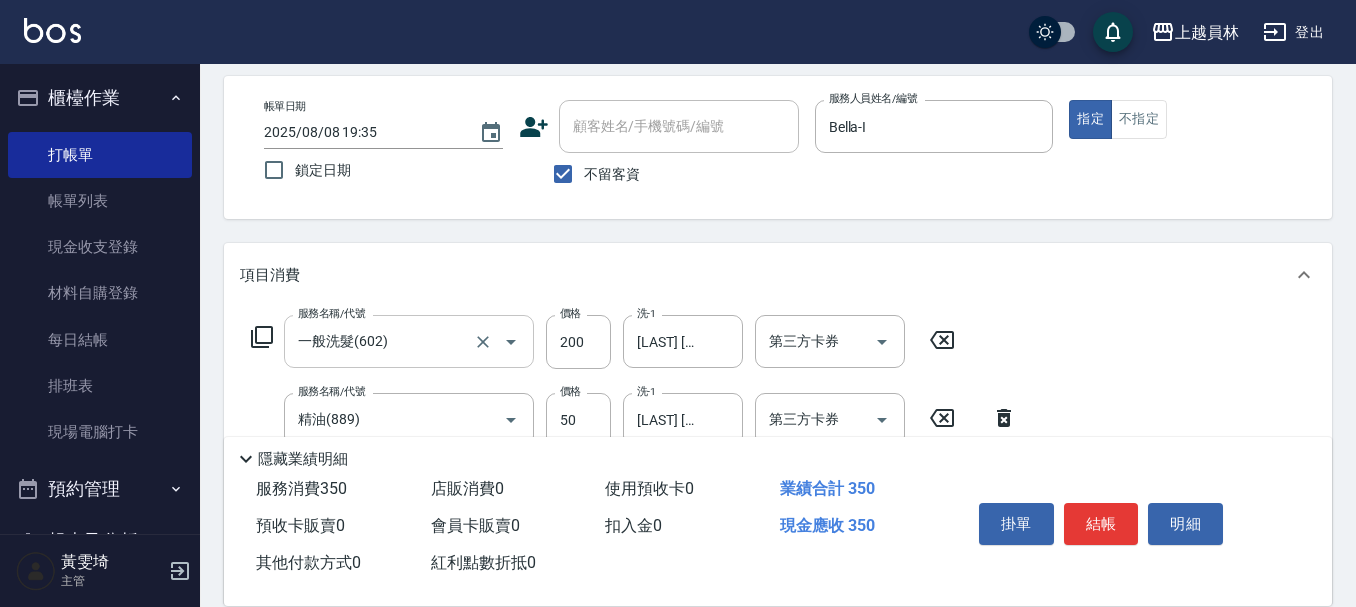 type on "剪髮(302)" 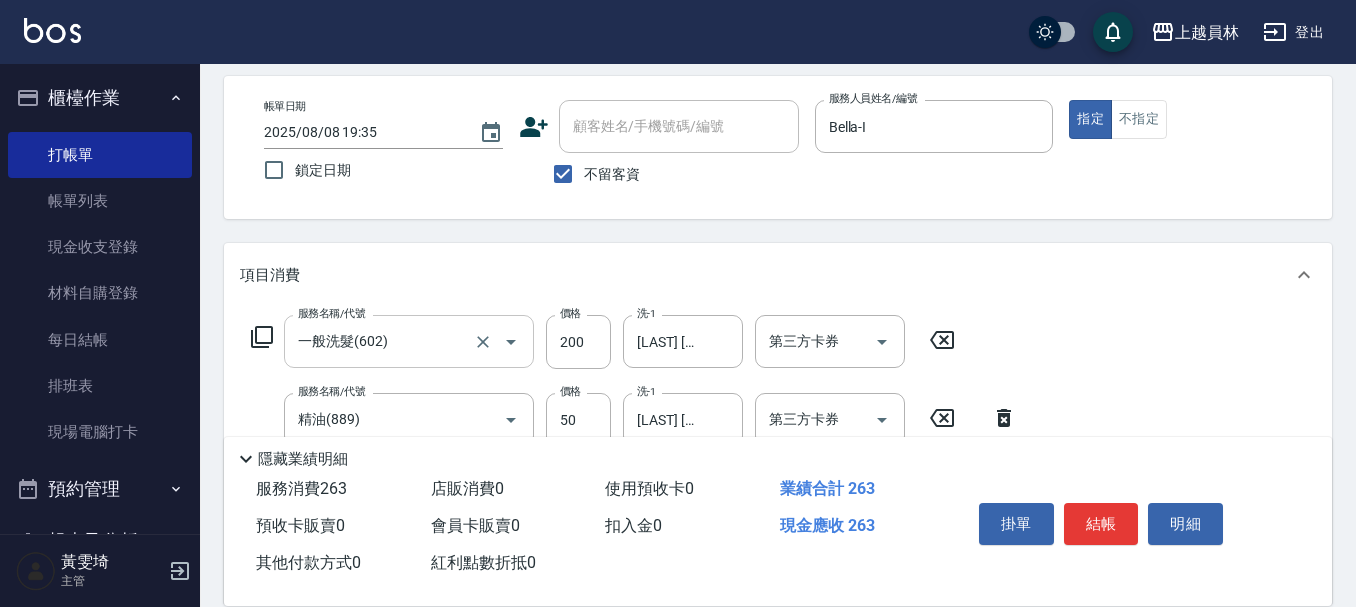 type on "130" 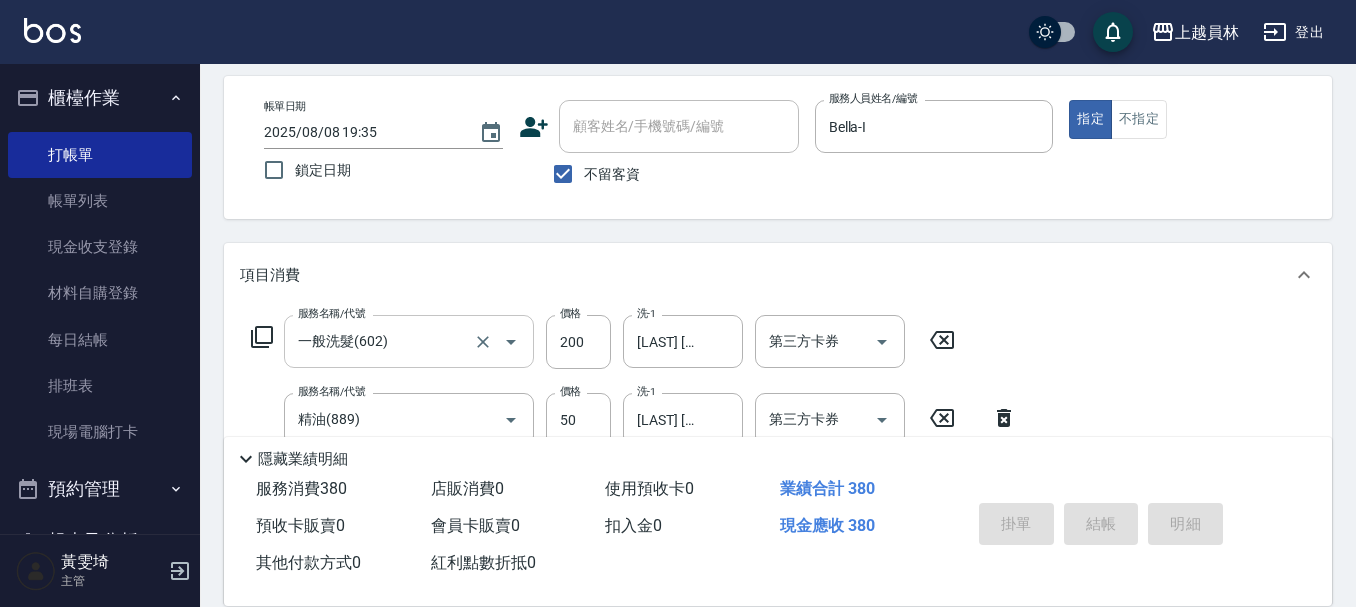 type 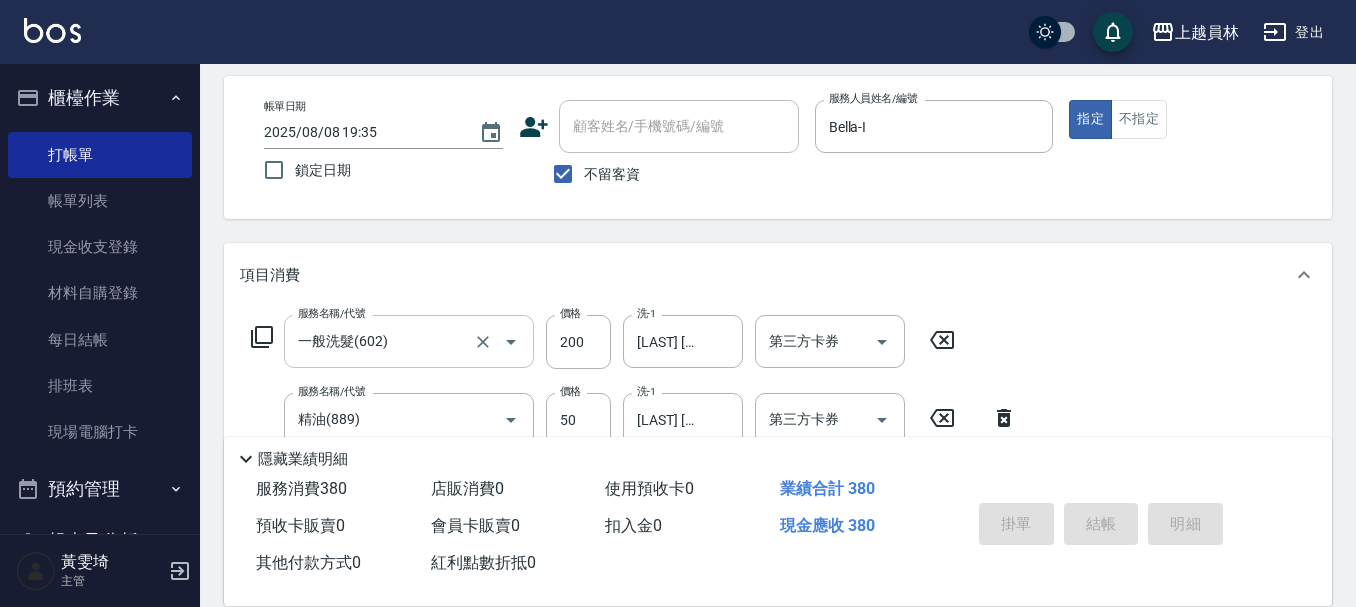 type 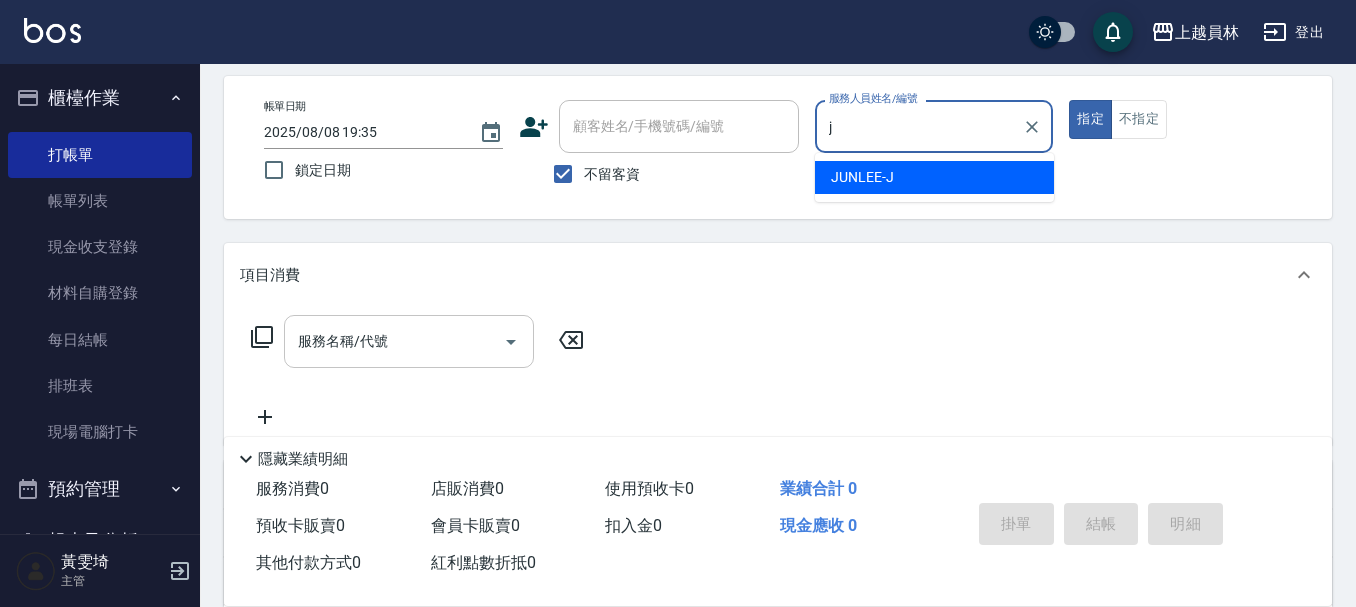 type on "JUNLEE-J" 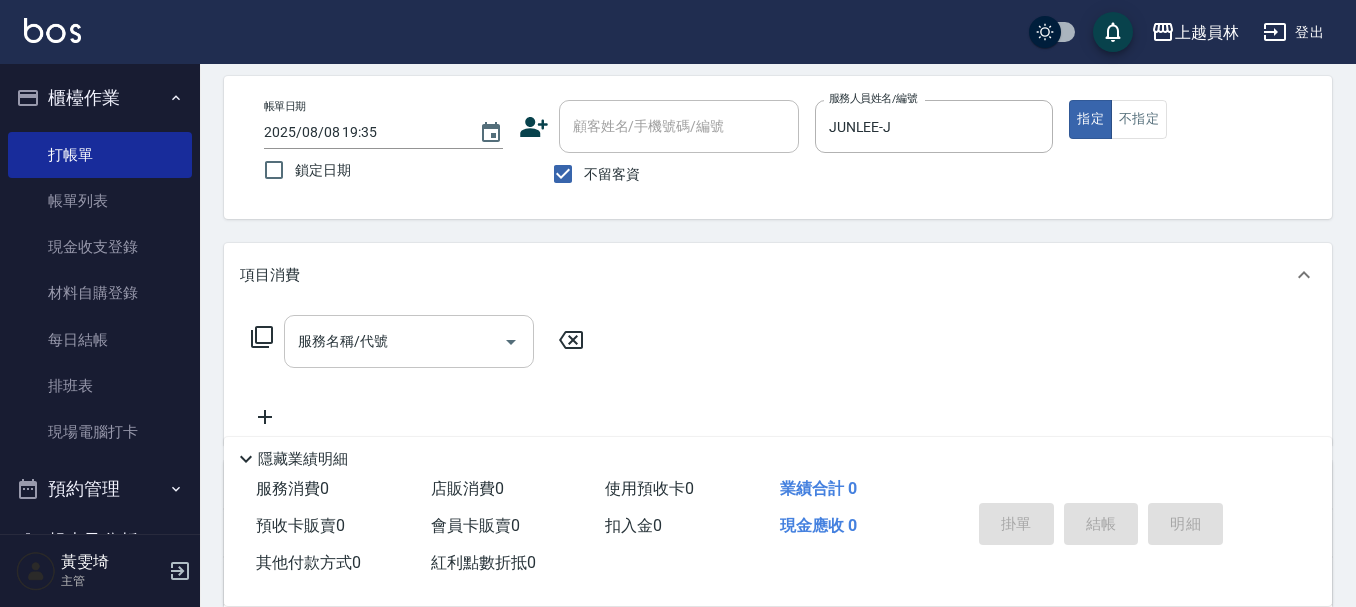 click on "服務名稱/代號" at bounding box center (394, 341) 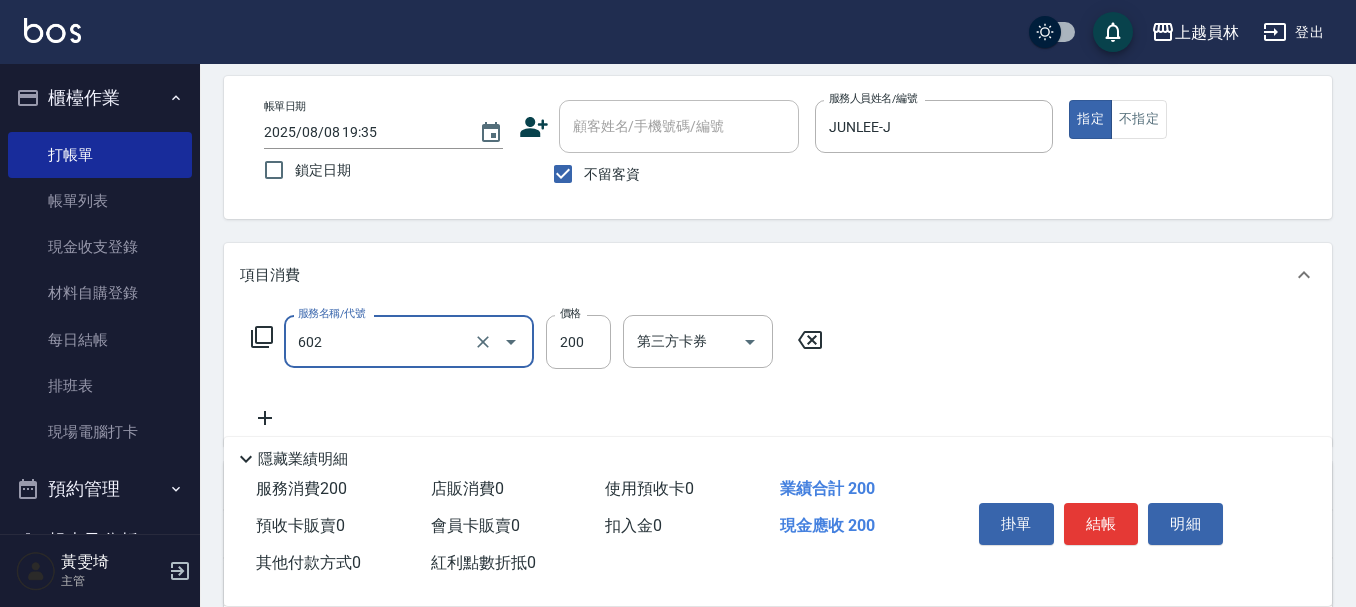 type on "一般洗髮(602)" 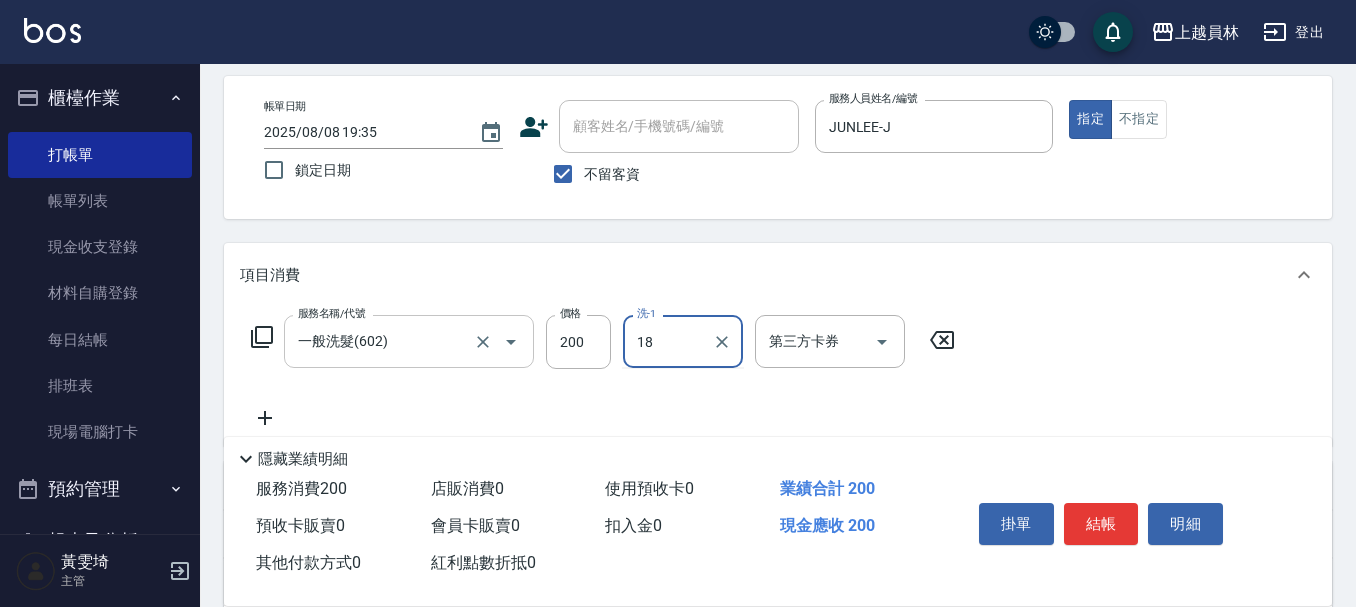 type on "[LAST] [FIRST]-18" 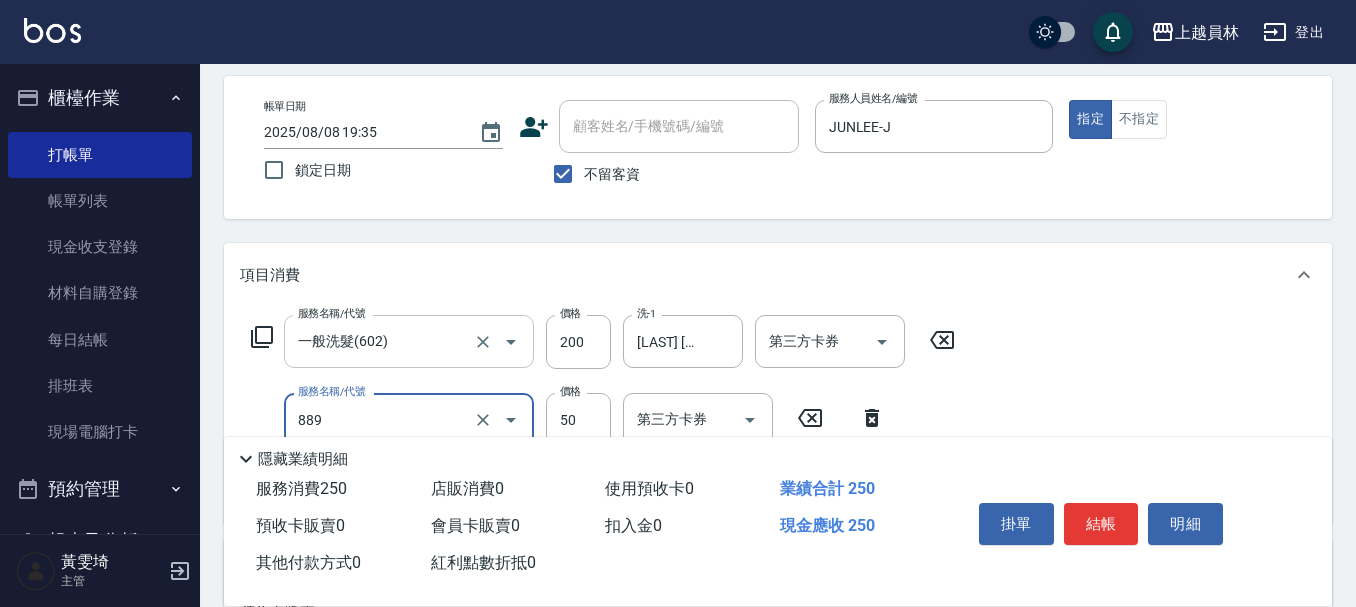 type on "精油(889)" 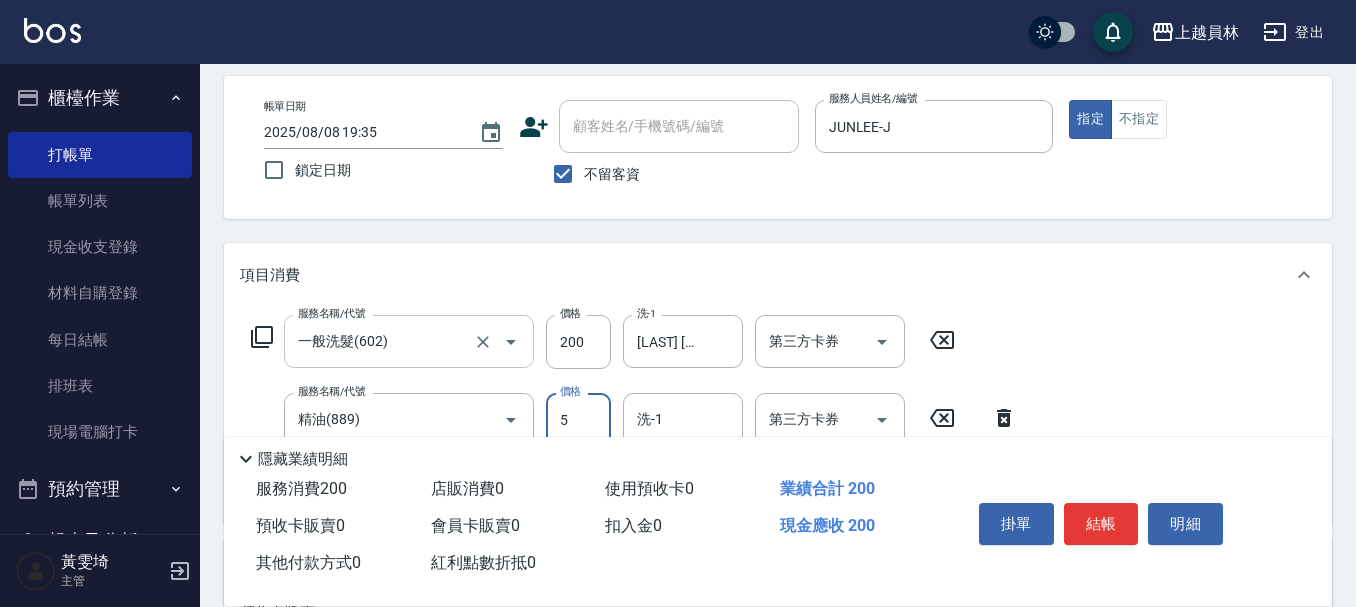 type on "50" 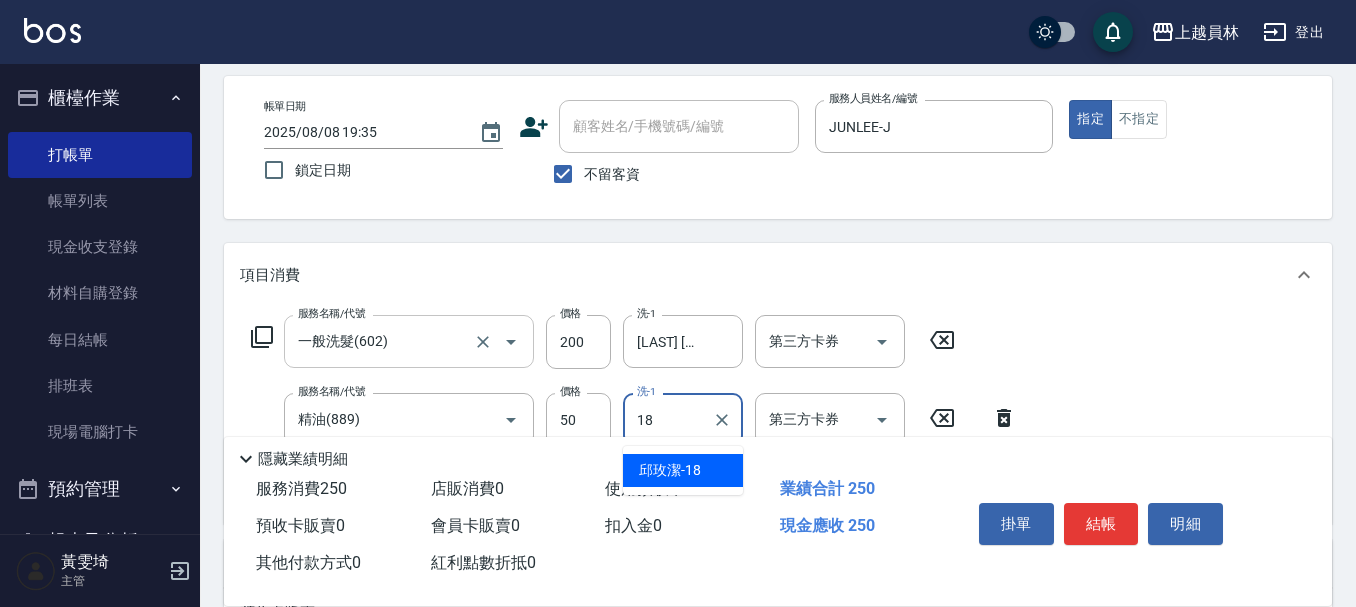 type on "[LAST] [FIRST]-18" 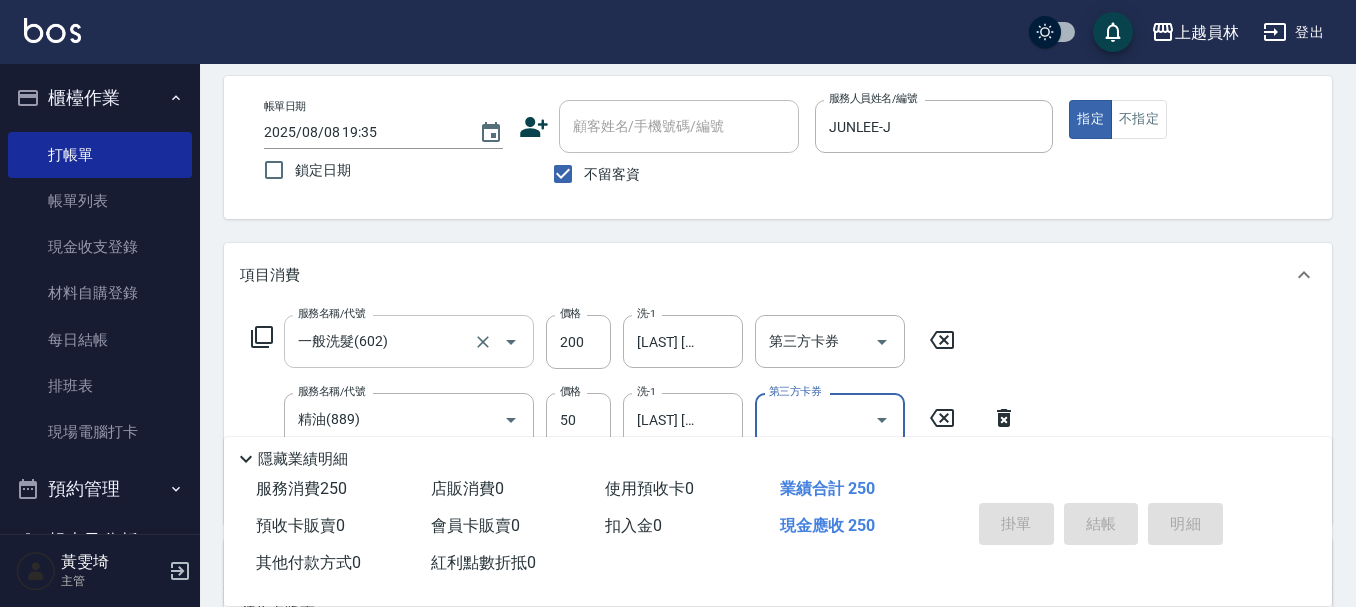 type 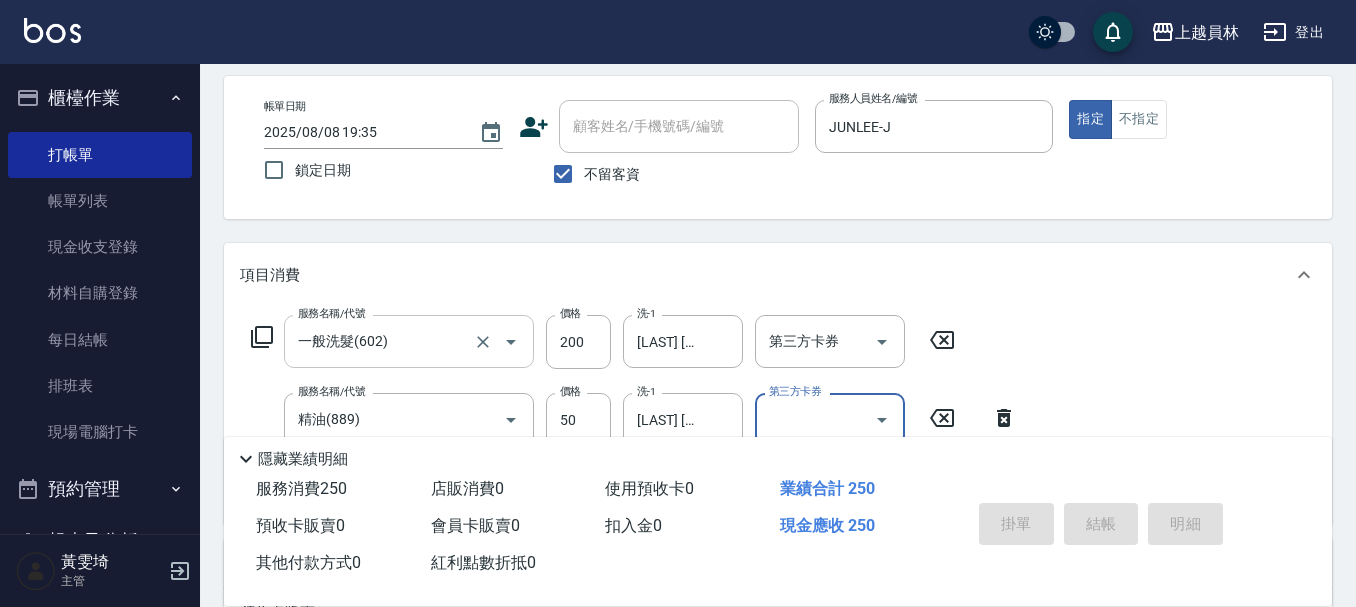 type 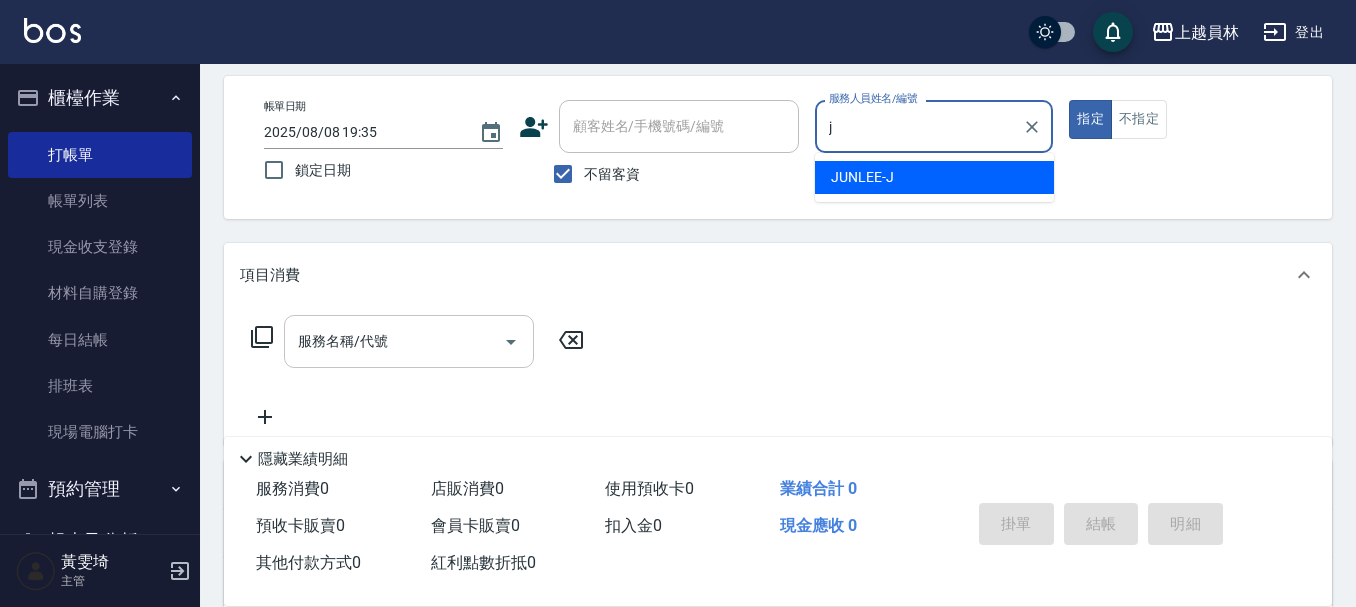 type on "JUNLEE-J" 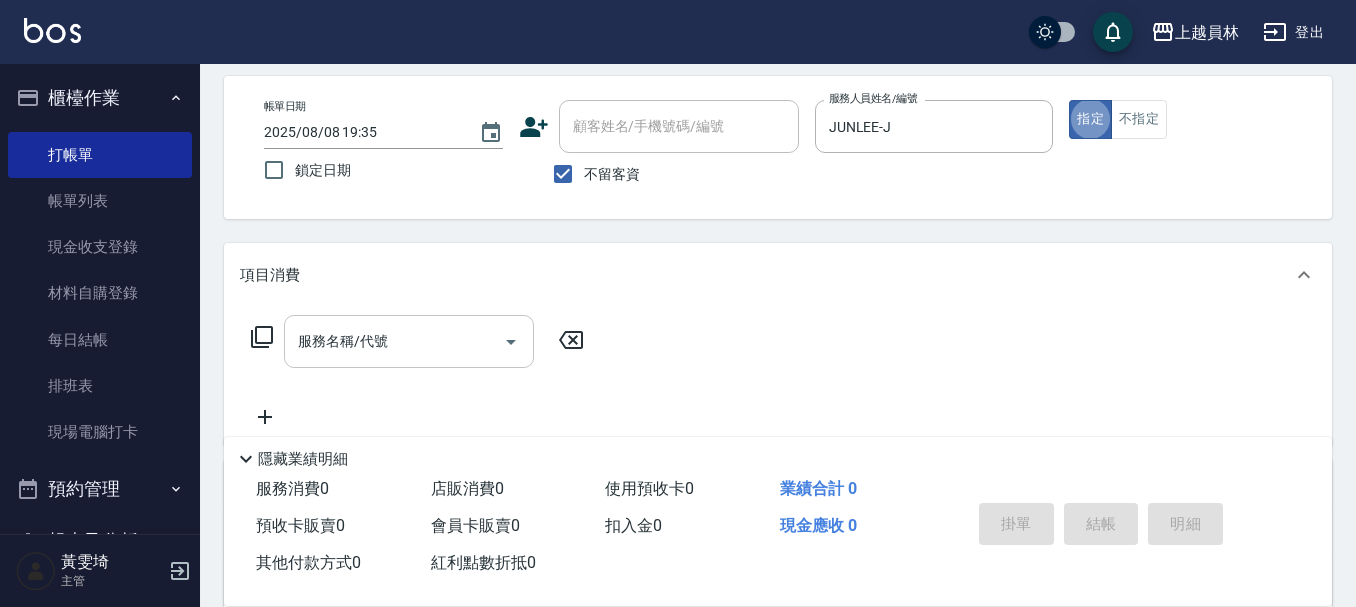 click on "服務名稱/代號" at bounding box center [409, 341] 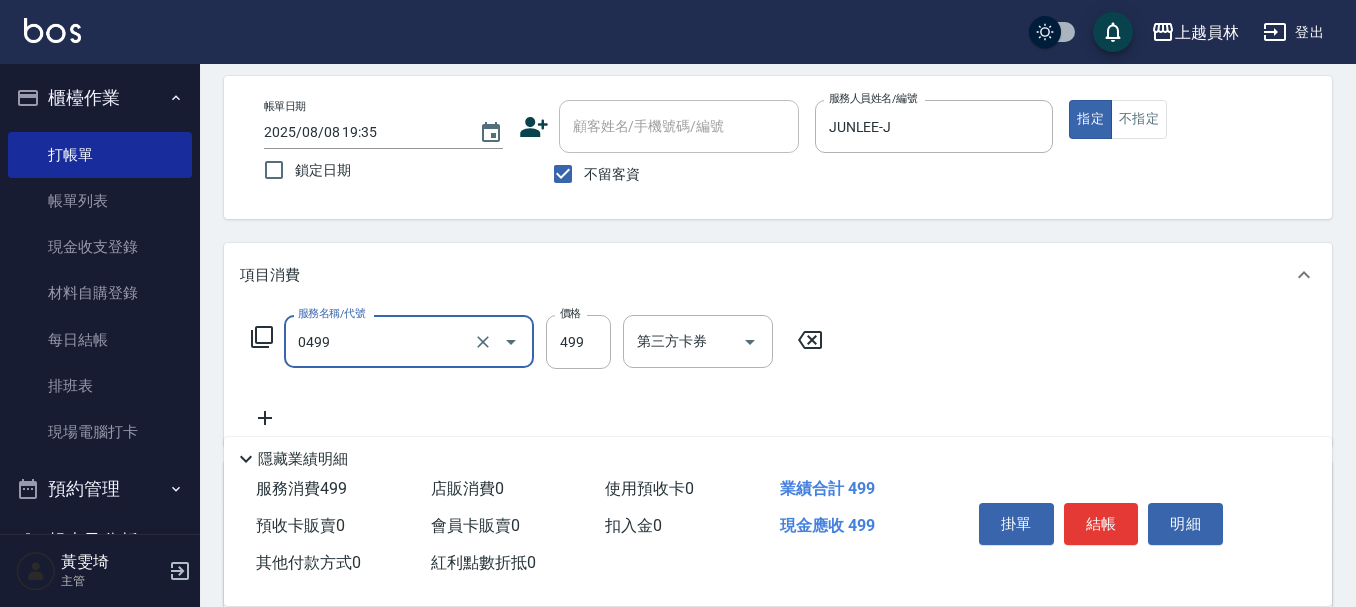 type on "去角質洗髮(0499)" 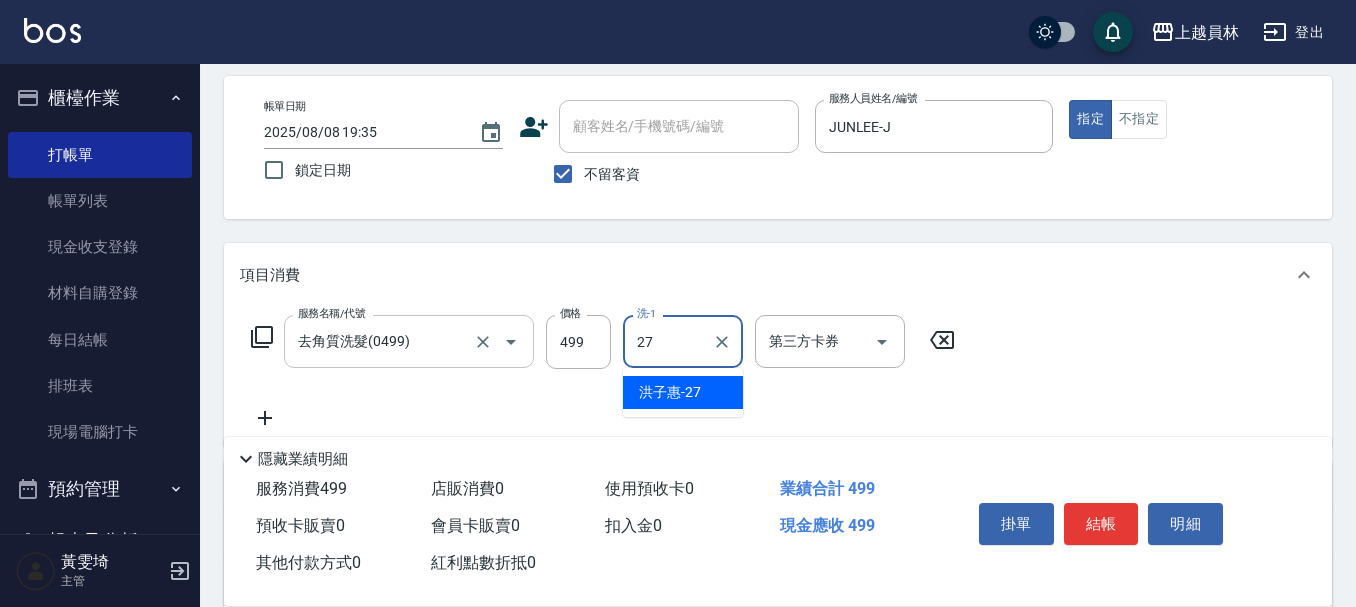 type on "[LAST] [FIRST]-27" 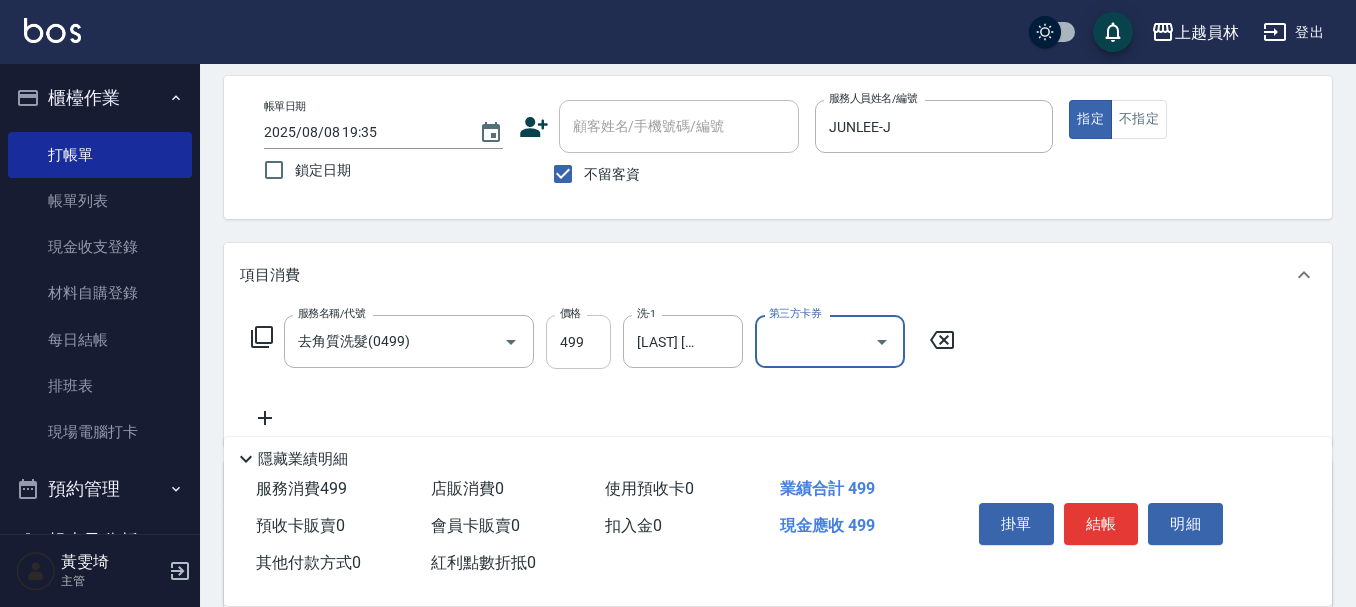 click on "499" at bounding box center (578, 342) 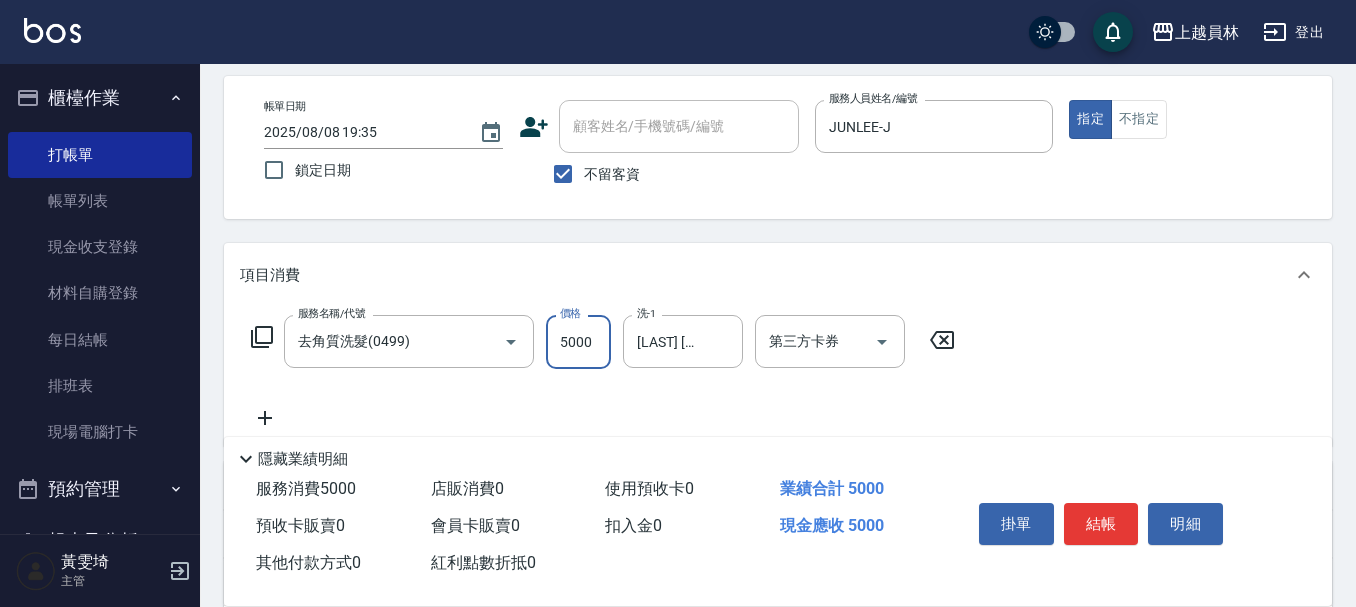 click on "5000" at bounding box center (578, 342) 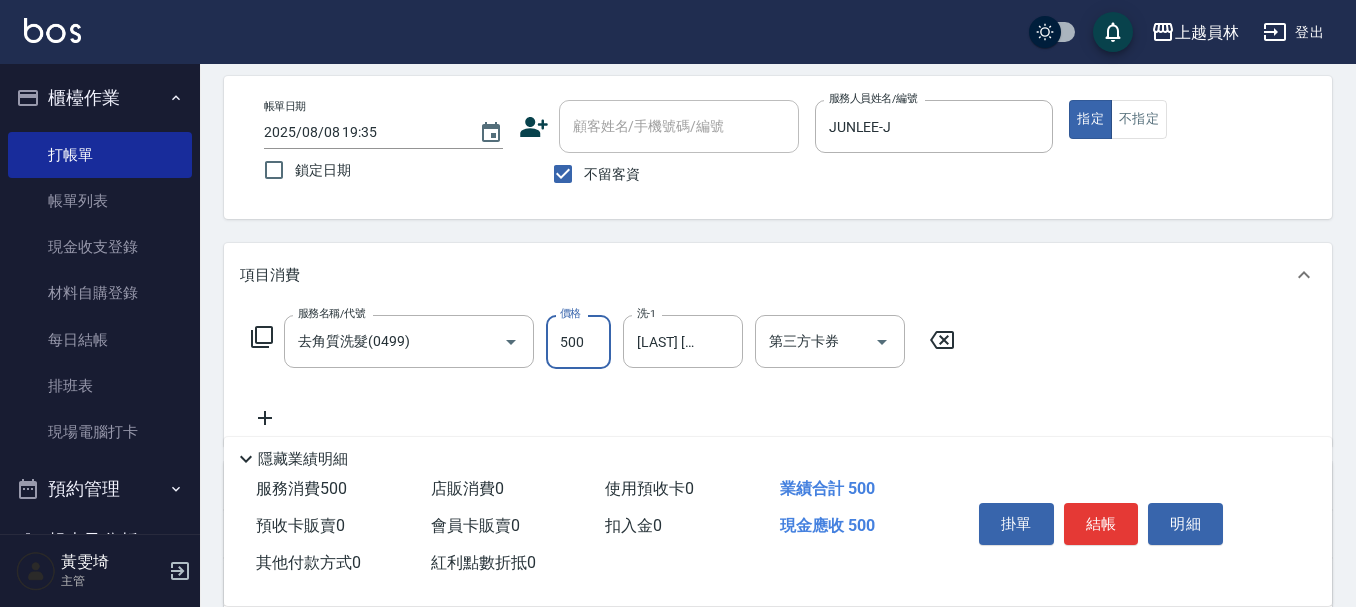 type on "500" 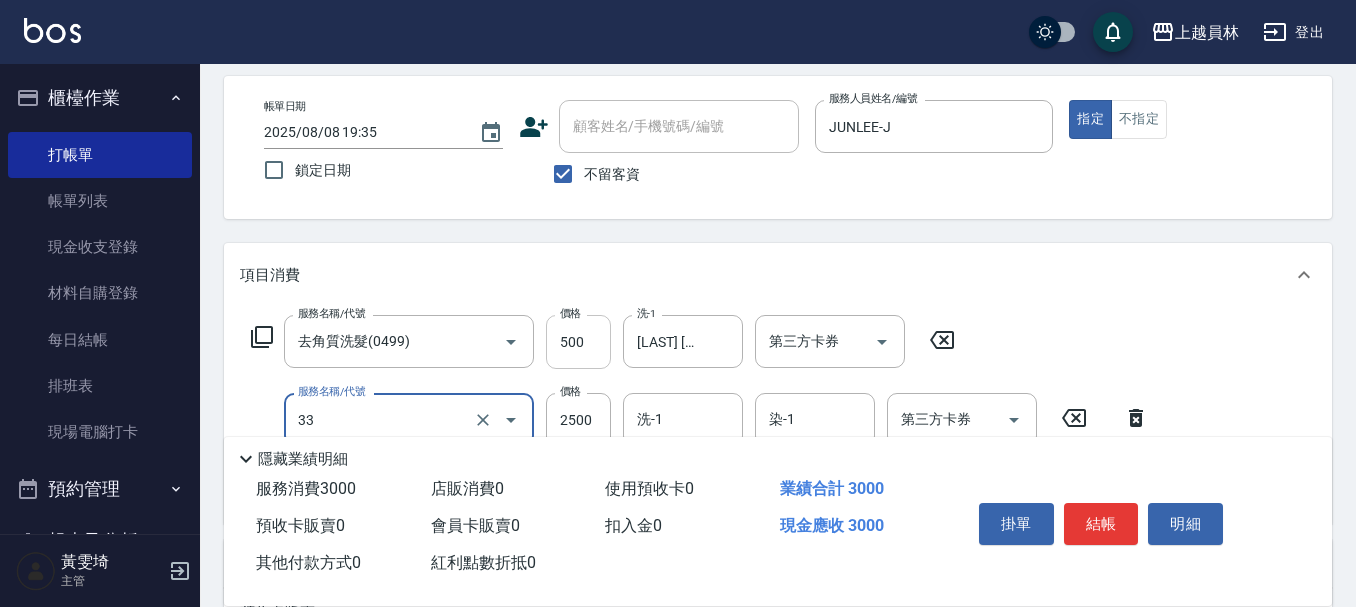 type on "染髮B餐(33)" 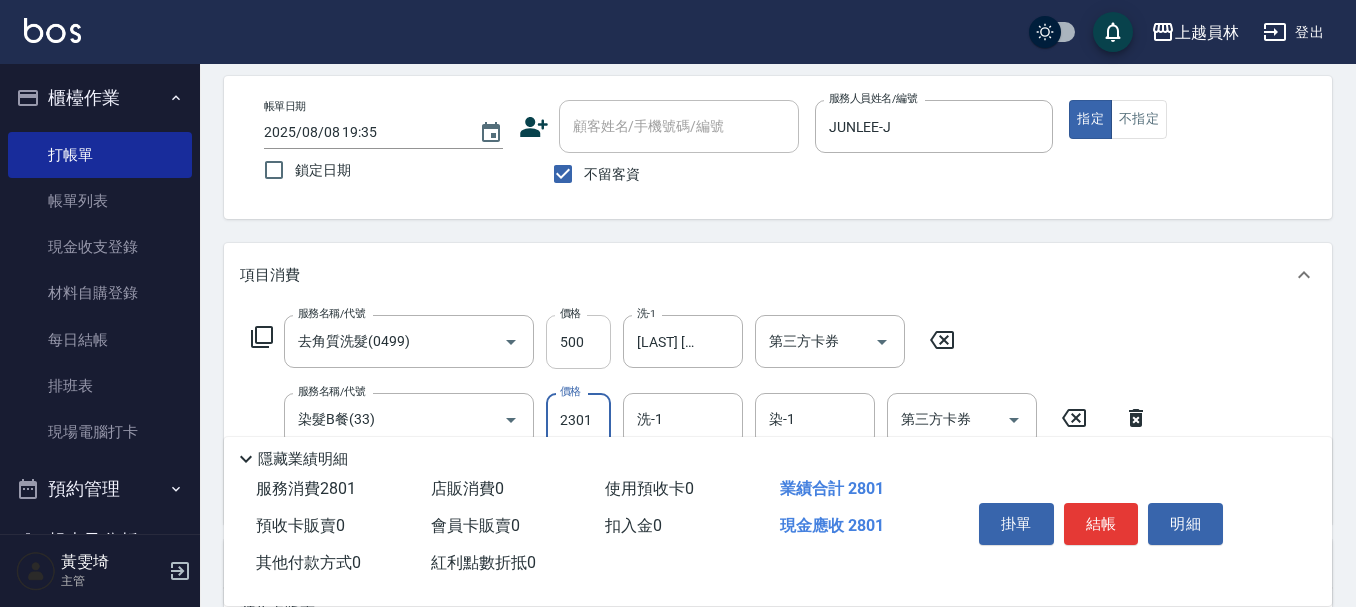 type on "2301" 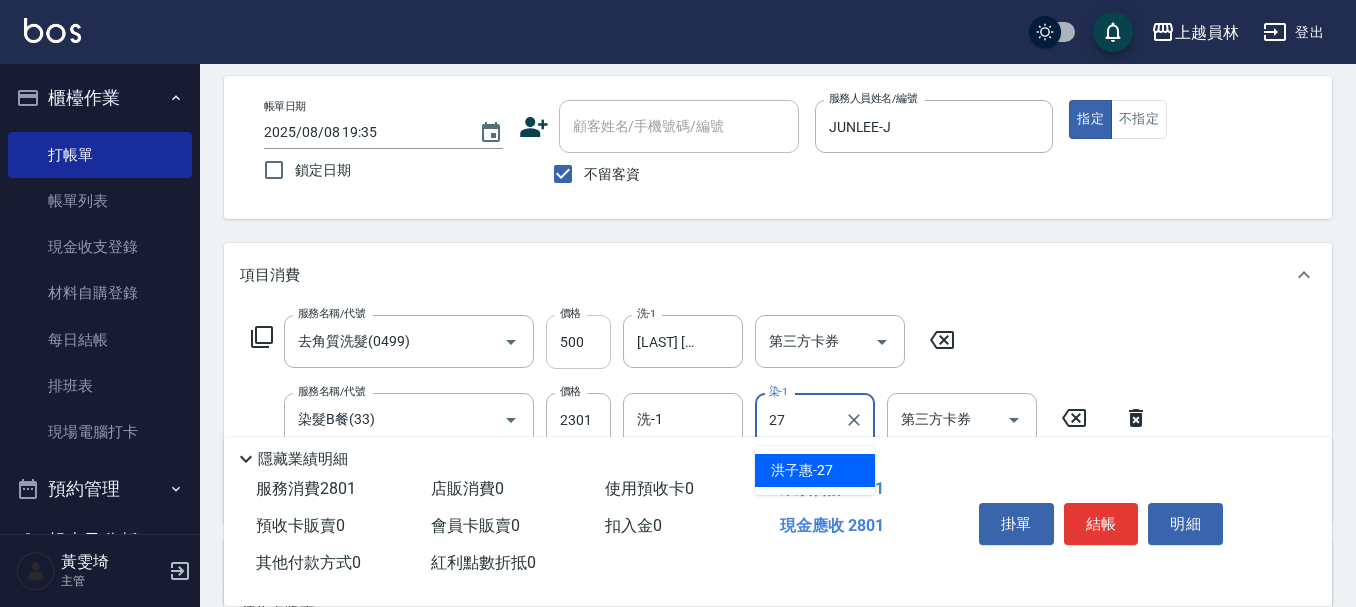 type on "[LAST] [FIRST]-27" 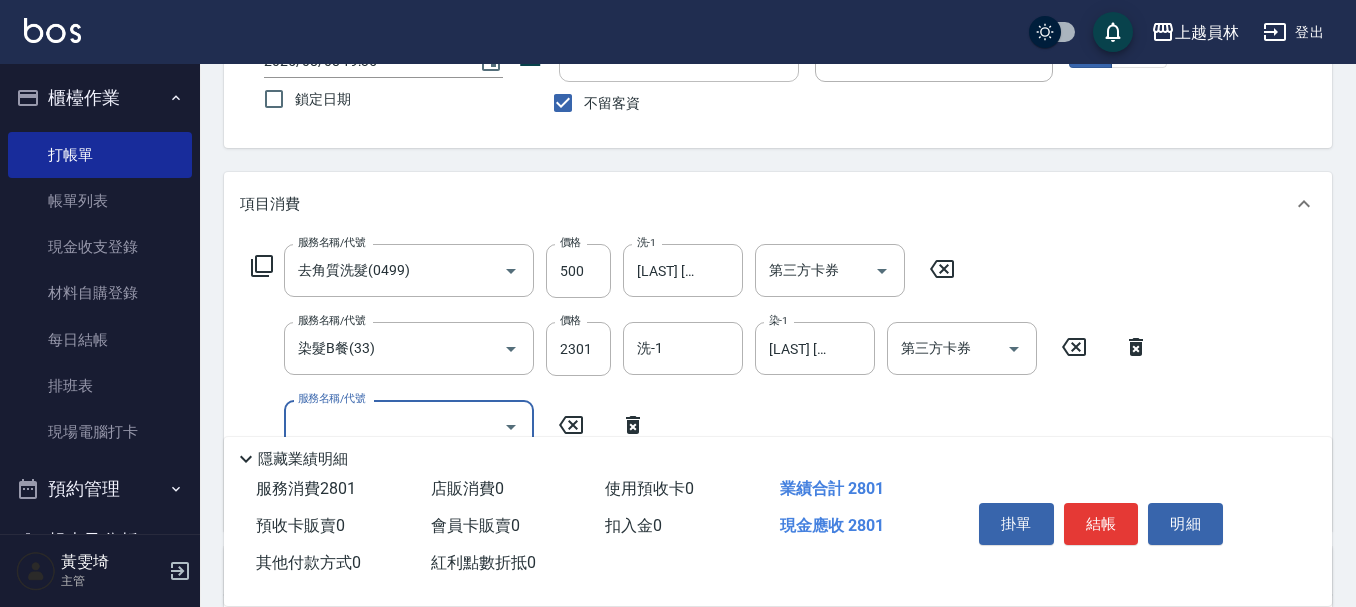scroll, scrollTop: 185, scrollLeft: 0, axis: vertical 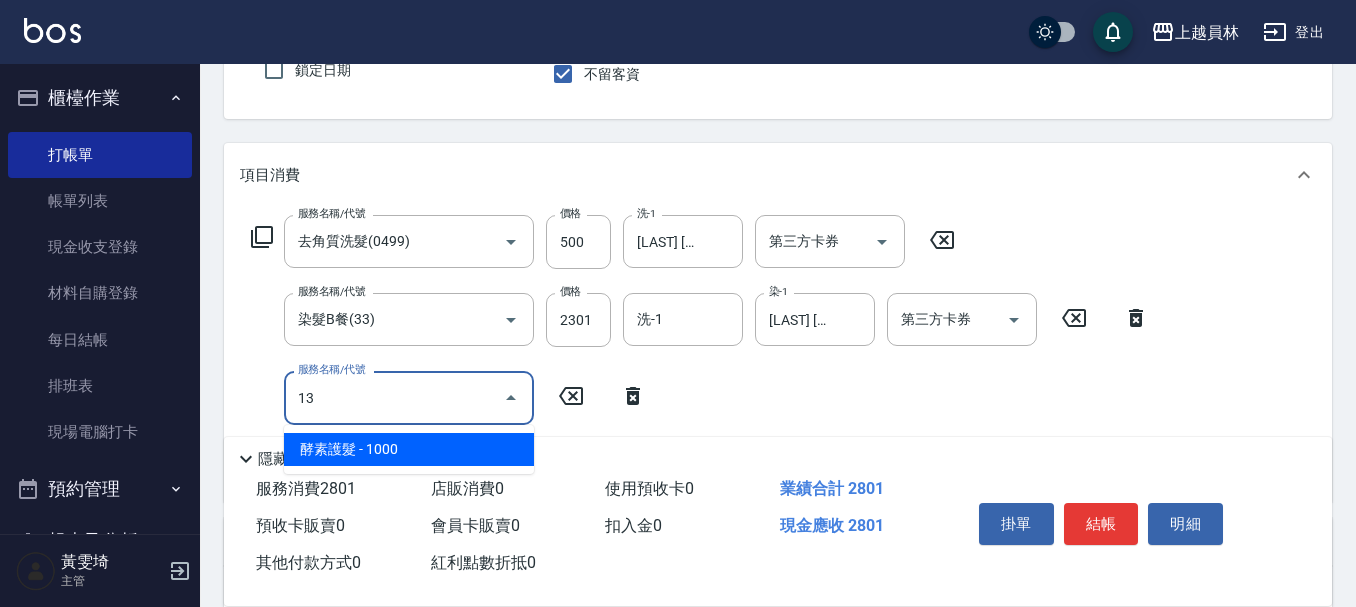 type on "酵素護髮(13)" 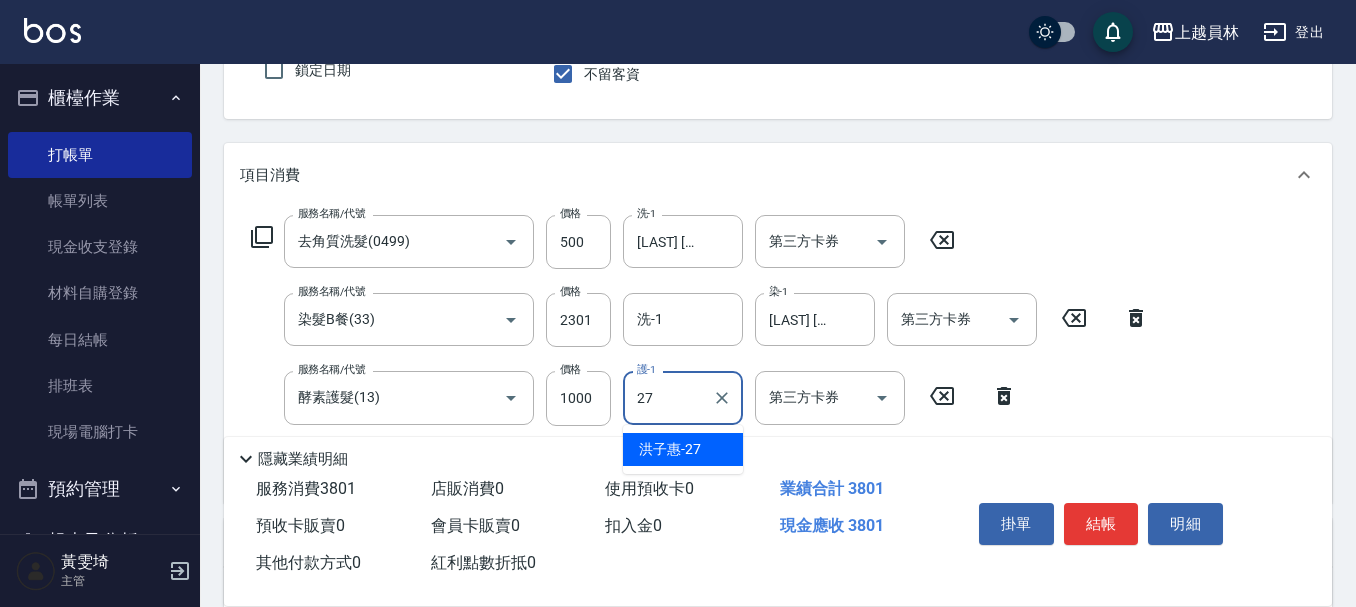 type on "[LAST] [FIRST]-27" 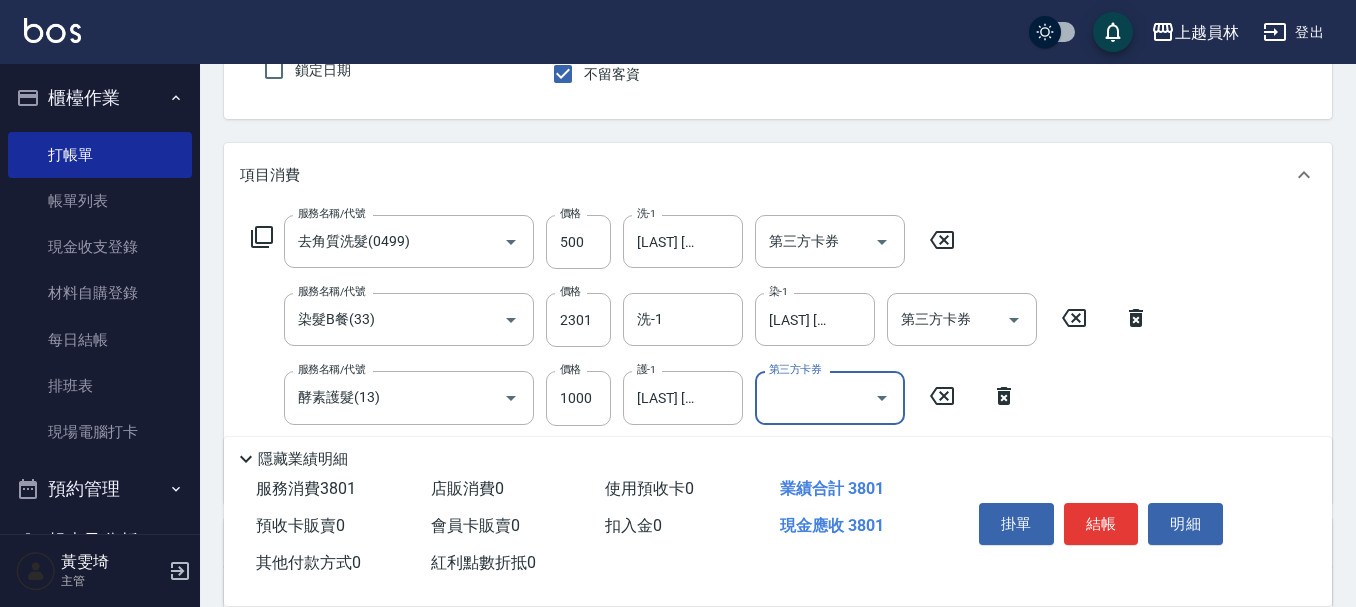 click 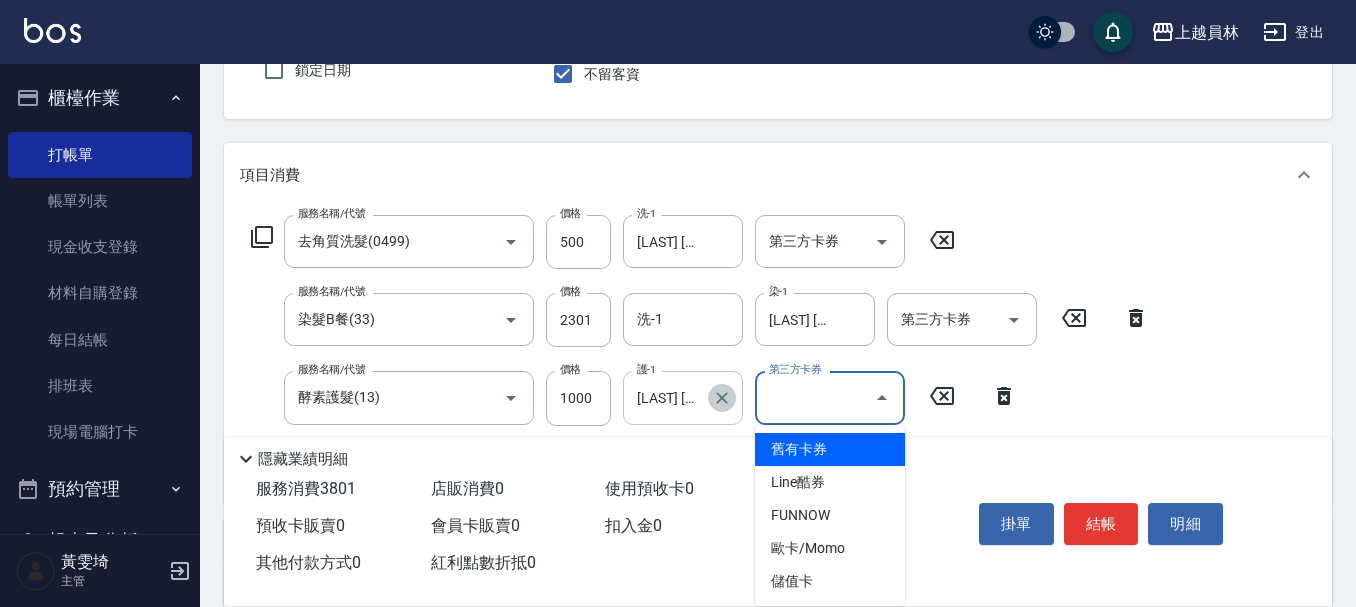 click 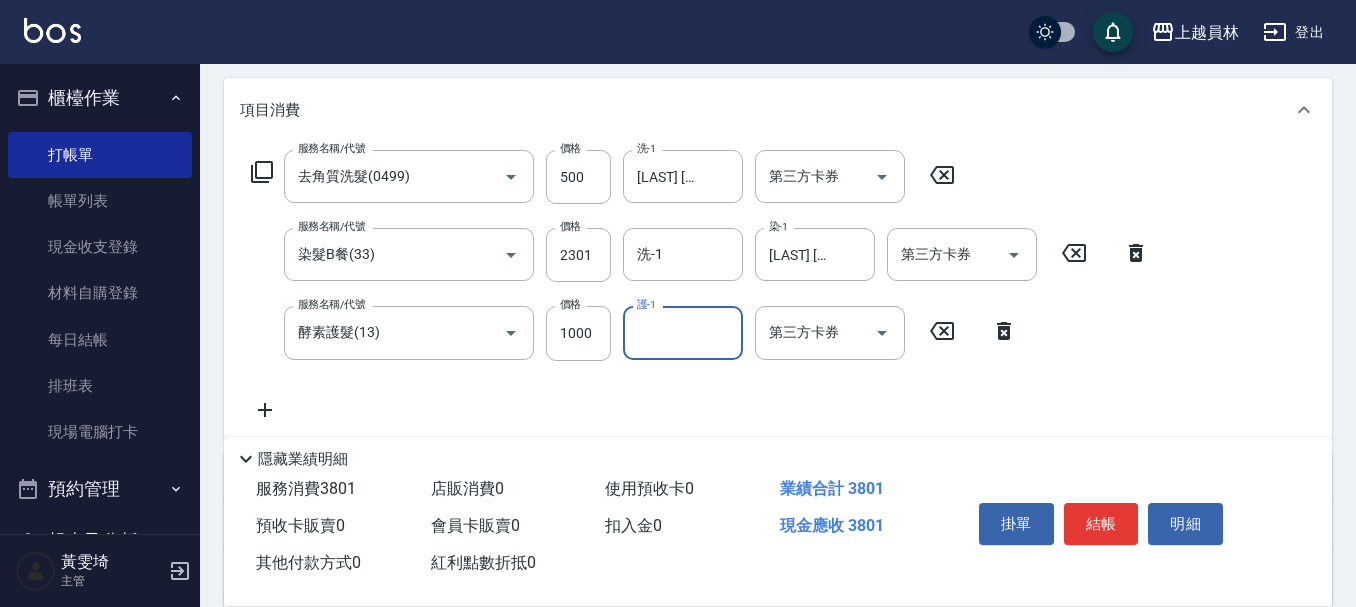 scroll, scrollTop: 285, scrollLeft: 0, axis: vertical 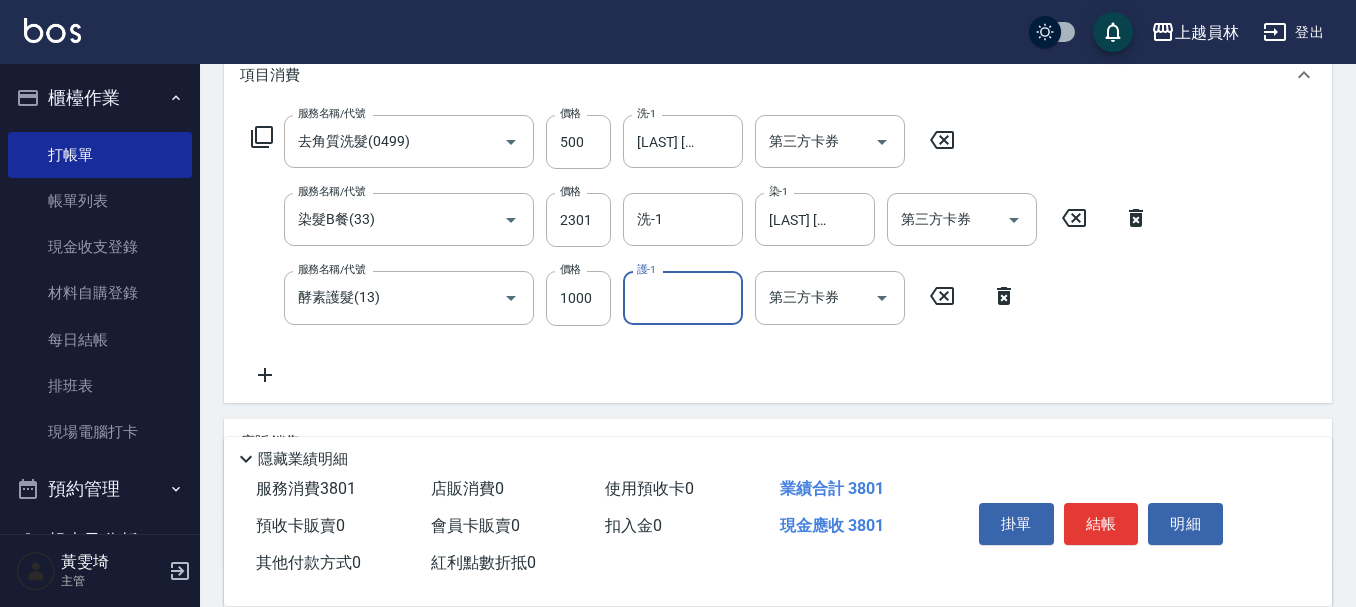click 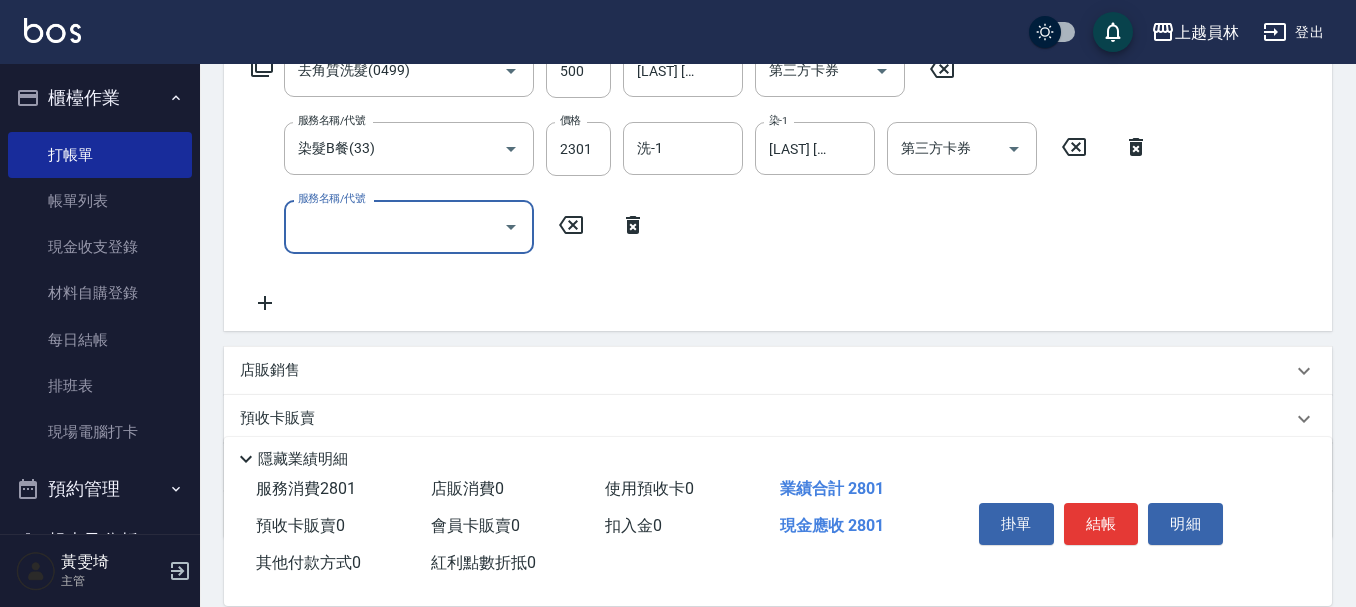 scroll, scrollTop: 385, scrollLeft: 0, axis: vertical 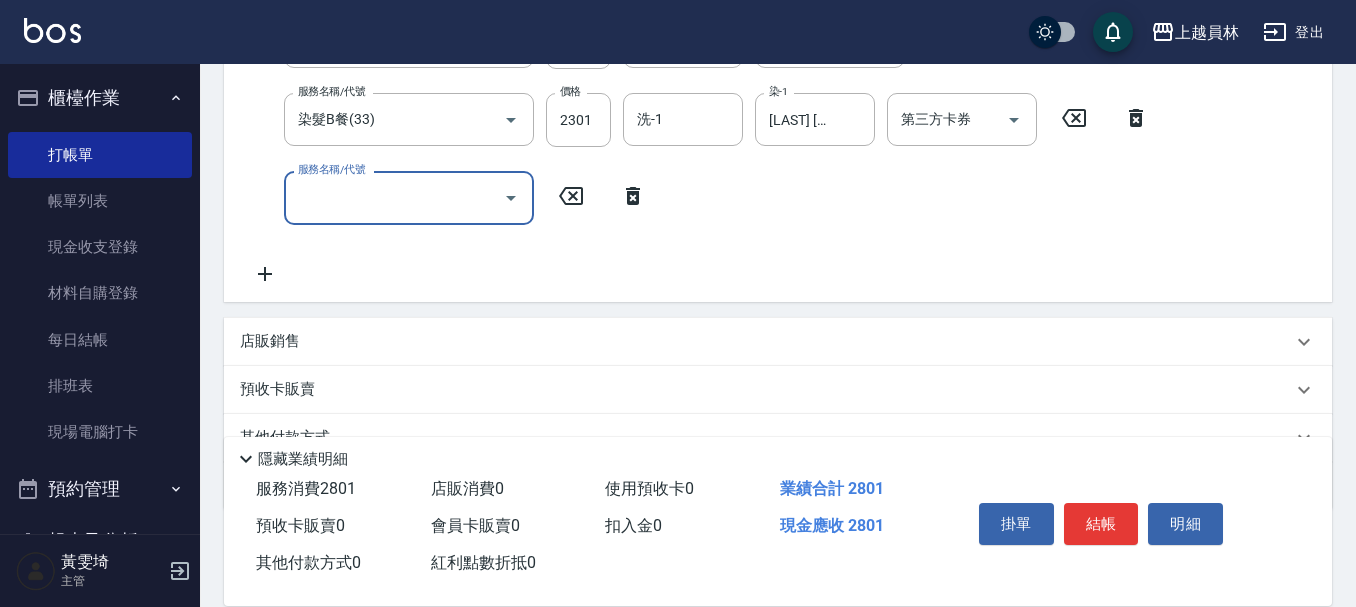 click on "店販銷售" at bounding box center (766, 341) 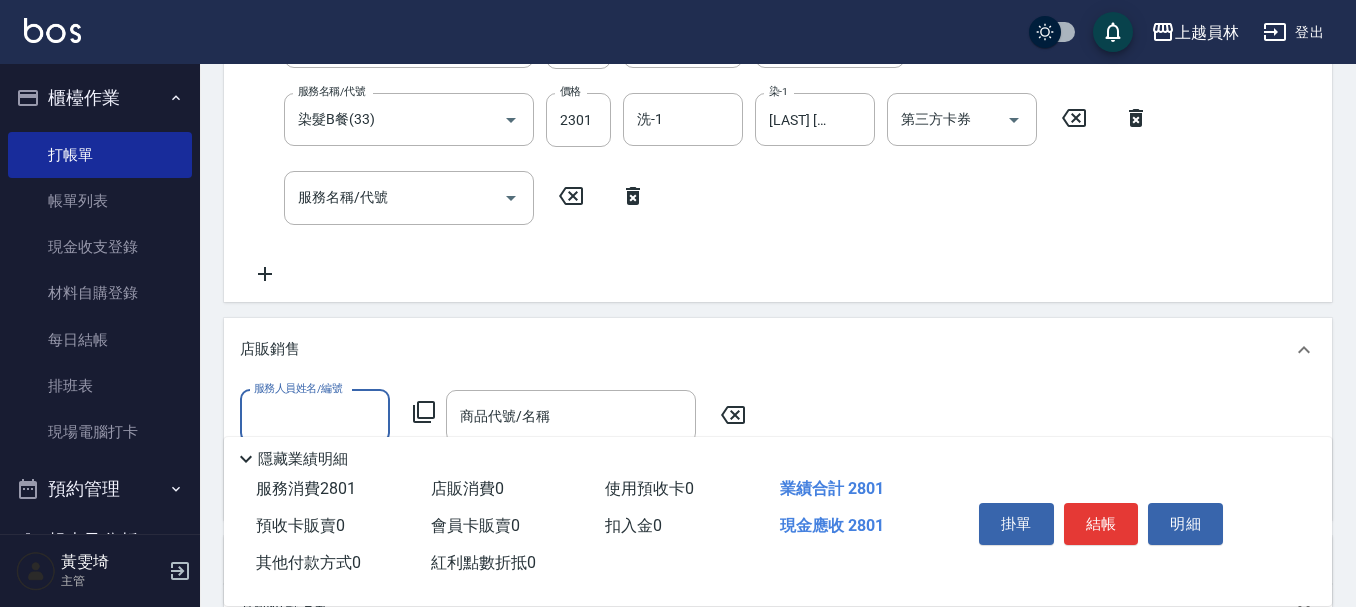 scroll, scrollTop: 0, scrollLeft: 0, axis: both 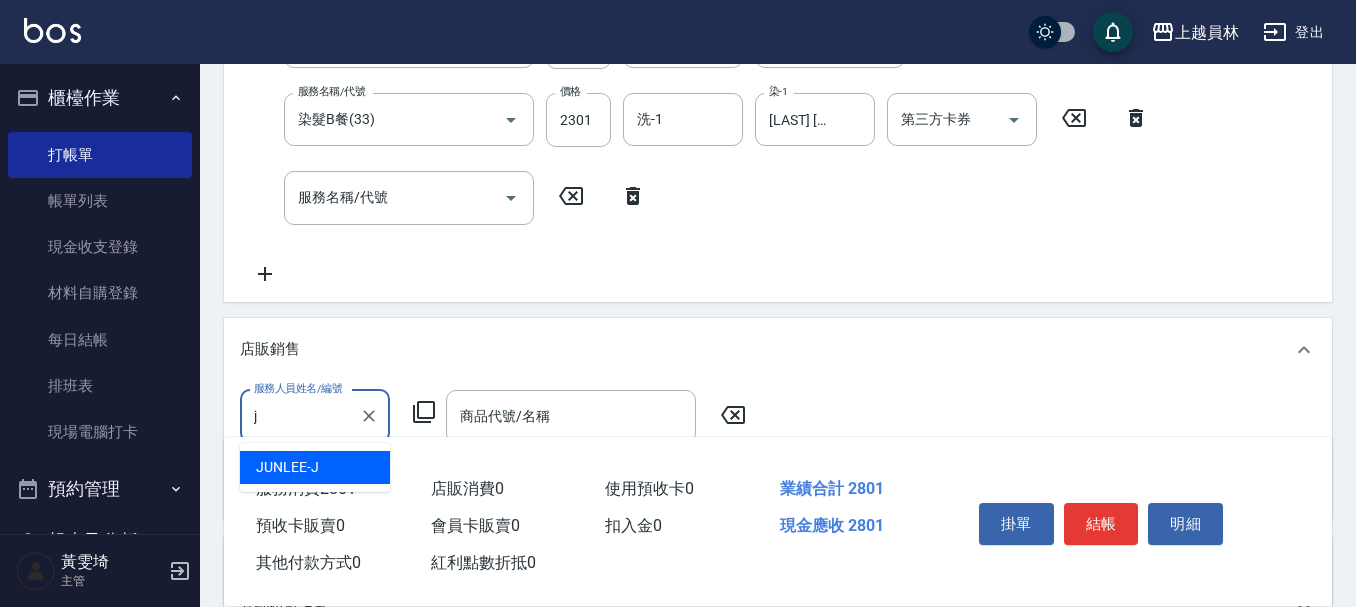 type on "JUNLEE-J" 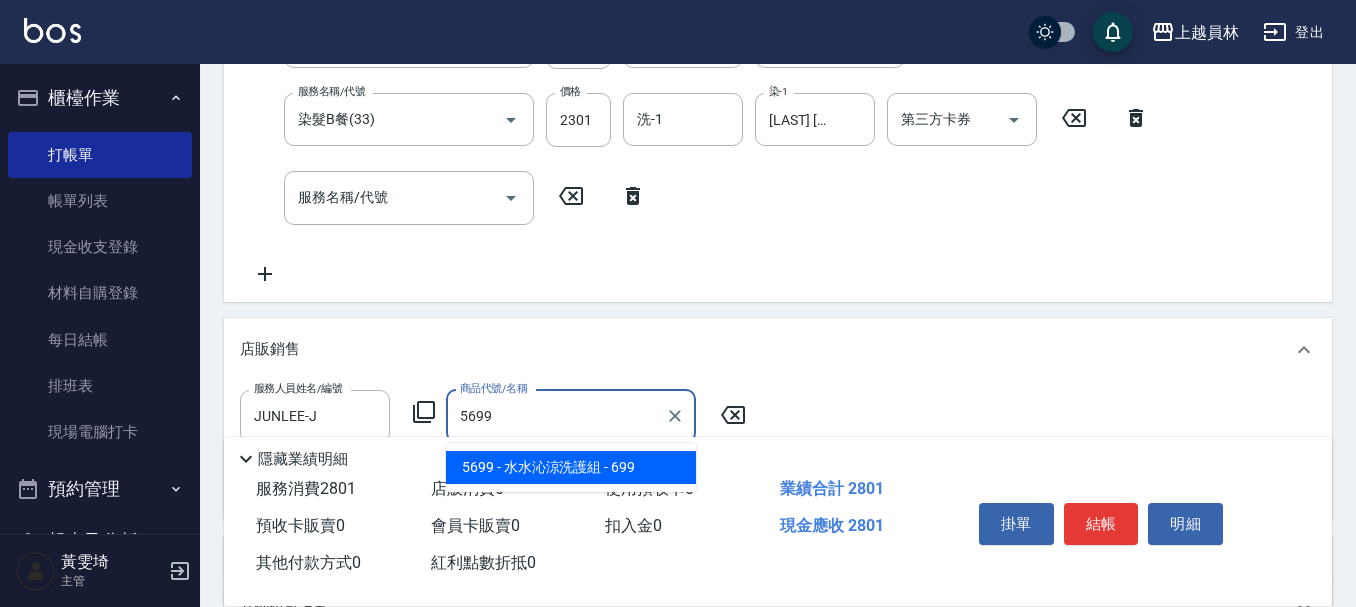 type on "水水沁涼洗護組" 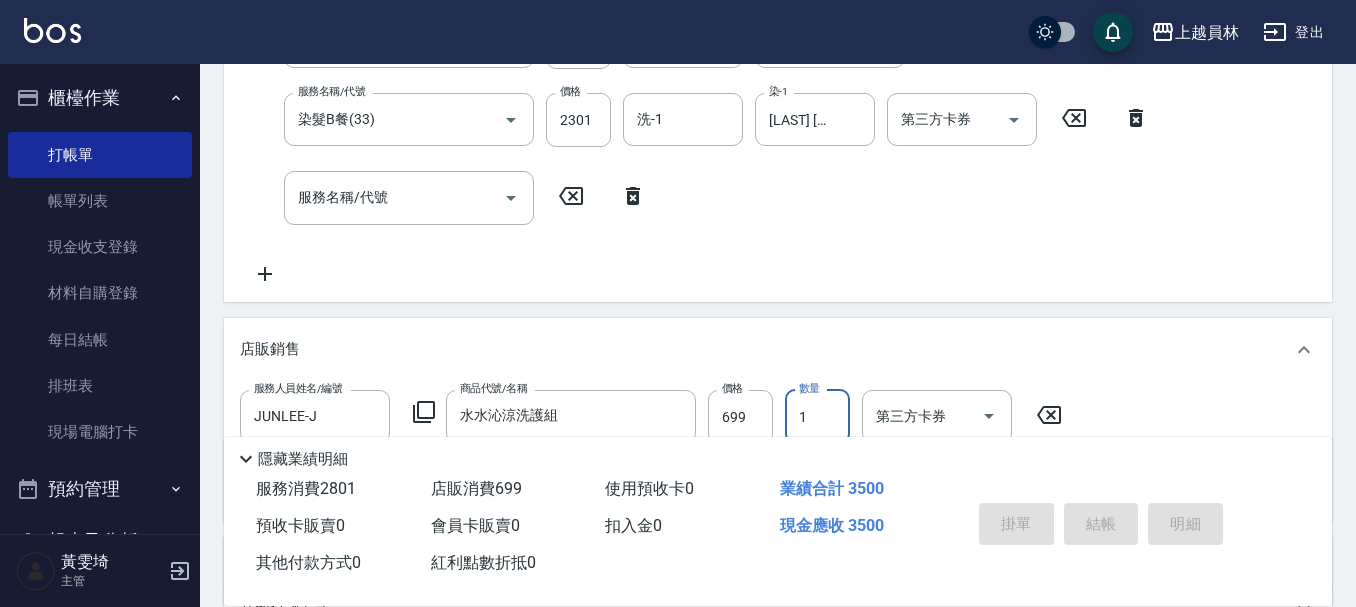 type on "2025/08/08 19:36" 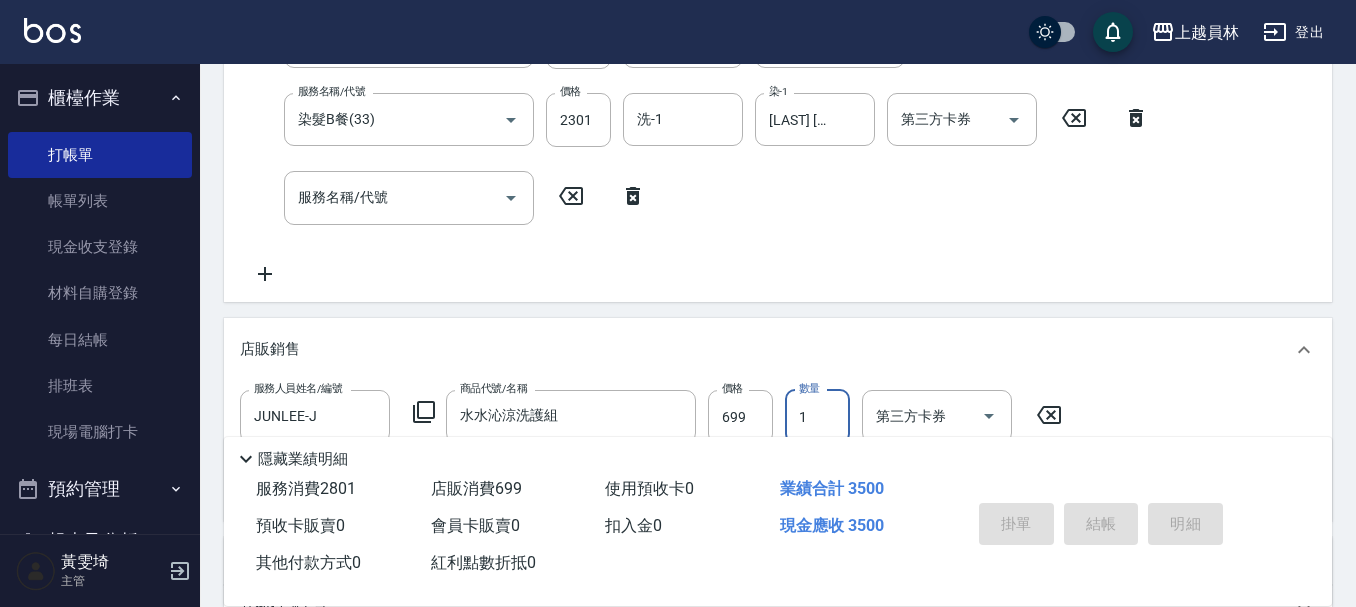 type 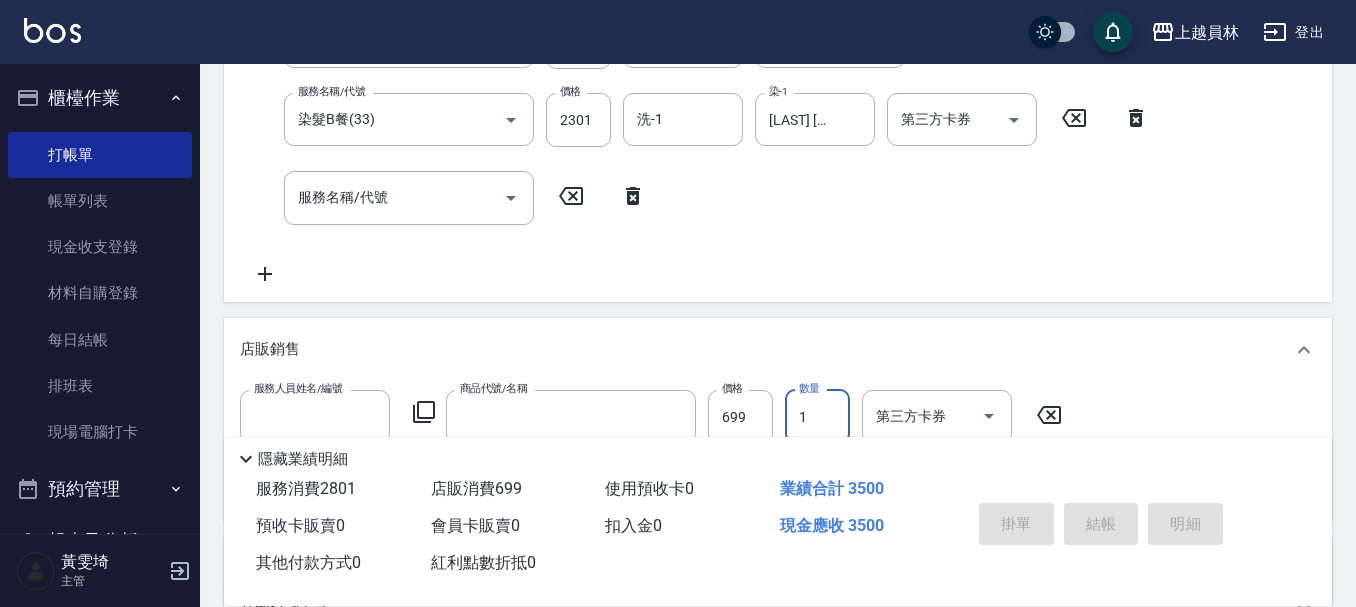 scroll, scrollTop: 0, scrollLeft: 0, axis: both 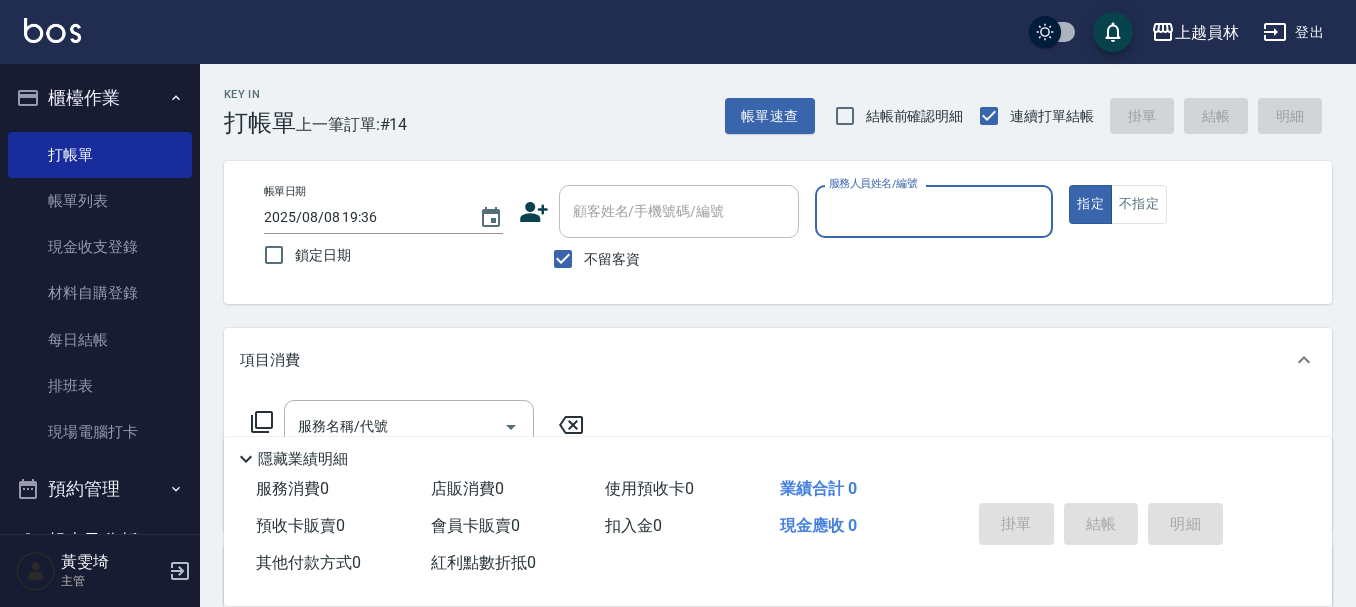 click on "指定" at bounding box center (1090, 204) 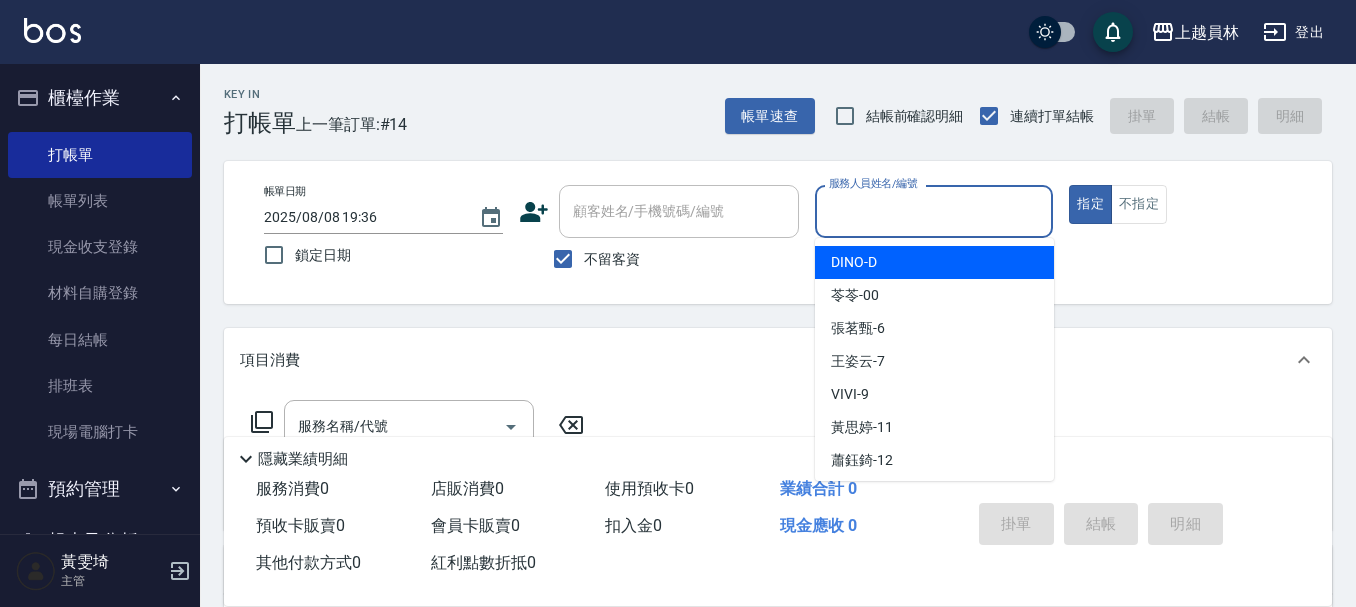 click on "服務人員姓名/編號" at bounding box center (934, 211) 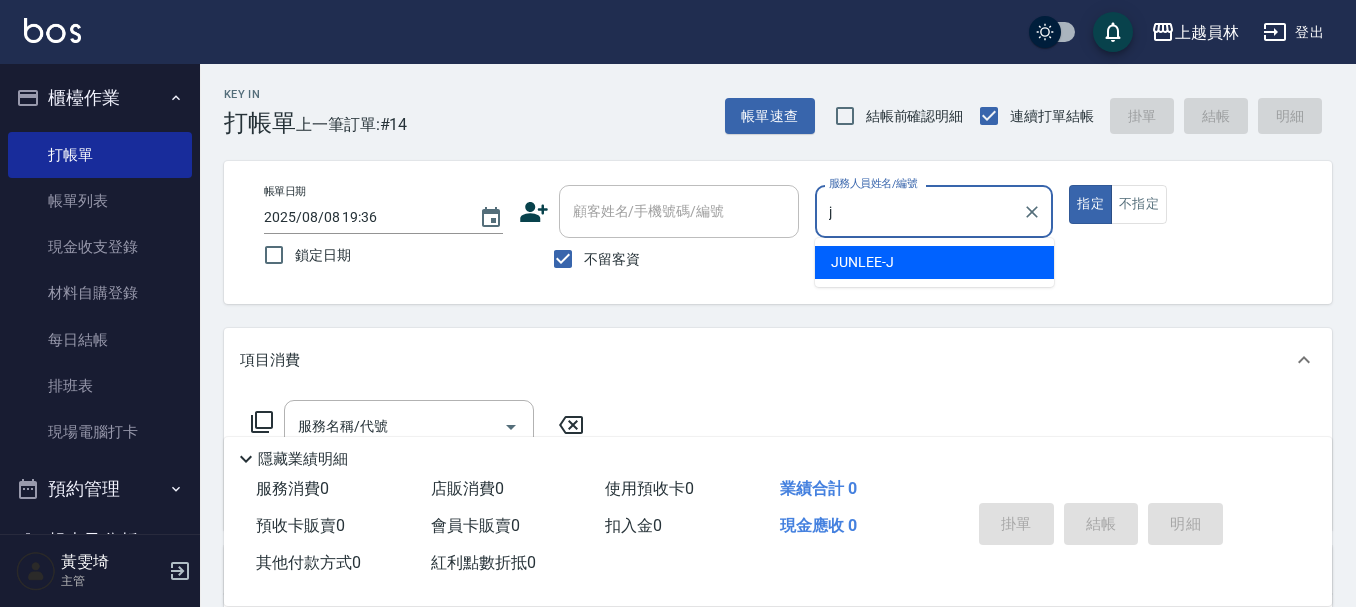 type on "JUNLEE-J" 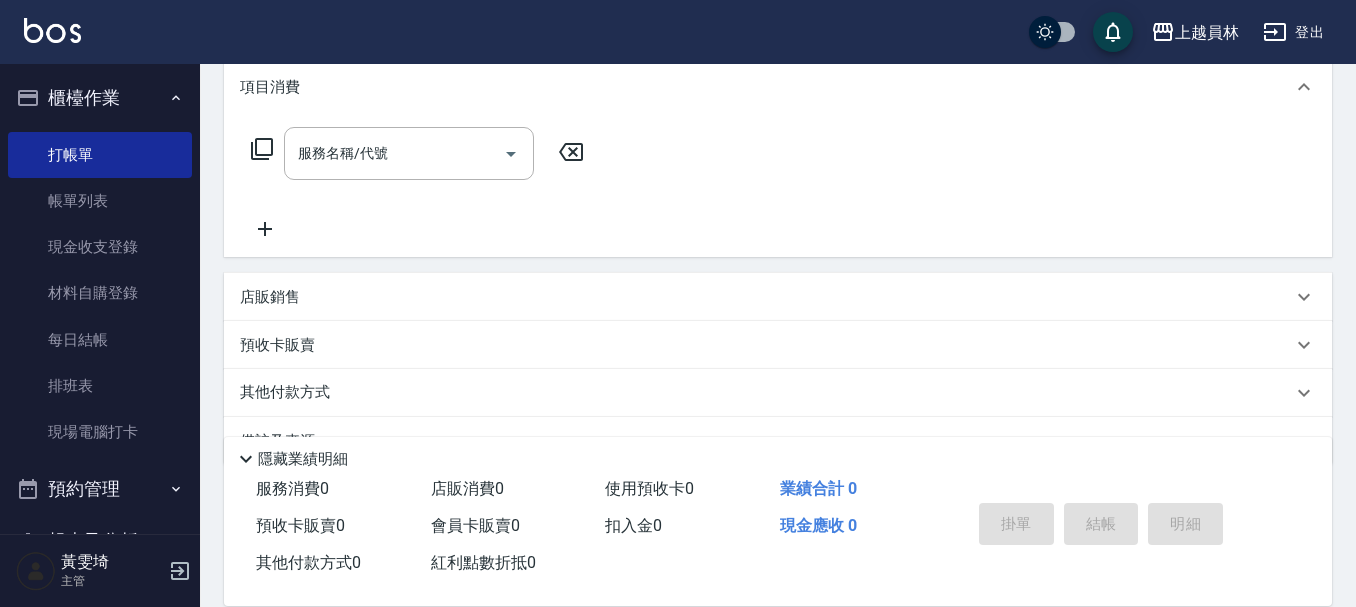 scroll, scrollTop: 300, scrollLeft: 0, axis: vertical 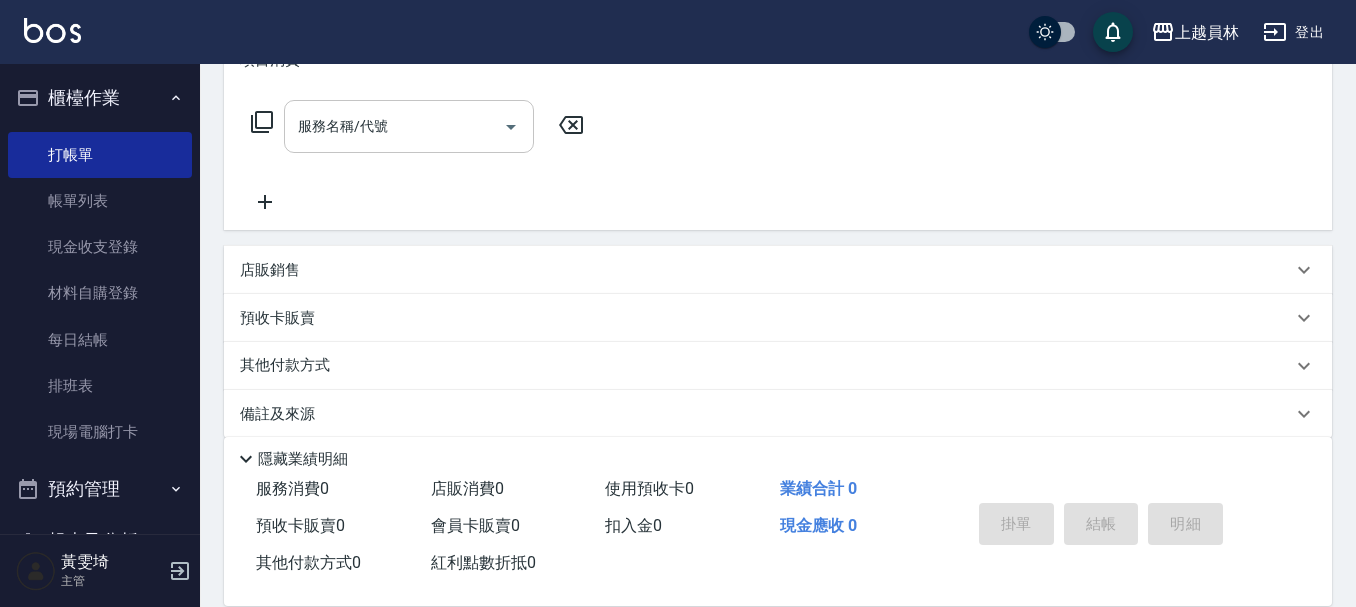 drag, startPoint x: 390, startPoint y: 144, endPoint x: 417, endPoint y: 128, distance: 31.38471 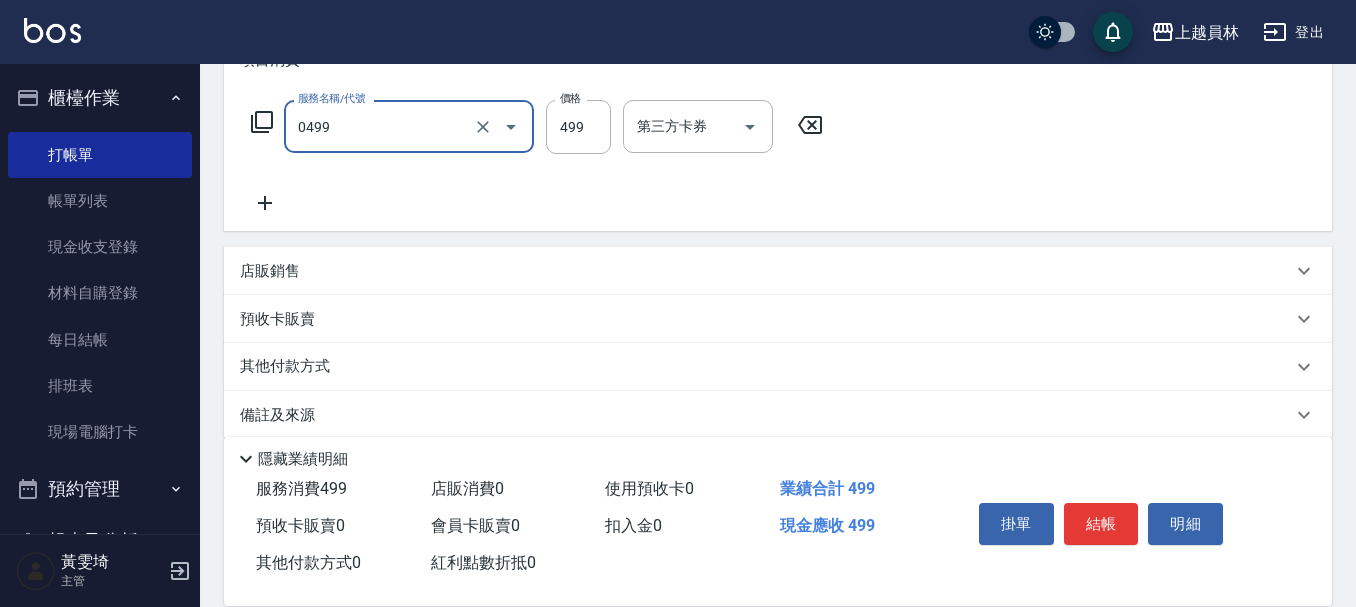 type on "去角質洗髮(0499)" 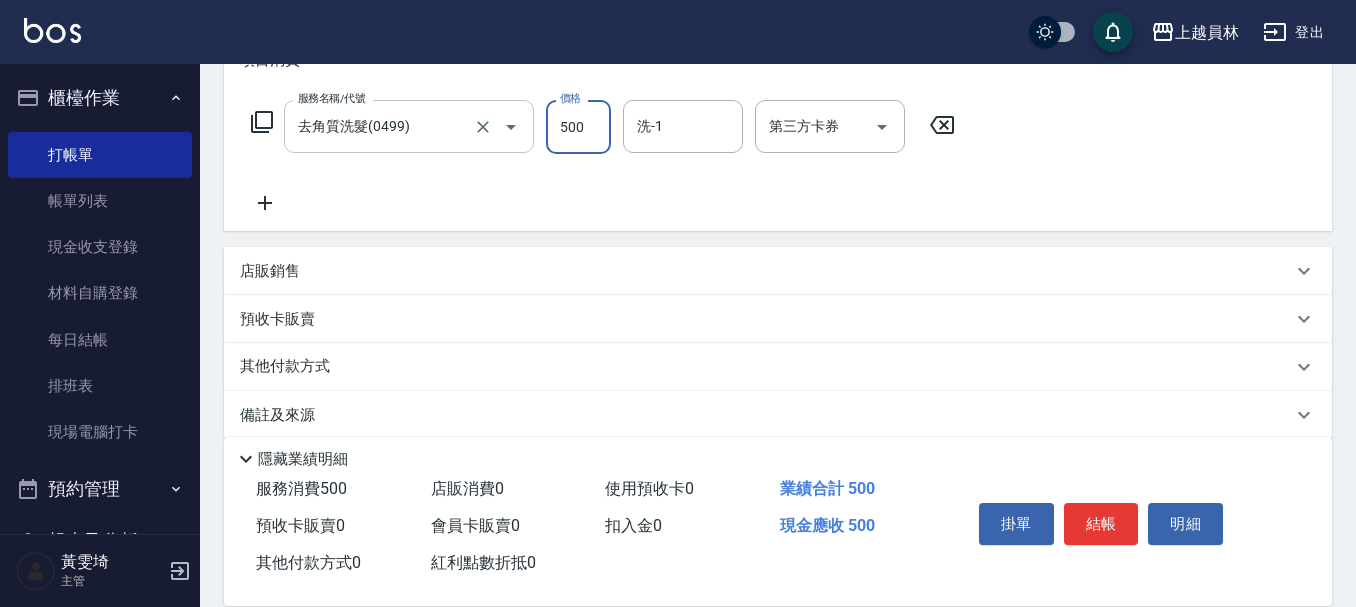 type on "500" 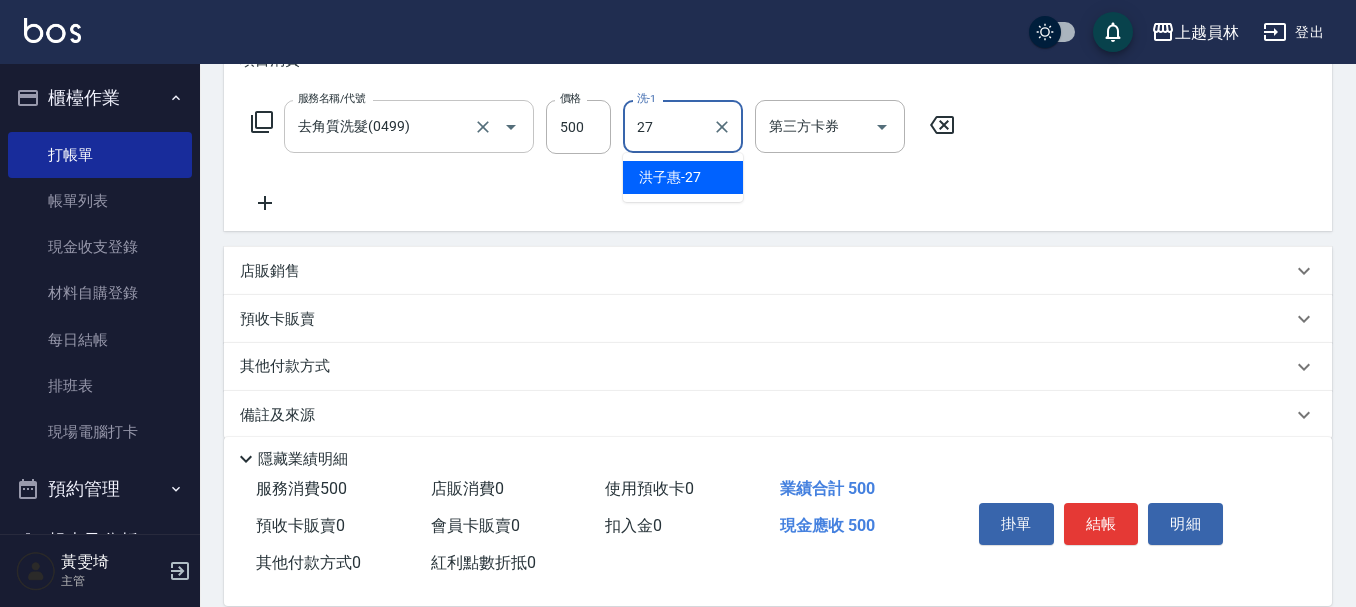 type on "[LAST] [FIRST]-27" 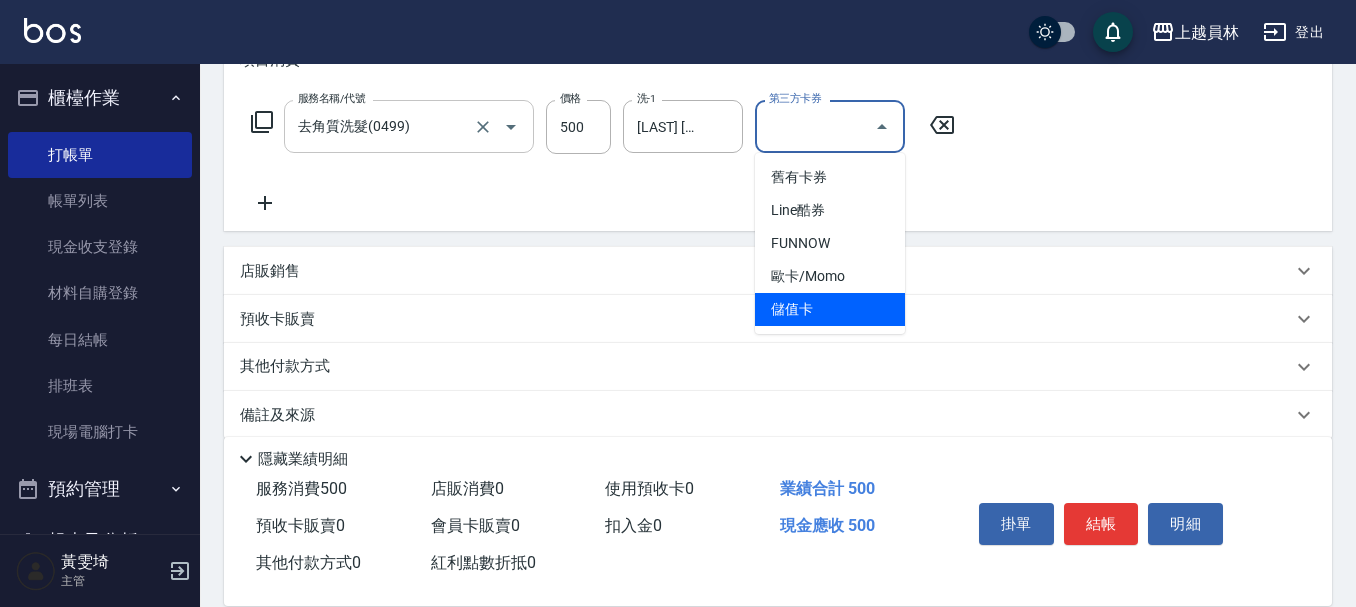 type on "儲值卡" 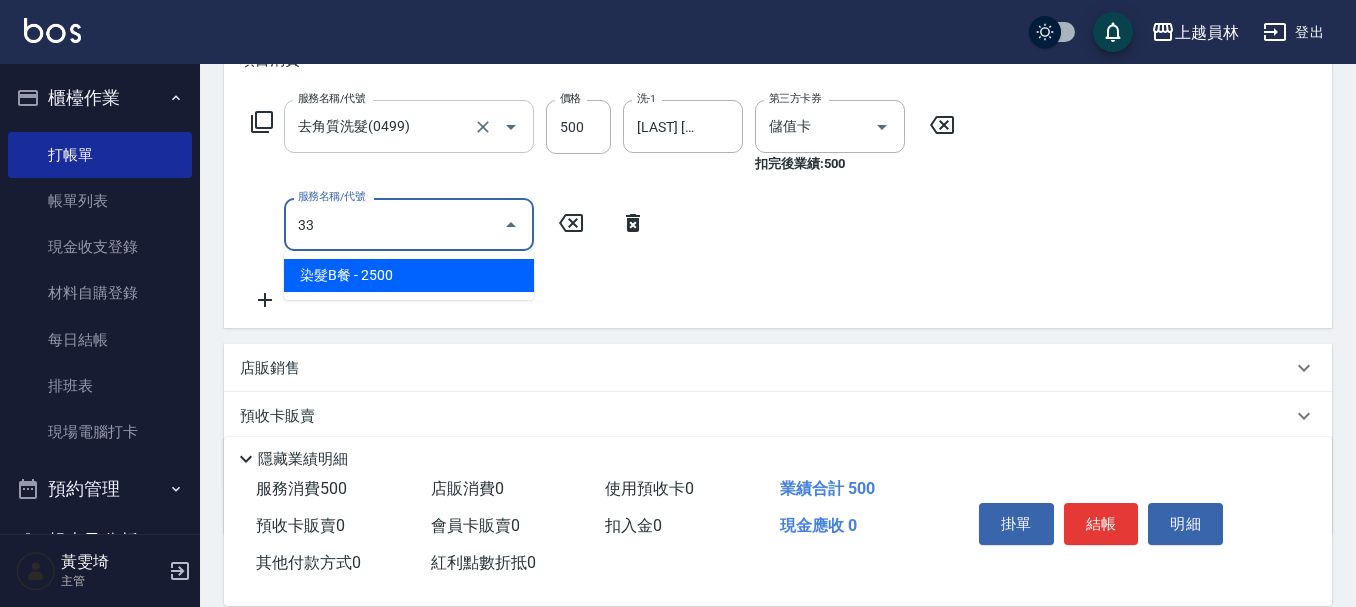 type on "染髮B餐(33)" 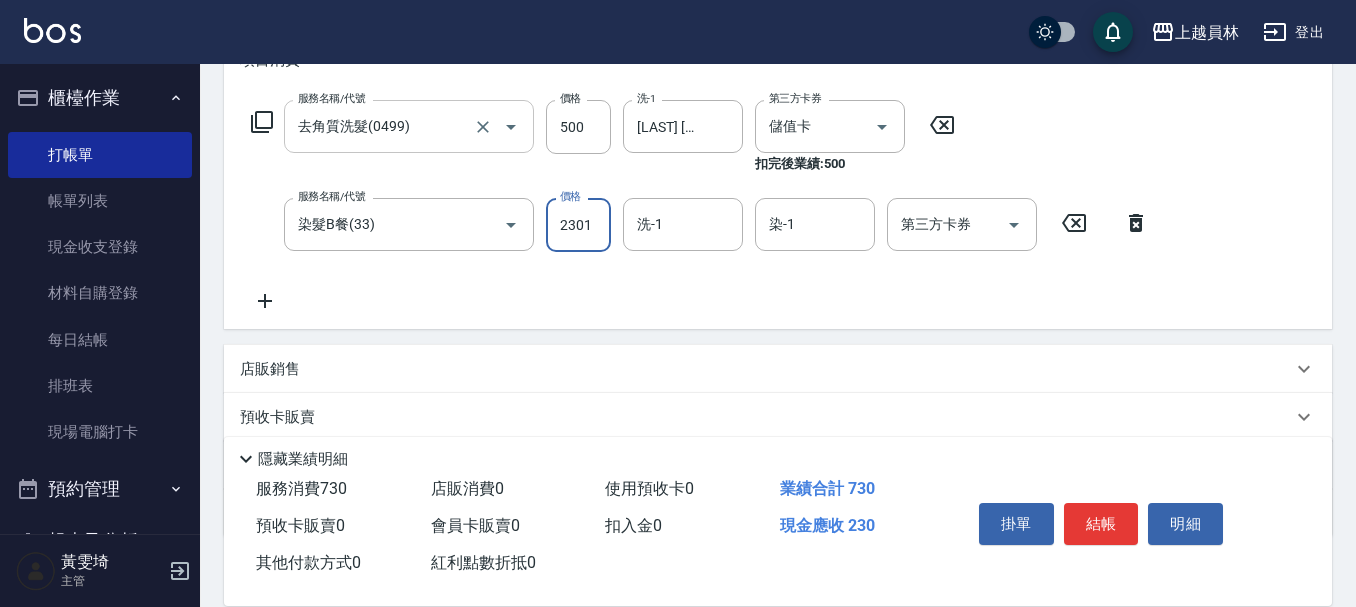 type on "2301" 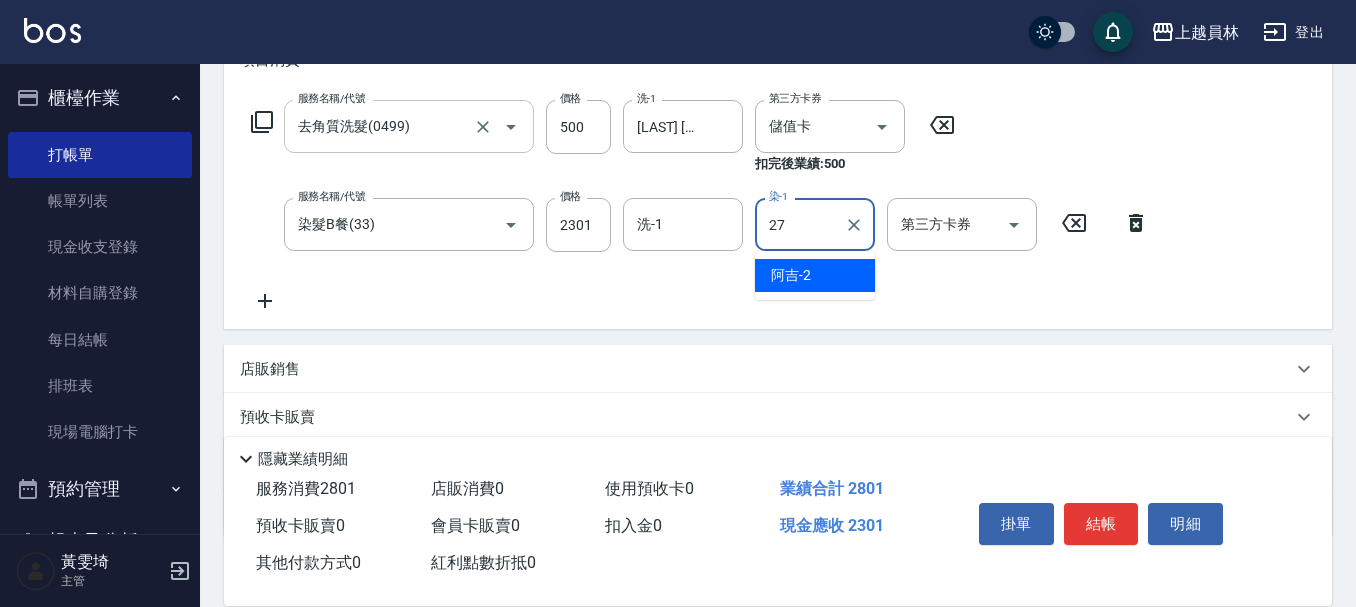 type on "[LAST] [FIRST]-27" 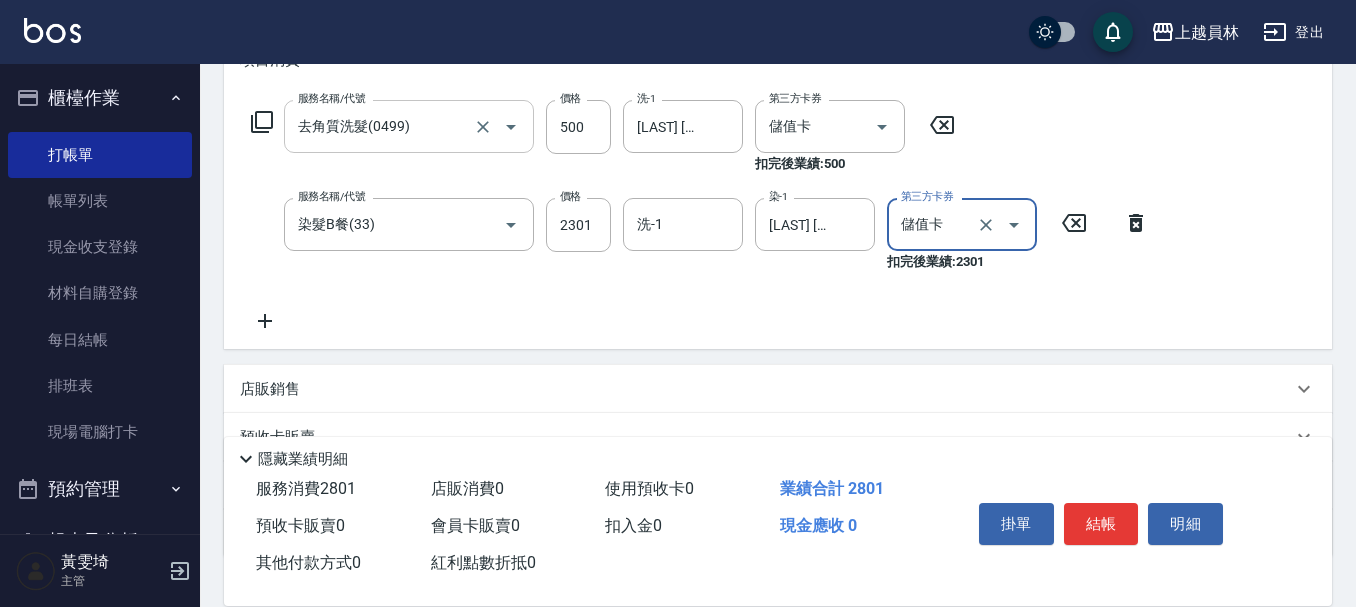 type on "儲值卡" 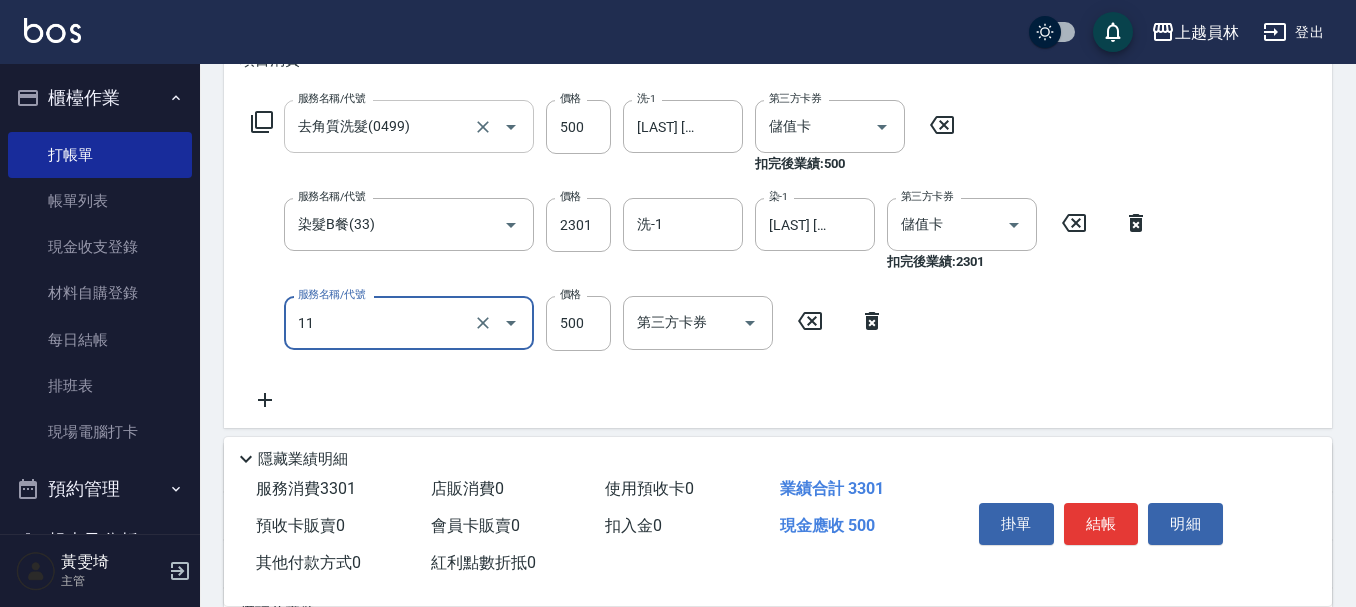 type on "天天護髮(11)" 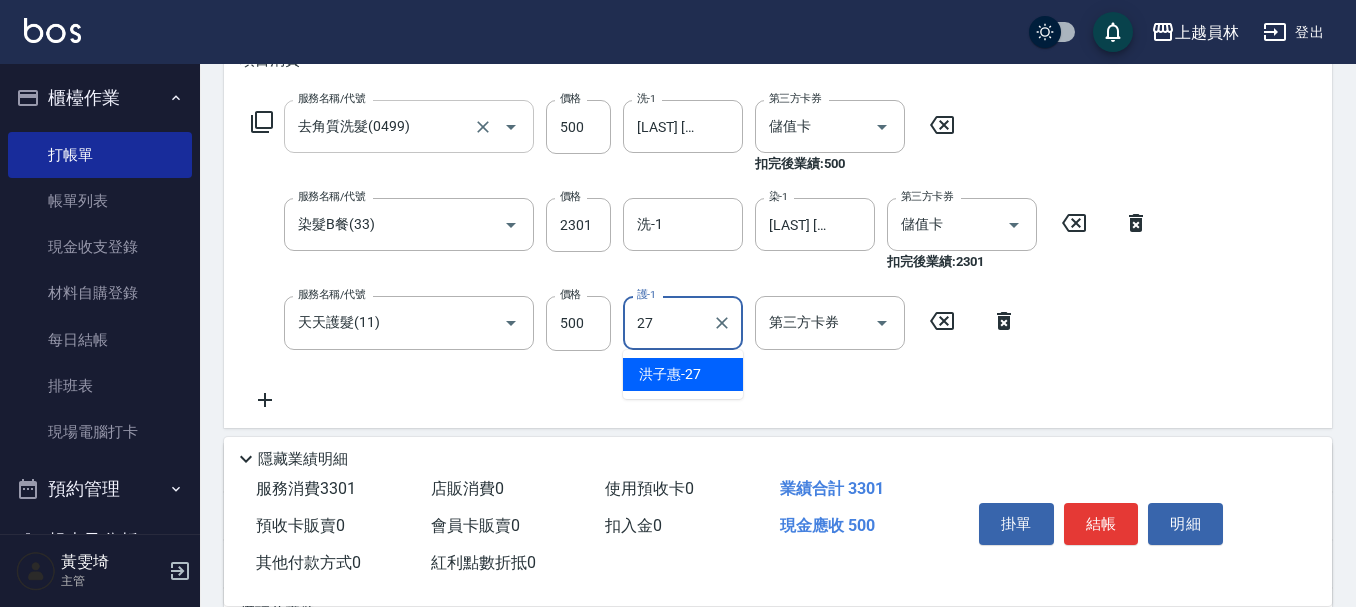 type on "[LAST] [FIRST]-27" 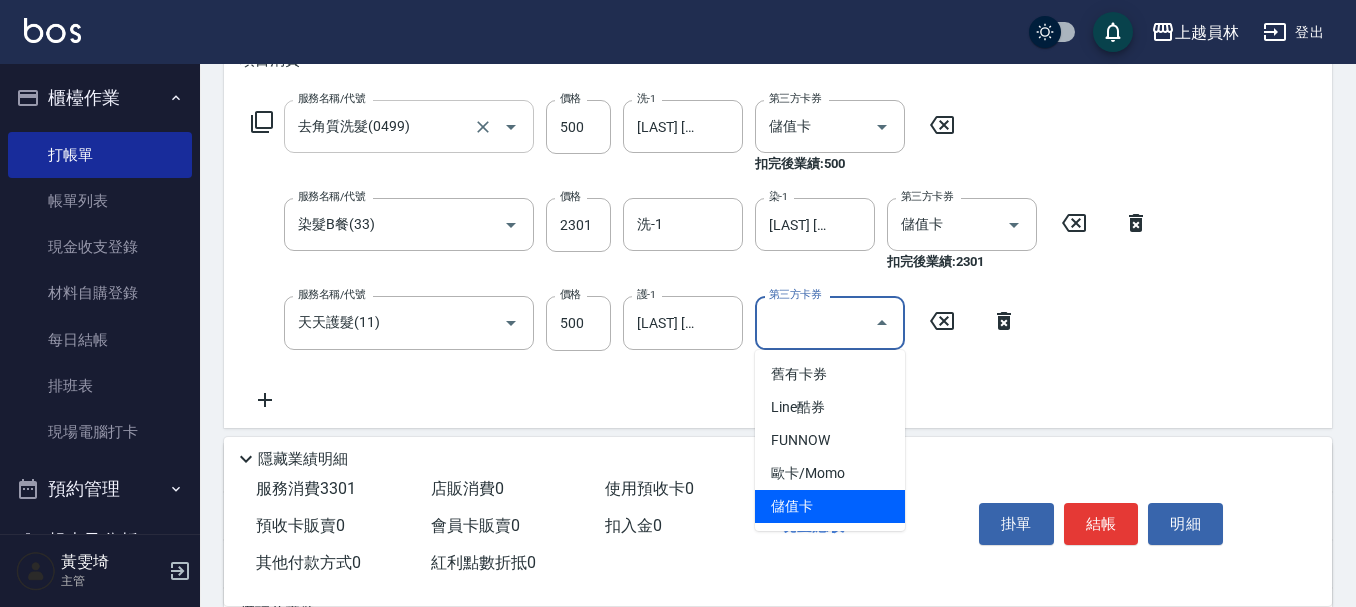 type on "儲值卡" 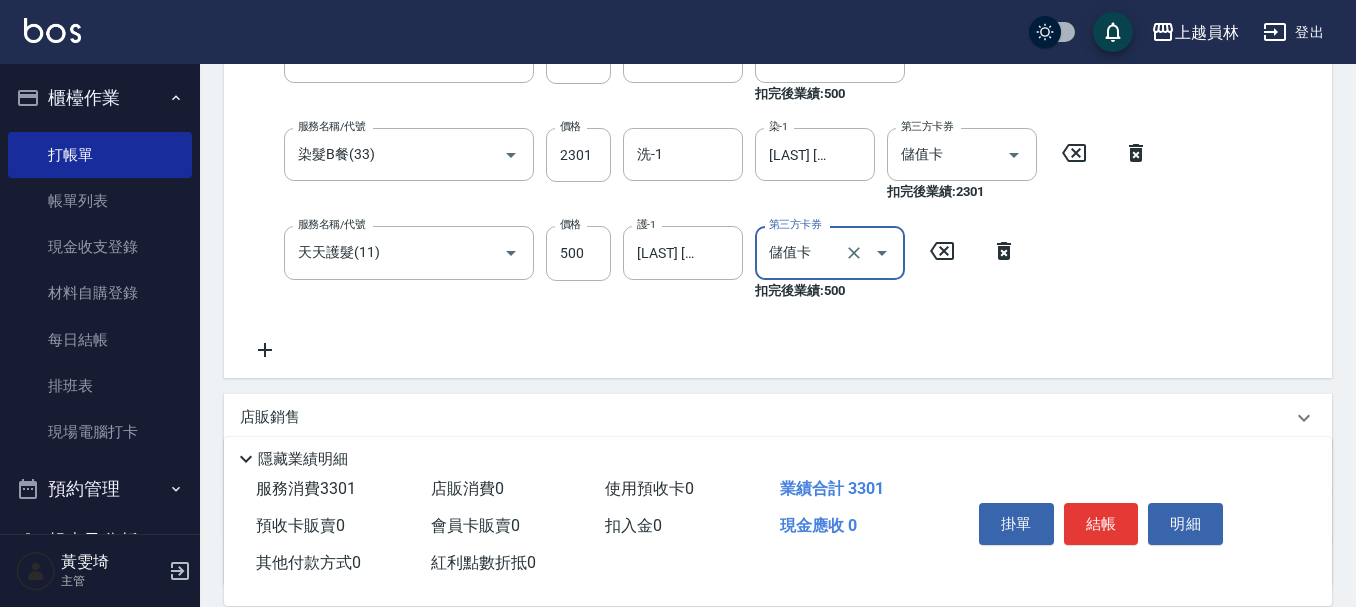 scroll, scrollTop: 400, scrollLeft: 0, axis: vertical 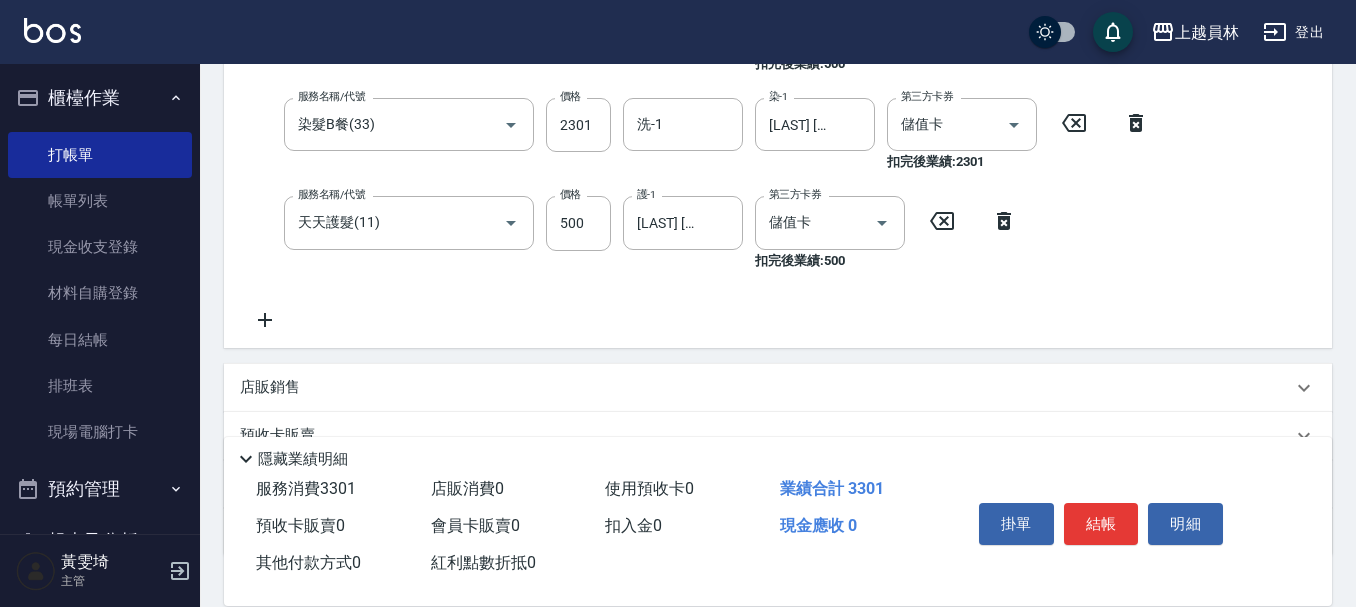 click on "店販銷售" at bounding box center (766, 387) 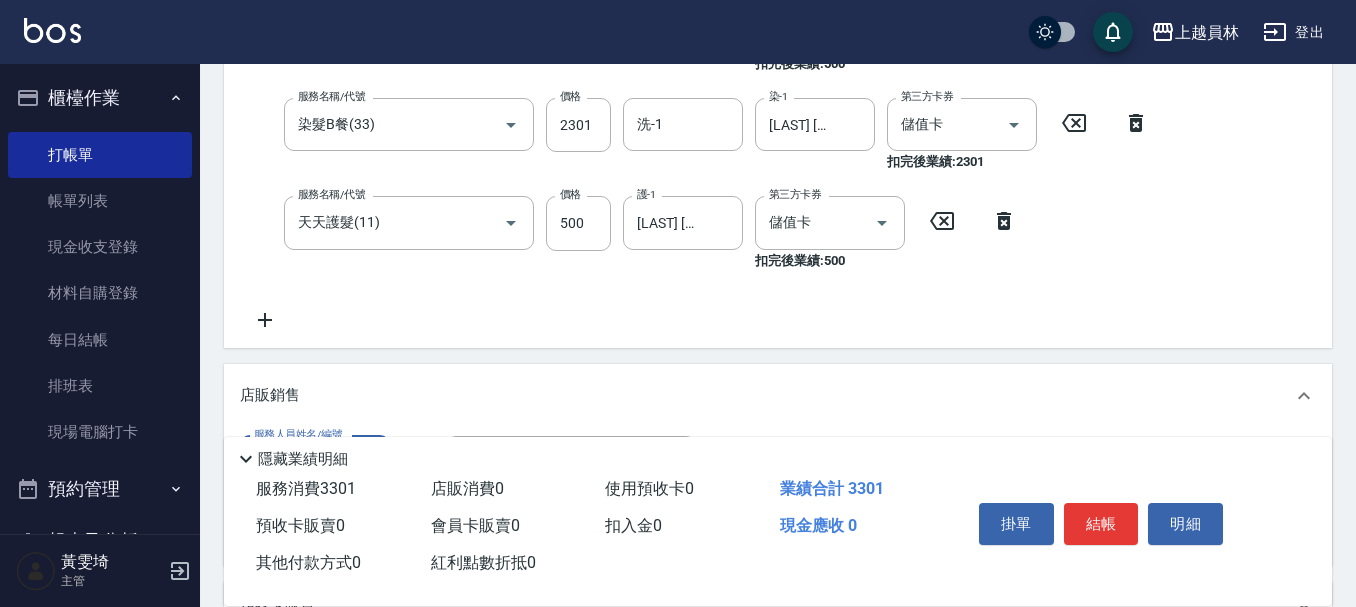scroll, scrollTop: 436, scrollLeft: 0, axis: vertical 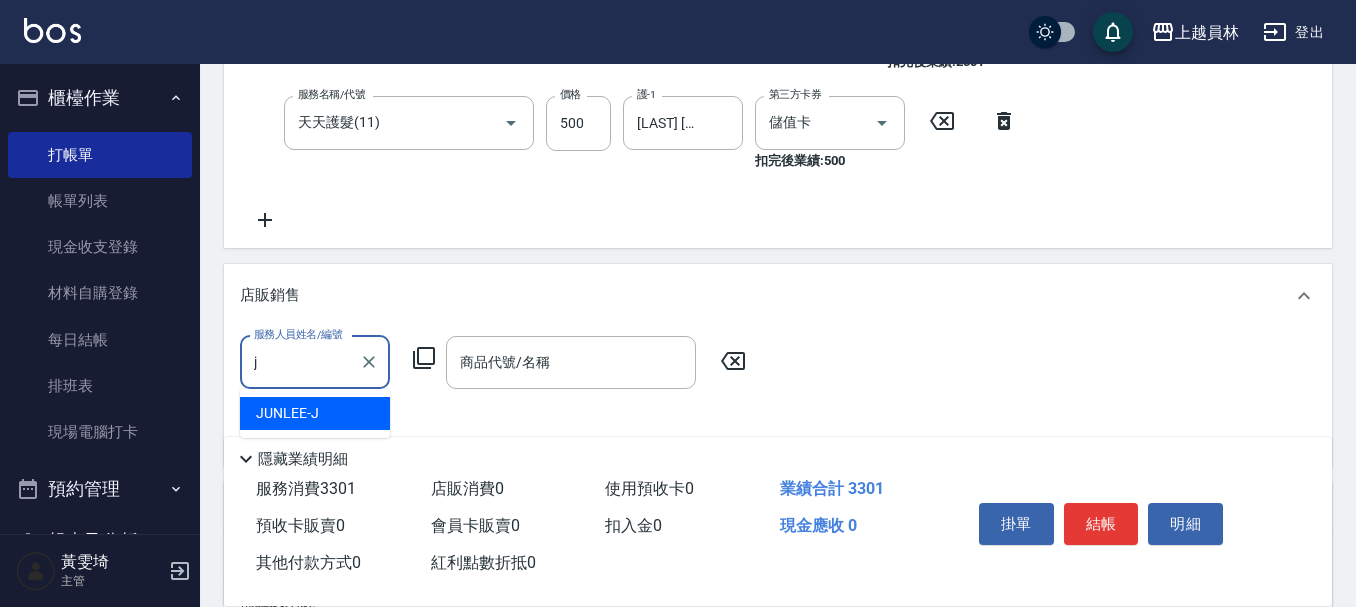 type on "JUNLEE-J" 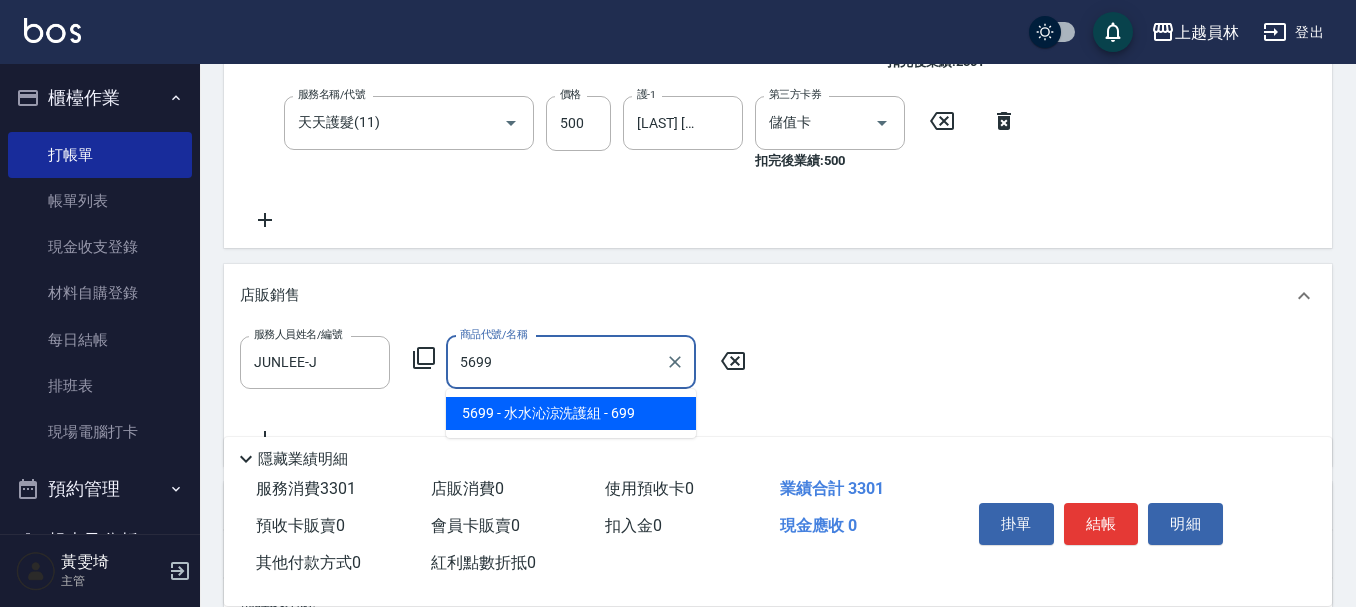 type on "水水沁涼洗護組" 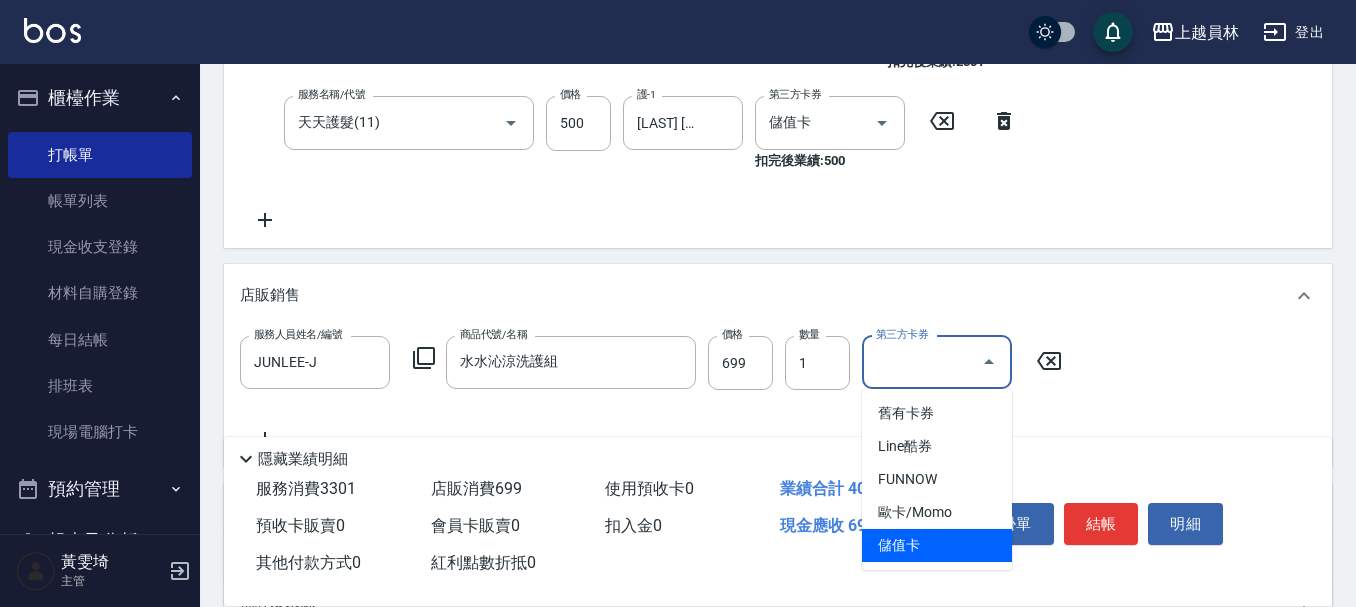 type on "儲值卡" 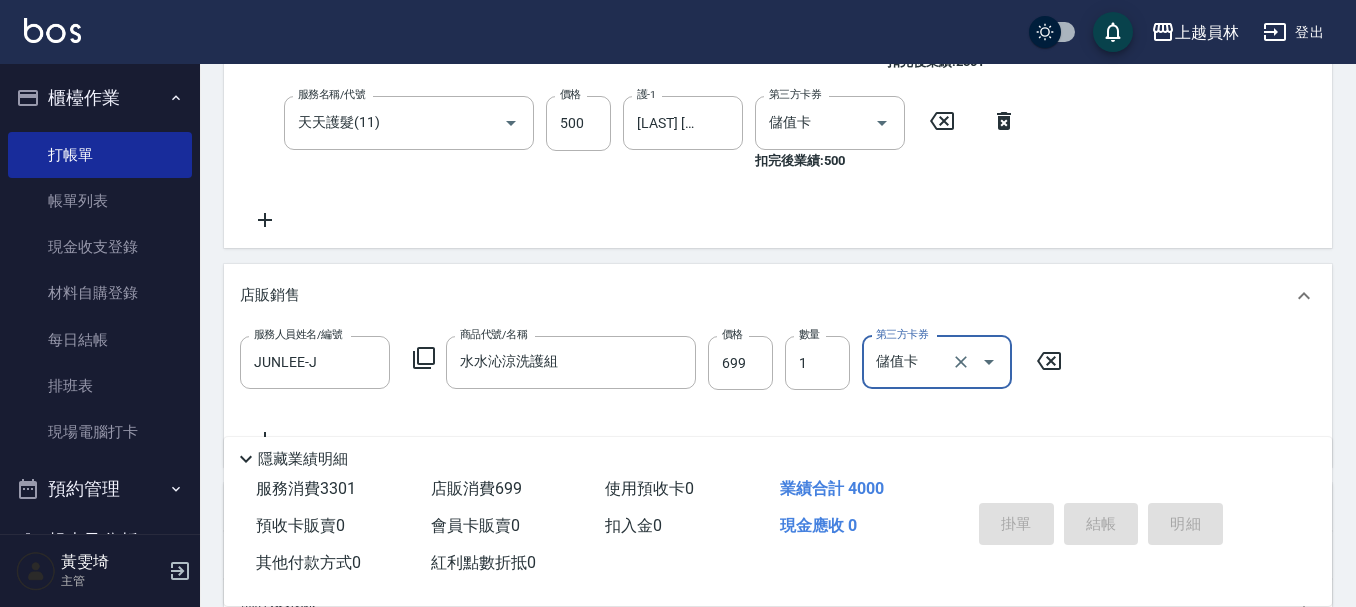 type on "2025/08/08 19:37" 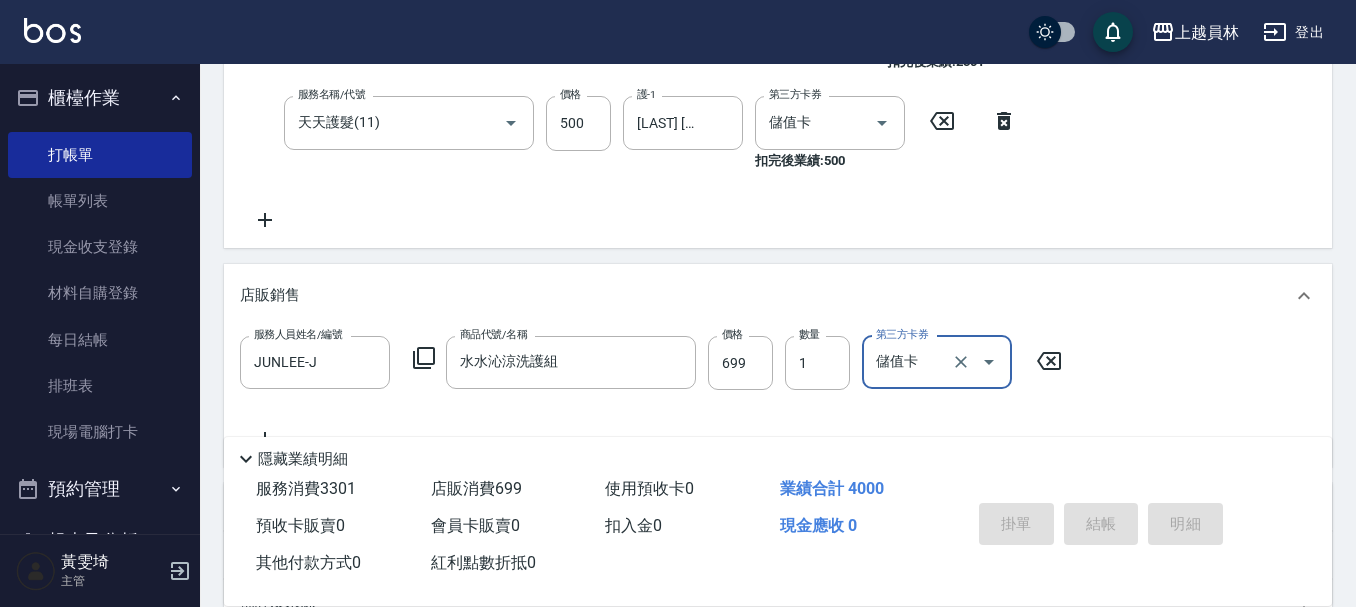 type 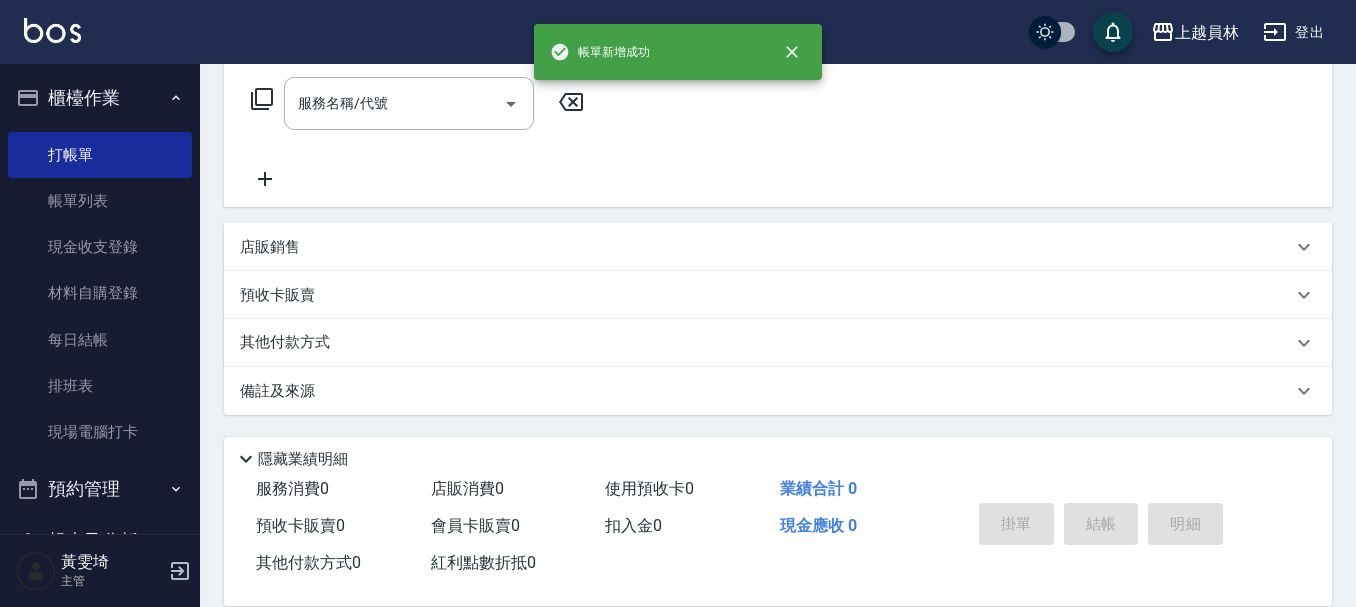 scroll, scrollTop: 0, scrollLeft: 0, axis: both 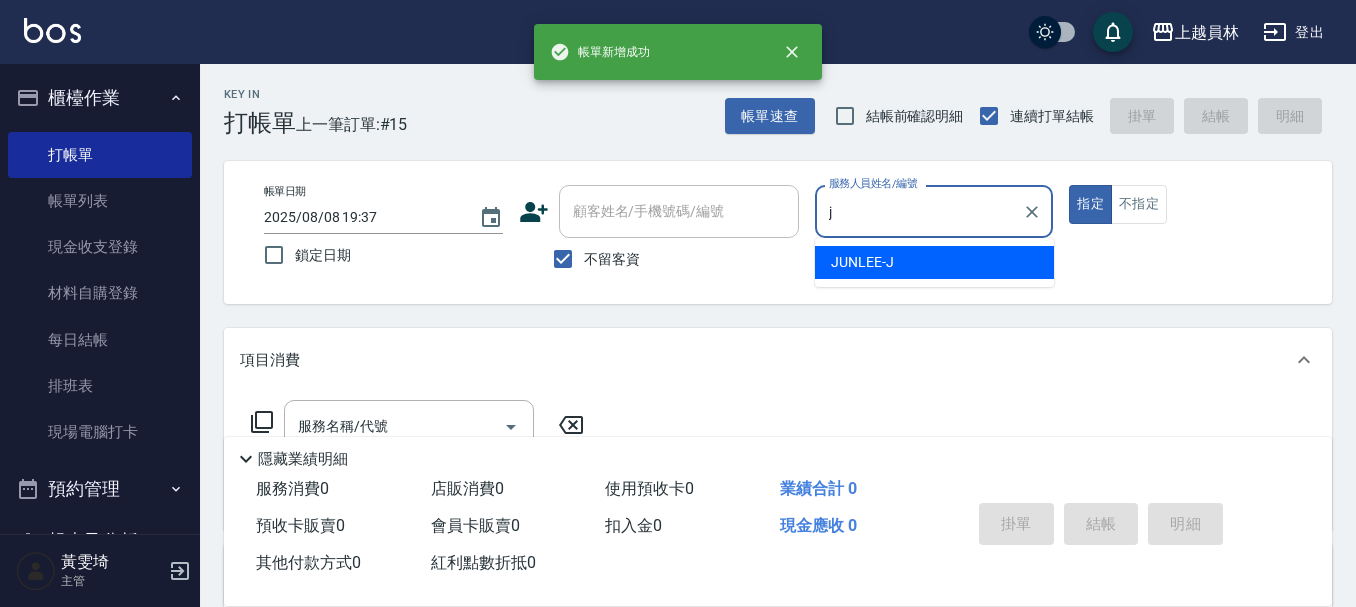 type on "JUNLEE-J" 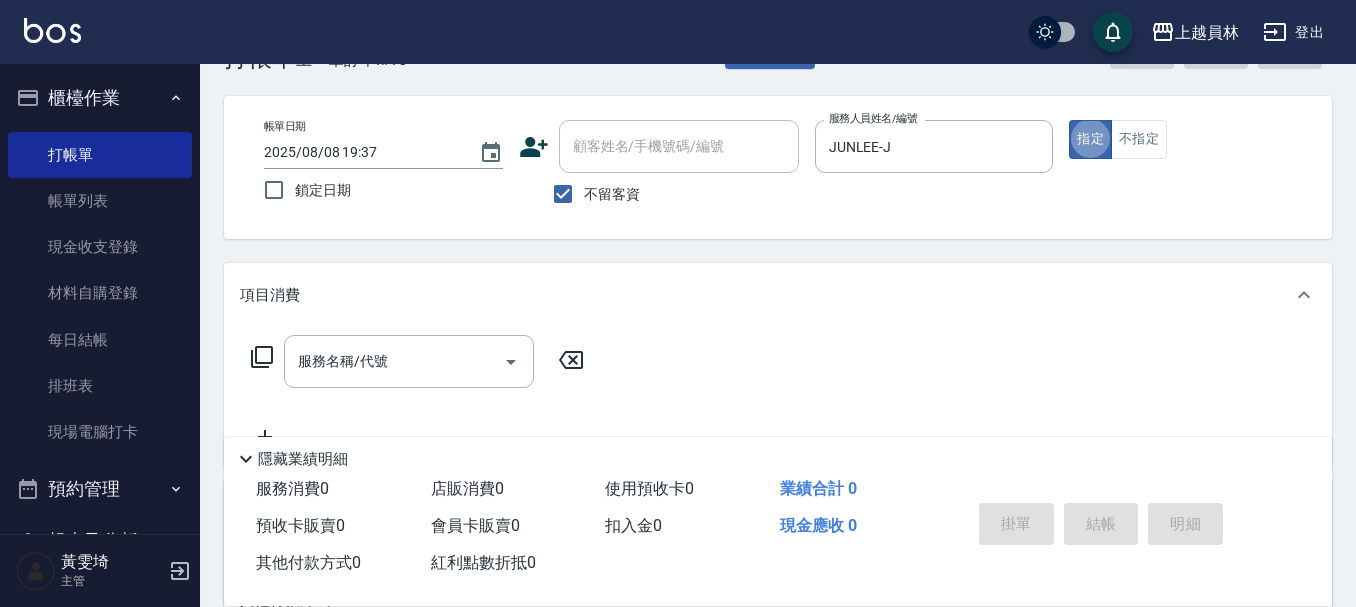 scroll, scrollTop: 100, scrollLeft: 0, axis: vertical 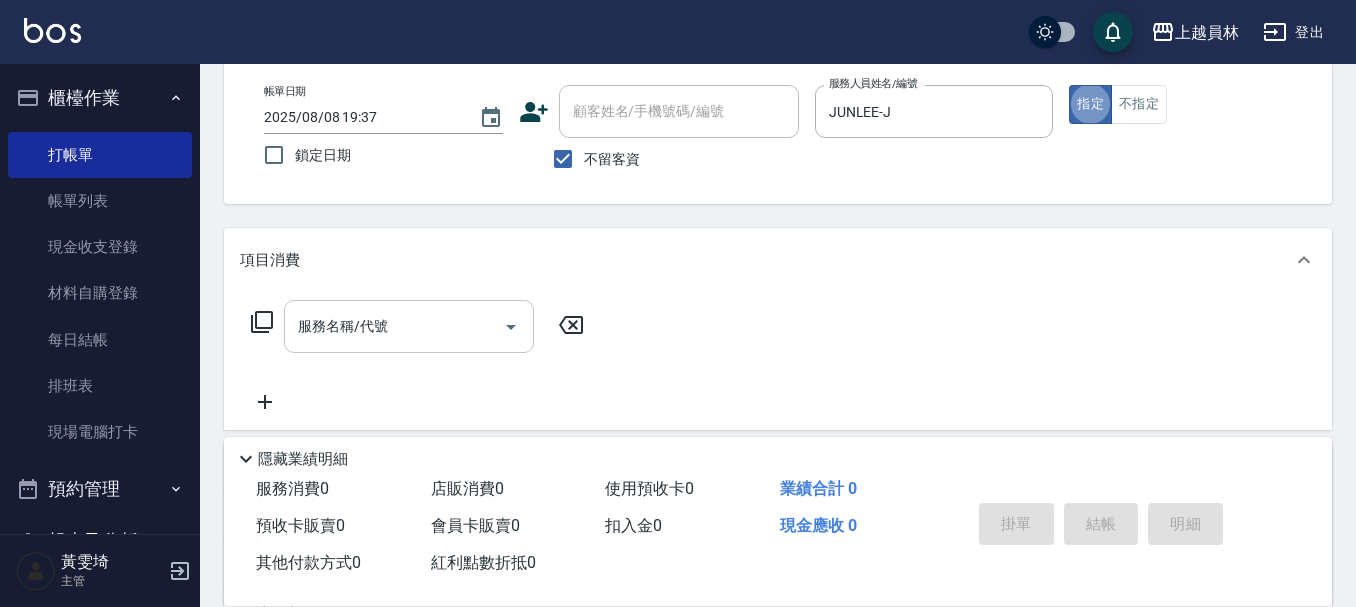 click on "服務名稱/代號" at bounding box center [394, 326] 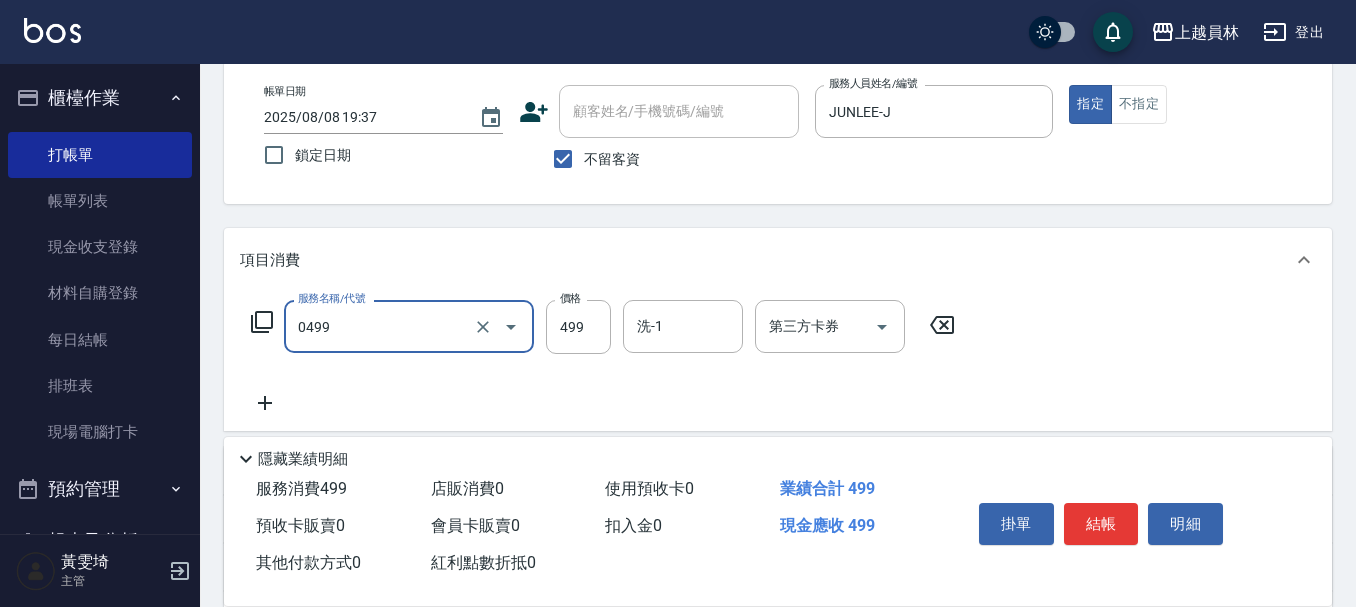 type on "去角質洗髮(0499)" 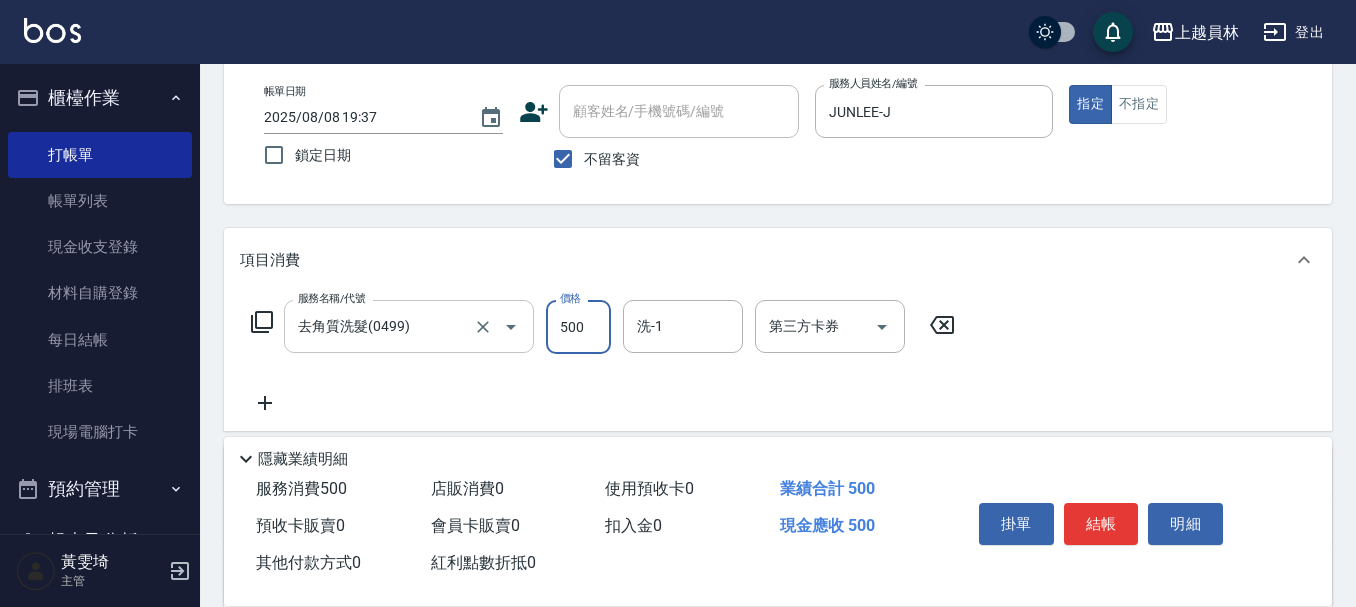 type on "500" 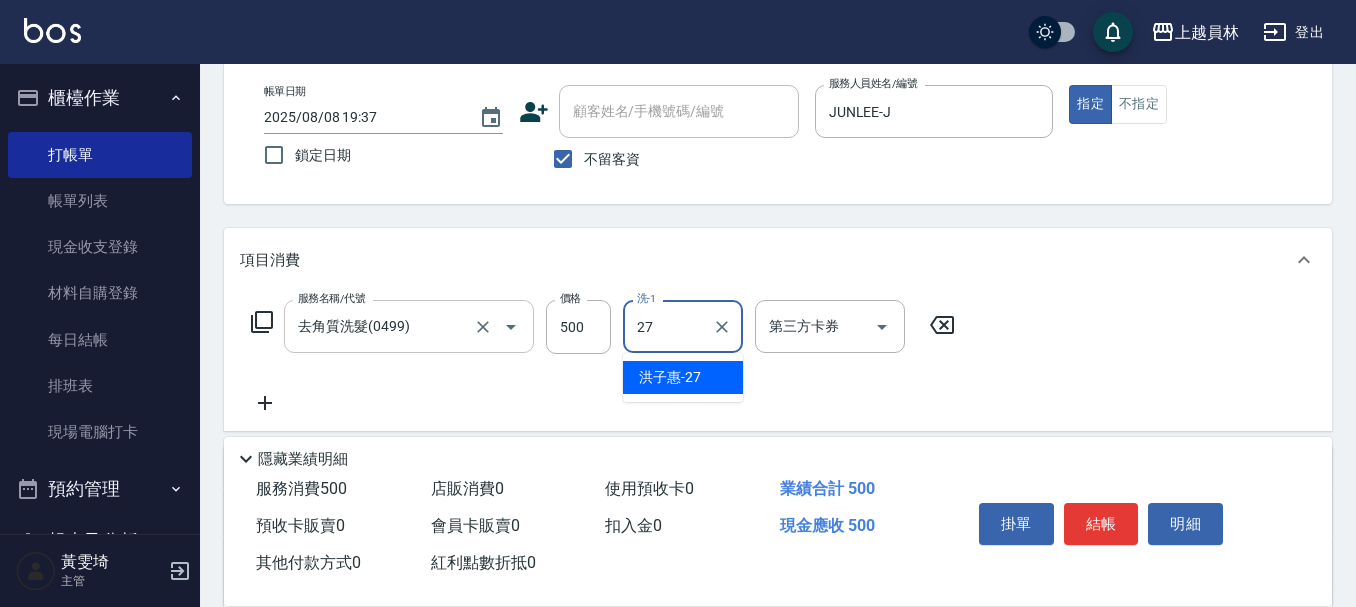 type on "[LAST] [FIRST]-27" 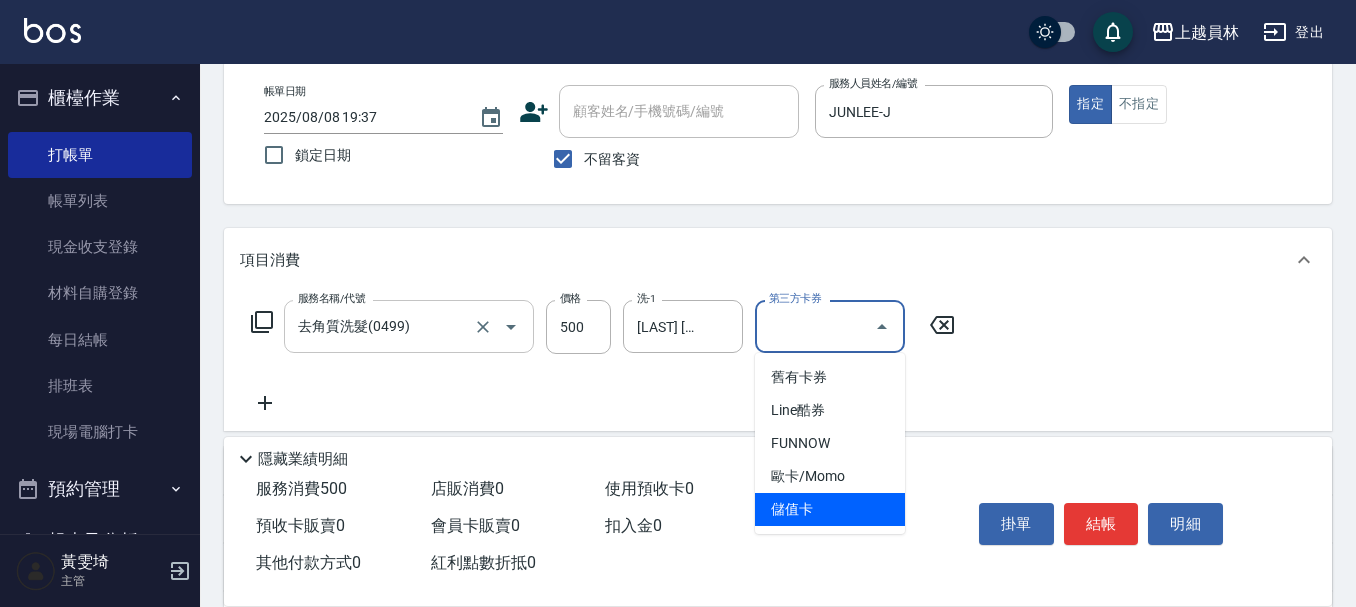 type on "儲值卡" 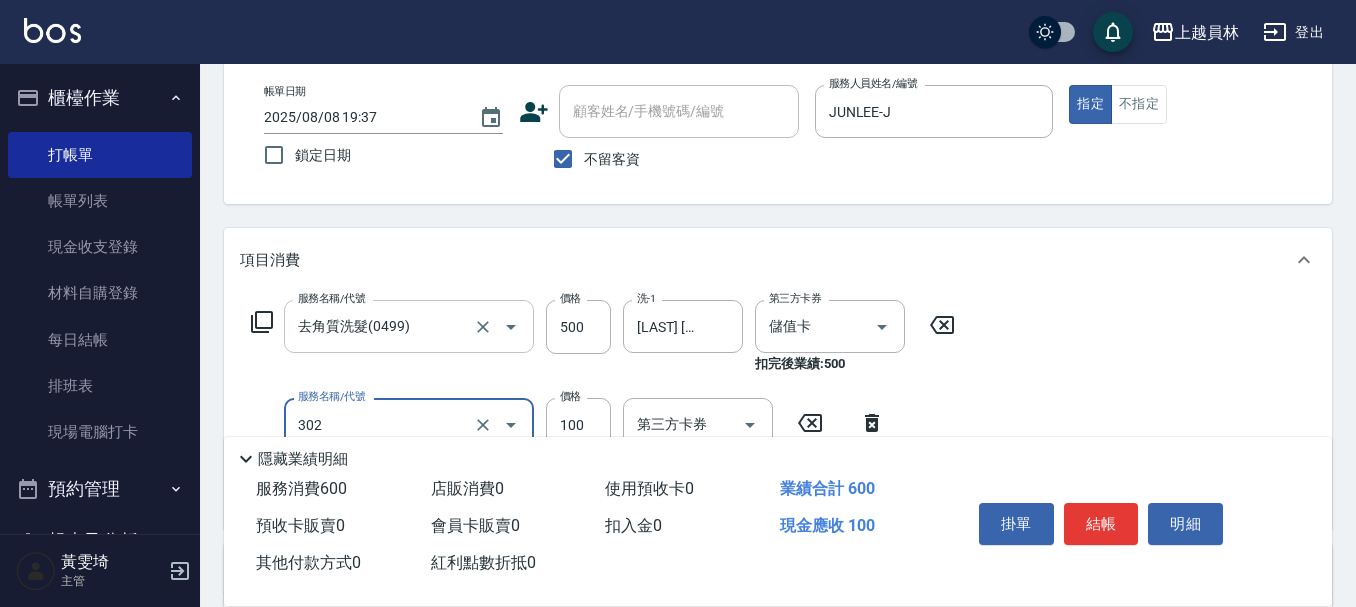 type on "剪髮(302)" 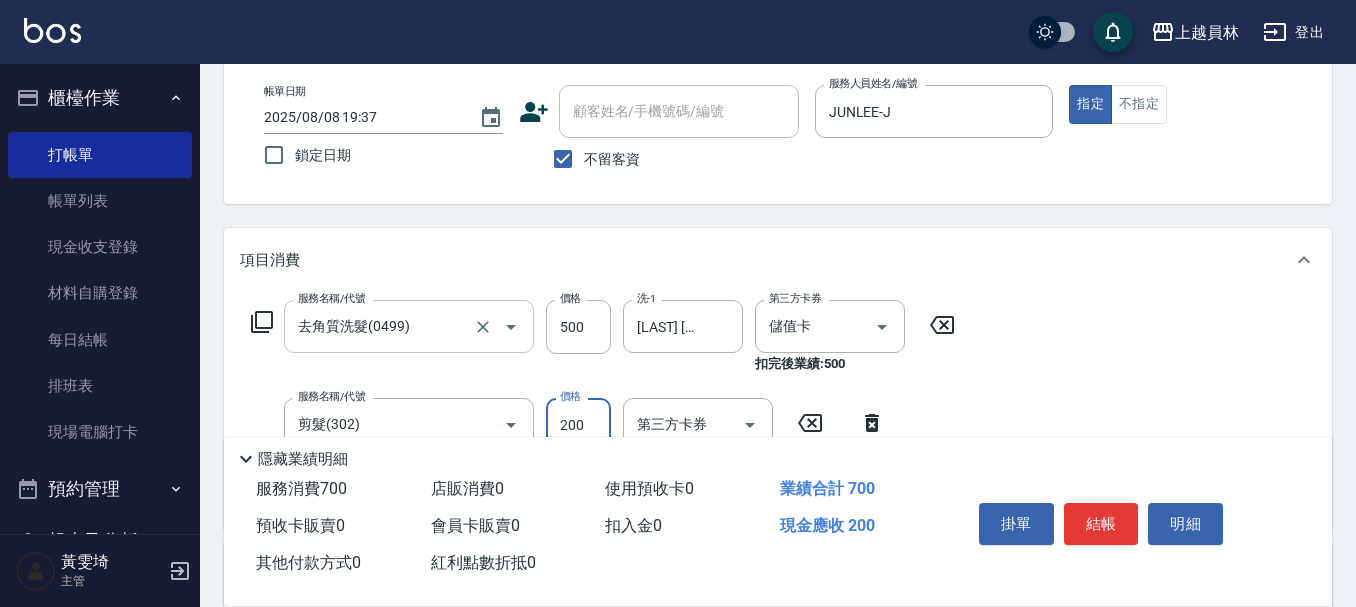 type on "200" 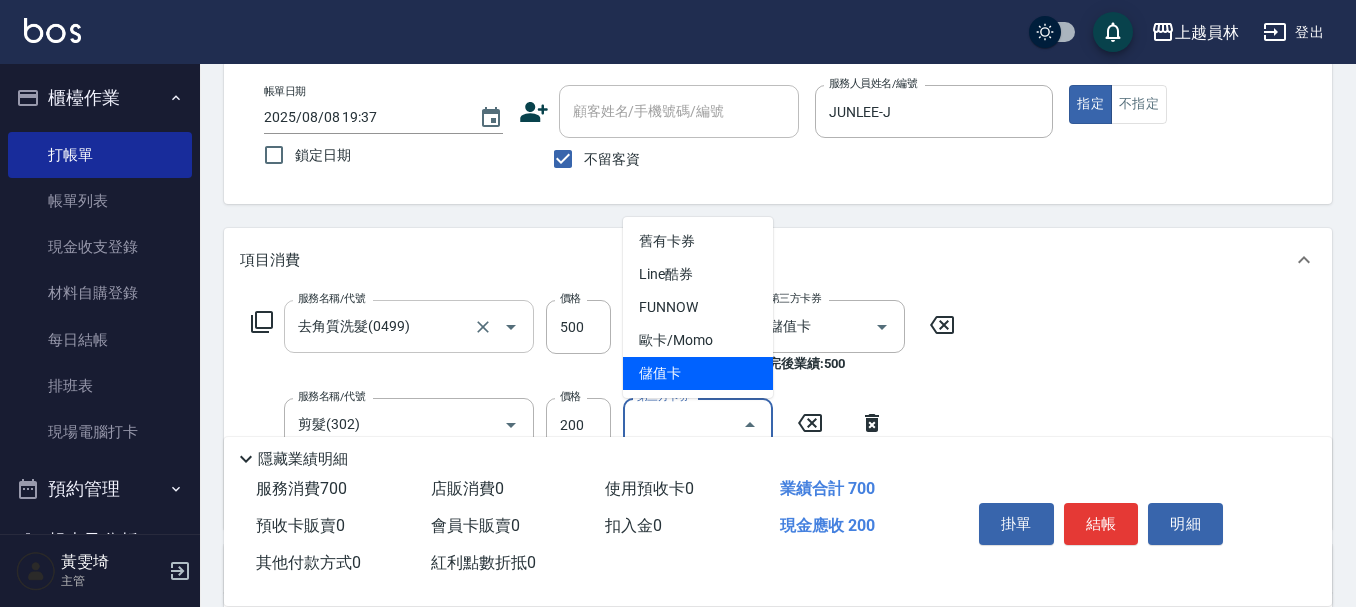 type on "儲值卡" 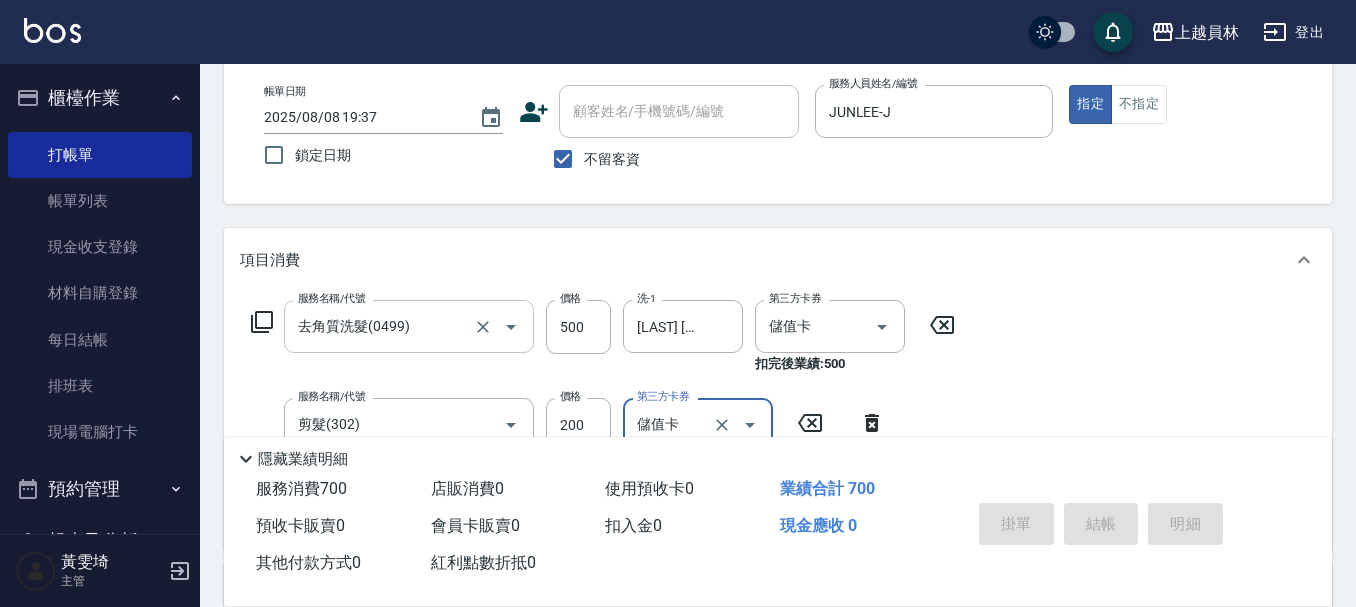 type 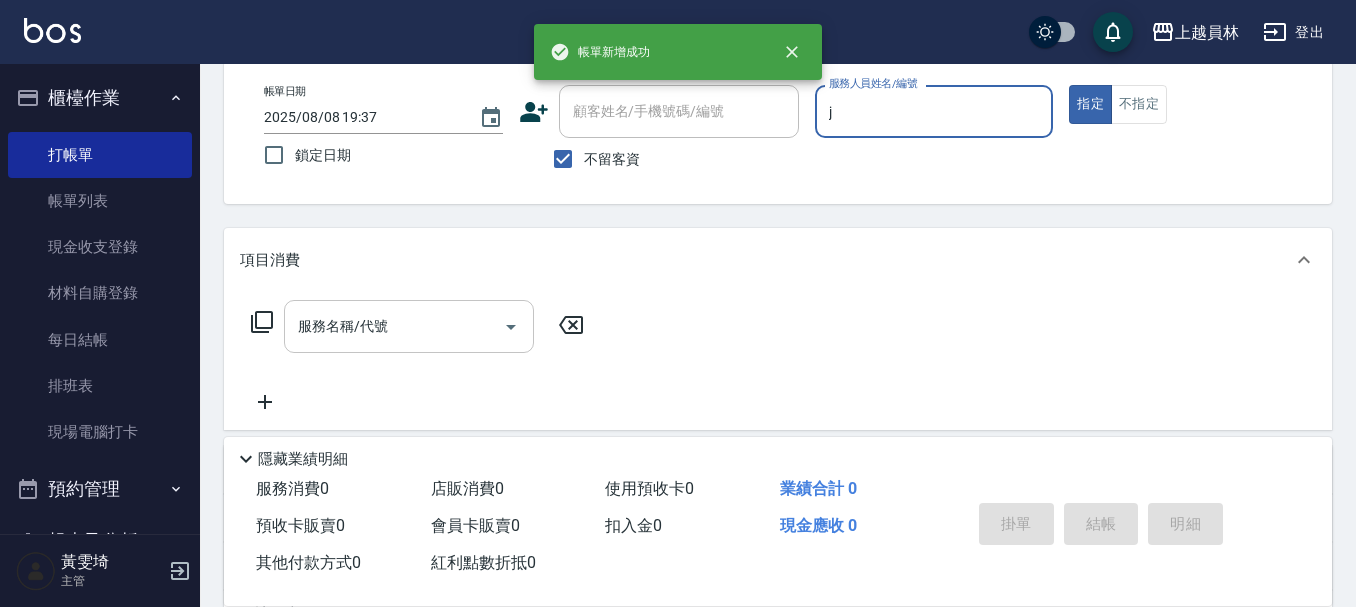 type on "JUNLEE-J" 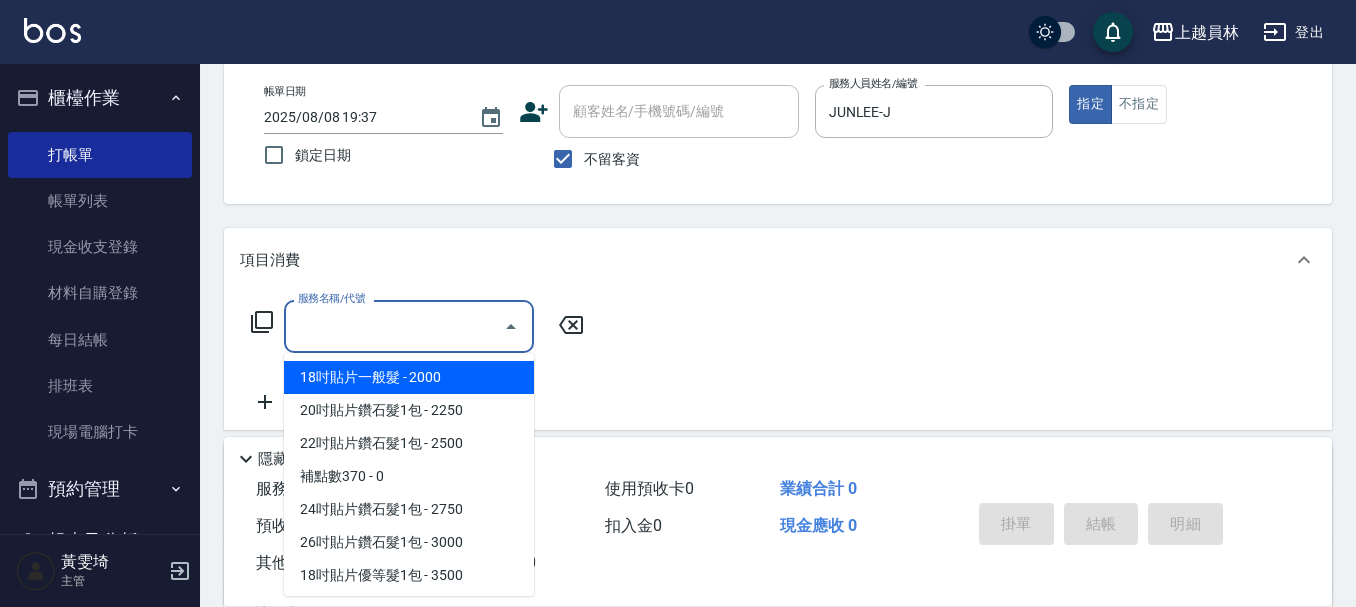 click on "服務名稱/代號" at bounding box center (394, 326) 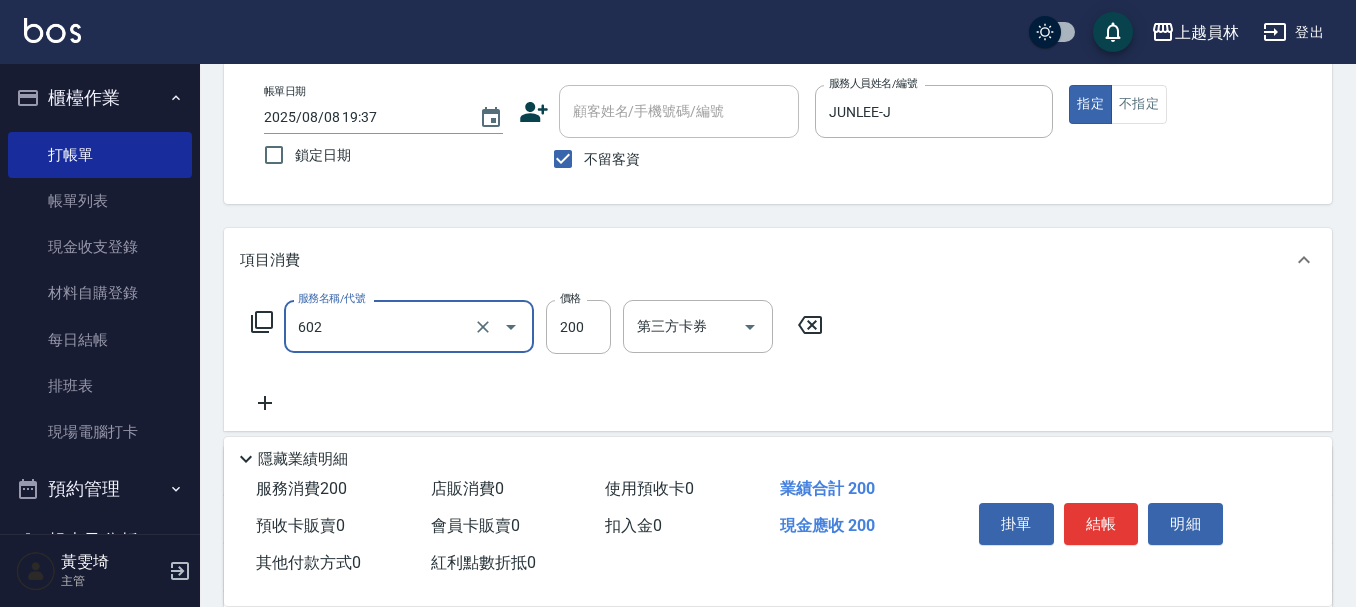 type on "一般洗髮(602)" 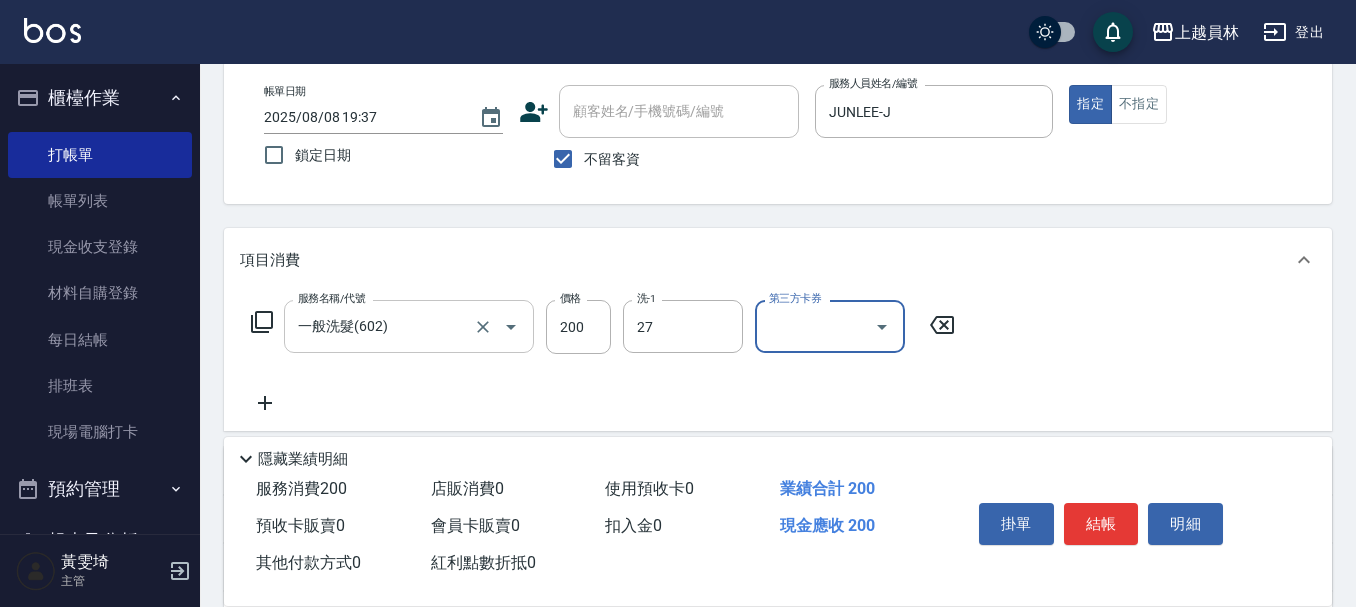 type on "[LAST] [FIRST]-27" 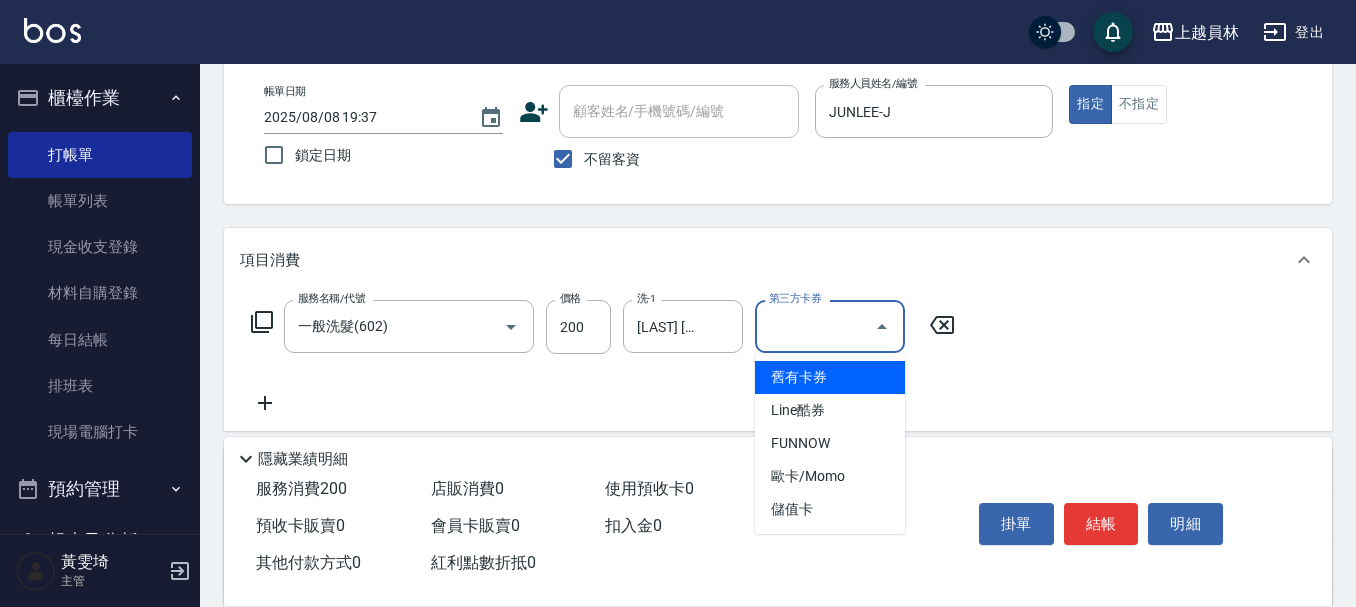 click on "服務名稱/代號 一般洗髮(602) 服務名稱/代號 價格 200 價格 洗-1 [LAST] [FIRST]-27 洗-1 第三方卡券 第三方卡券" at bounding box center [778, 361] 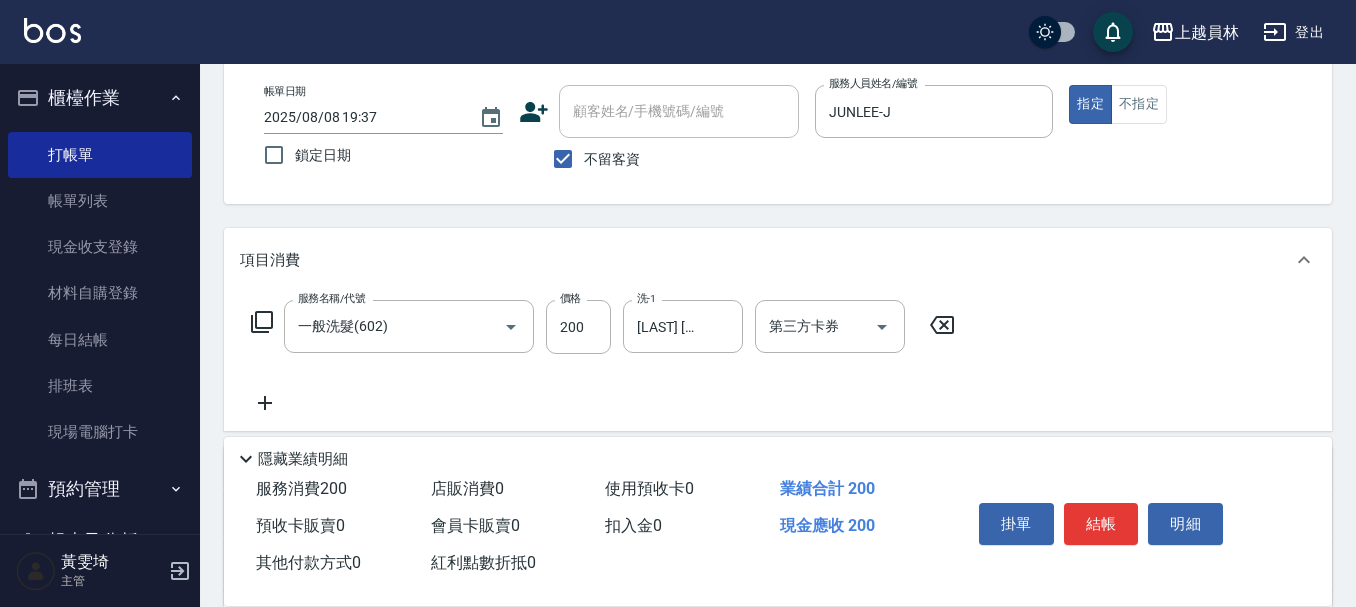 click 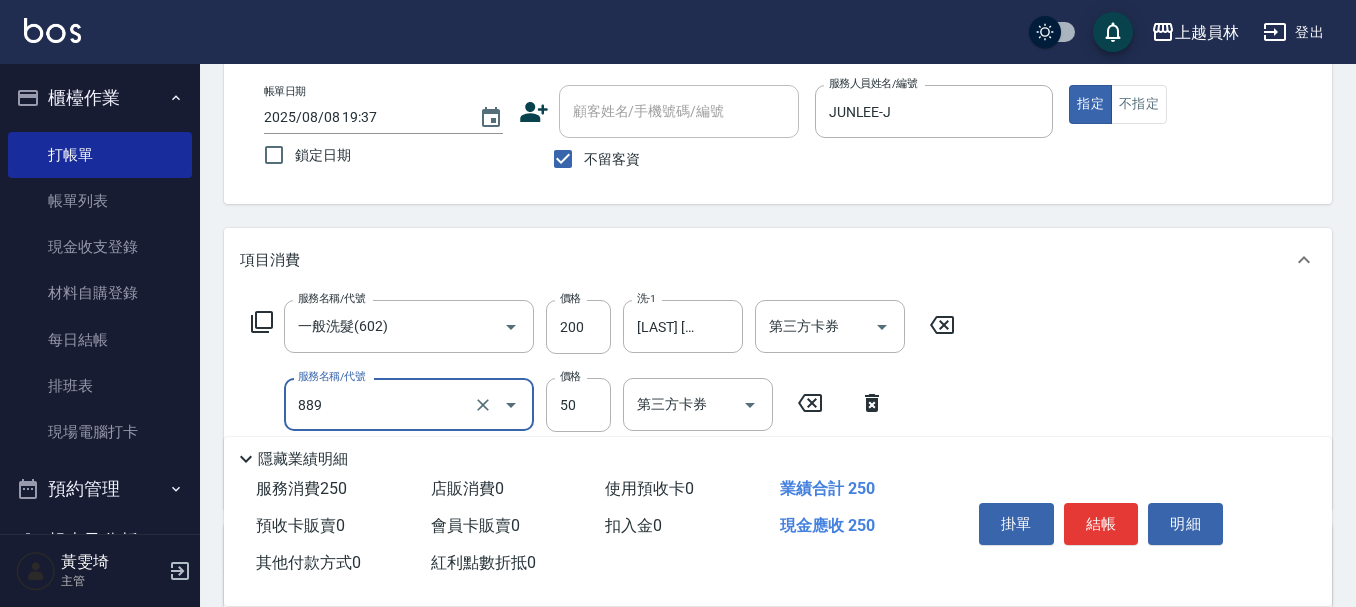 type on "精油(889)" 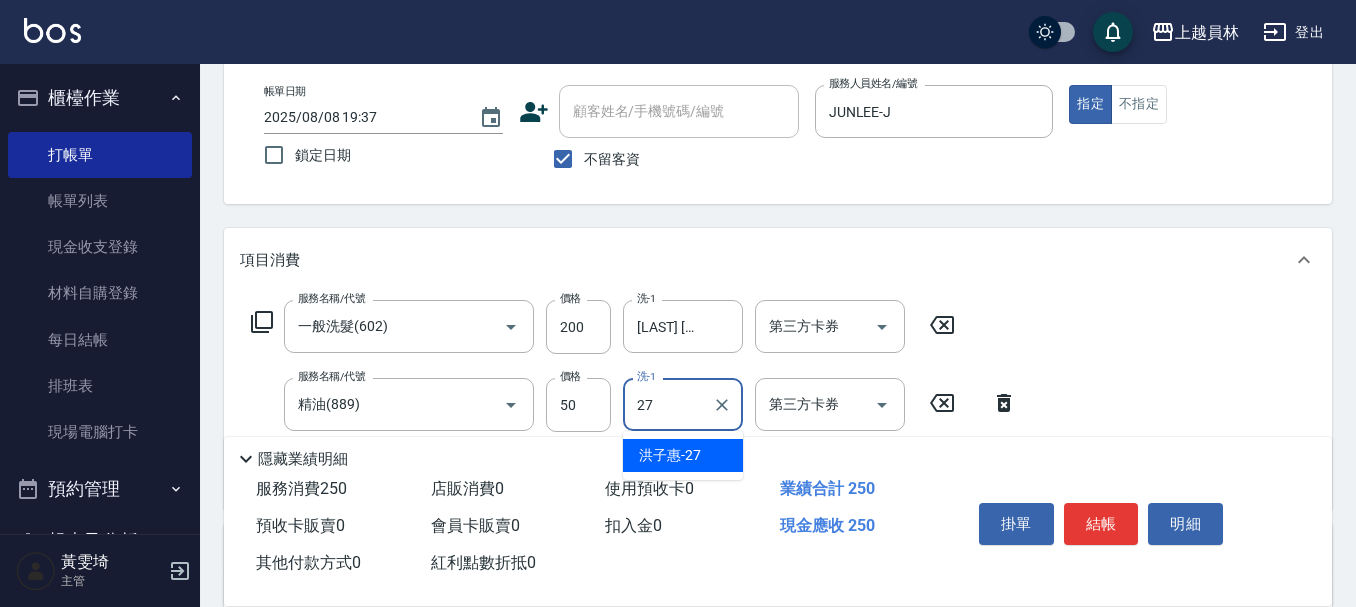 type on "[LAST] [FIRST]-27" 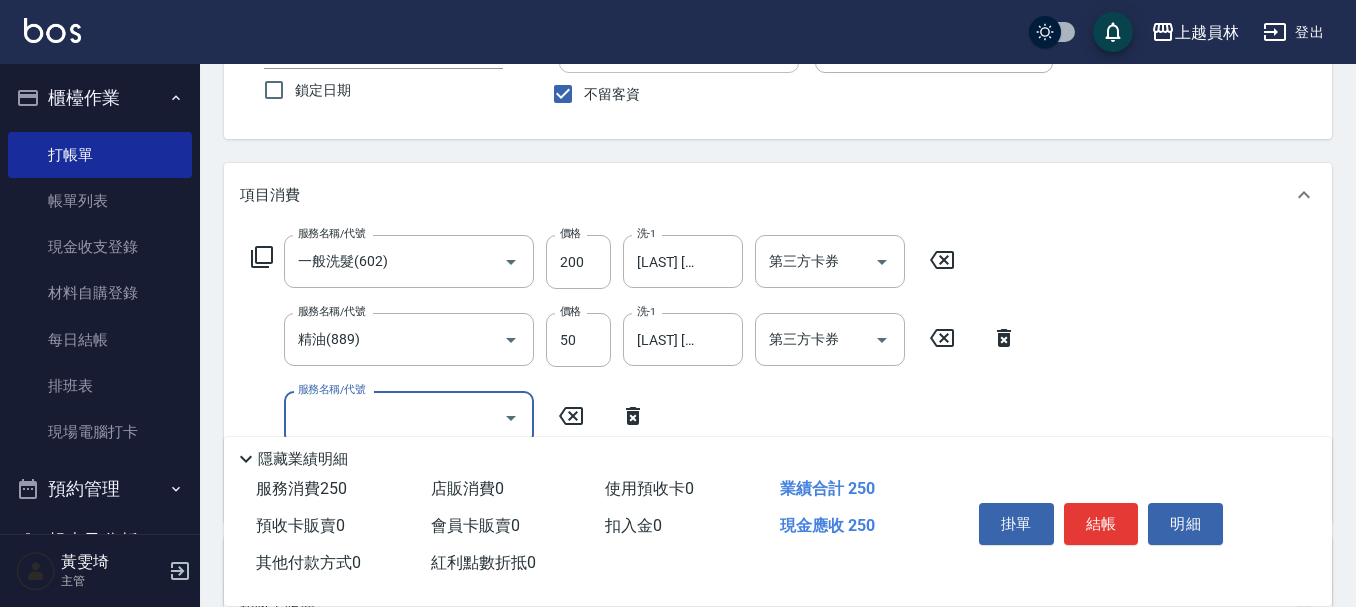 scroll, scrollTop: 200, scrollLeft: 0, axis: vertical 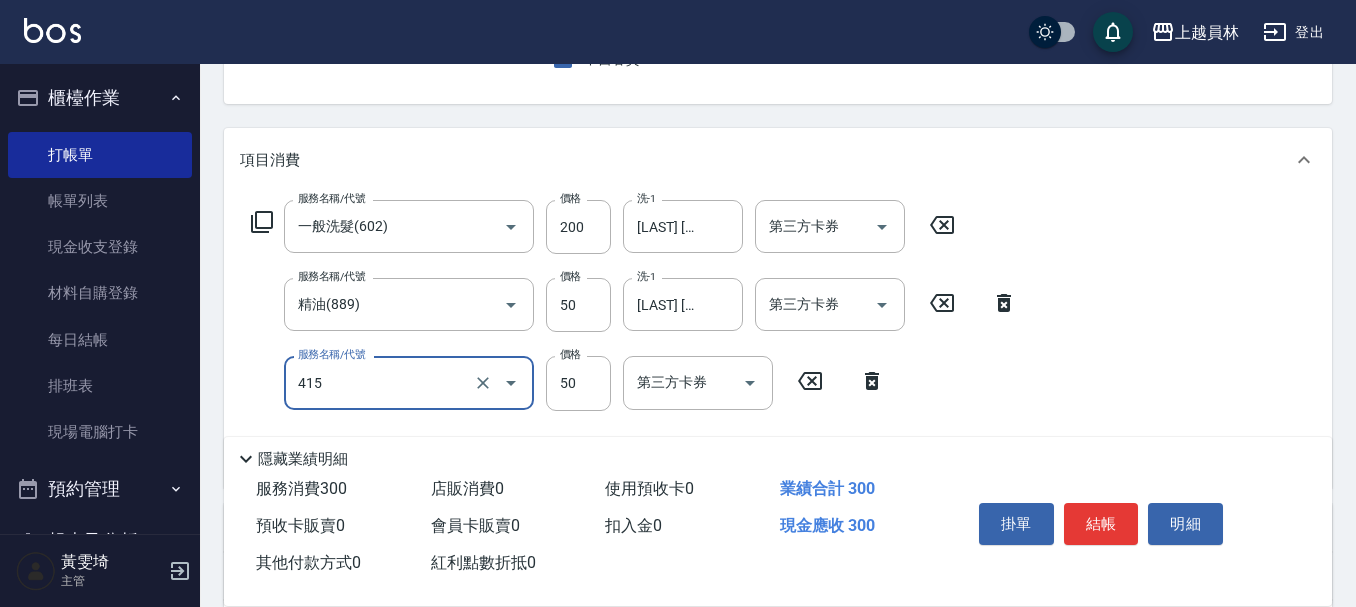 type on "瞬間保養(415)" 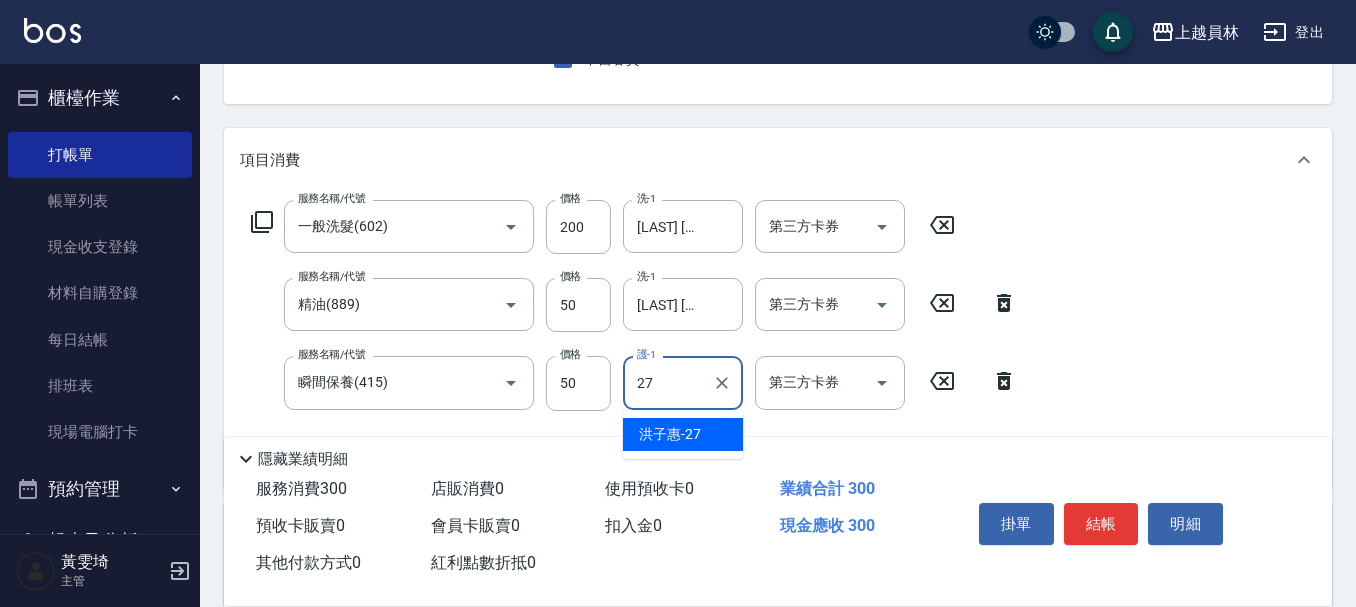type on "[LAST] [FIRST]-27" 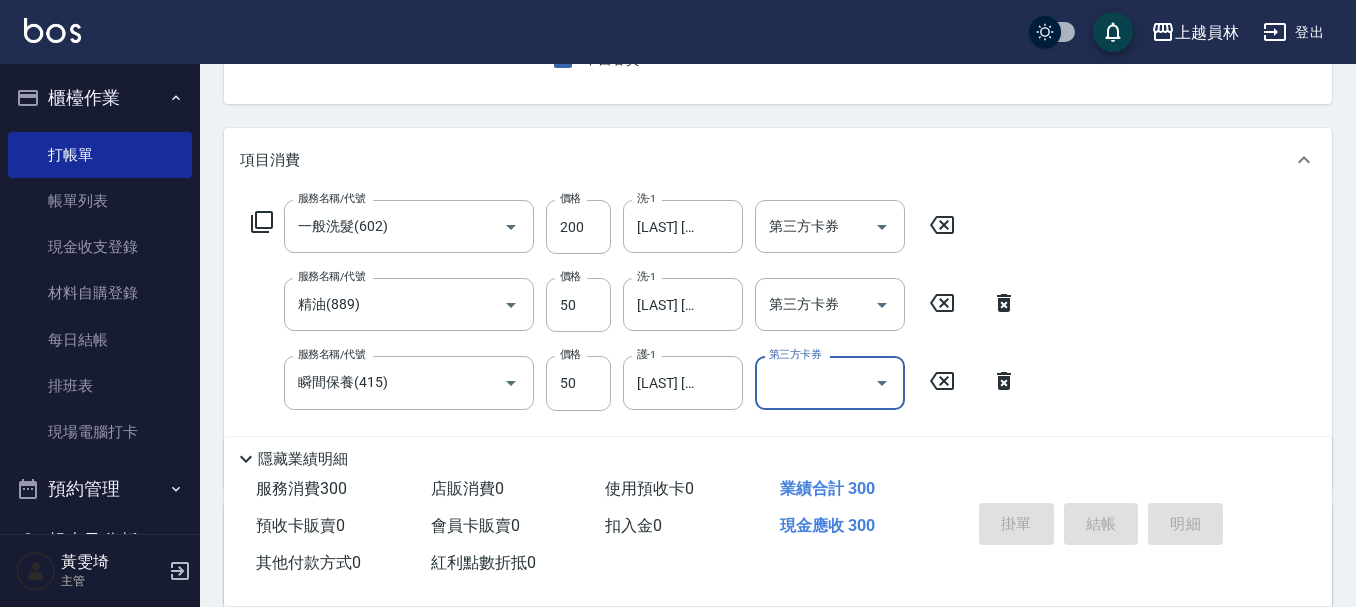 type 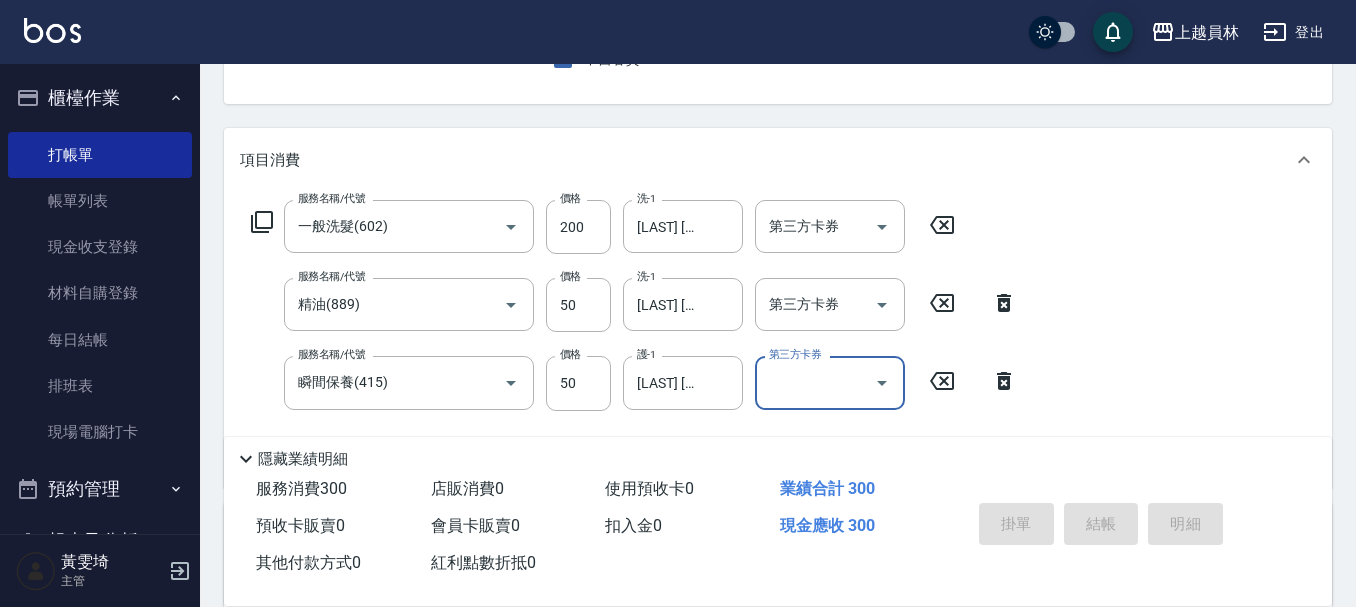 type 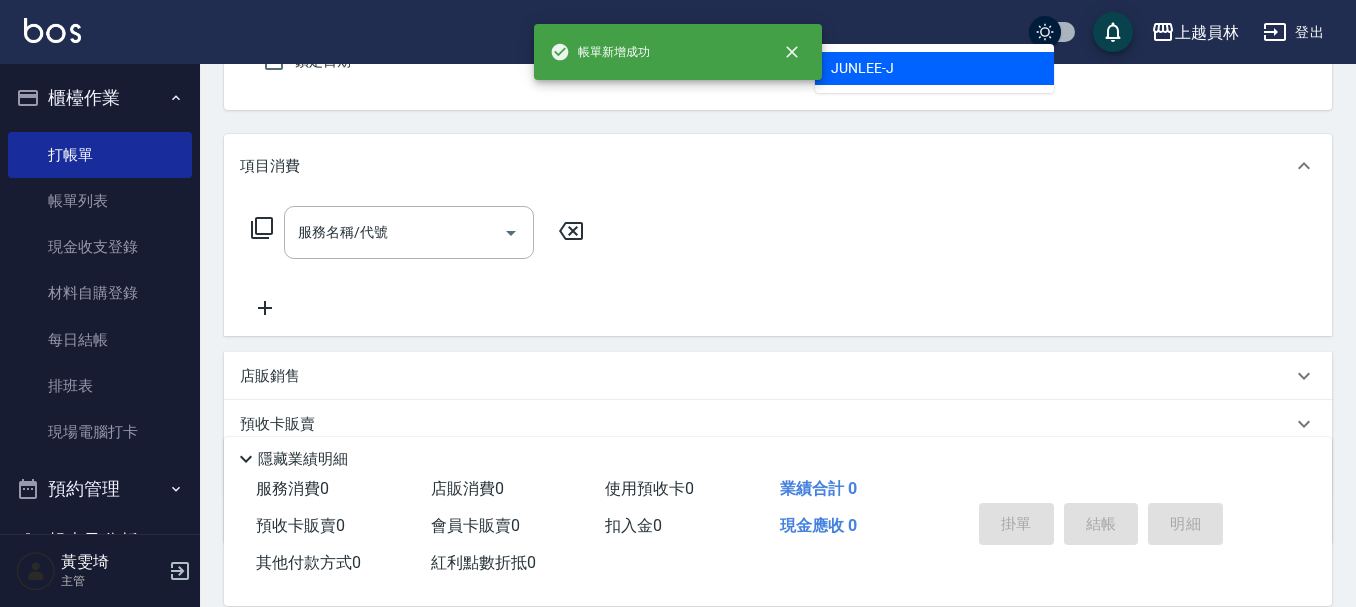 scroll, scrollTop: 94, scrollLeft: 0, axis: vertical 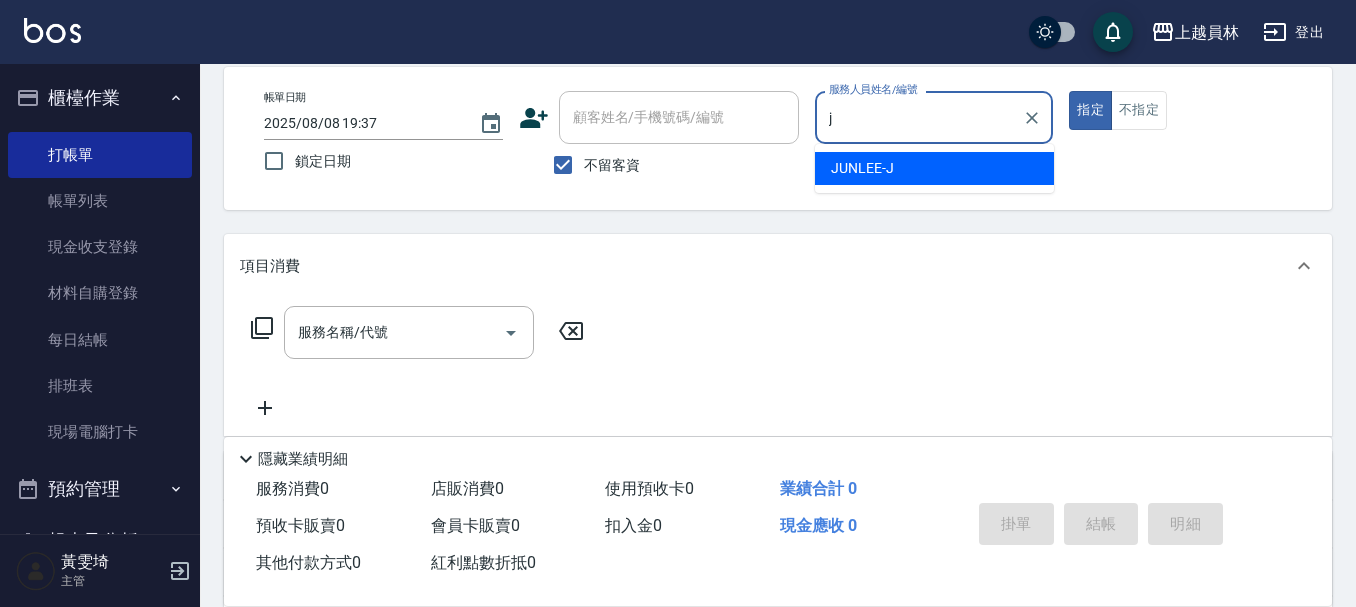 type on "JUNLEE-J" 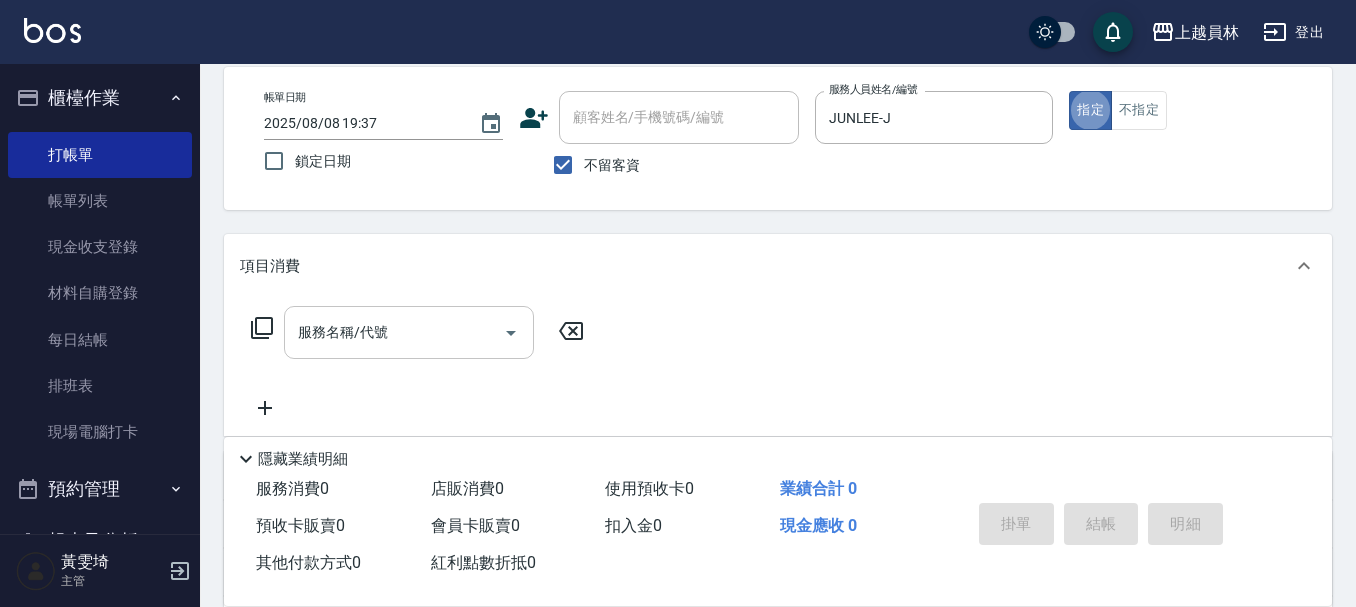 click on "服務名稱/代號" at bounding box center [409, 332] 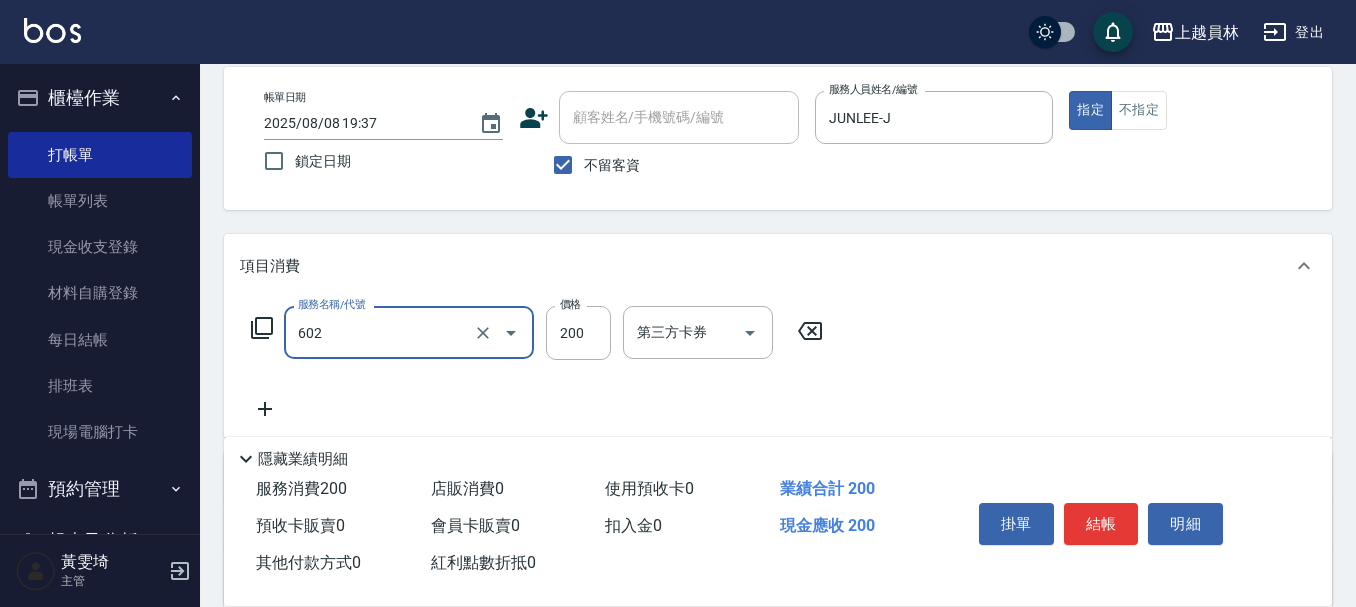 type on "一般洗髮(602)" 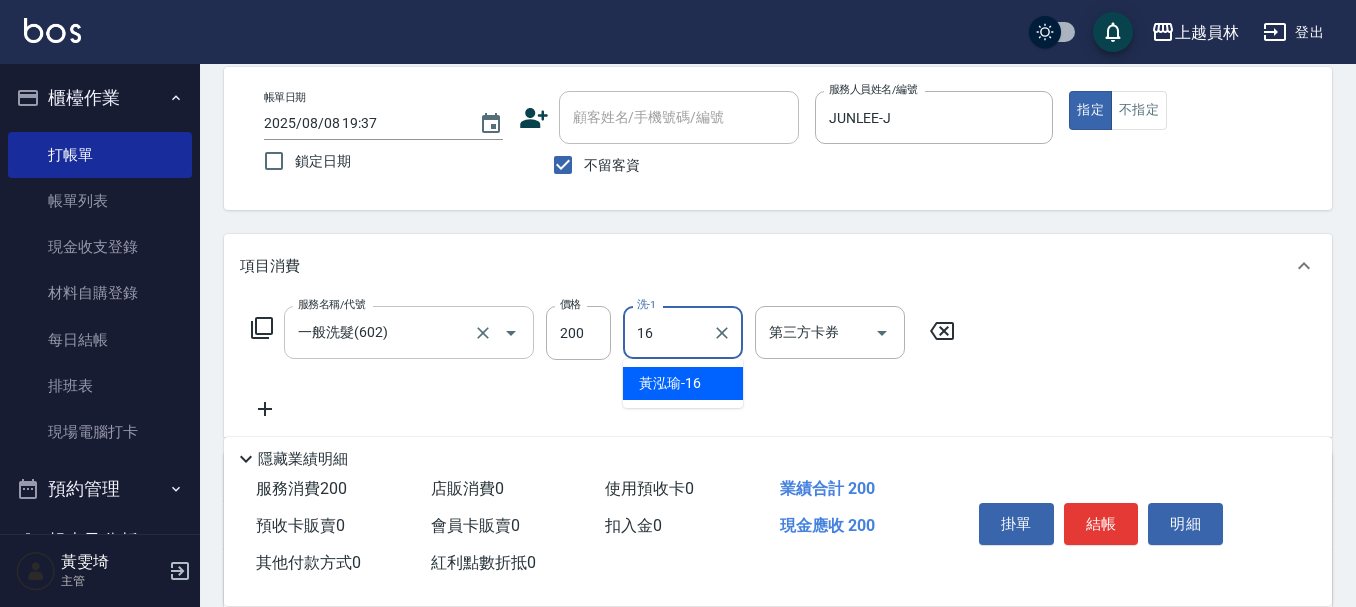 type 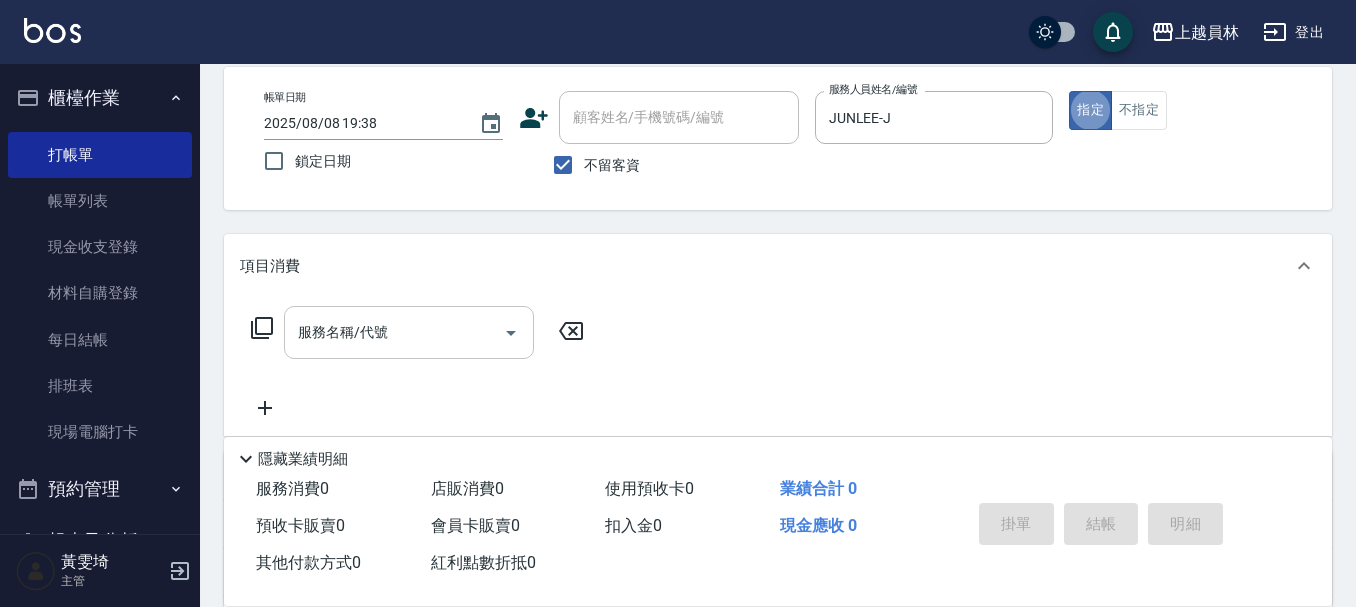 click on "服務名稱/代號 服務名稱/代號" at bounding box center (409, 332) 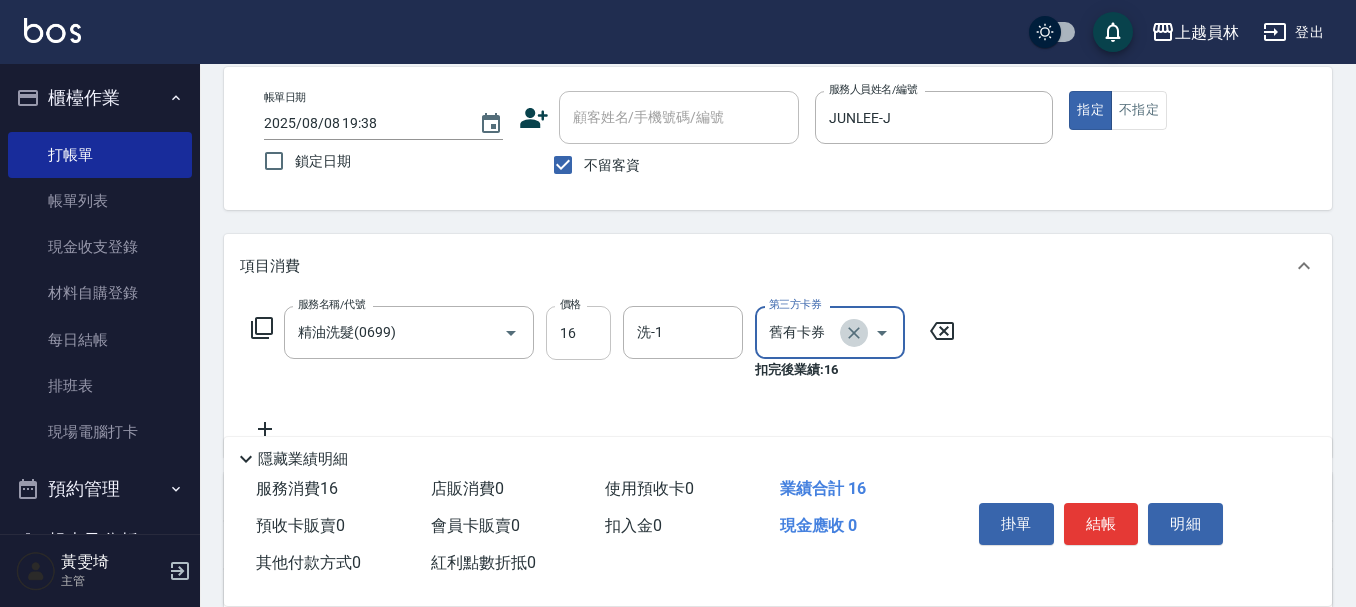 drag, startPoint x: 856, startPoint y: 331, endPoint x: 563, endPoint y: 335, distance: 293.0273 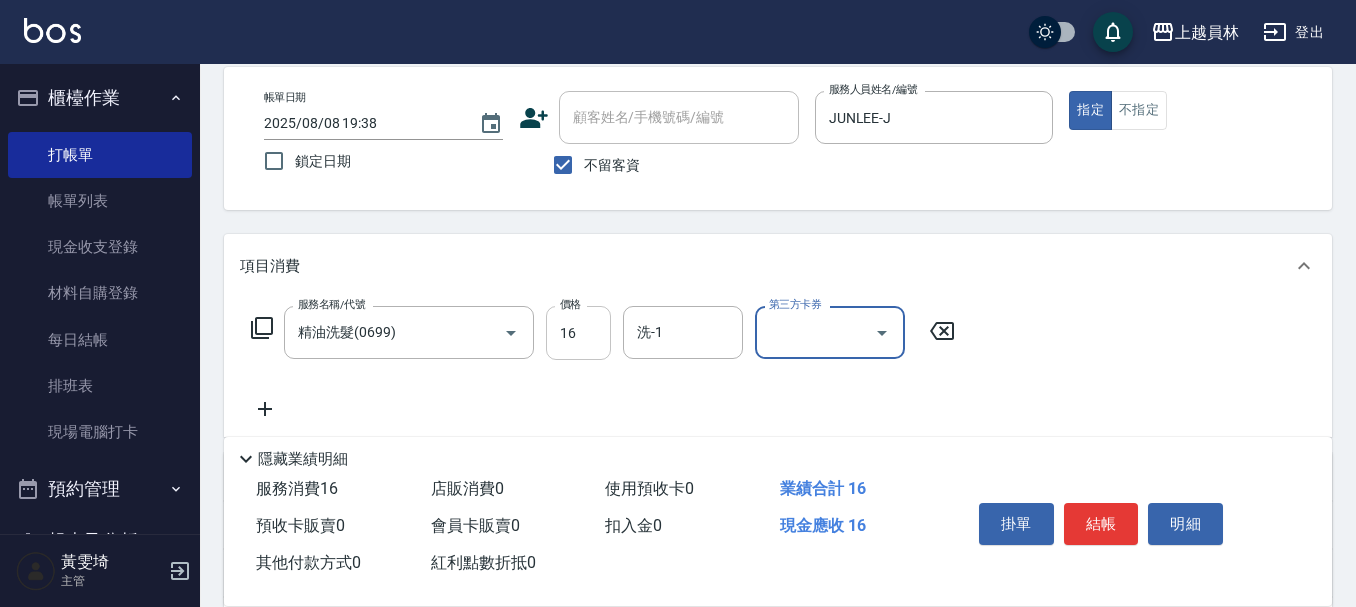 click on "16" at bounding box center [578, 333] 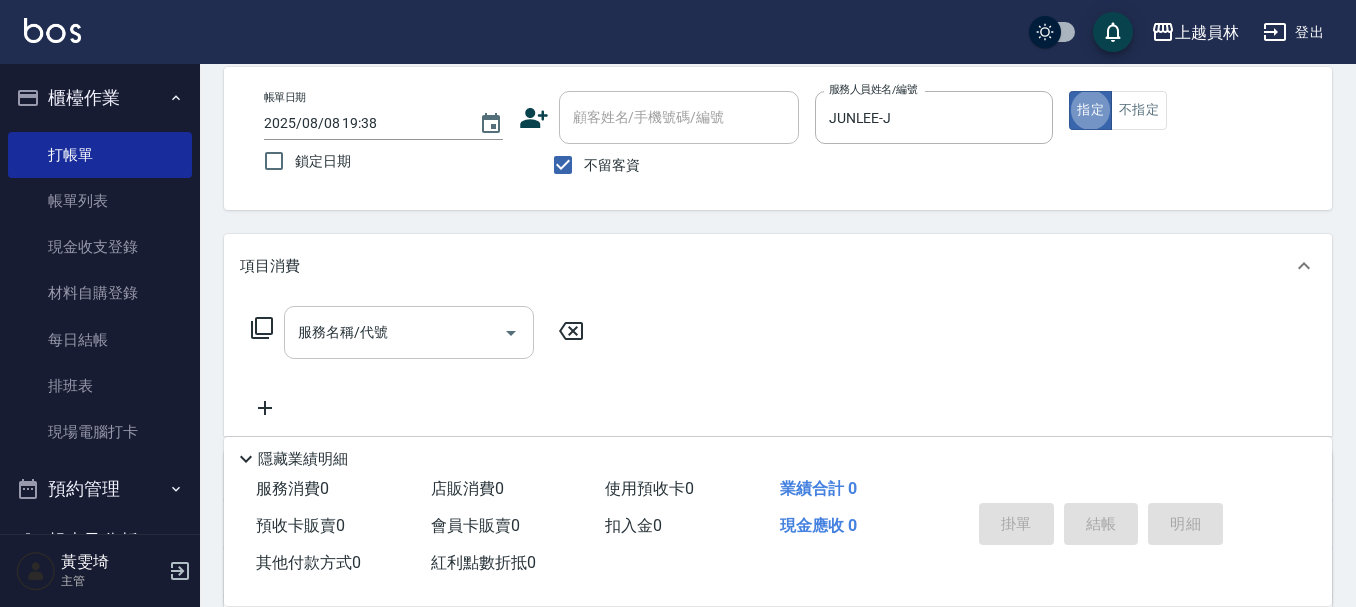 click on "服務名稱/代號" at bounding box center [394, 332] 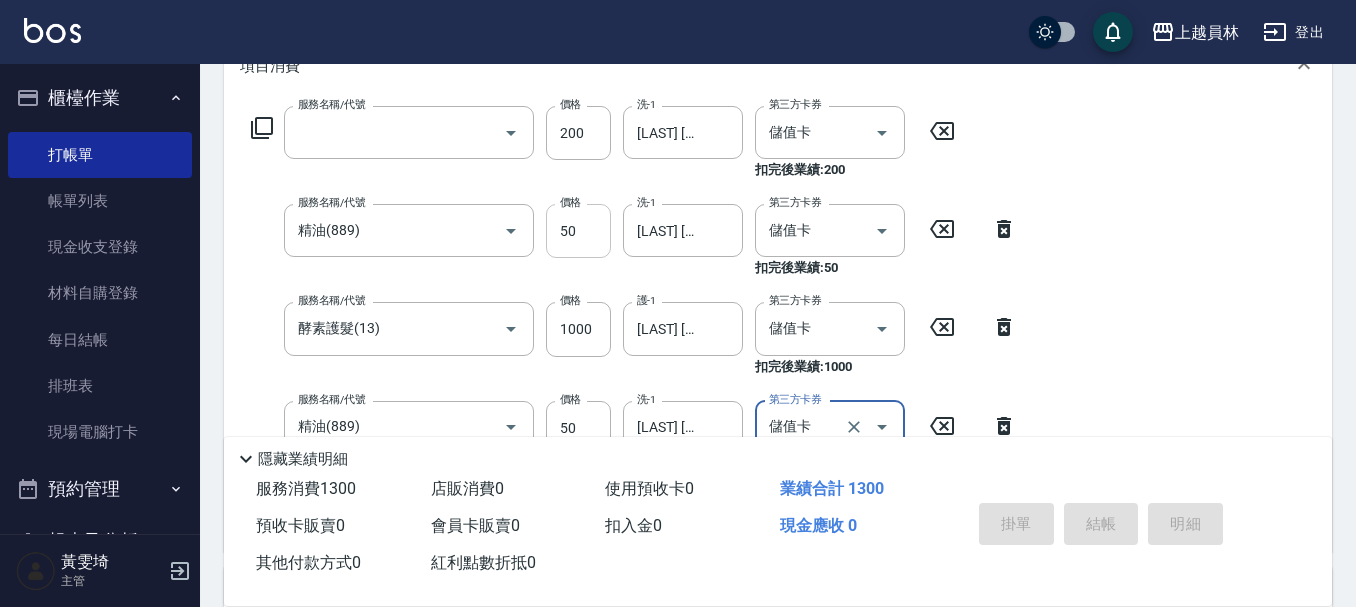 scroll, scrollTop: 0, scrollLeft: 0, axis: both 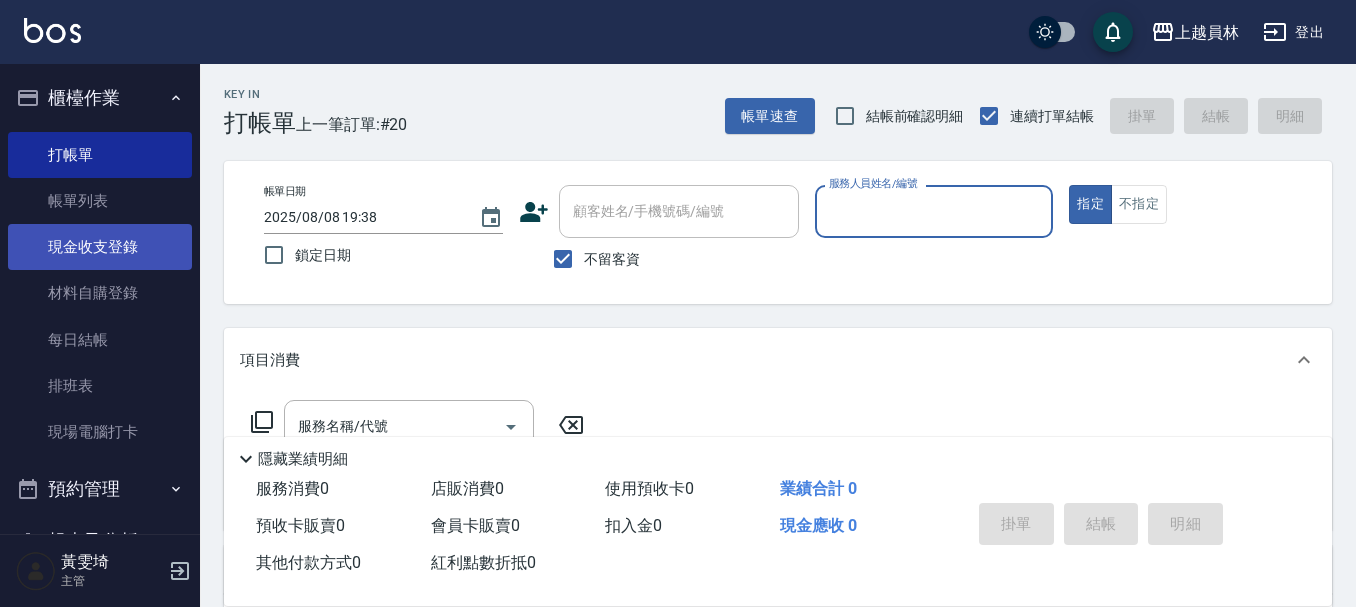 click on "現金收支登錄" at bounding box center [100, 247] 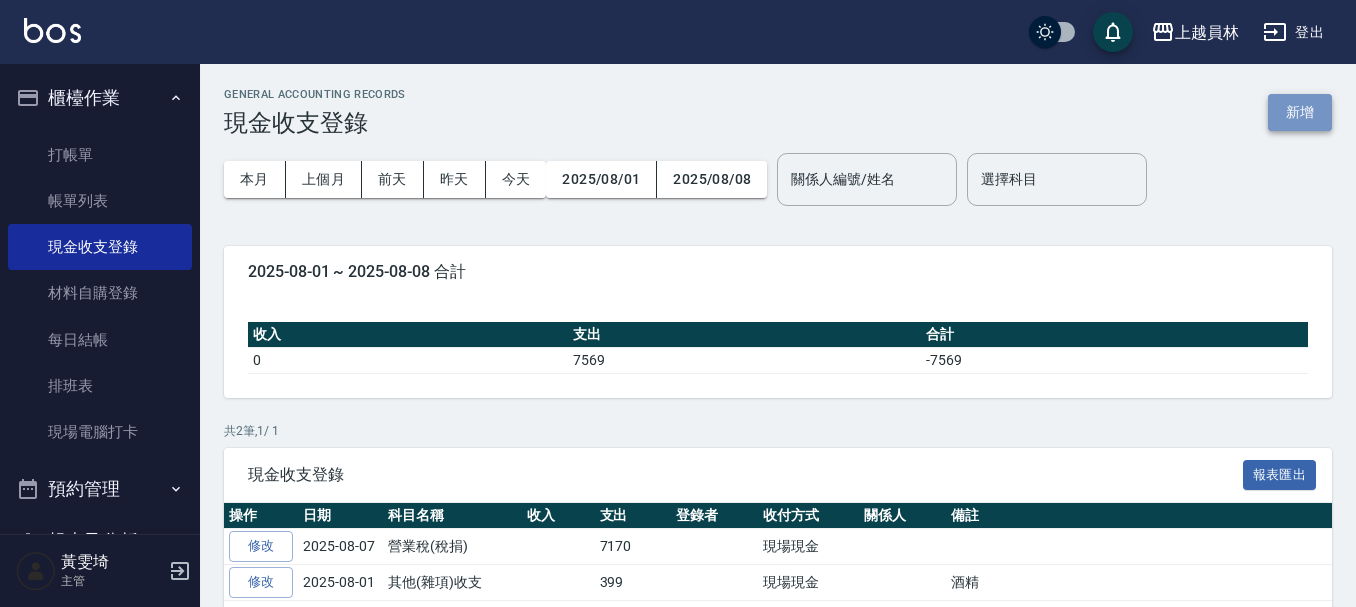 click on "新增" at bounding box center (1300, 112) 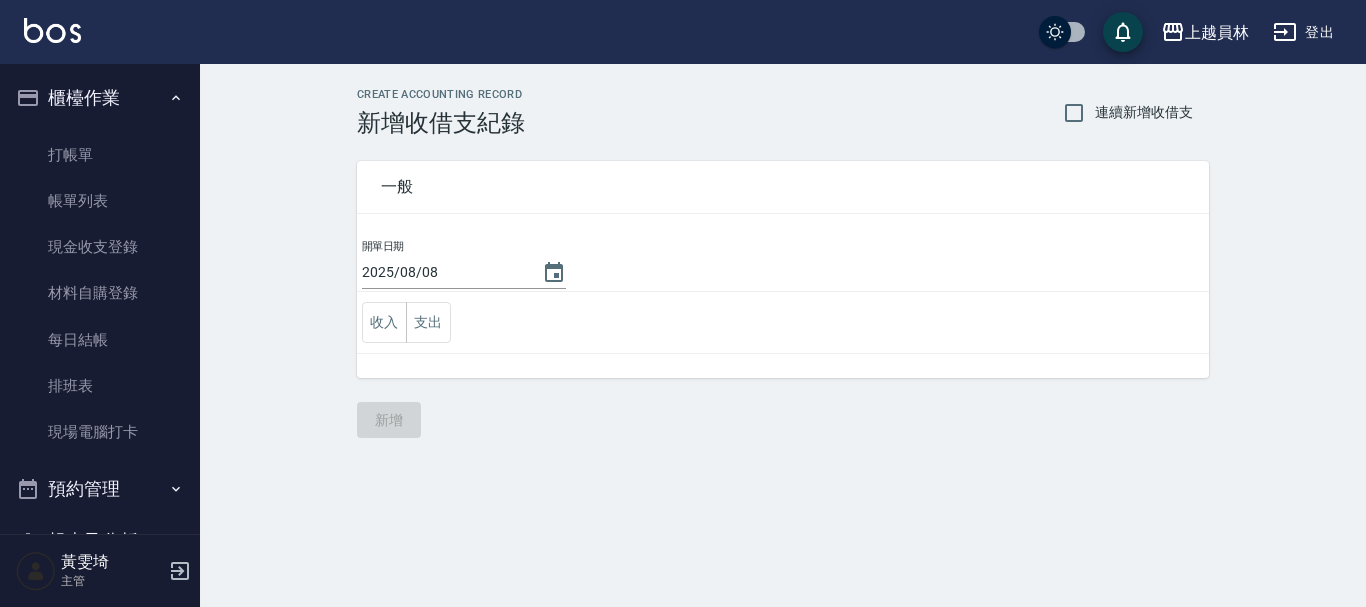 click on "收入 支出" at bounding box center (783, 323) 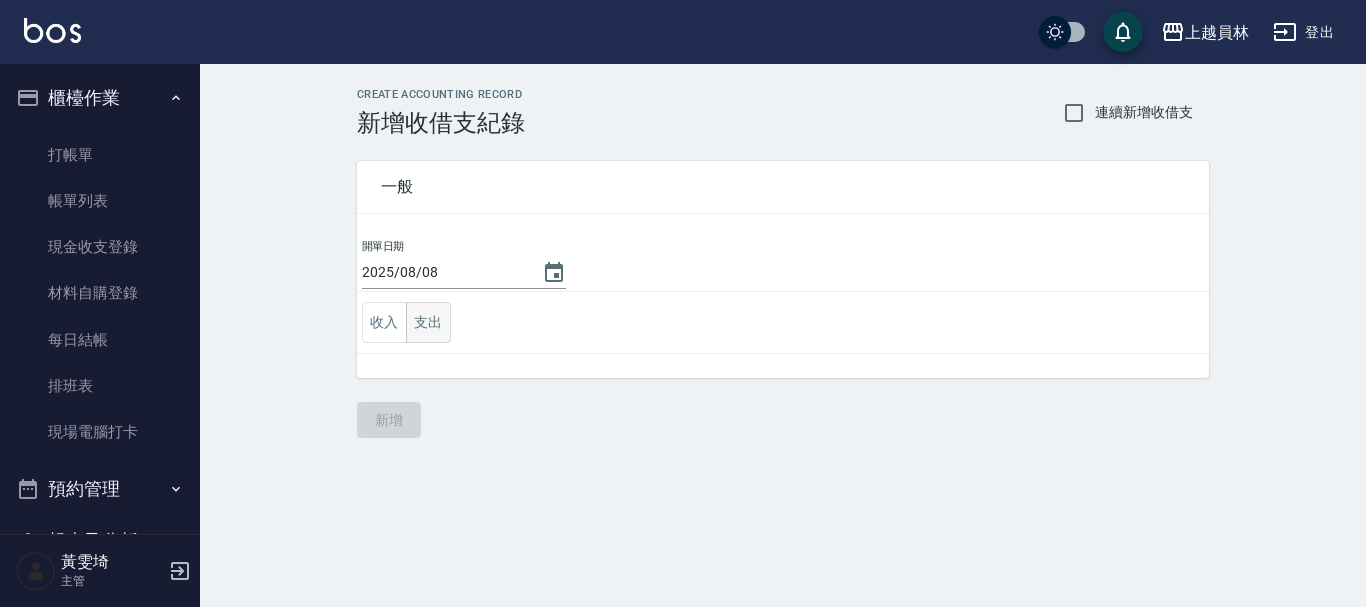 click on "支出" at bounding box center [428, 322] 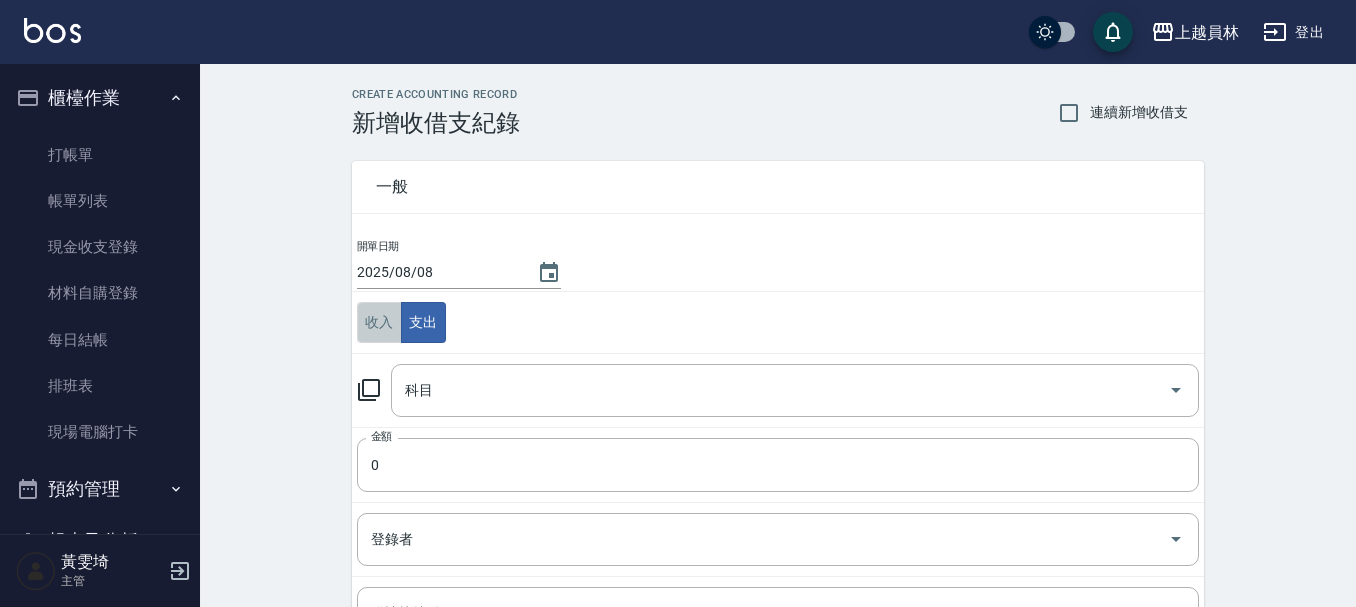 click on "收入" at bounding box center [379, 322] 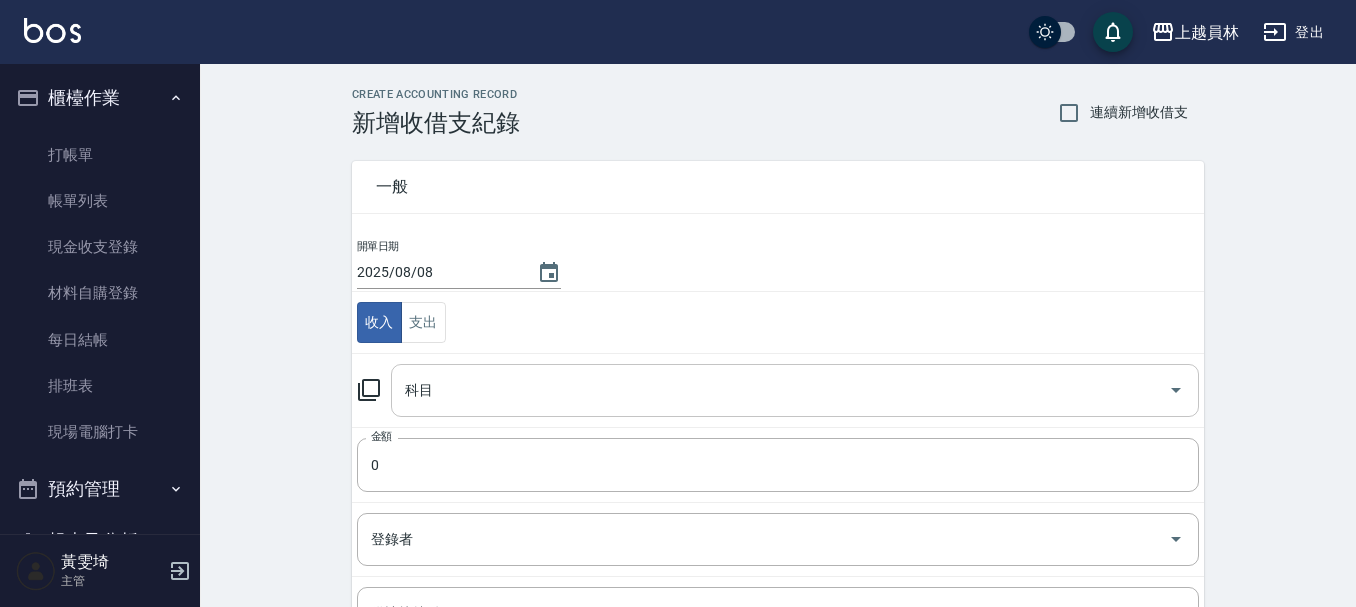 click on "科目" at bounding box center (780, 390) 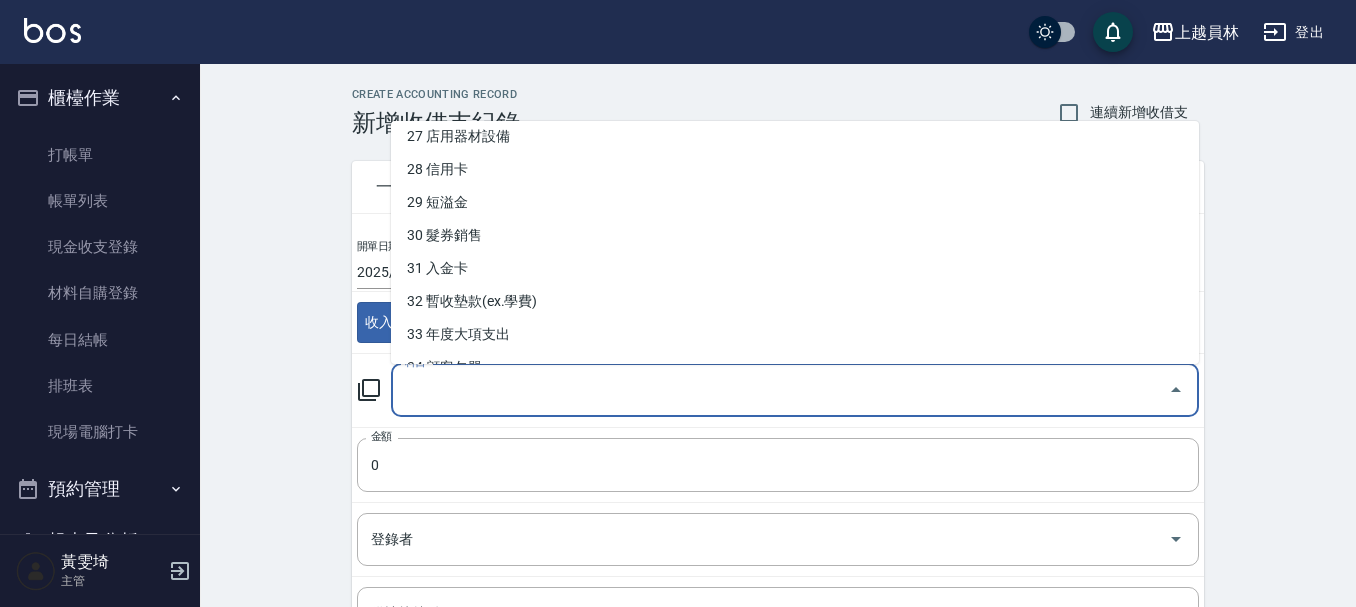 scroll, scrollTop: 928, scrollLeft: 0, axis: vertical 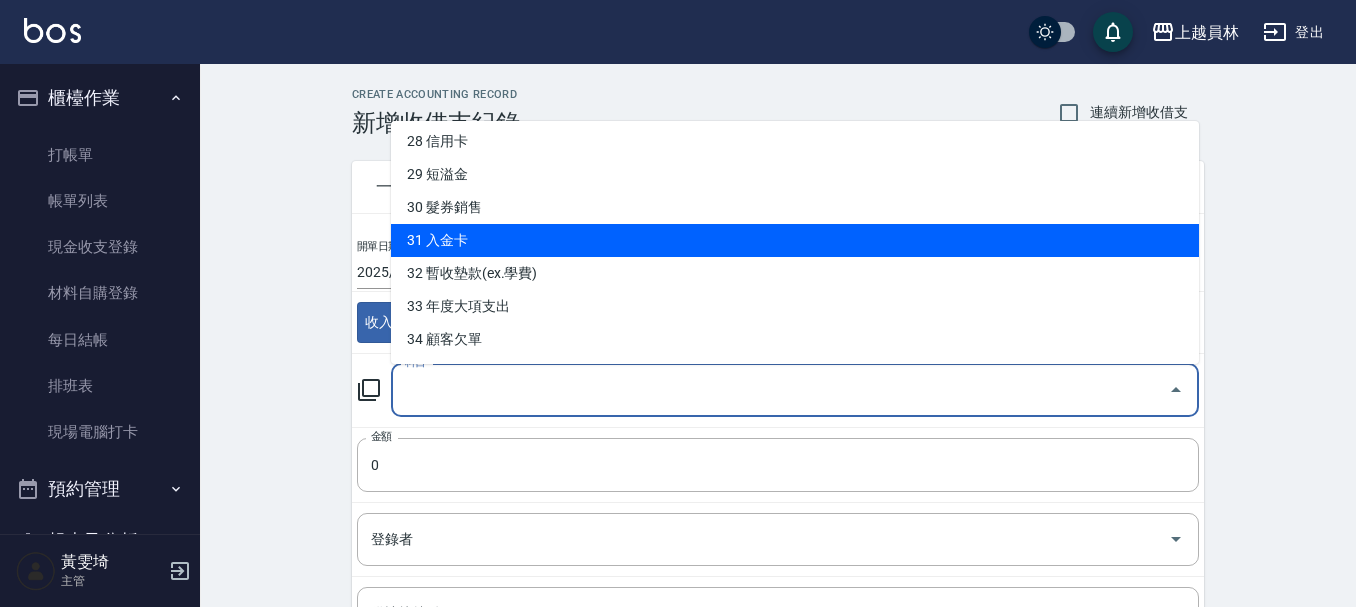 click on "31 入金卡" at bounding box center [795, 240] 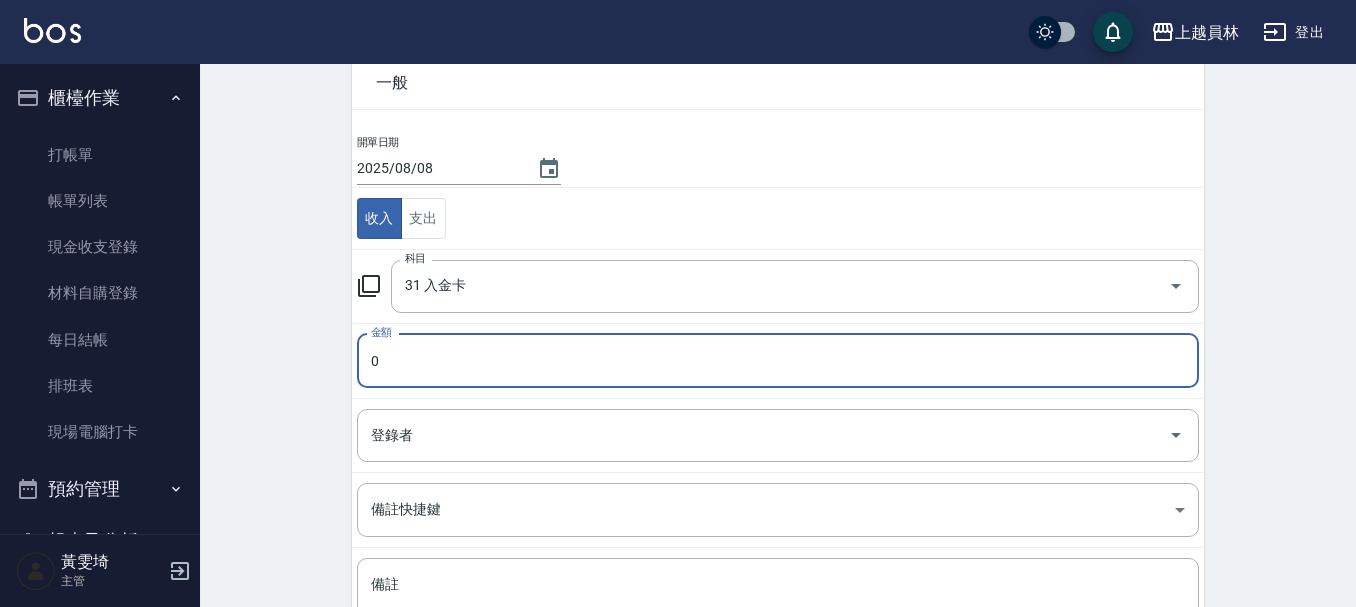 scroll, scrollTop: 200, scrollLeft: 0, axis: vertical 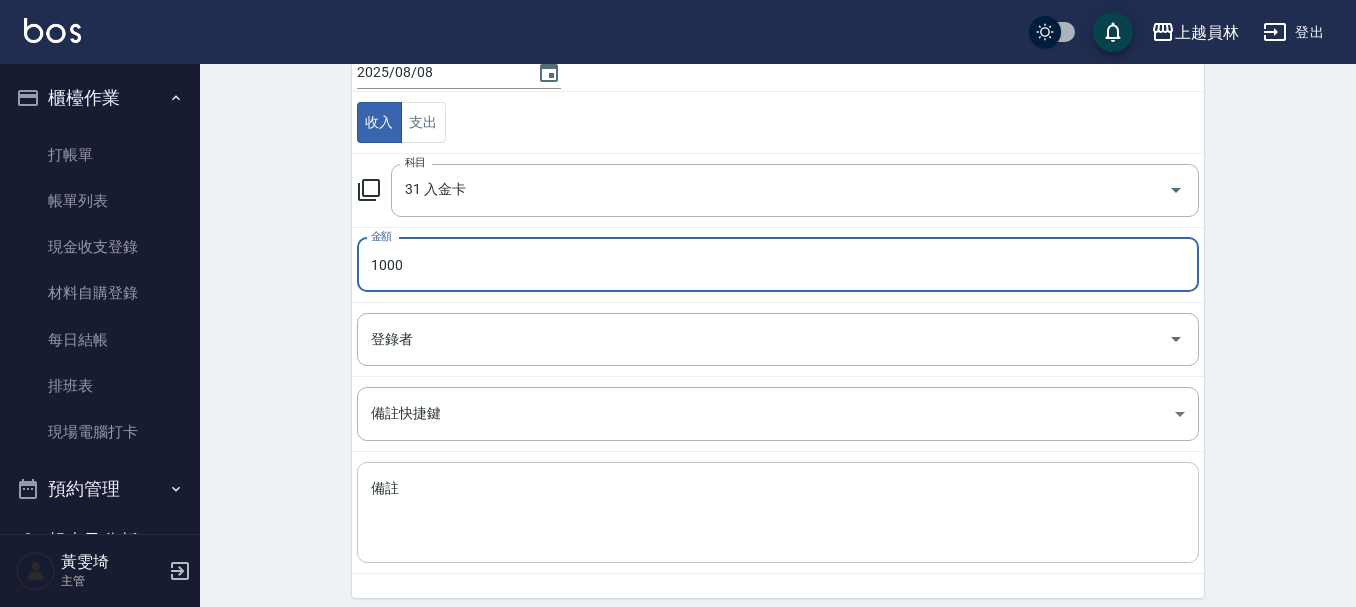 click on "x 備註" at bounding box center (778, 512) 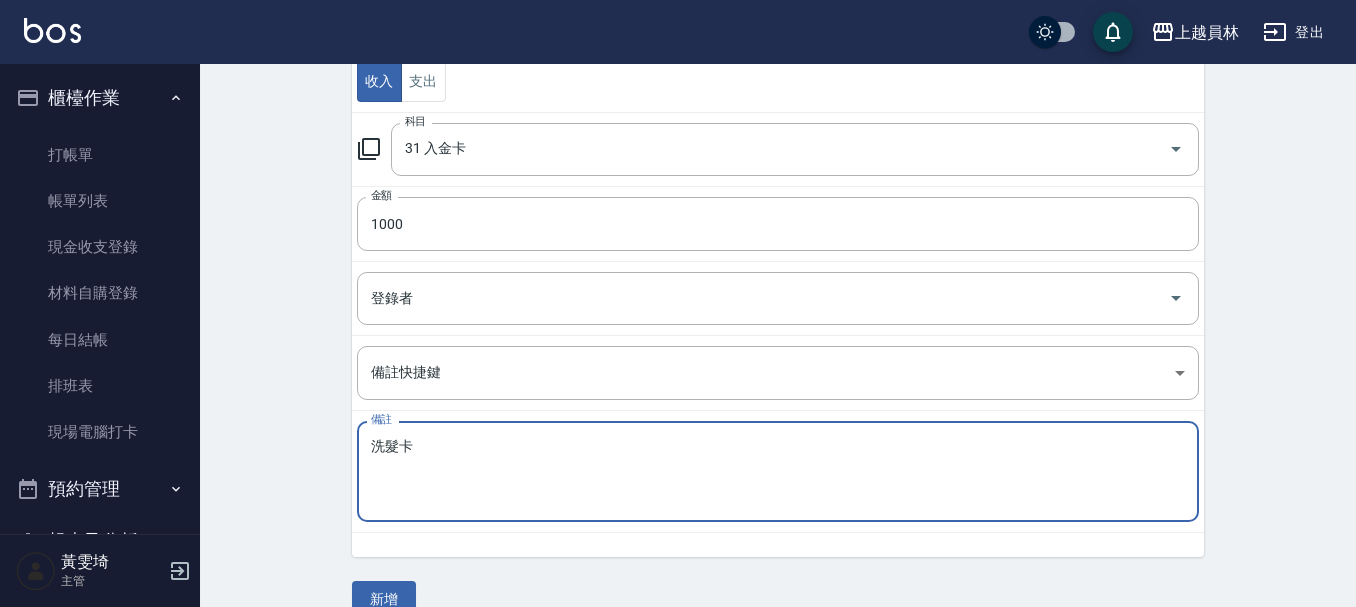 scroll, scrollTop: 276, scrollLeft: 0, axis: vertical 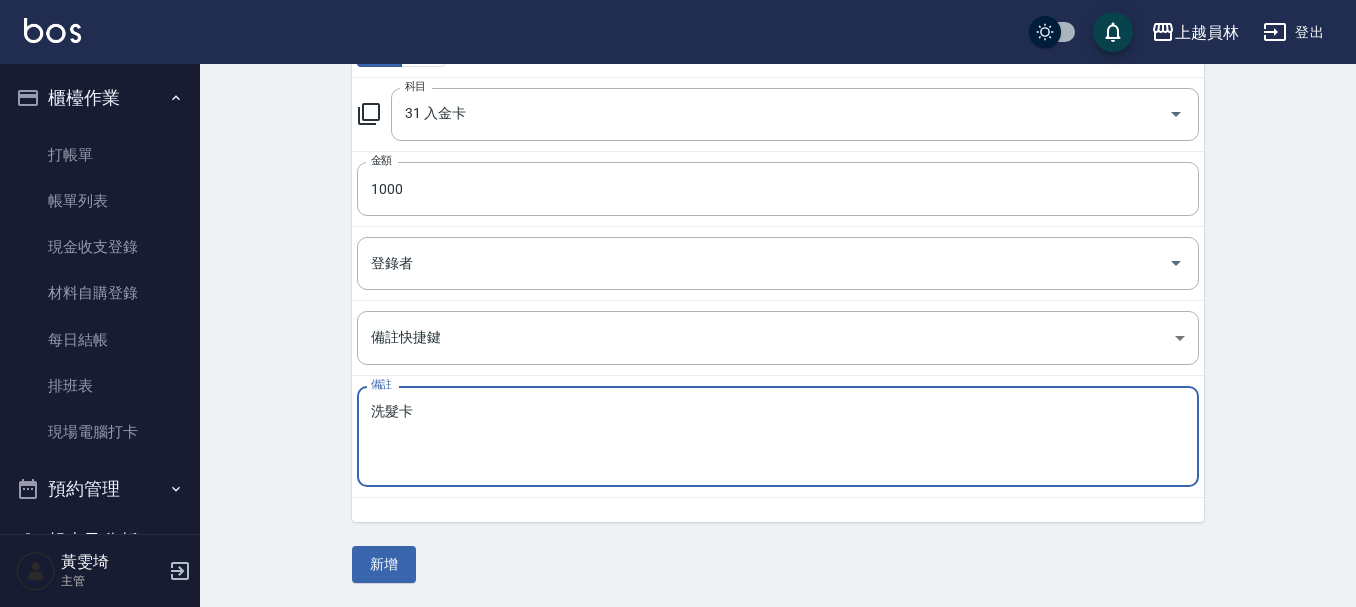 click on "CREATE ACCOUNTING RECORD 新增收借支紀錄 連續新增收借支 一般 開單日期 2025/08/08 收入 支出 科目 31 入金卡 科目 金額 1000 金額 登錄者 登錄者 備註快捷鍵 ​ 備註快捷鍵 備註 洗髮卡 x 備註 新增" at bounding box center (778, 197) 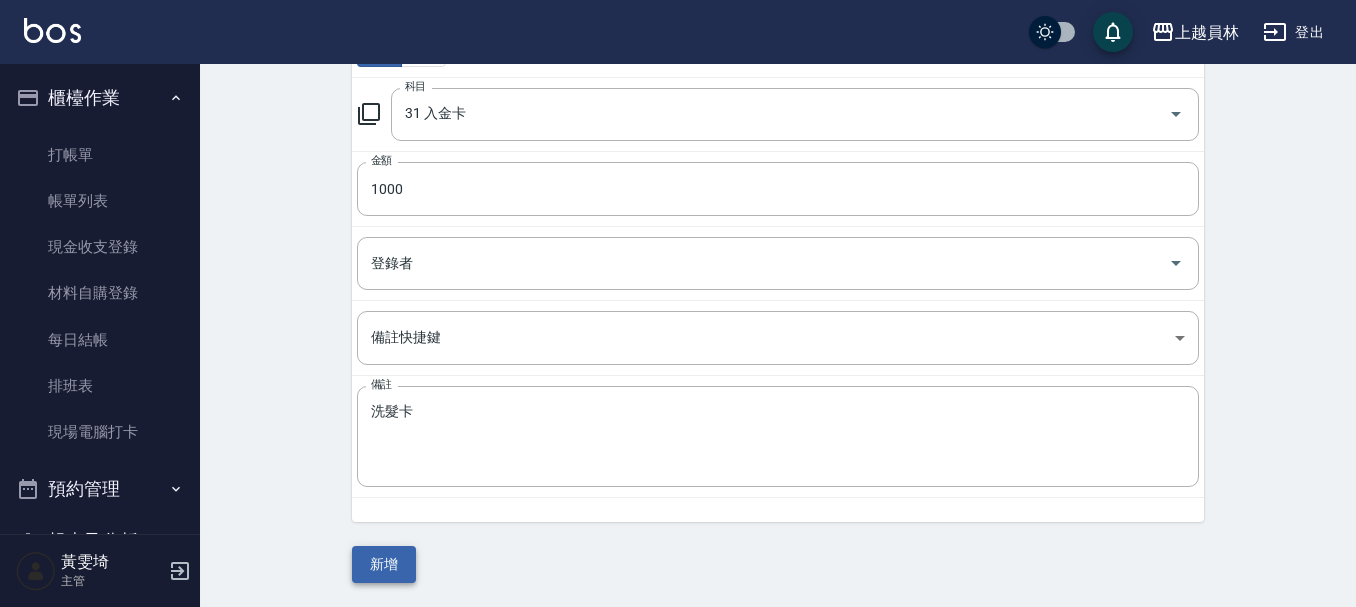 click on "新增" at bounding box center (384, 564) 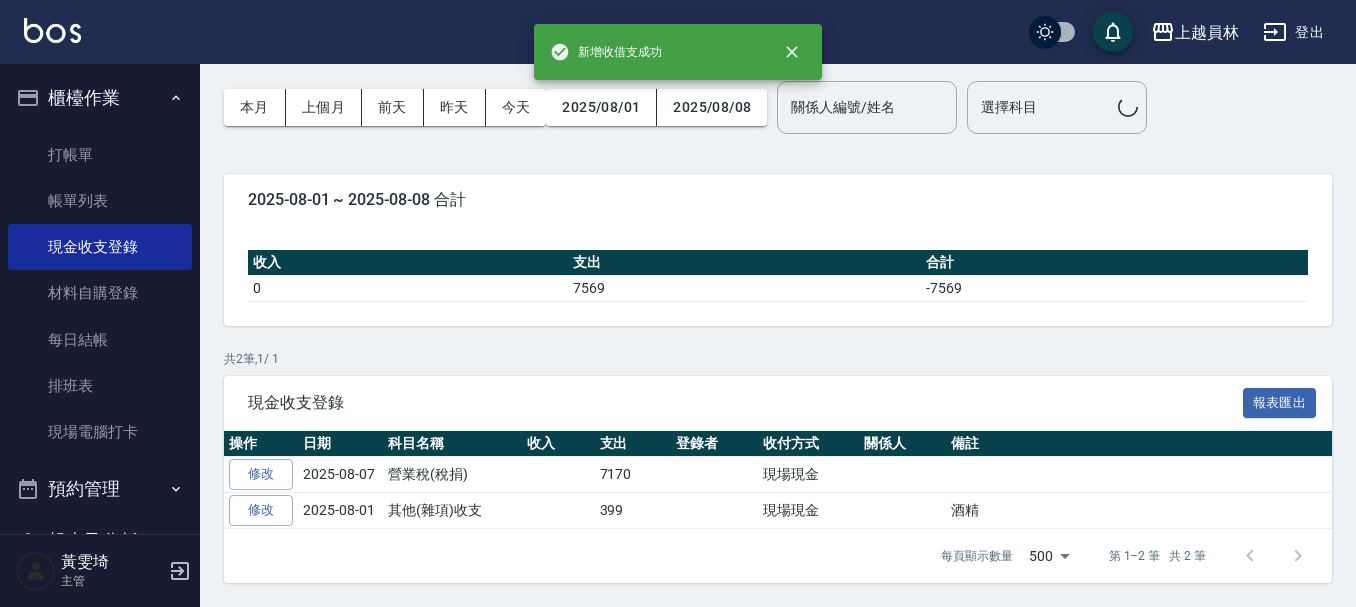 scroll, scrollTop: 0, scrollLeft: 0, axis: both 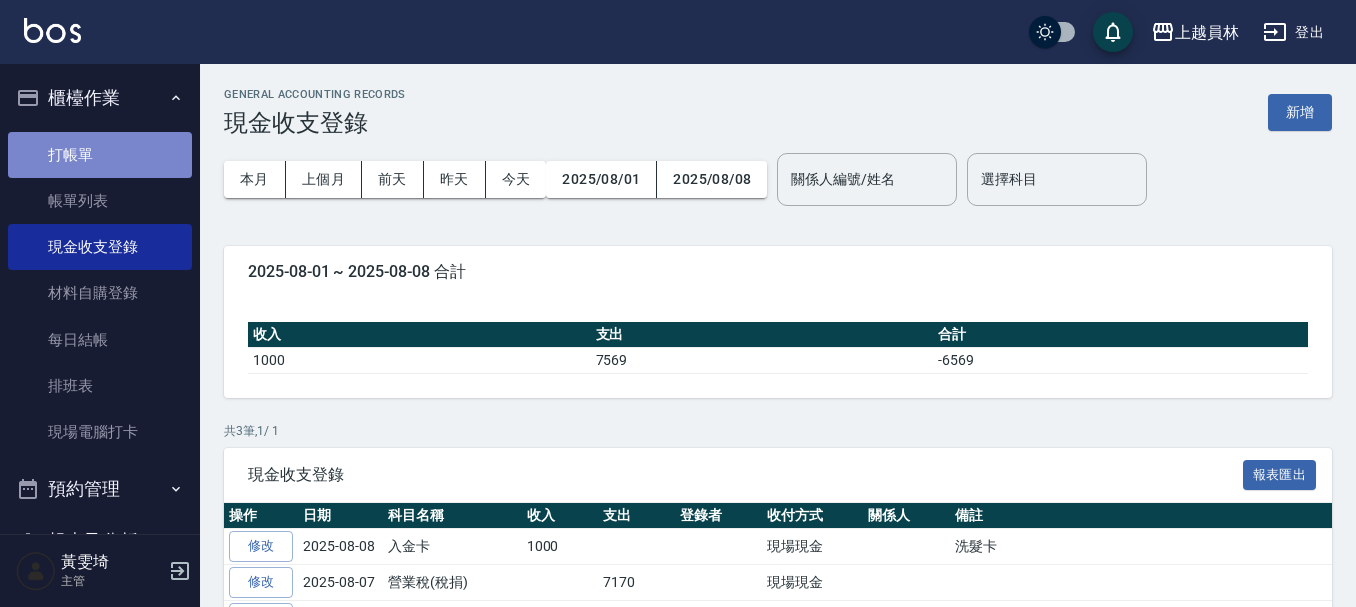 click on "打帳單" at bounding box center (100, 155) 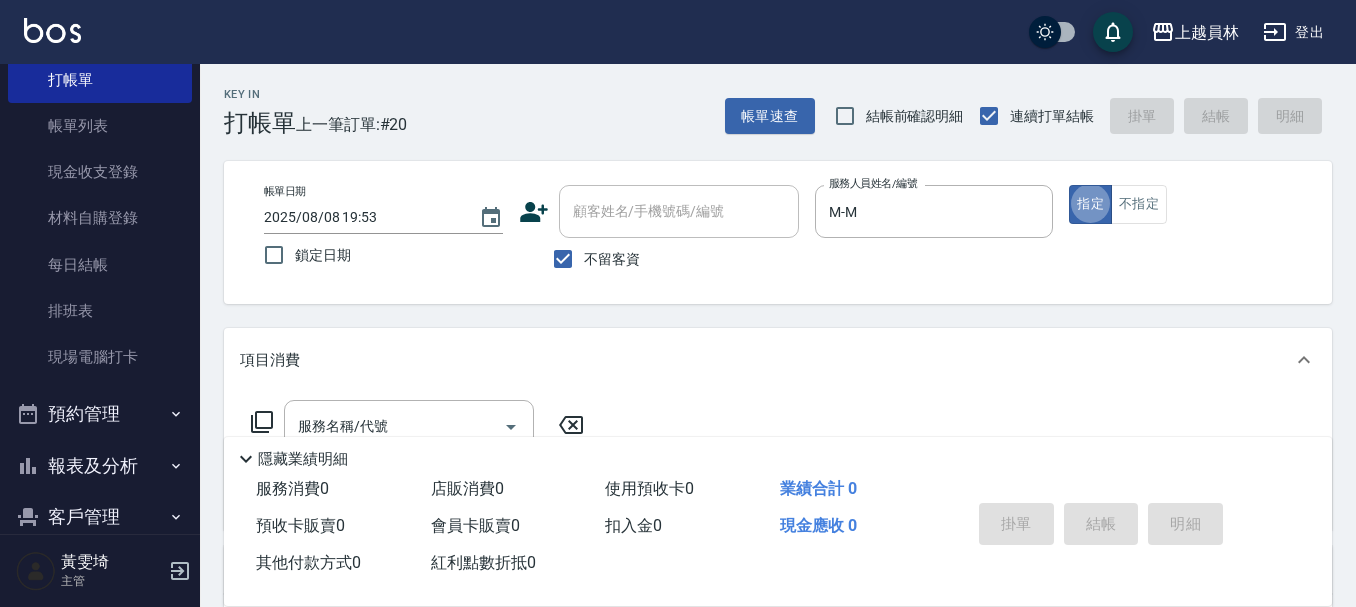 scroll, scrollTop: 200, scrollLeft: 0, axis: vertical 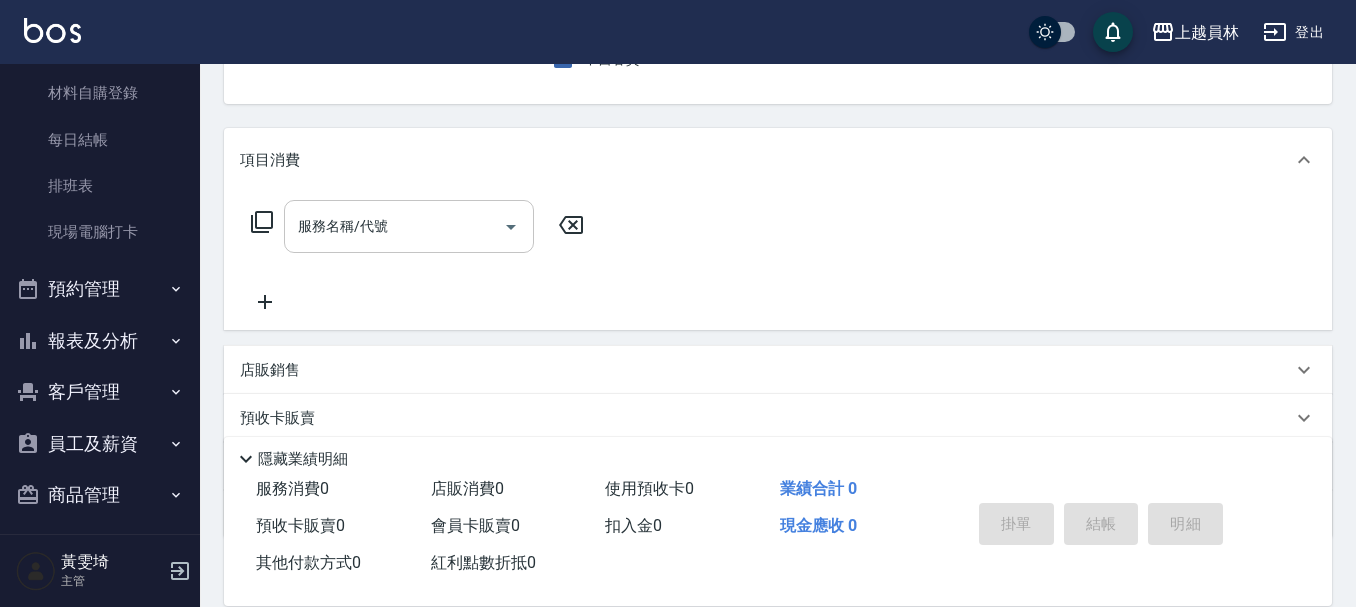 click on "服務名稱/代號 服務名稱/代號" at bounding box center (409, 226) 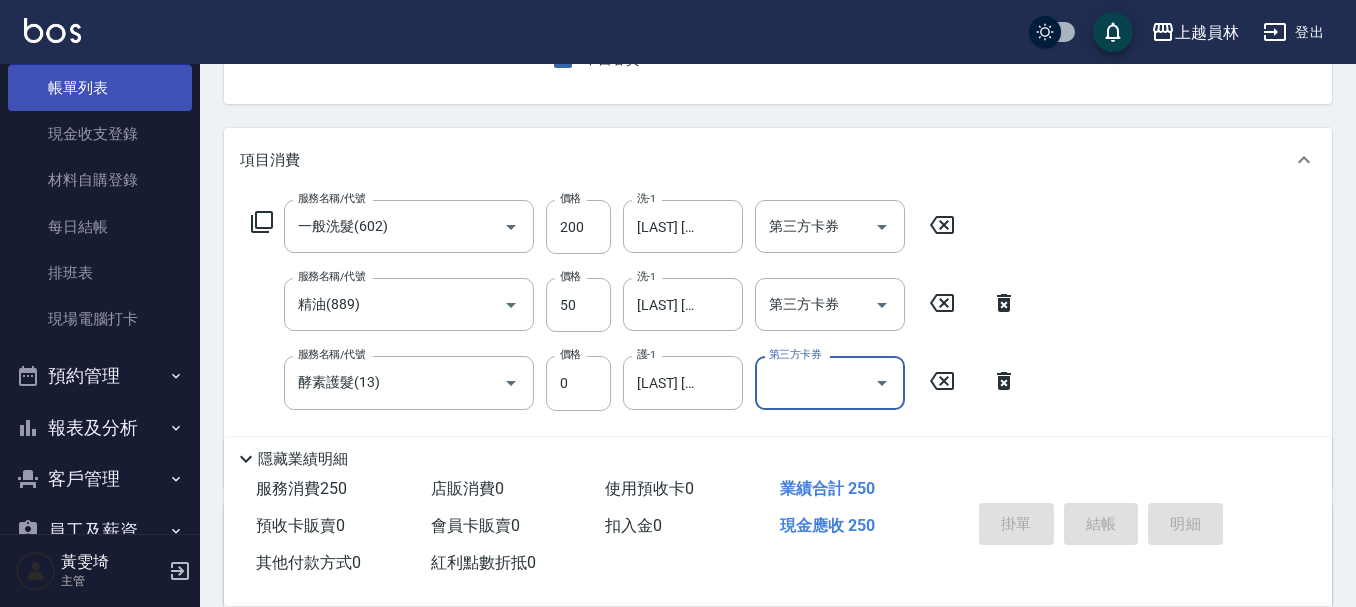 scroll, scrollTop: 0, scrollLeft: 0, axis: both 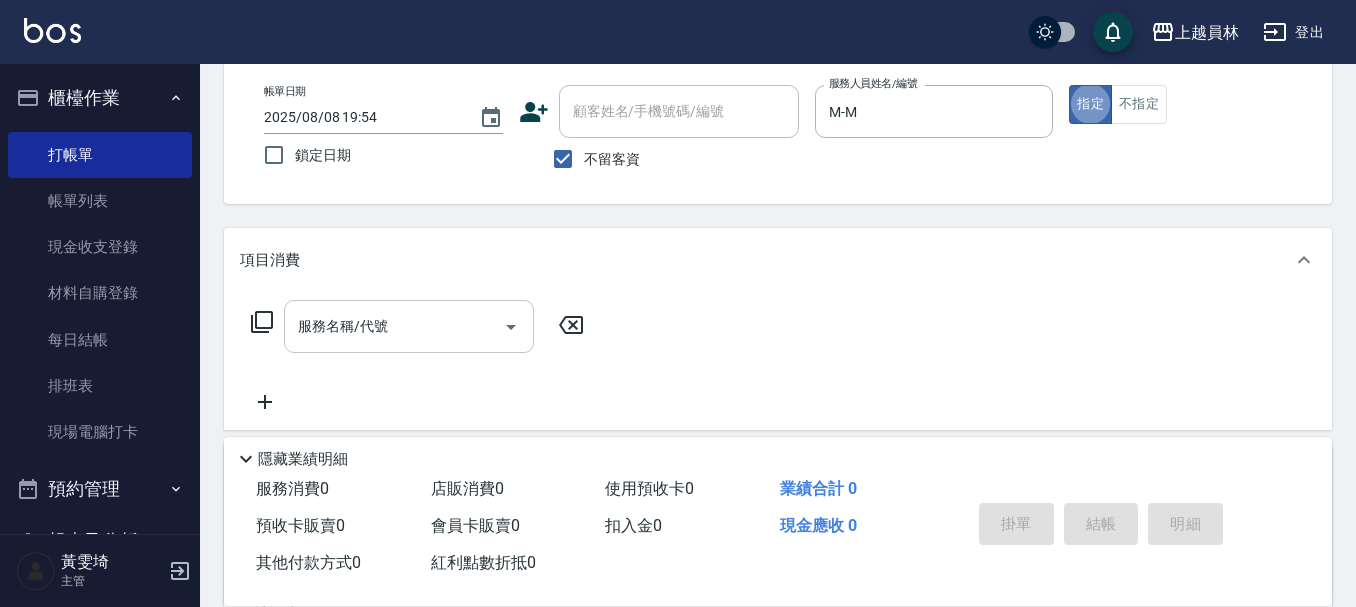 click on "服務名稱/代號" at bounding box center (409, 326) 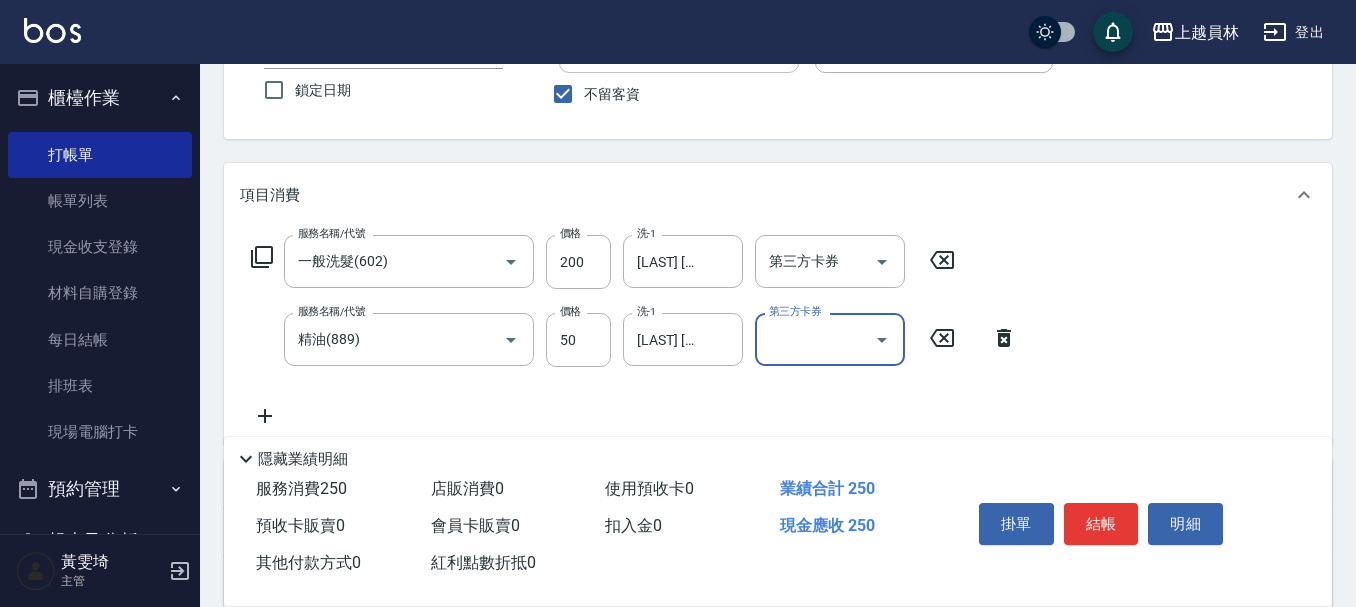 scroll, scrollTop: 200, scrollLeft: 0, axis: vertical 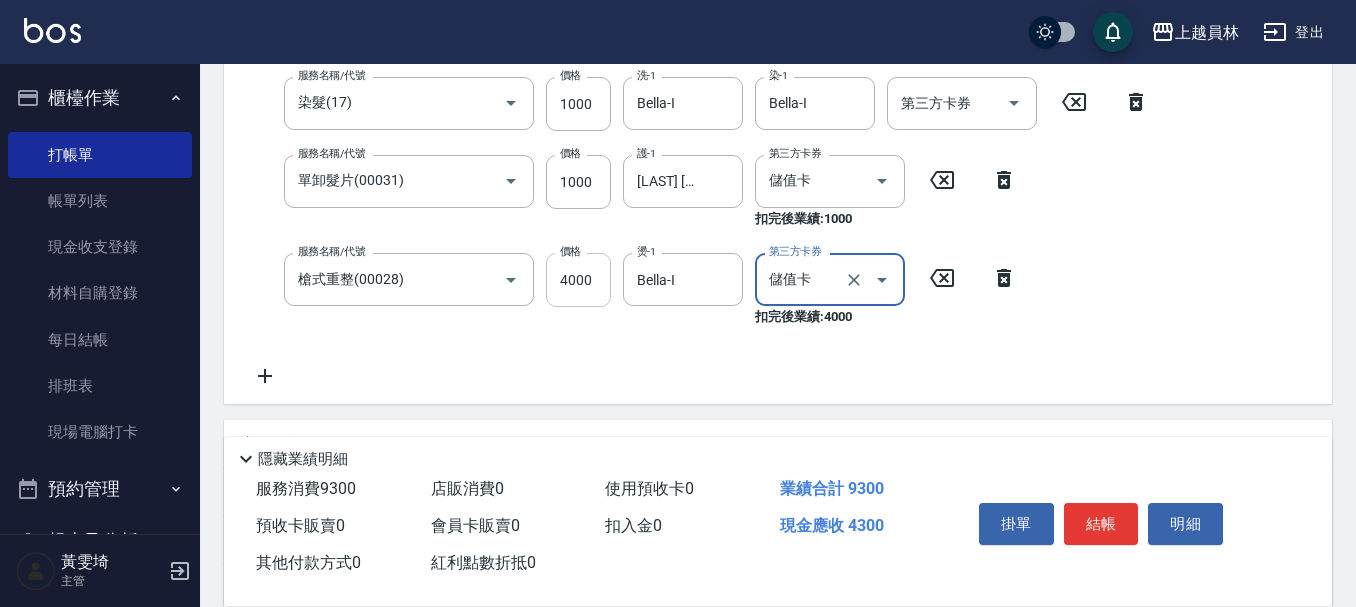 click on "服務名稱/代號 一般洗髮(602) 服務名稱/代號 價格 200 價格 洗-1 [LAST] [FIRST]-67 洗-1 第三方卡券 第三方卡券 服務名稱/代號 精油(889) 服務名稱/代號 價格 50 價格 洗-1 [LAST] [FIRST]-67 洗-1 第三方卡券 第三方卡券 服務名稱/代號 瞬間保養(415) 服務名稱/代號 價格 50 價格 護-1 [LAST] [FIRST]-67 護-1 第三方卡券 第三方卡券 服務名稱/代號 染髮(17) 服務名稱/代號 價格 2000 價格 洗-1 洗-1 染-1 [LAST] [FIRST]-67 染-1 第三方卡券 第三方卡券 服務名稱/代號 染髮(17) 服務名稱/代號 價格 1000 價格 洗-1 洗-1 染-1 [LAST] [FIRST]-67 染-1 第三方卡券 第三方卡券 服務名稱/代號 染髮(17) 服務名稱/代號 價格 1000 價格 洗-1 Bella-I 洗-1 染-1 Bella-I 染-1 第三方卡券 第三方卡券 服務名稱/代號 單卸髮片(00031) 服務名稱/代號 價格 1000 價格 護-1 [LAST] [FIRST]-67 護-1 第三方卡券 儲值卡 第三方卡券 扣完後業績: 1000 服務名稱/代號 槍式重整(00028) 4000" at bounding box center [700, 37] 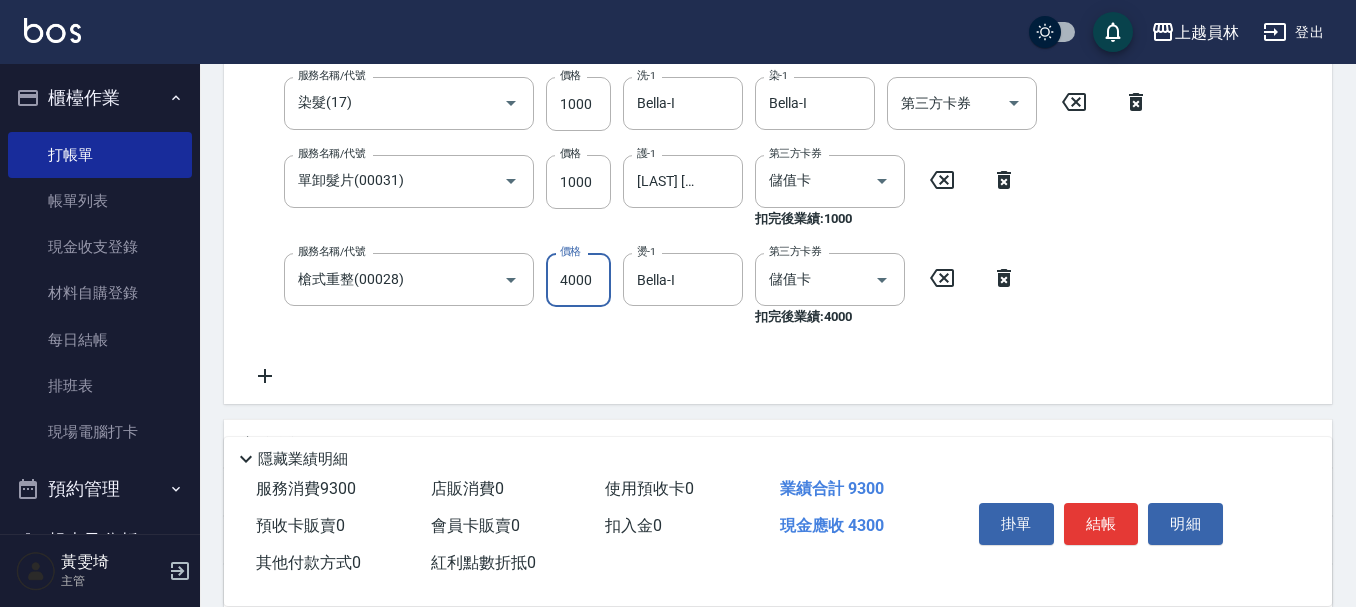 scroll, scrollTop: 514, scrollLeft: 0, axis: vertical 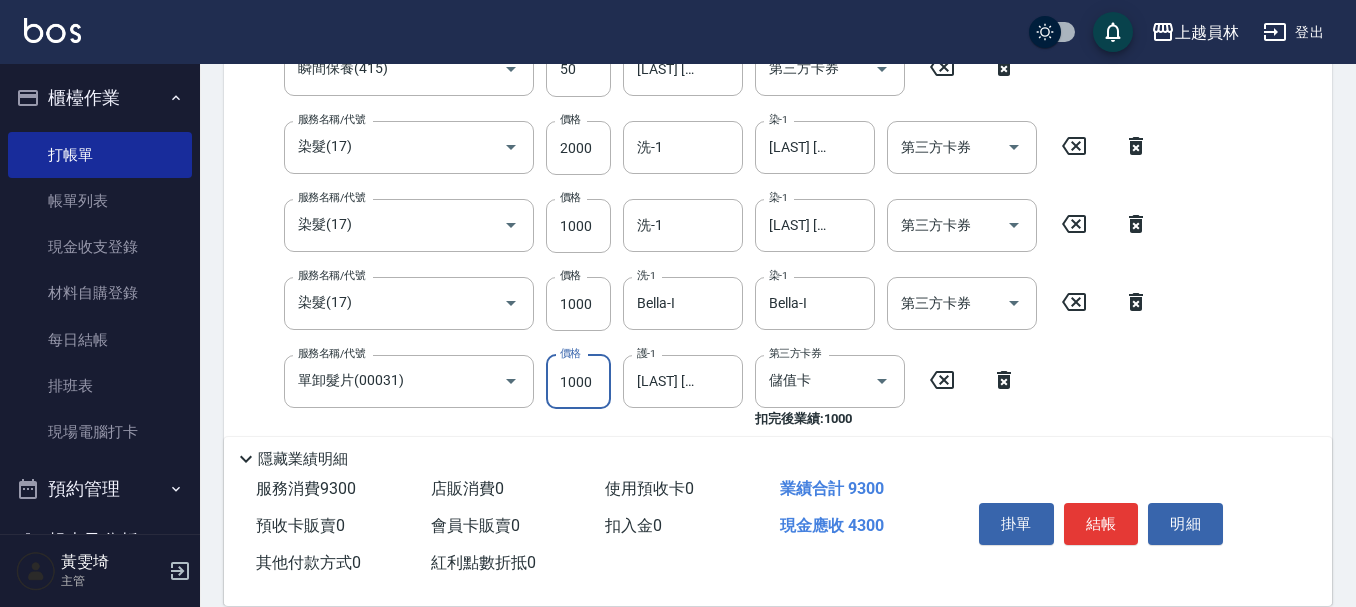 drag, startPoint x: 594, startPoint y: 382, endPoint x: 589, endPoint y: 371, distance: 12.083046 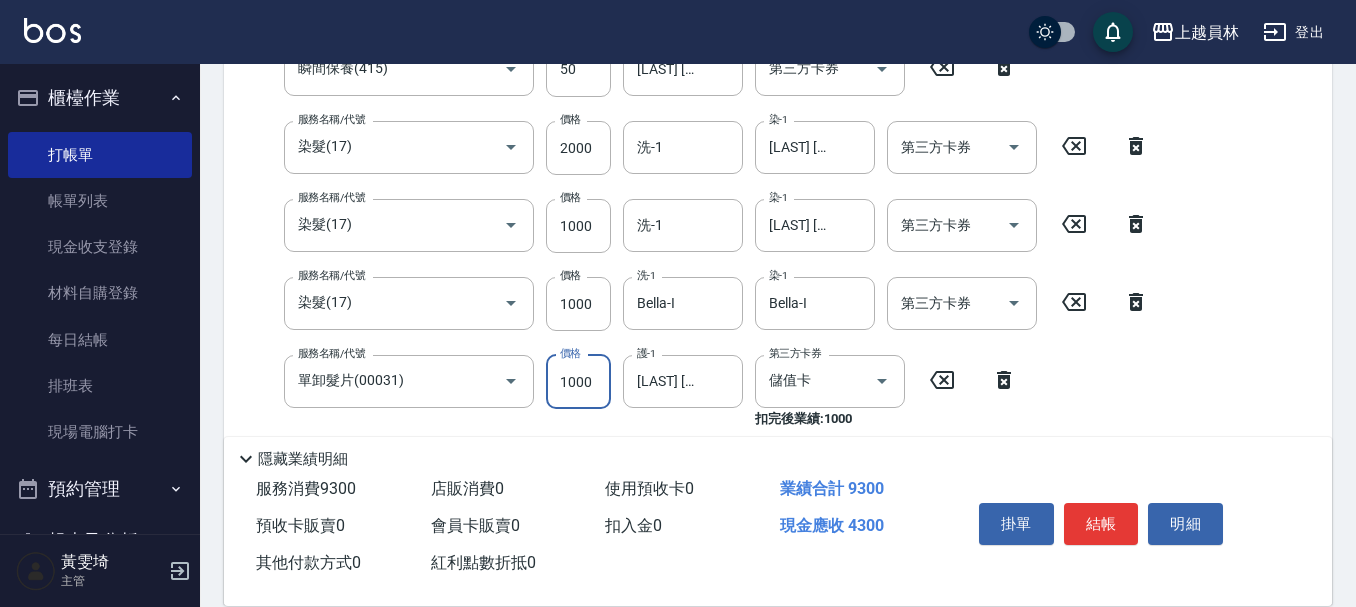 click on "1000" at bounding box center [578, 382] 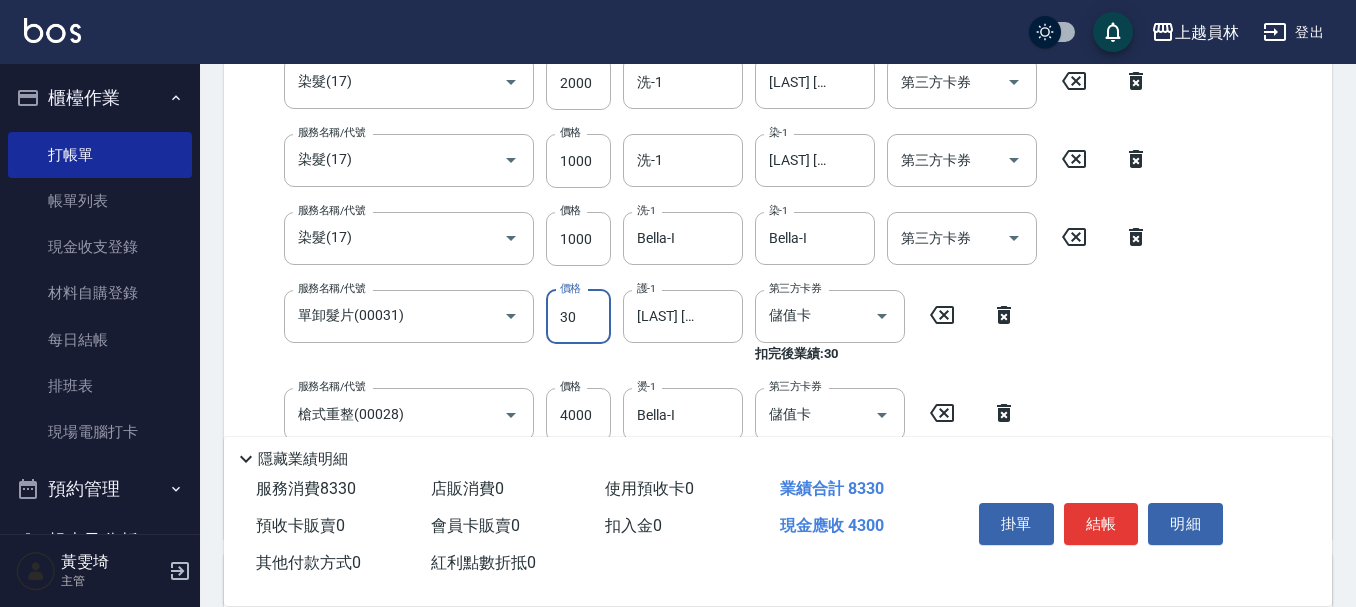 scroll, scrollTop: 614, scrollLeft: 0, axis: vertical 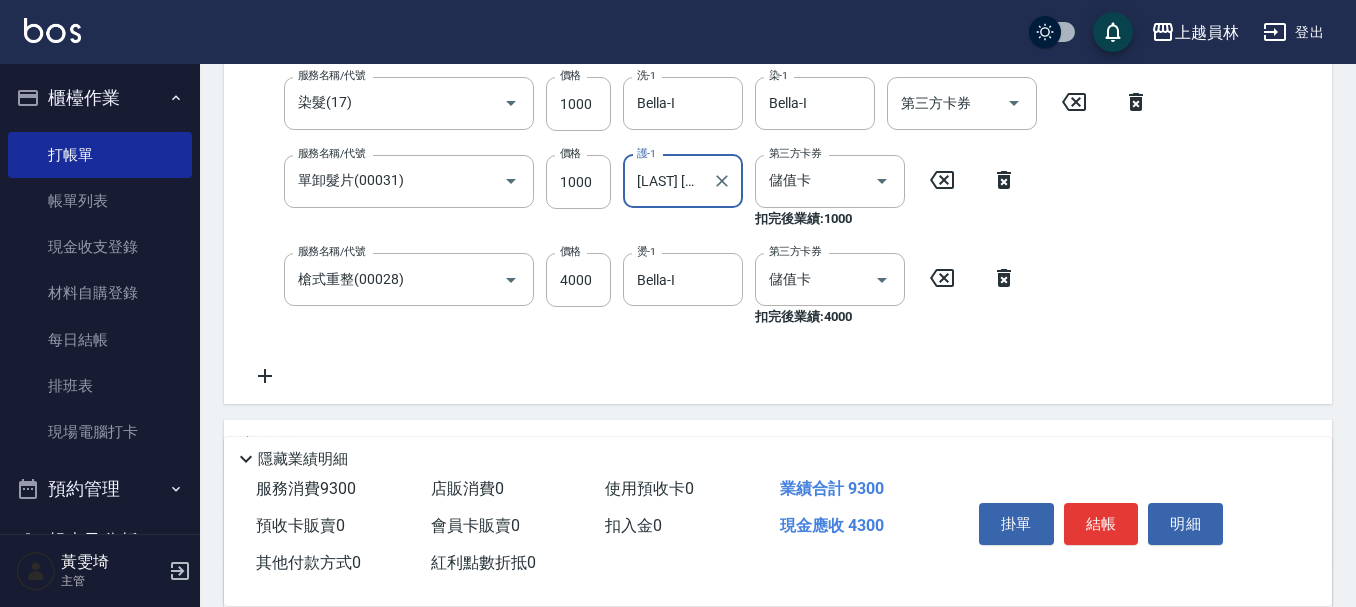 click on "服務名稱/代號 槍式重整(00028) 服務名稱/代號 價格 4000 價格 燙-1 Bella-I 燙-1 第三方卡券 儲值卡 第三方卡券 扣完後業績: 4000" at bounding box center [634, 290] 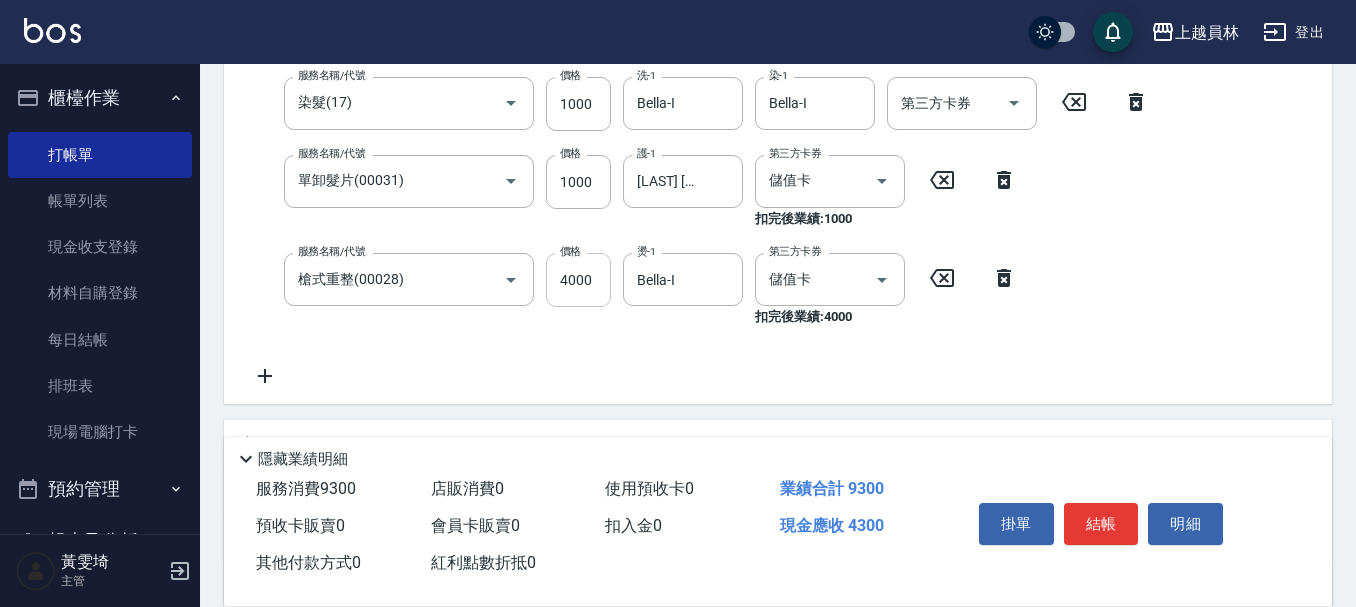 click on "服務名稱/代號 一般洗髮(602) 服務名稱/代號 價格 200 價格 洗-1 [LAST] [FIRST]-67 洗-1 第三方卡券 第三方卡券 服務名稱/代號 精油(889) 服務名稱/代號 價格 50 價格 洗-1 [LAST] [FIRST]-67 洗-1 第三方卡券 第三方卡券 服務名稱/代號 瞬間保養(415) 服務名稱/代號 價格 50 價格 護-1 [LAST] [FIRST]-67 護-1 第三方卡券 第三方卡券 服務名稱/代號 染髮(17) 服務名稱/代號 價格 2000 價格 洗-1 洗-1 染-1 [LAST] [FIRST]-67 染-1 第三方卡券 第三方卡券 服務名稱/代號 染髮(17) 服務名稱/代號 價格 1000 價格 洗-1 洗-1 染-1 [LAST] [FIRST]-67 染-1 第三方卡券 第三方卡券 服務名稱/代號 染髮(17) 服務名稱/代號 價格 1000 價格 洗-1 Bella-I 洗-1 染-1 Bella-I 染-1 第三方卡券 第三方卡券 服務名稱/代號 單卸髮片(00031) 服務名稱/代號 價格 1000 價格 護-1 [LAST] [FIRST]-67 護-1 第三方卡券 儲值卡 第三方卡券 扣完後業績: 1000 服務名稱/代號 槍式重整(00028) 4000" at bounding box center (700, 37) 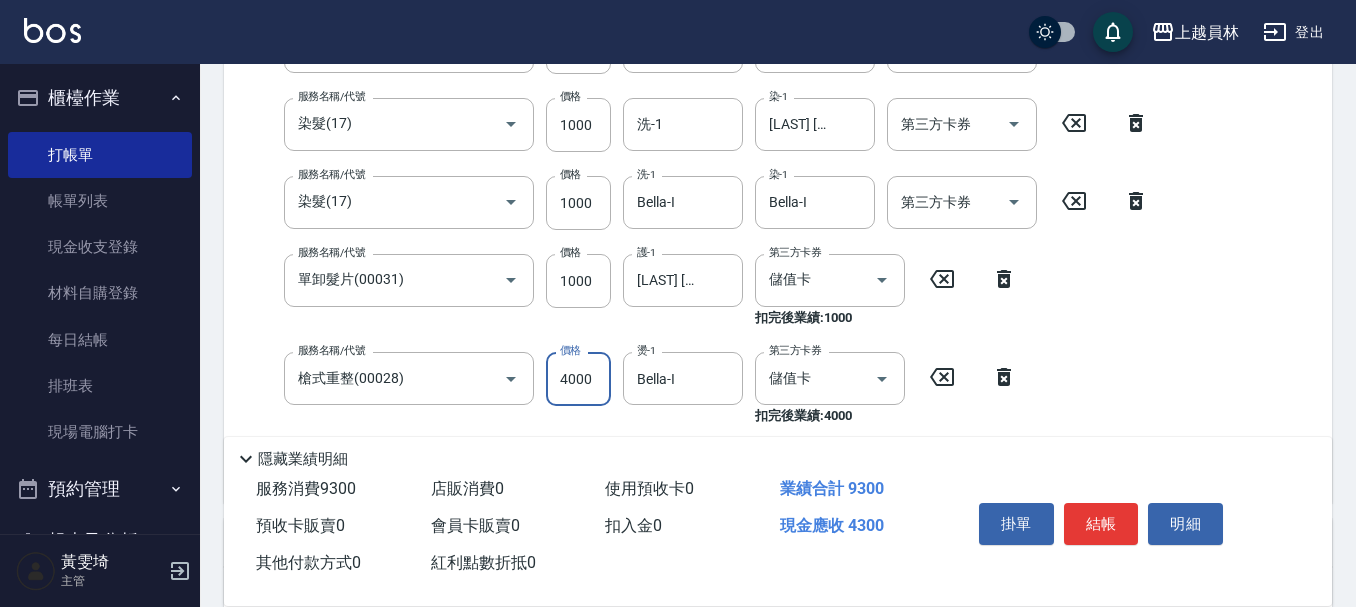 scroll, scrollTop: 814, scrollLeft: 0, axis: vertical 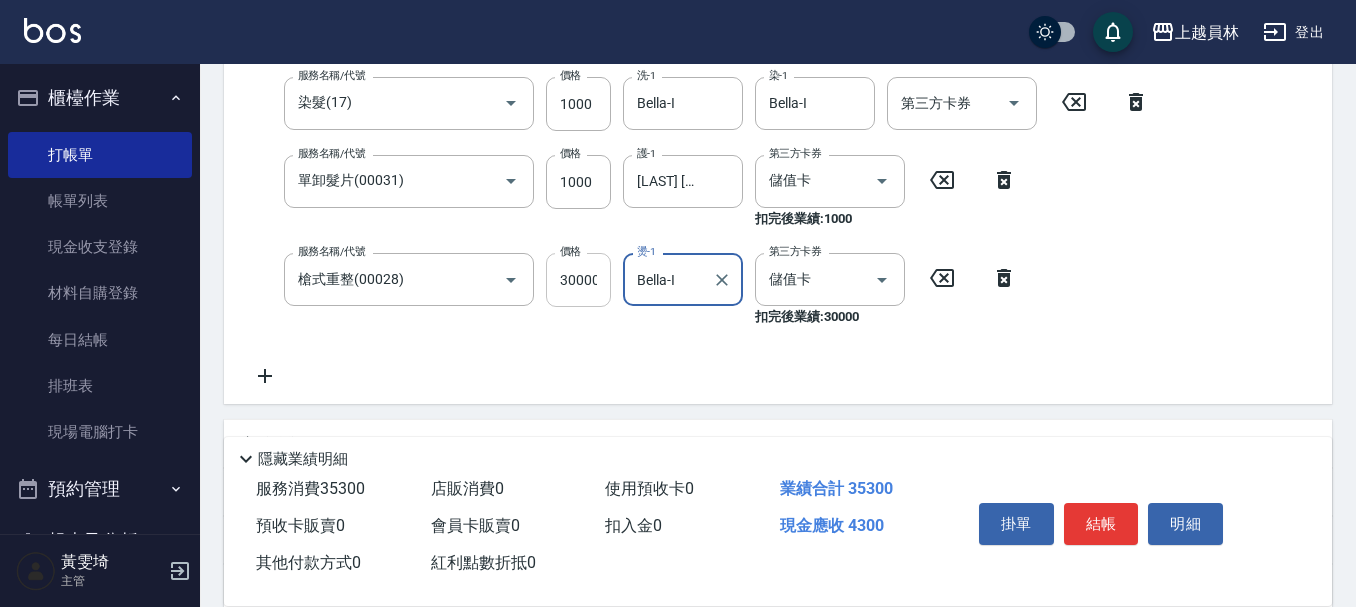 click on "服務名稱/代號 一般洗髮(602) 服務名稱/代號 價格 200 價格 洗-1 [LAST] [FIRST]-67 洗-1 第三方卡券 第三方卡券 服務名稱/代號 精油(889) 服務名稱/代號 價格 50 價格 洗-1 [LAST] [FIRST]-67 洗-1 第三方卡券 第三方卡券 服務名稱/代號 瞬間保養(415) 服務名稱/代號 價格 50 價格 護-1 [LAST] [FIRST]-67 護-1 第三方卡券 第三方卡券 服務名稱/代號 染髮(17) 服務名稱/代號 價格 2000 價格 洗-1 洗-1 染-1 [LAST] [FIRST]-67 染-1 第三方卡券 第三方卡券 服務名稱/代號 染髮(17) 服務名稱/代號 價格 1000 價格 洗-1 洗-1 染-1 [LAST] [FIRST]-67 染-1 第三方卡券 第三方卡券 服務名稱/代號 染髮(17) 服務名稱/代號 價格 1000 價格 洗-1 Bella-I 洗-1 染-1 Bella-I 染-1 第三方卡券 第三方卡券 服務名稱/代號 單卸髮片(00031) 服務名稱/代號 價格 1000 價格 護-1 [LAST] [FIRST]-67 護-1 第三方卡券 儲值卡 第三方卡券 扣完後業績: 1000 服務名稱/代號 槍式重整(00028) 30000" at bounding box center [700, 37] 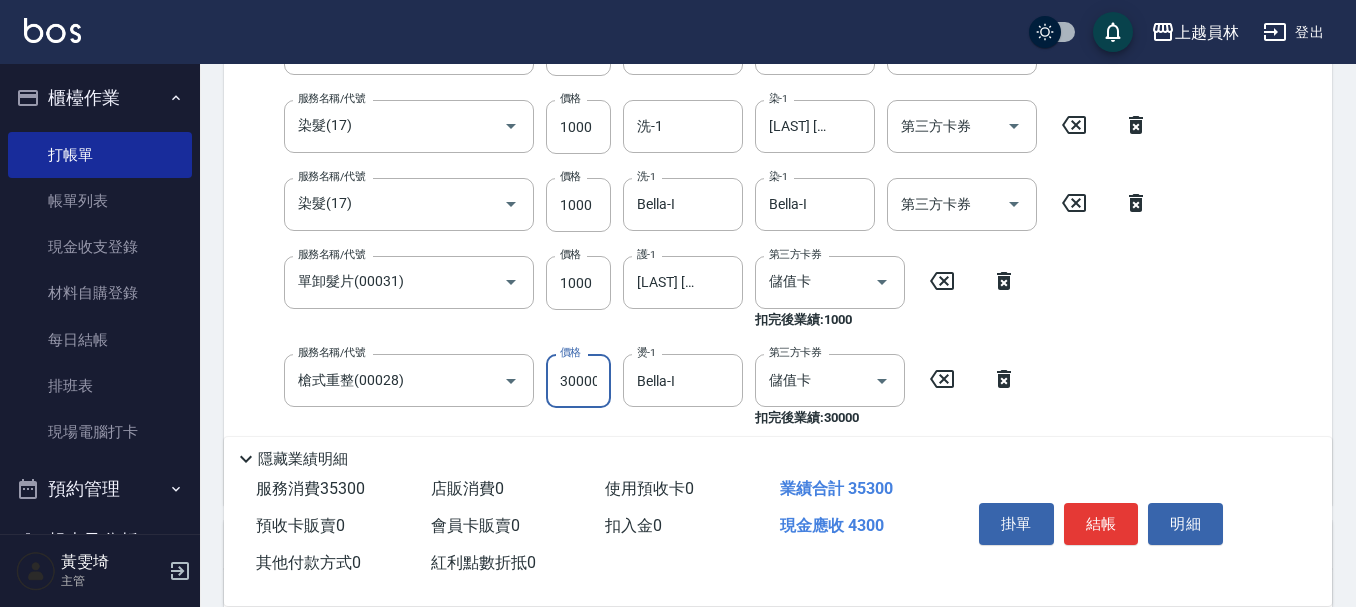 scroll, scrollTop: 614, scrollLeft: 0, axis: vertical 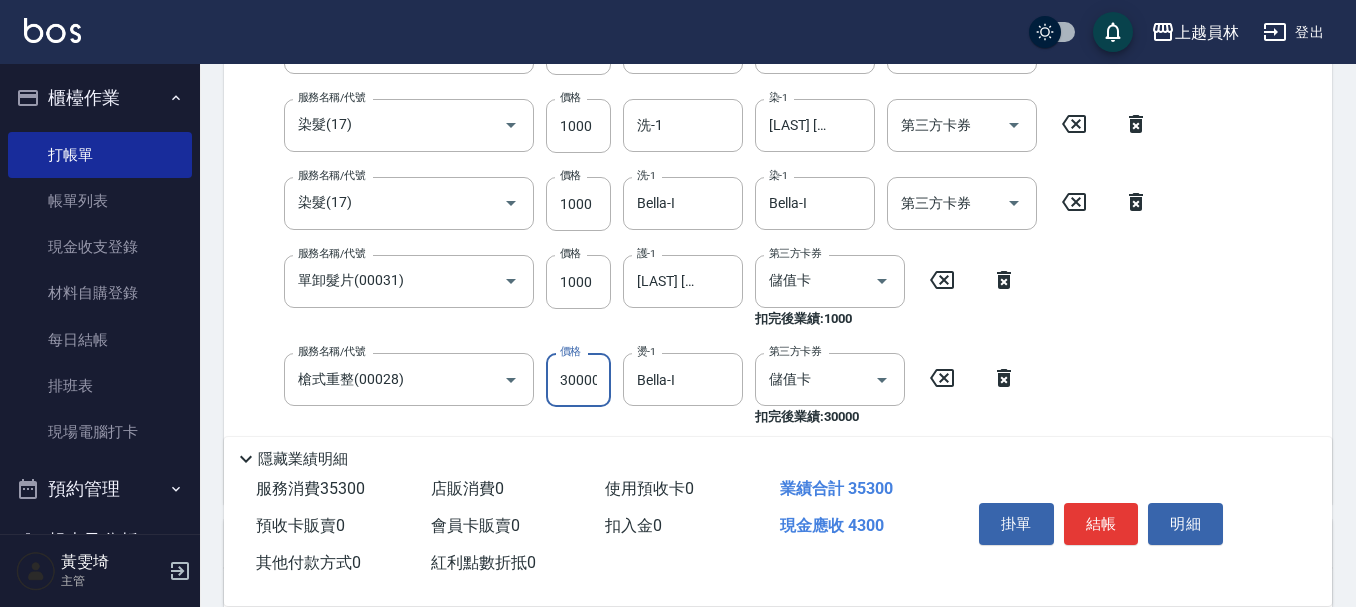 click on "30000" at bounding box center (578, 380) 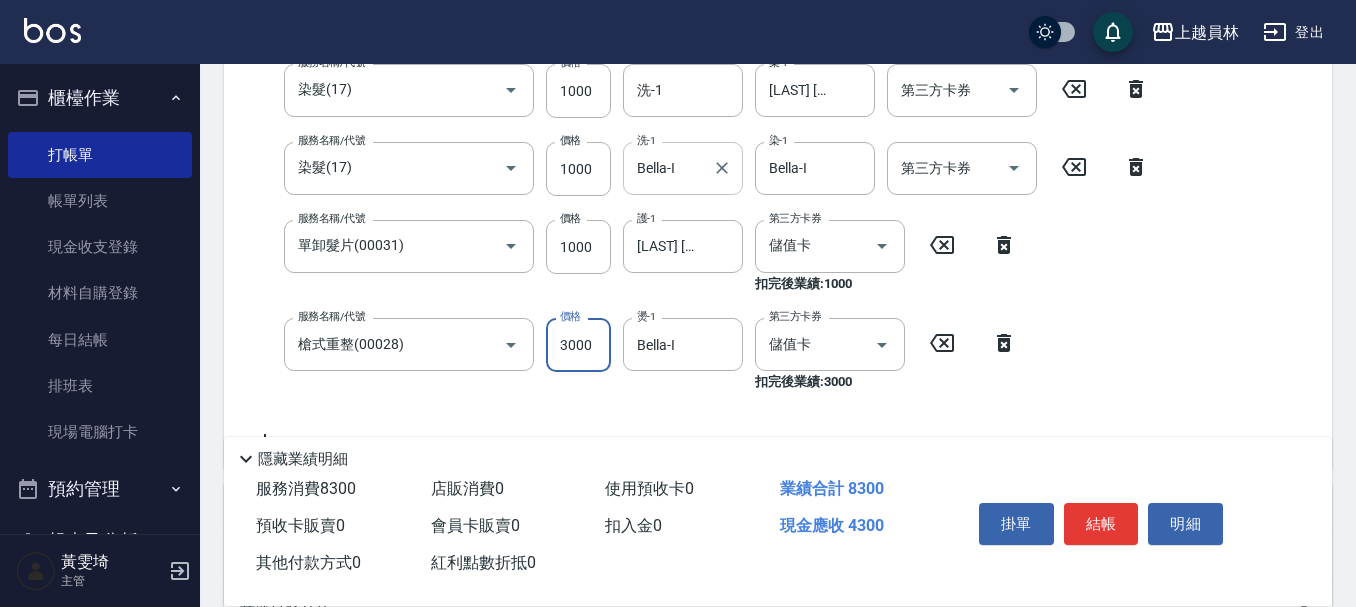 scroll, scrollTop: 614, scrollLeft: 0, axis: vertical 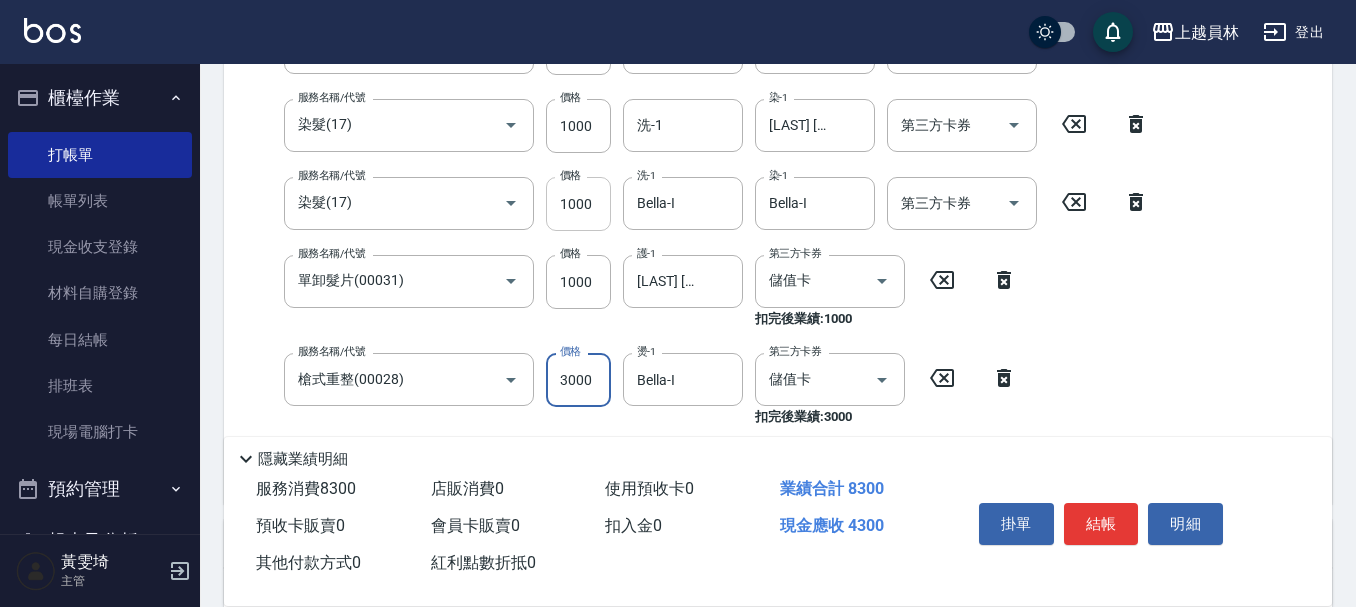 click on "1000" at bounding box center [578, 204] 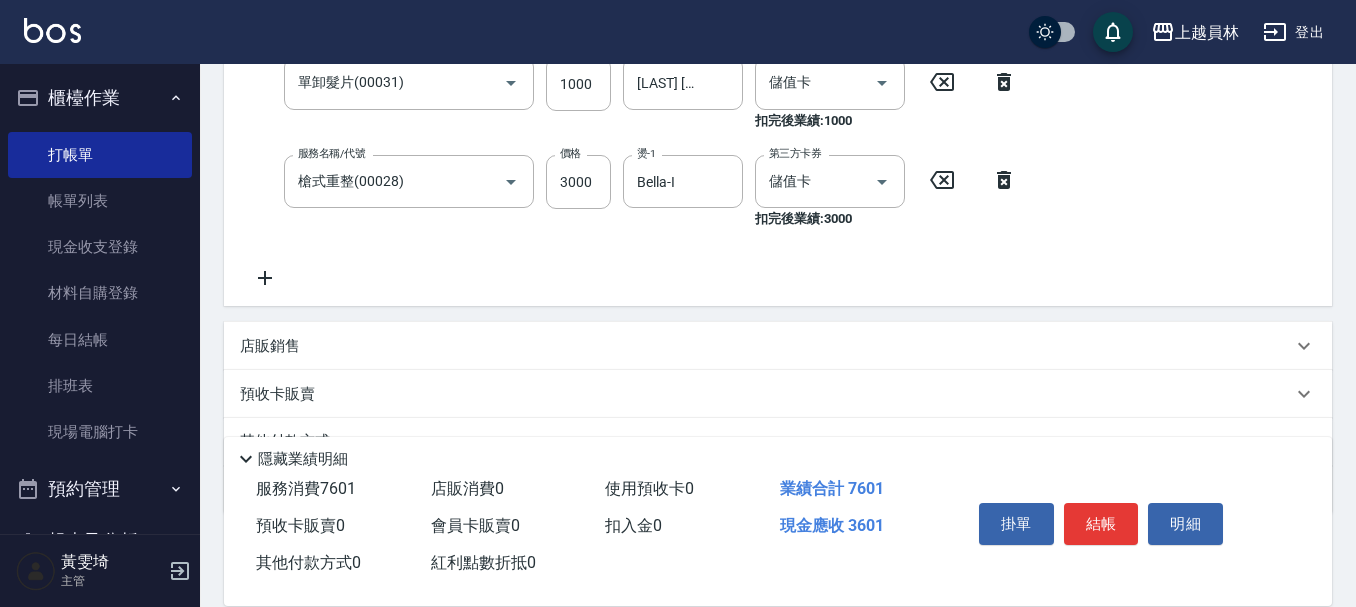 scroll, scrollTop: 814, scrollLeft: 0, axis: vertical 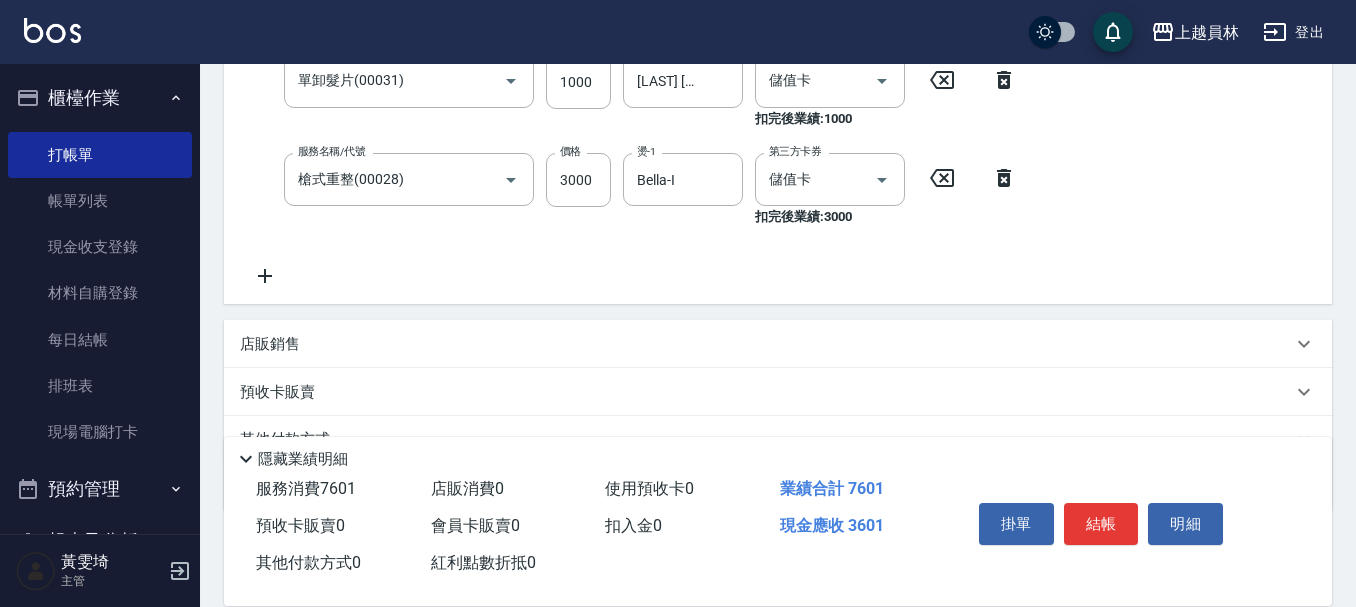 click on "店販銷售" at bounding box center [766, 344] 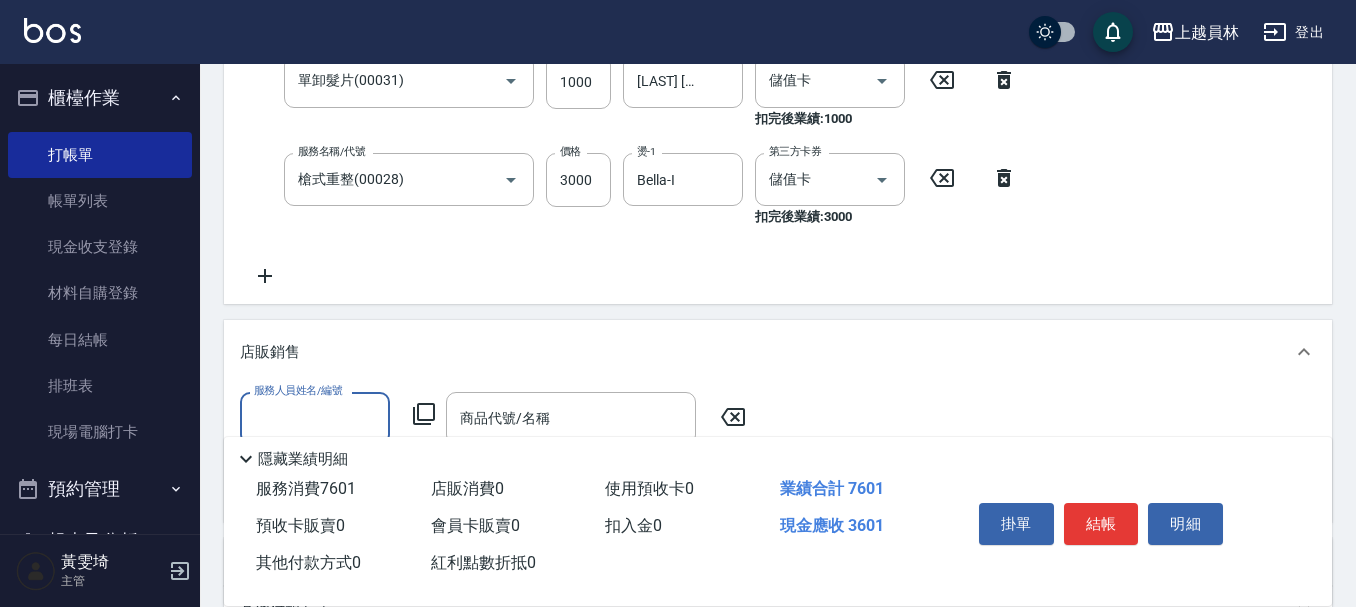 scroll, scrollTop: 0, scrollLeft: 0, axis: both 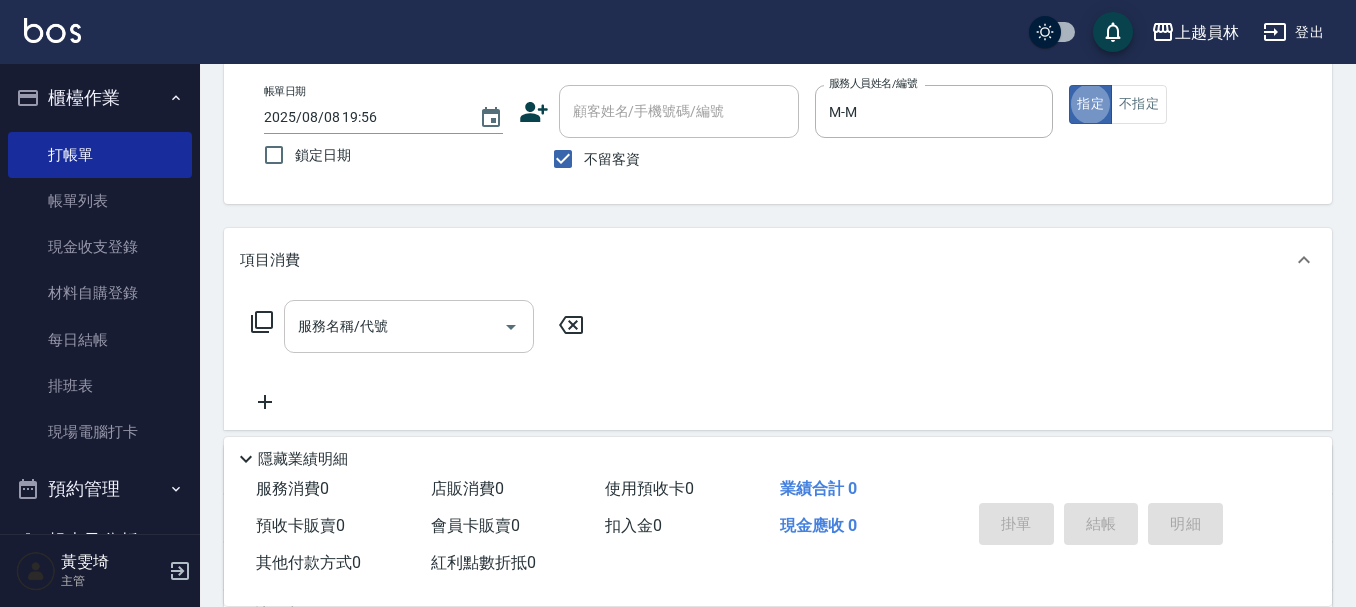 click on "服務名稱/代號" at bounding box center [394, 326] 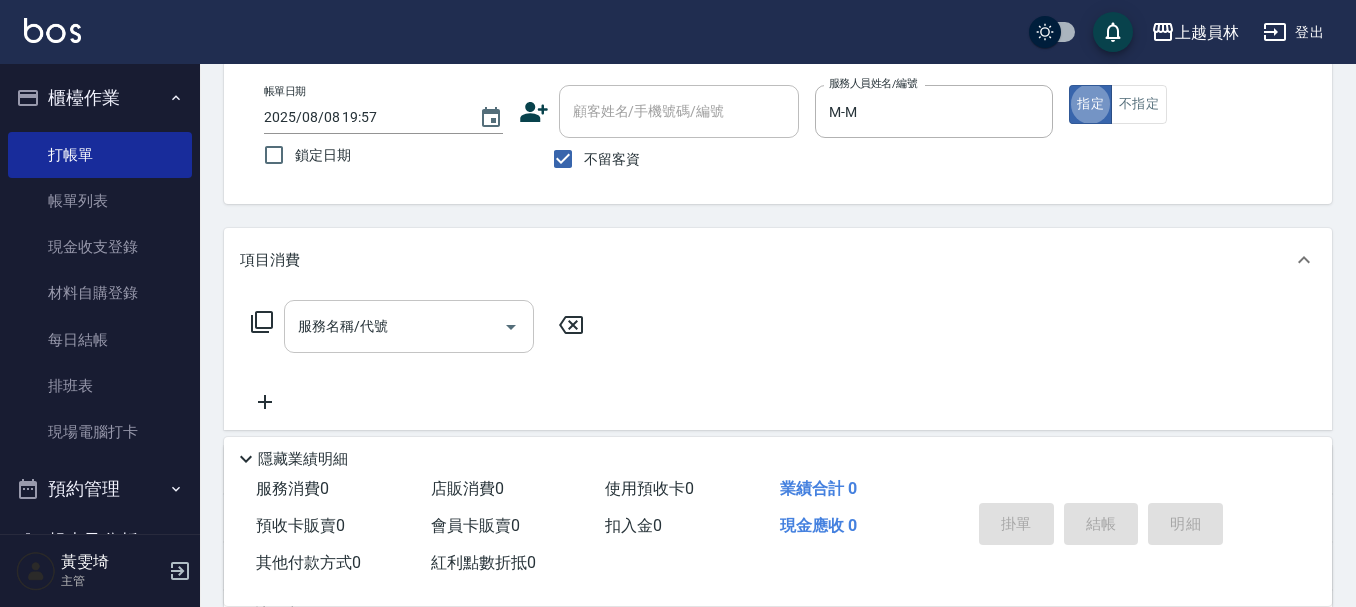 click on "服務名稱/代號" at bounding box center [394, 326] 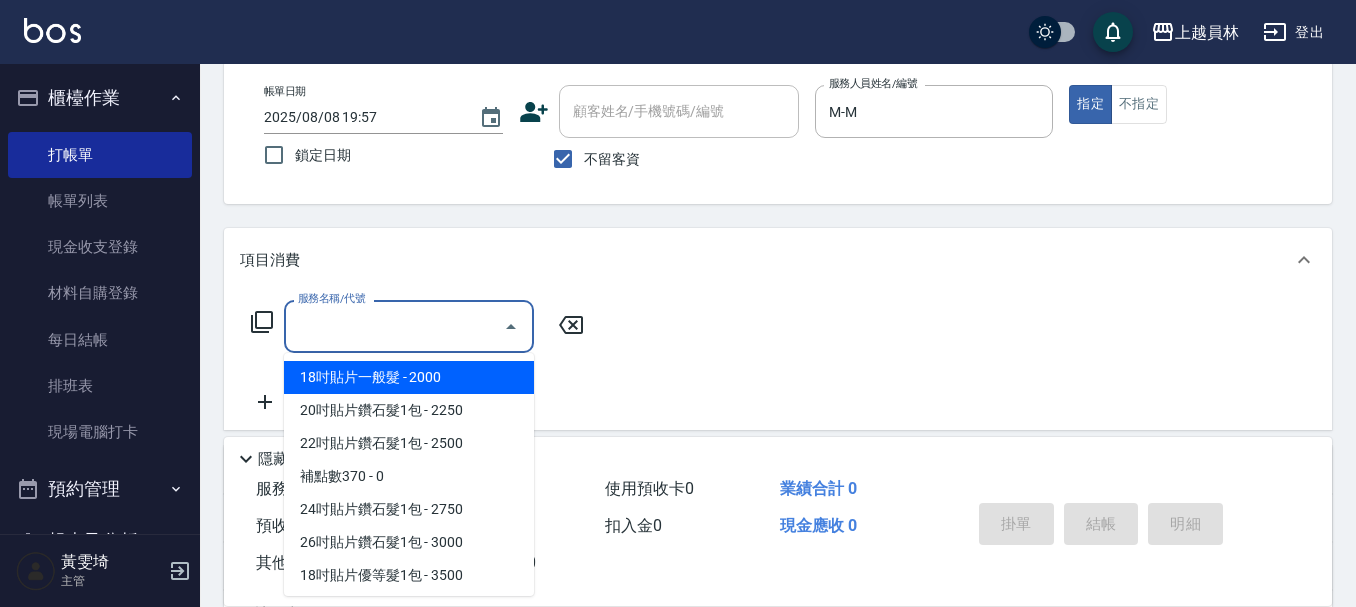 click on "服務名稱/代號" at bounding box center [394, 326] 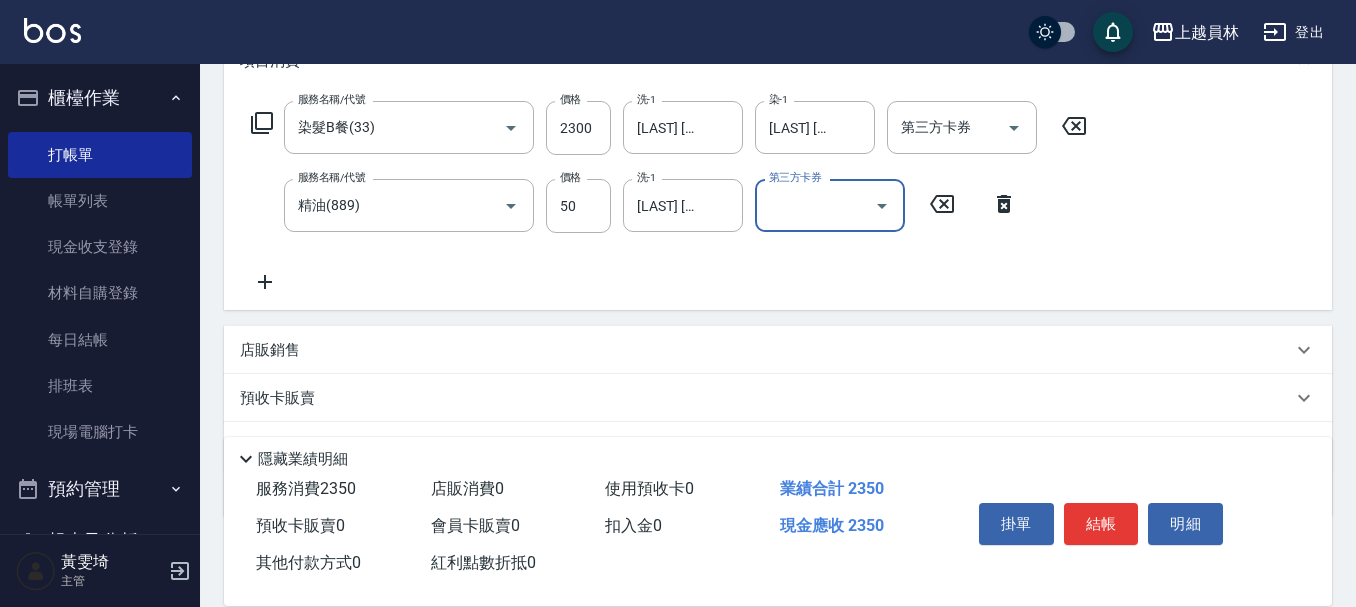 scroll, scrollTop: 300, scrollLeft: 0, axis: vertical 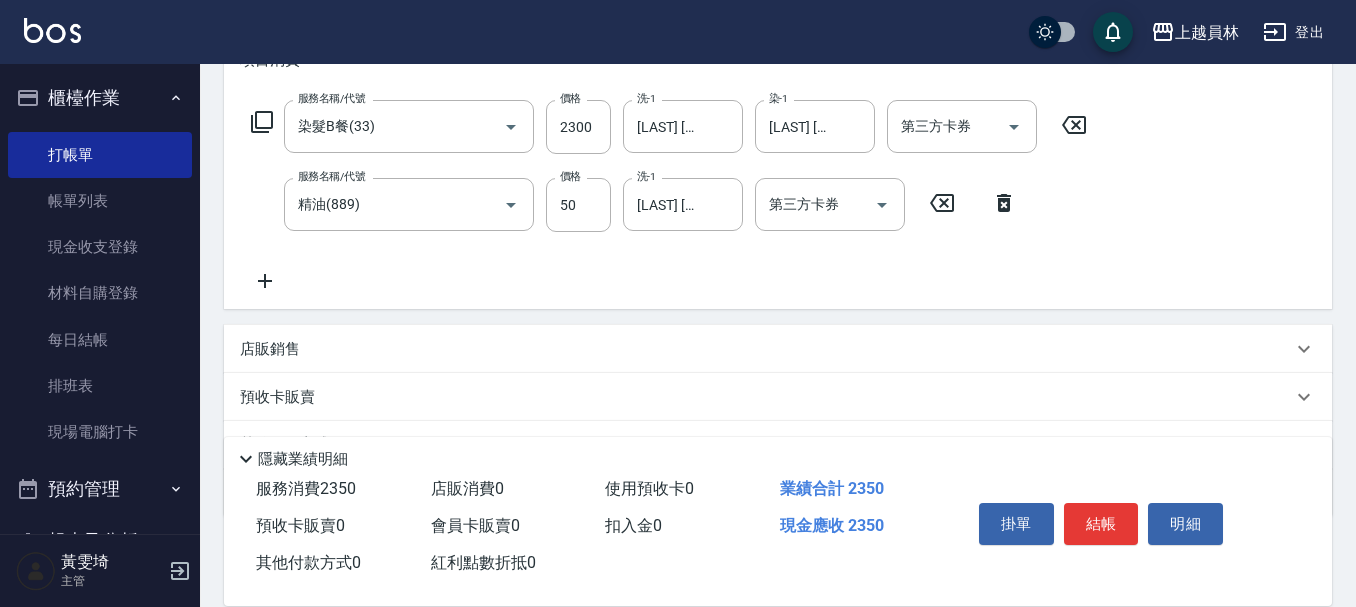click on "店販銷售" at bounding box center (778, 349) 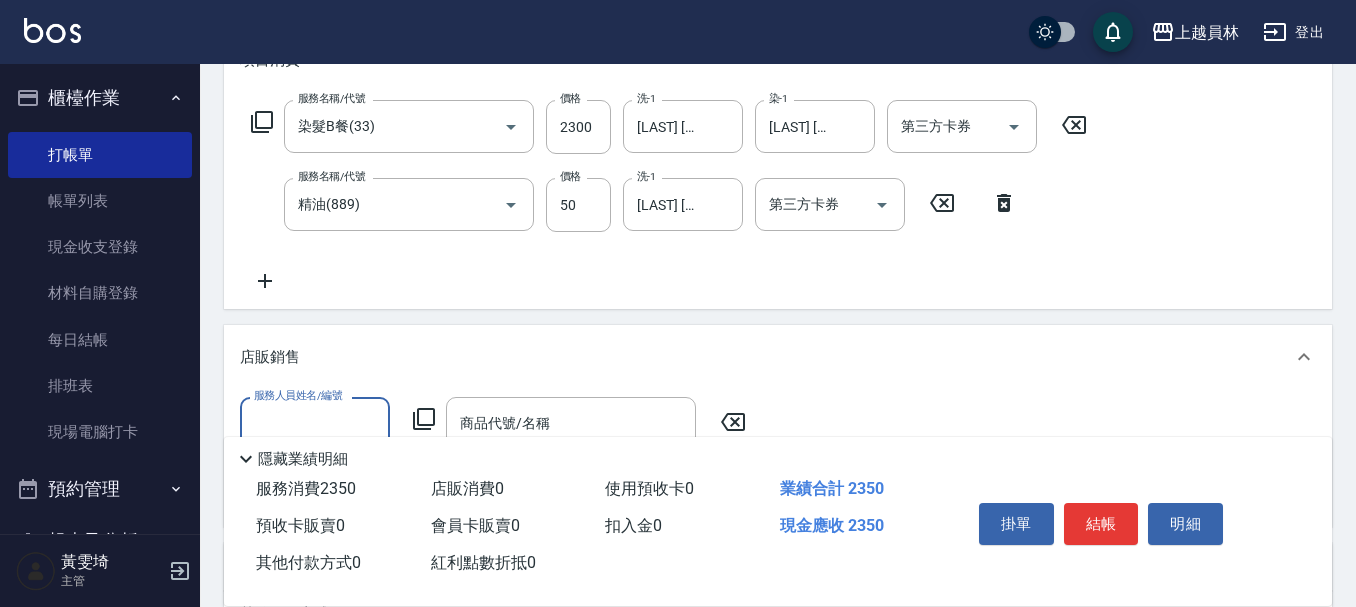 scroll, scrollTop: 0, scrollLeft: 0, axis: both 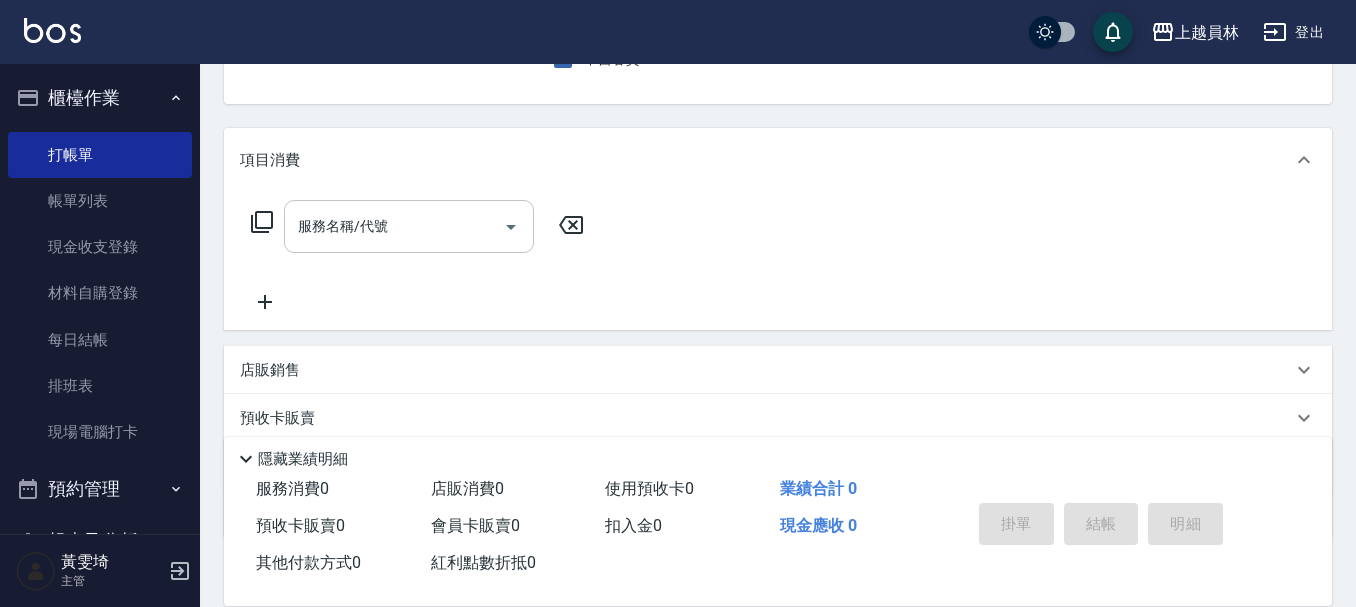 click on "服務名稱/代號" at bounding box center [394, 226] 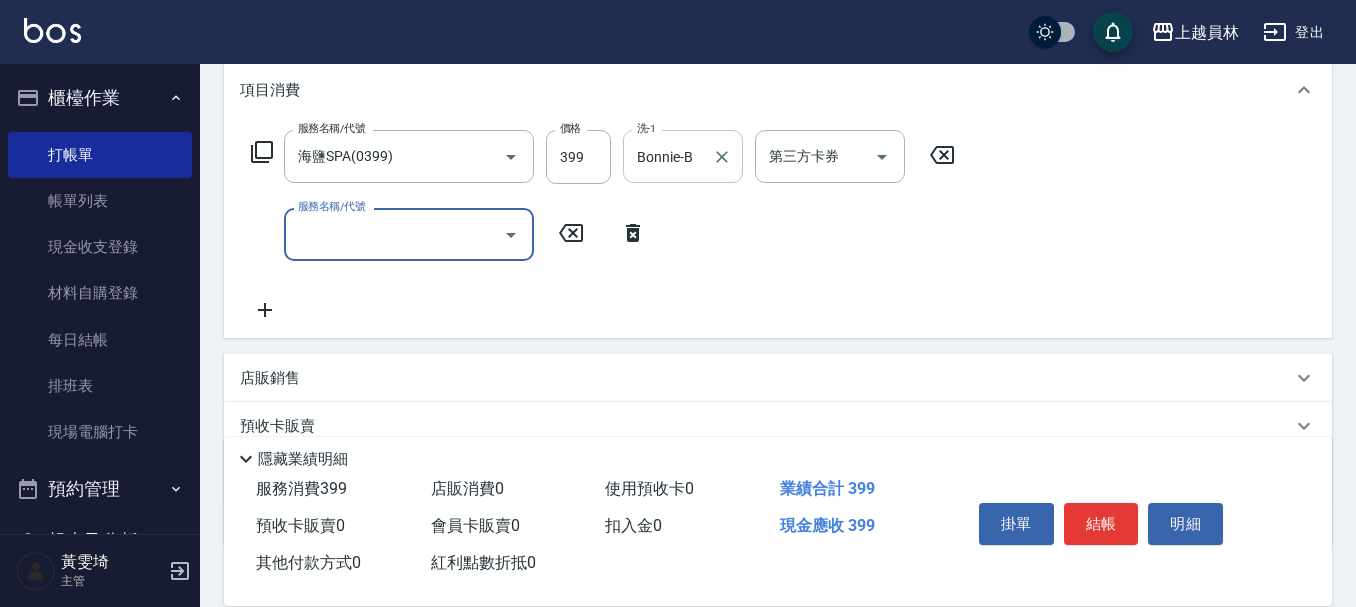 scroll, scrollTop: 300, scrollLeft: 0, axis: vertical 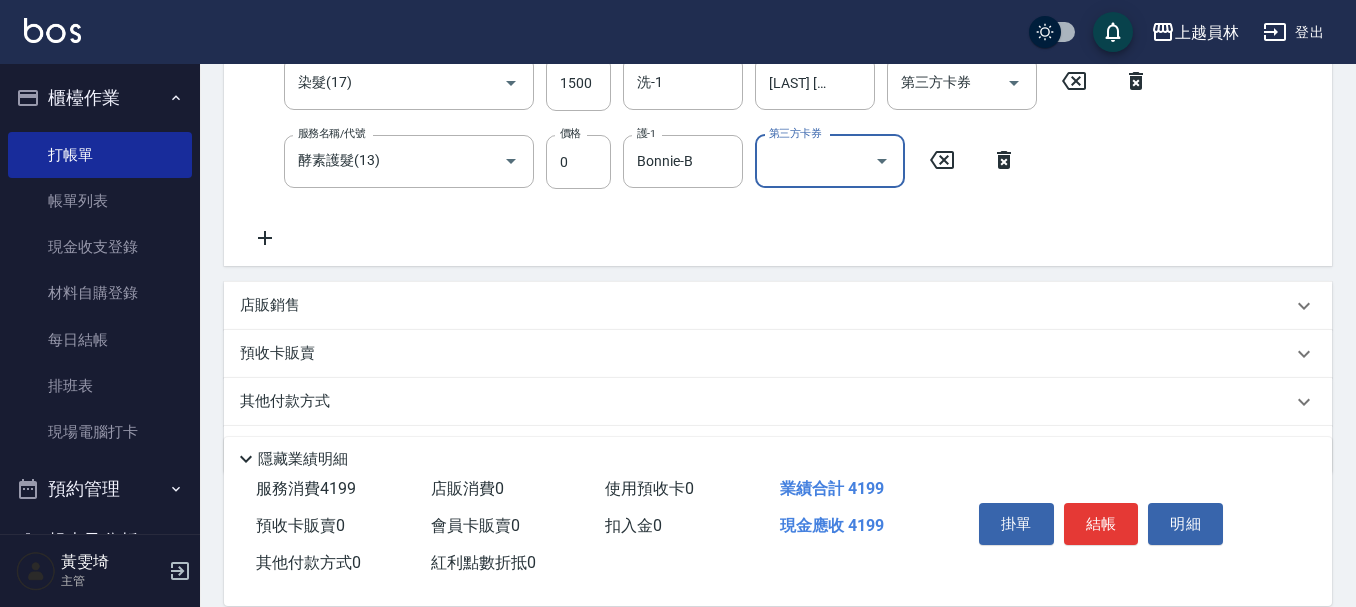 click on "店販銷售" at bounding box center [766, 305] 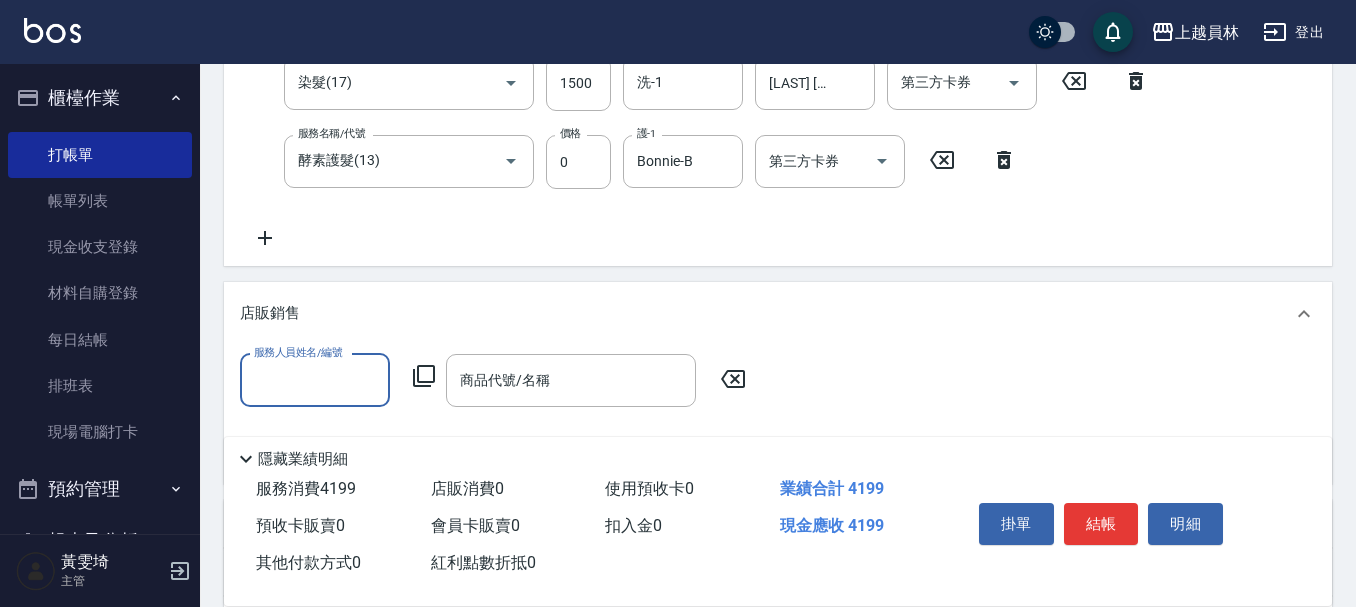 scroll, scrollTop: 0, scrollLeft: 0, axis: both 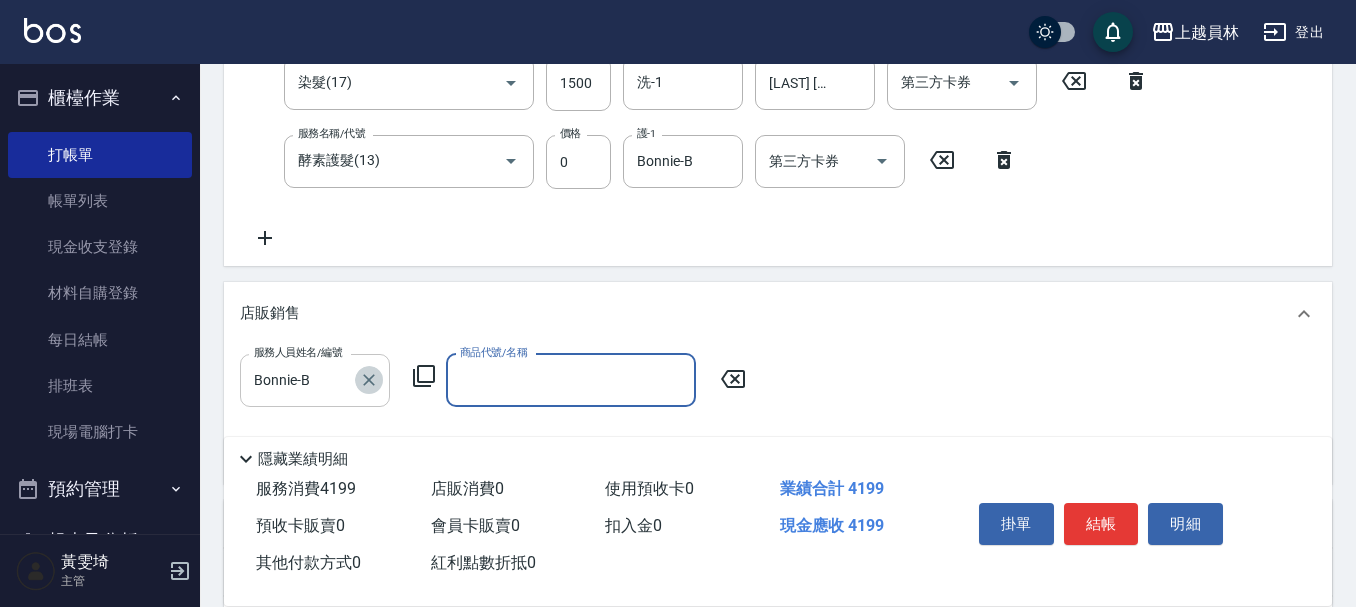 click 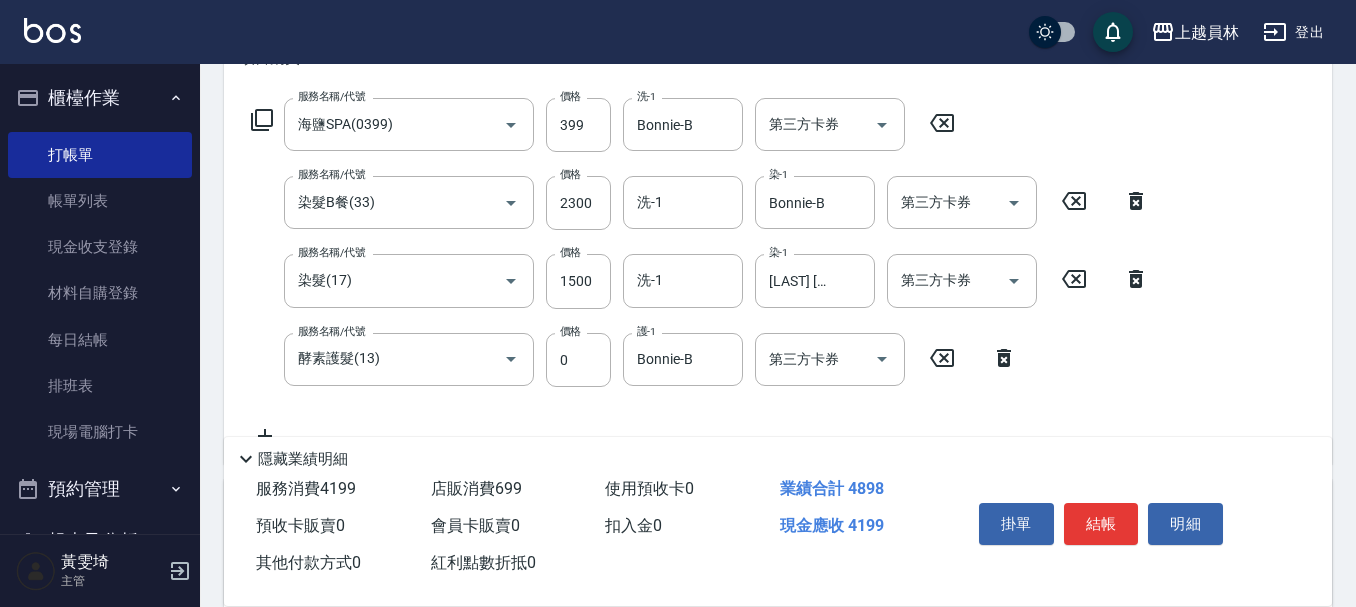 scroll, scrollTop: 300, scrollLeft: 0, axis: vertical 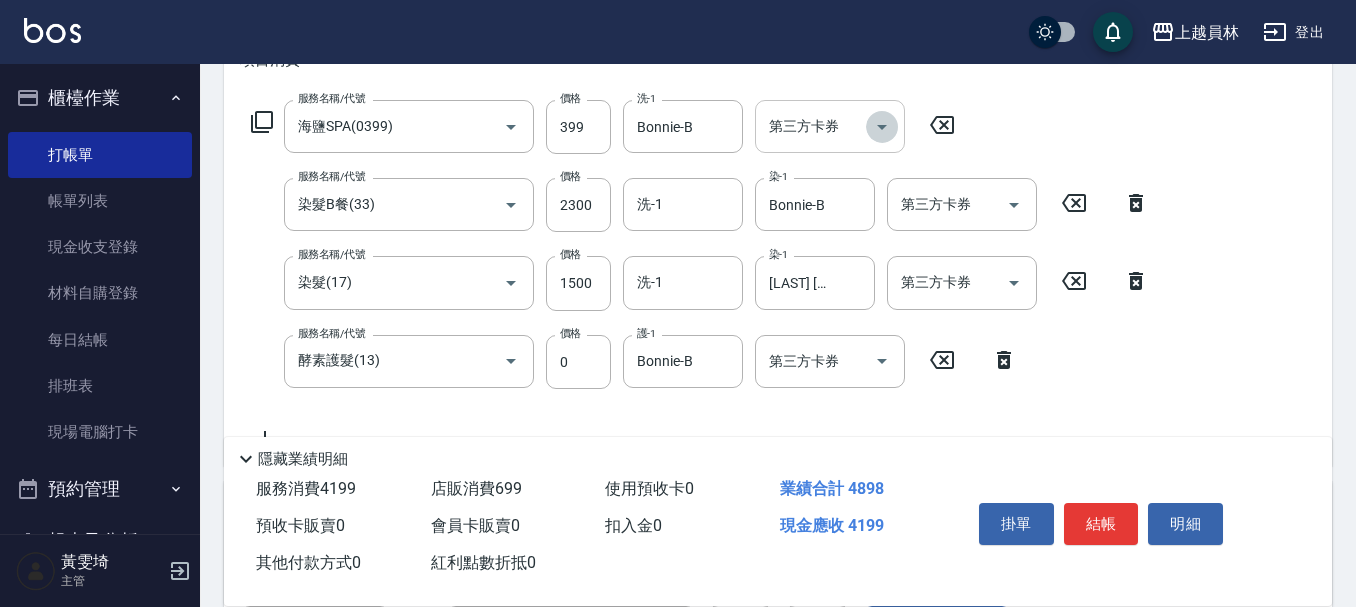 click at bounding box center (882, 127) 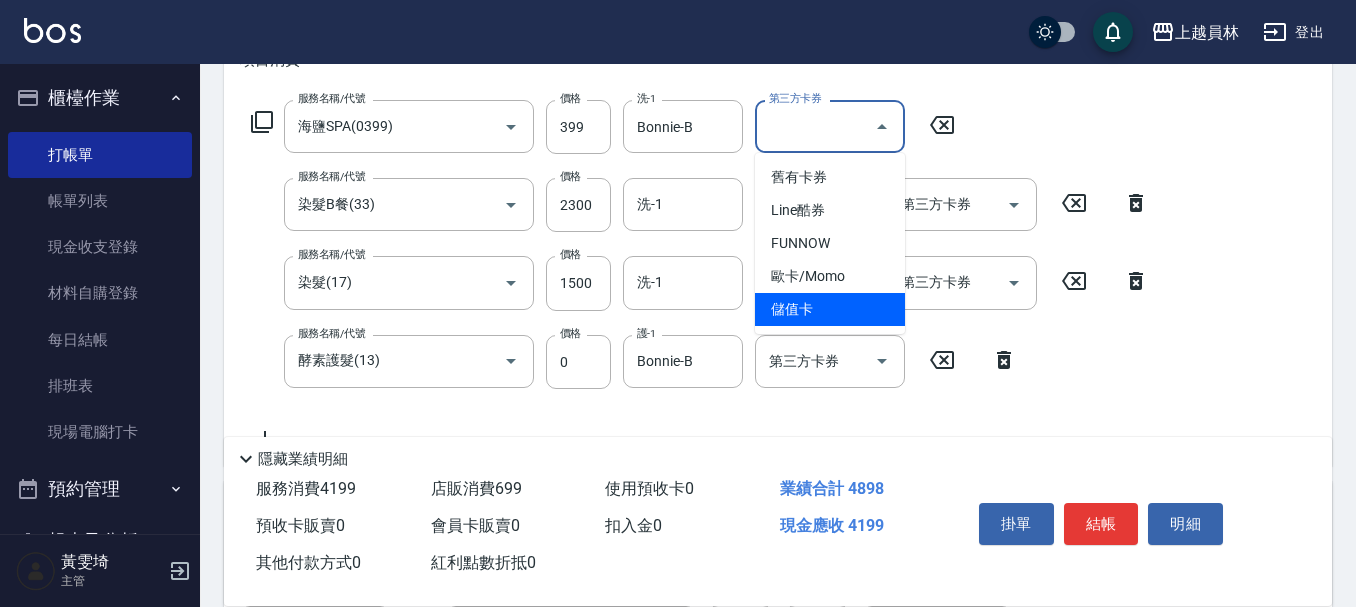click on "儲值卡" at bounding box center [830, 309] 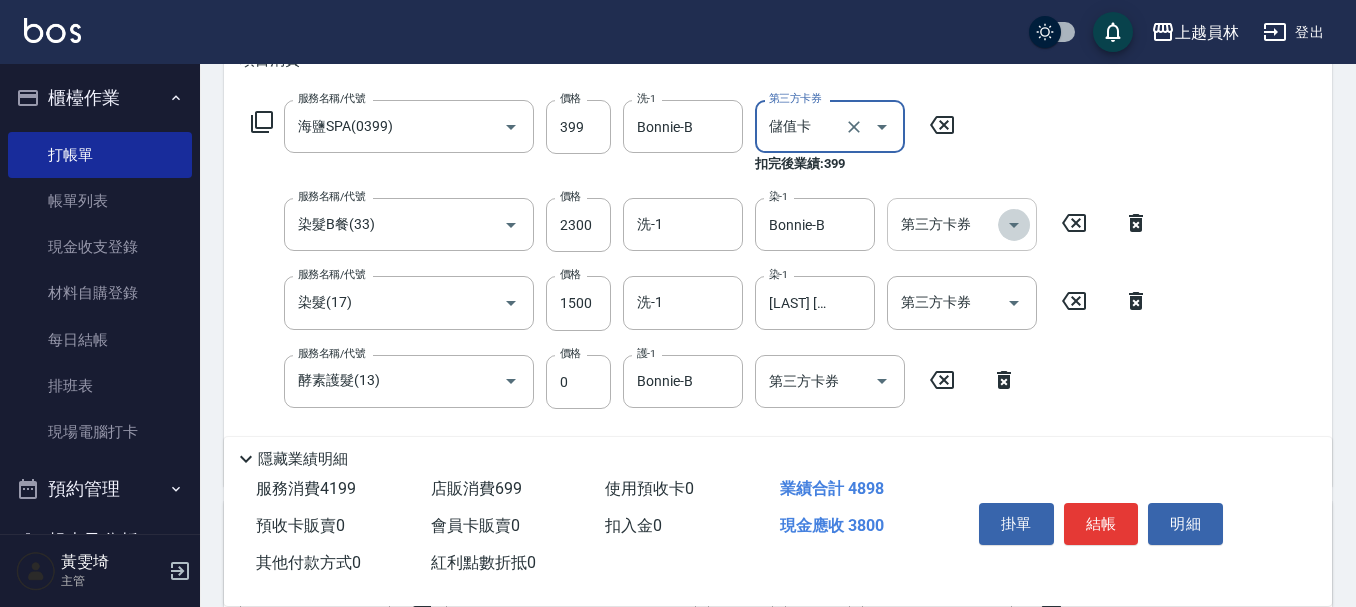 click at bounding box center (1014, 225) 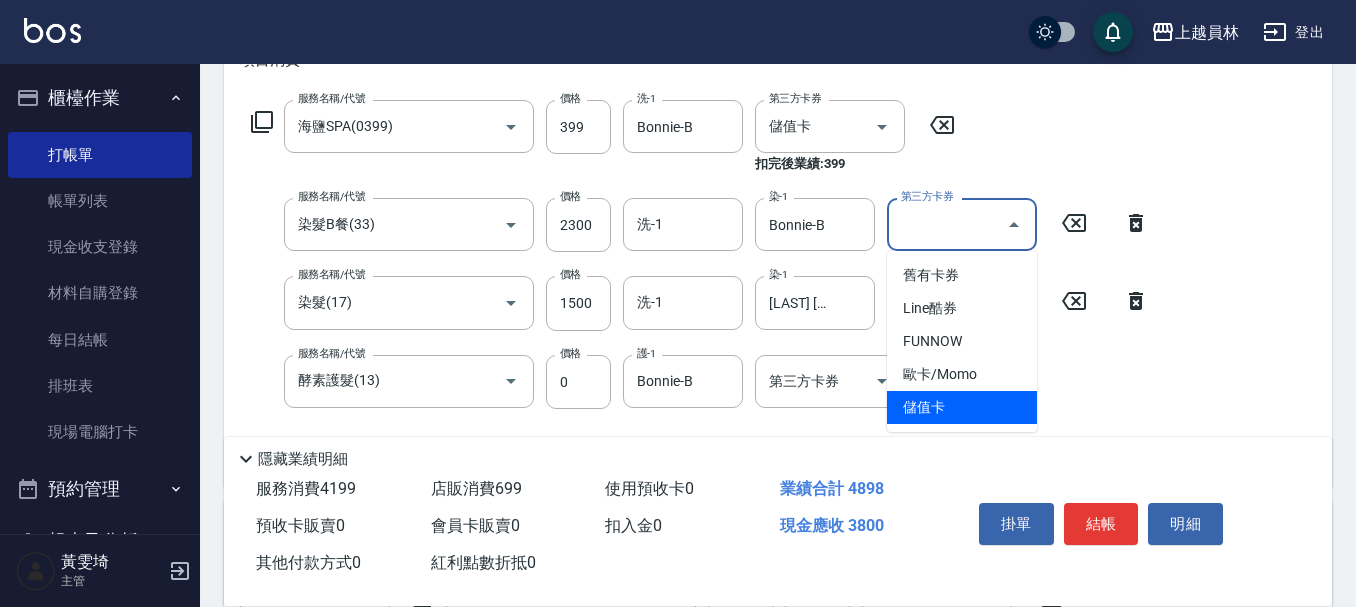 click on "儲值卡" at bounding box center [962, 407] 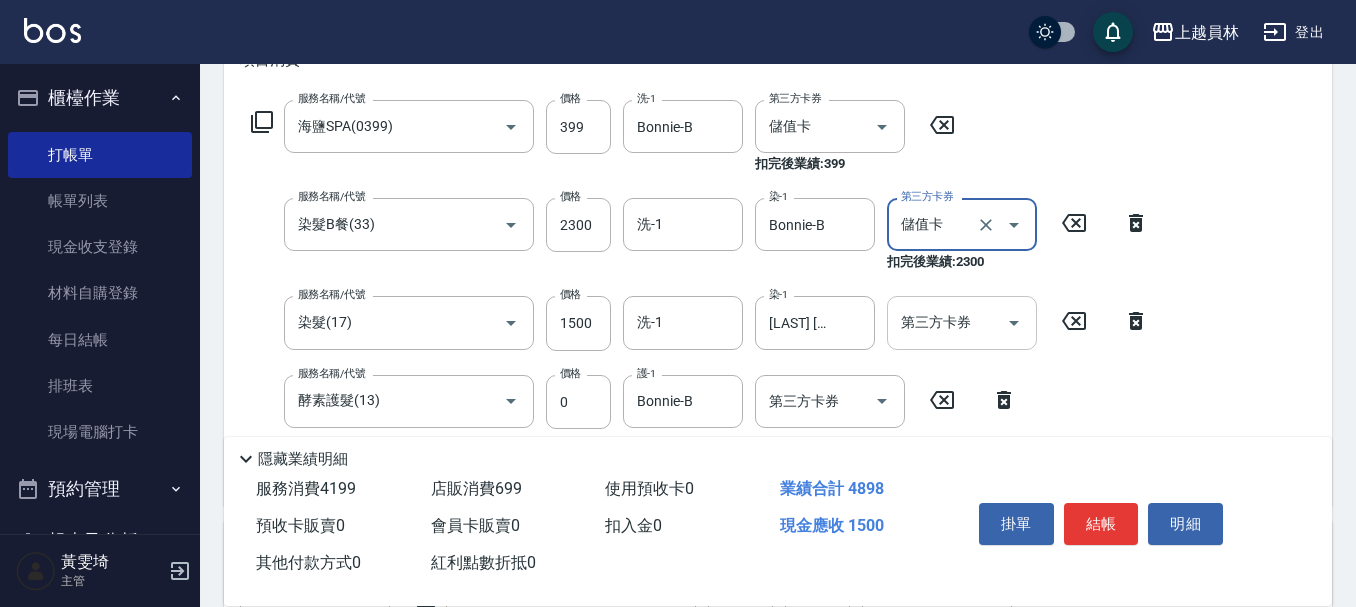 click 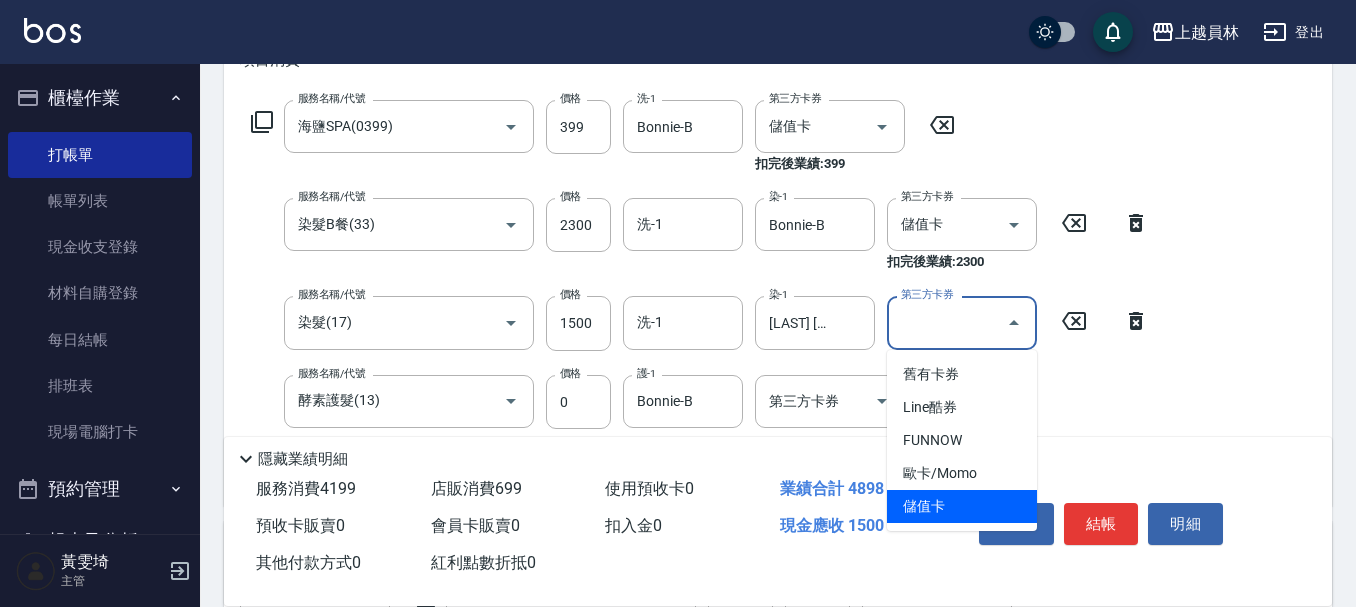 click on "儲值卡" at bounding box center (962, 506) 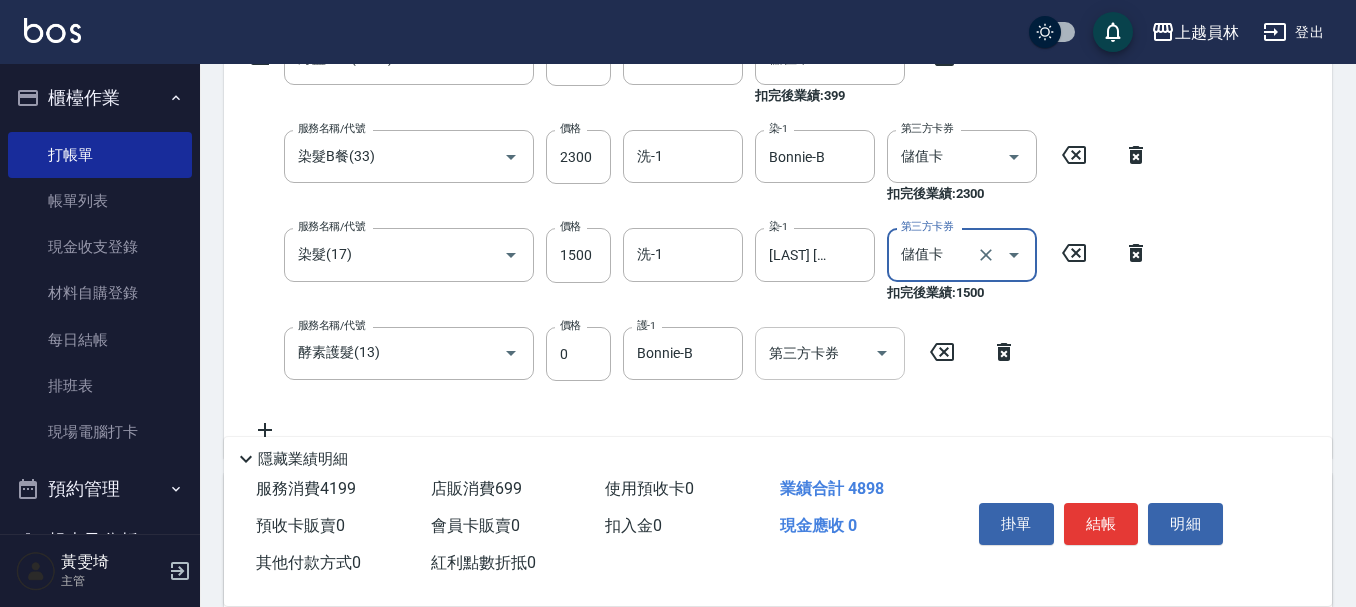 scroll, scrollTop: 400, scrollLeft: 0, axis: vertical 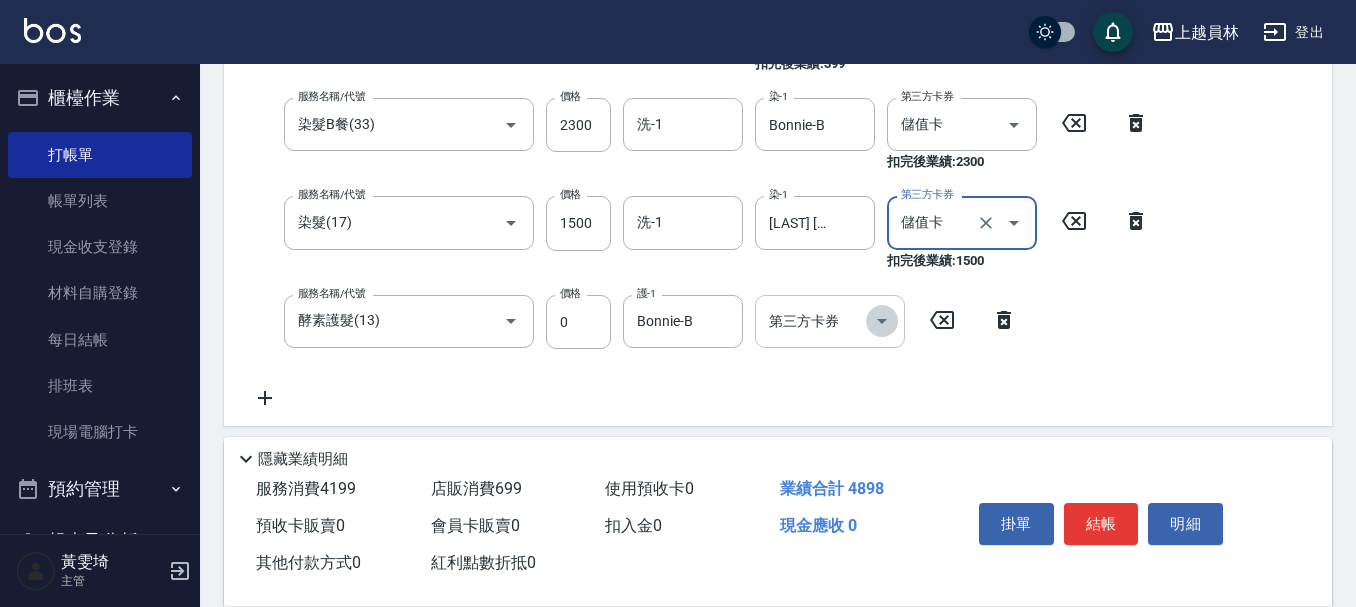 click 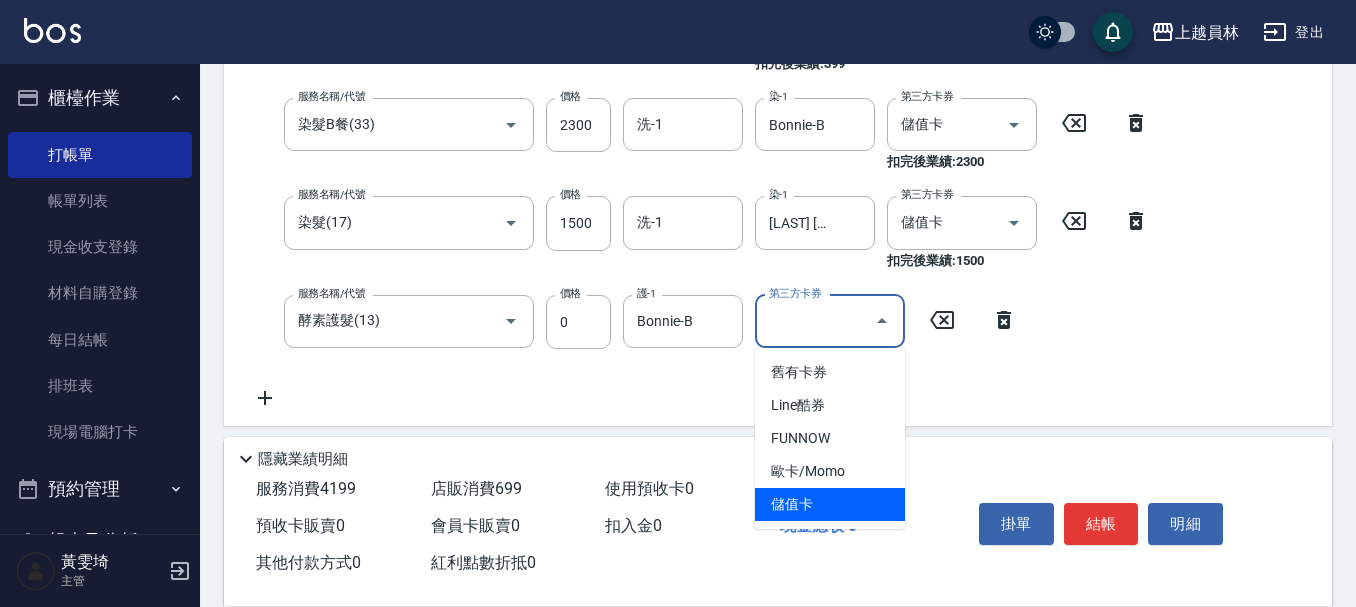 click on "儲值卡" at bounding box center (830, 504) 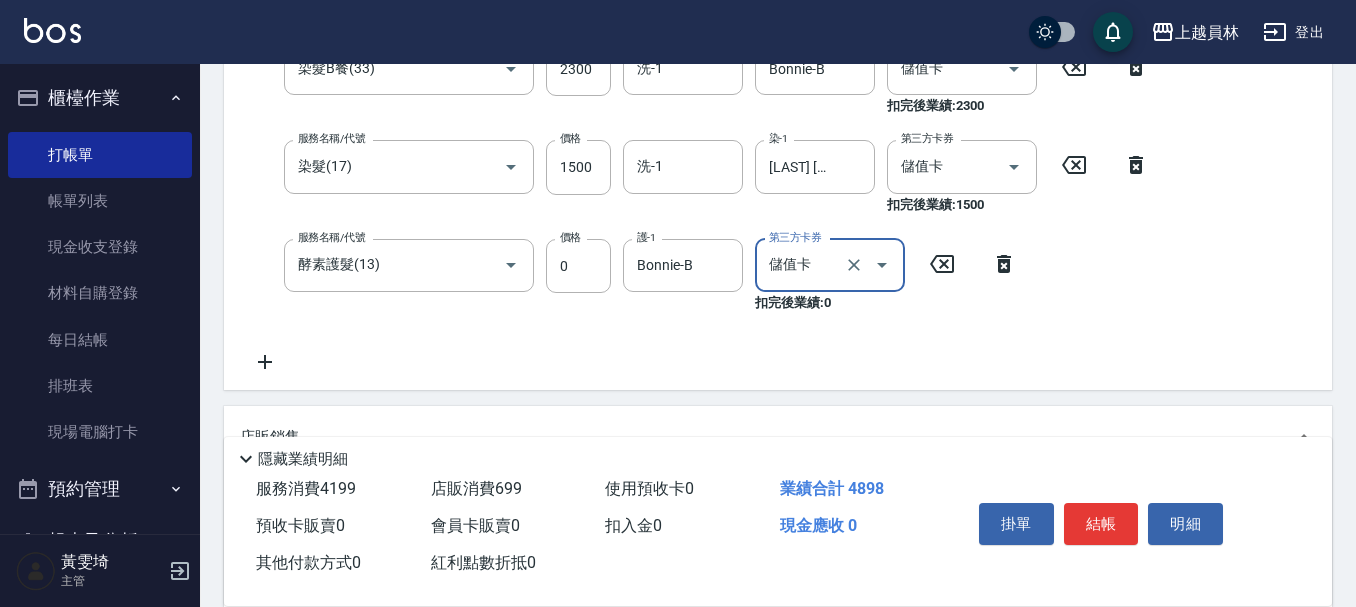 scroll, scrollTop: 500, scrollLeft: 0, axis: vertical 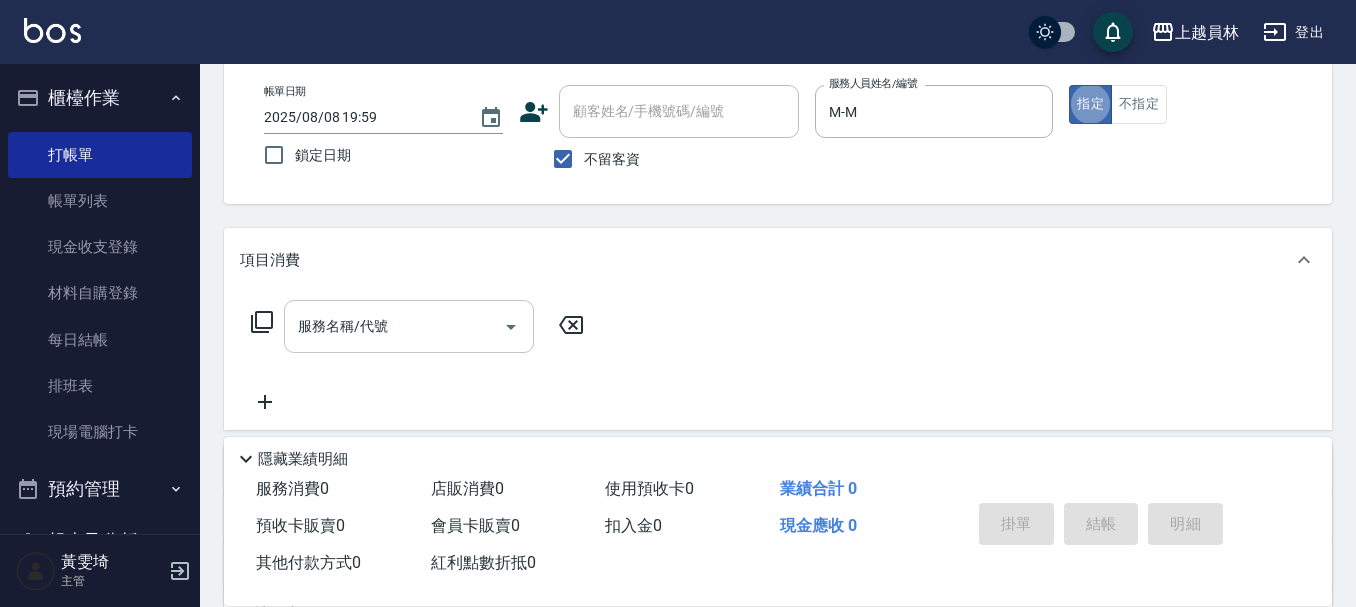 click on "服務名稱/代號" at bounding box center [394, 326] 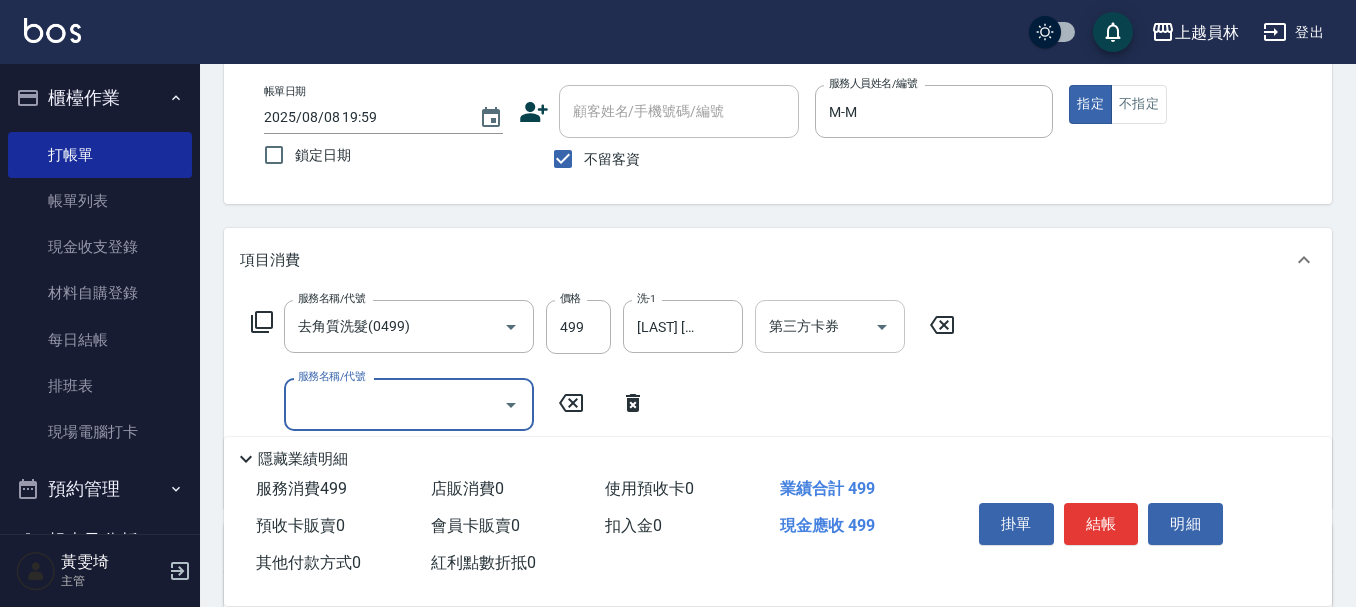 drag, startPoint x: 831, startPoint y: 328, endPoint x: 832, endPoint y: 339, distance: 11.045361 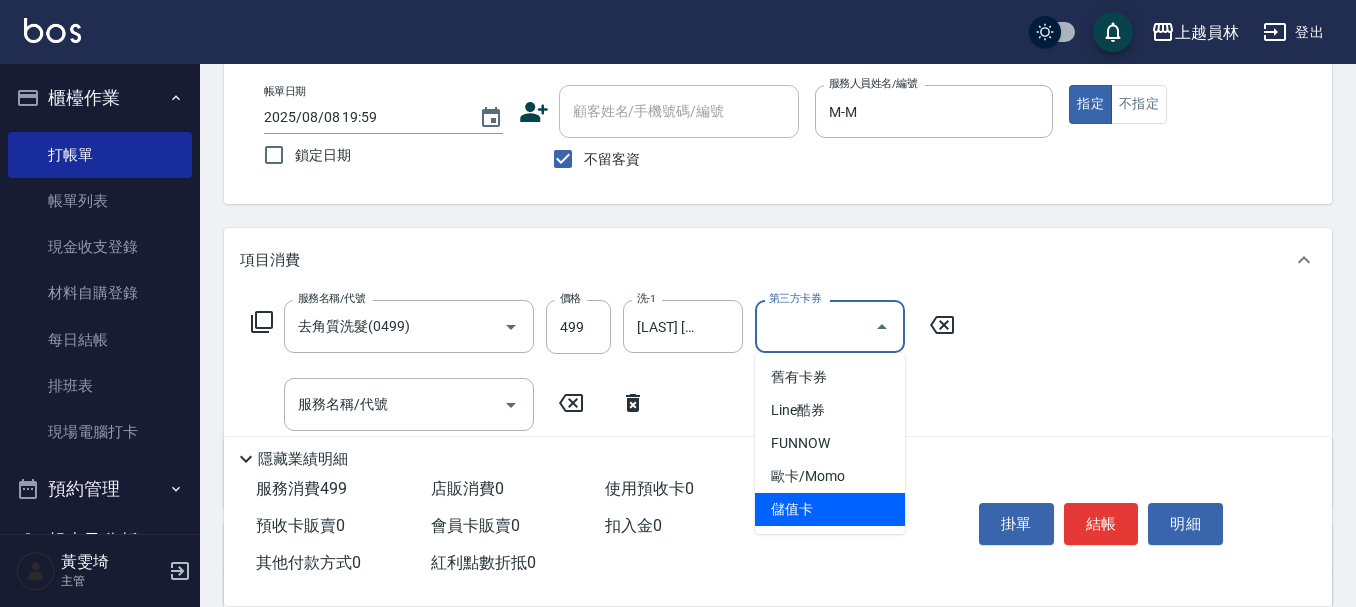 click on "儲值卡" at bounding box center (830, 509) 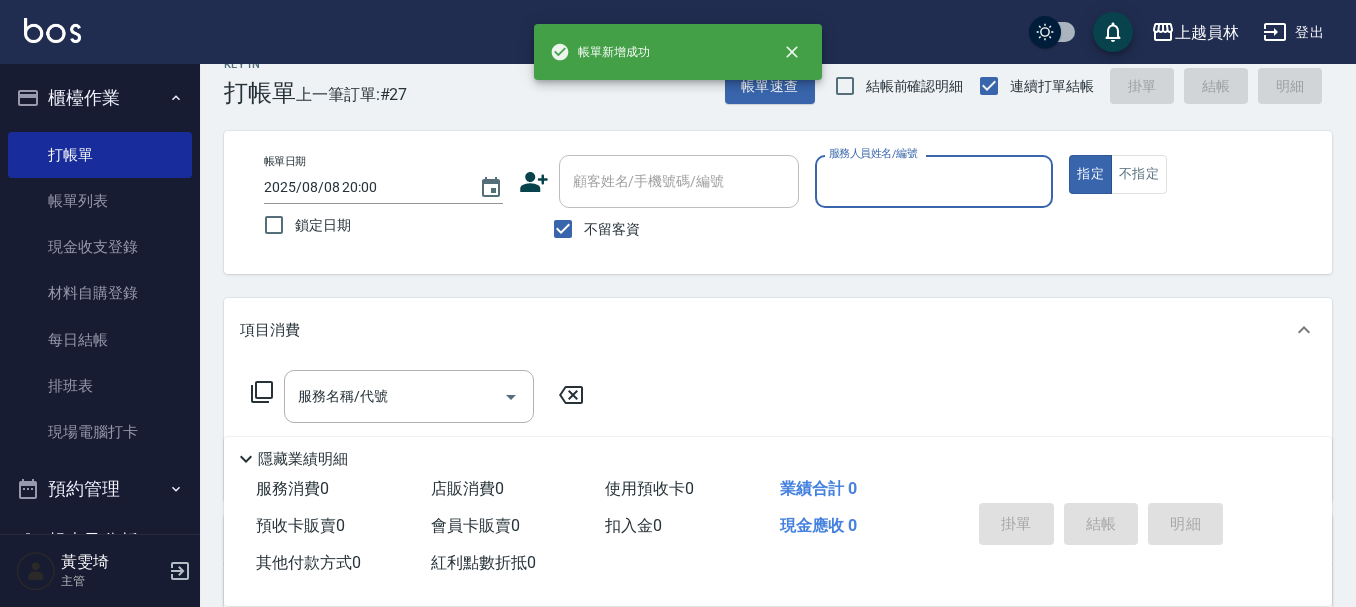scroll, scrollTop: 0, scrollLeft: 0, axis: both 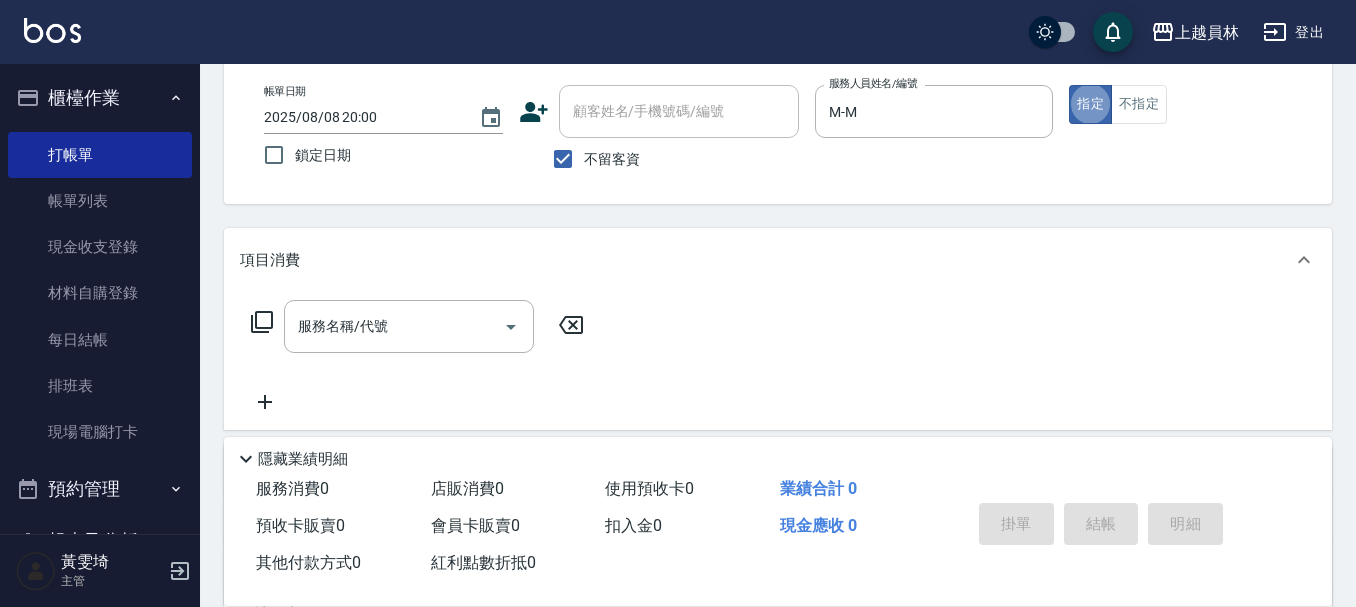 click on "服務名稱/代號 服務名稱/代號" at bounding box center [418, 357] 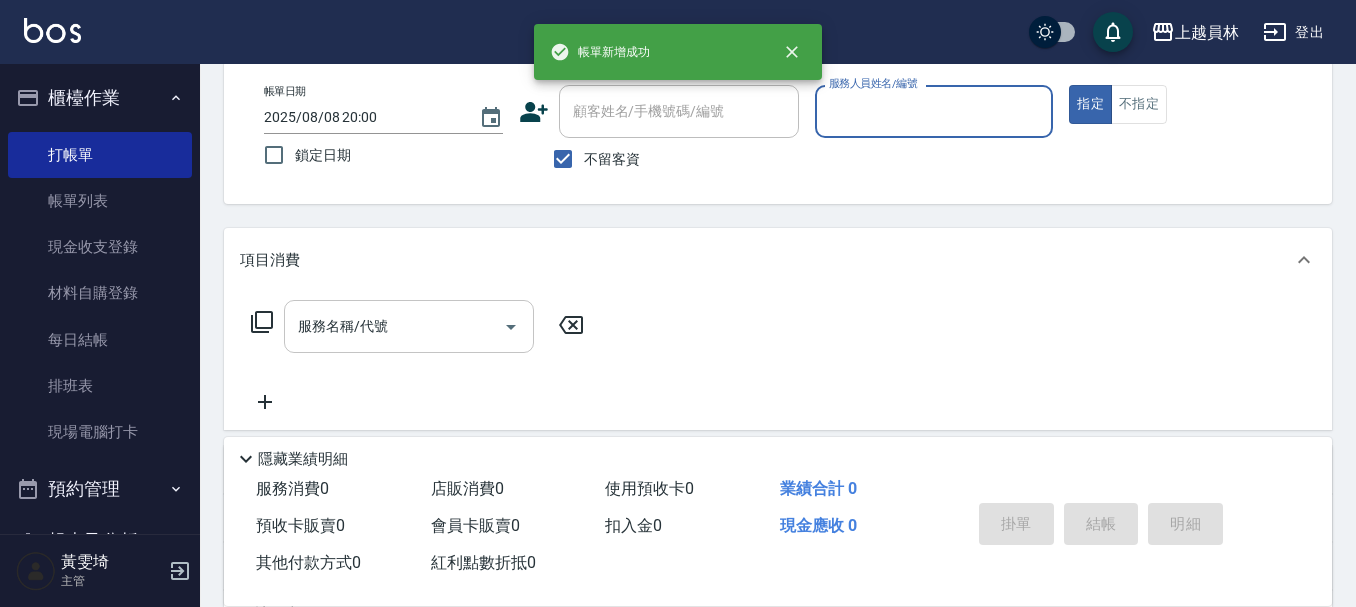 click on "服務名稱/代號" at bounding box center (394, 326) 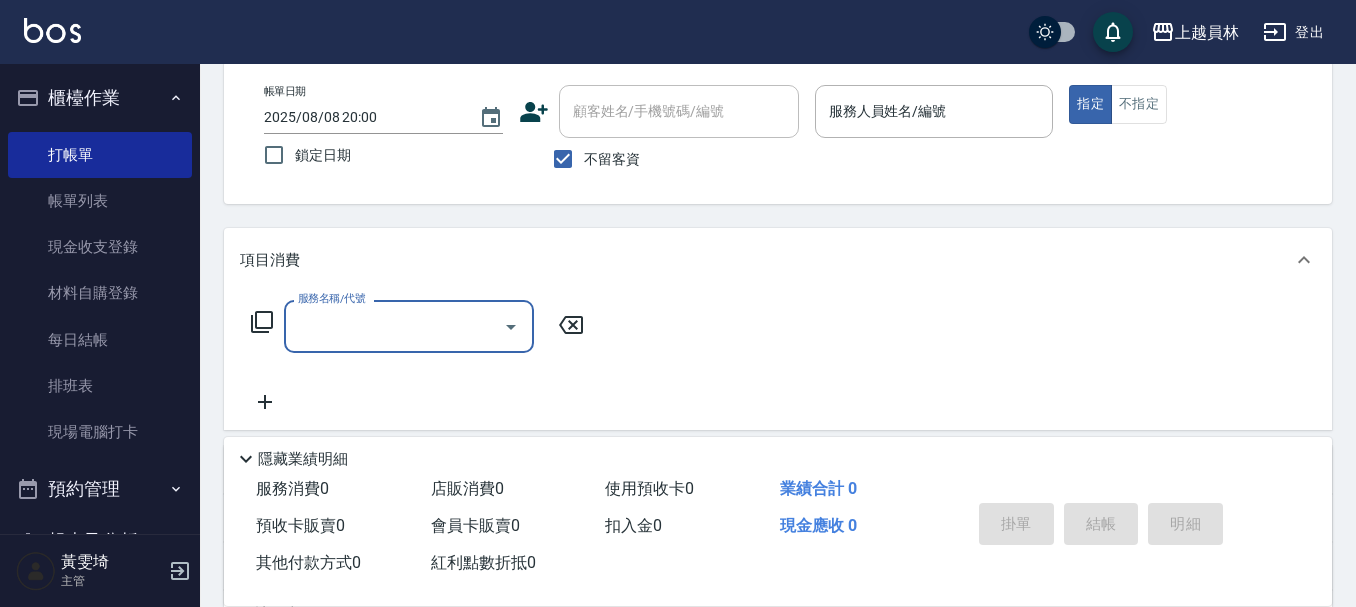 scroll, scrollTop: 0, scrollLeft: 0, axis: both 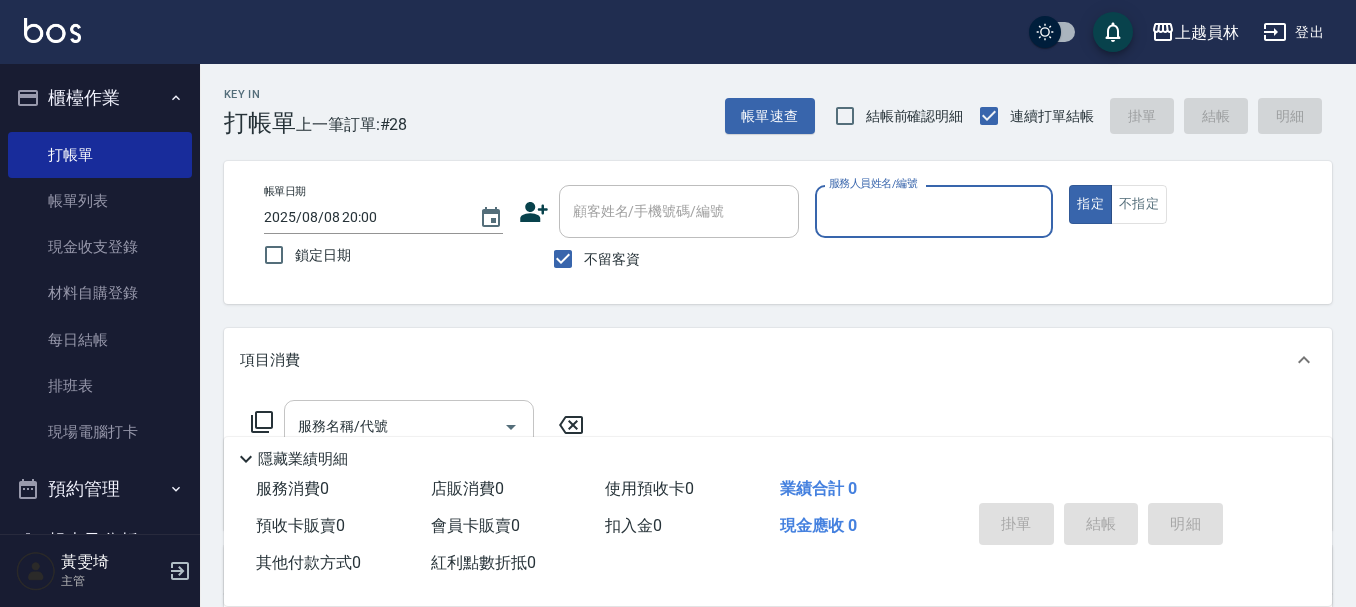 click on "指定" at bounding box center [1090, 204] 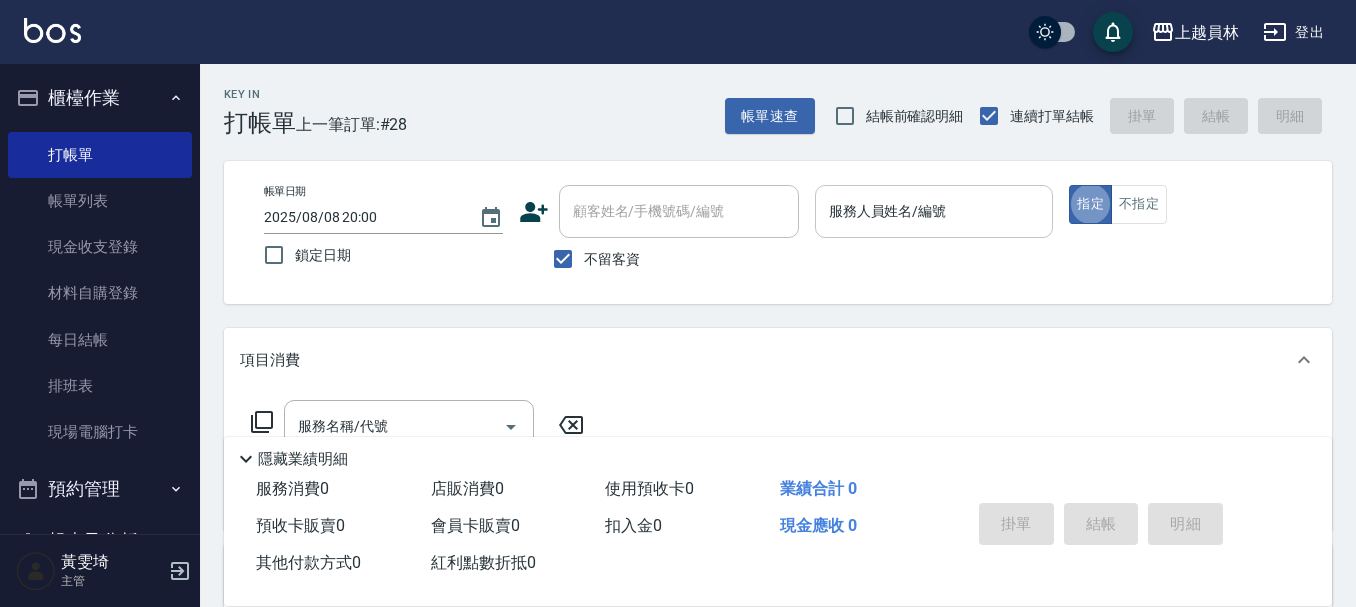 click on "服務人員姓名/編號" at bounding box center [934, 211] 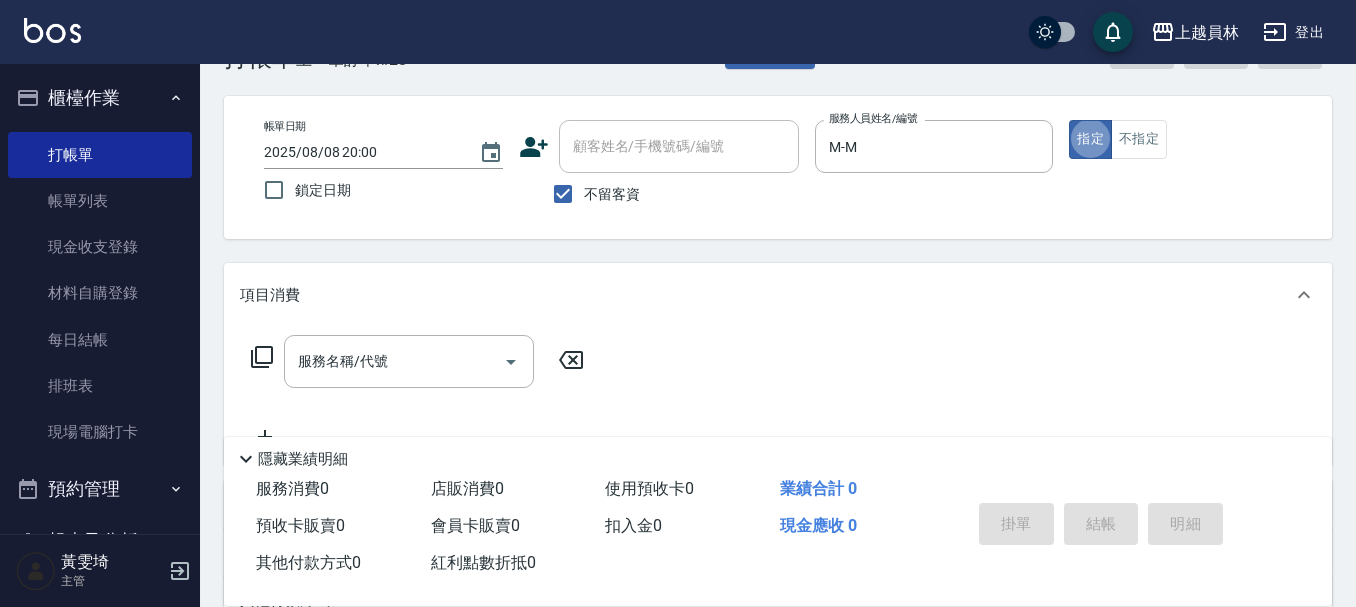 scroll, scrollTop: 100, scrollLeft: 0, axis: vertical 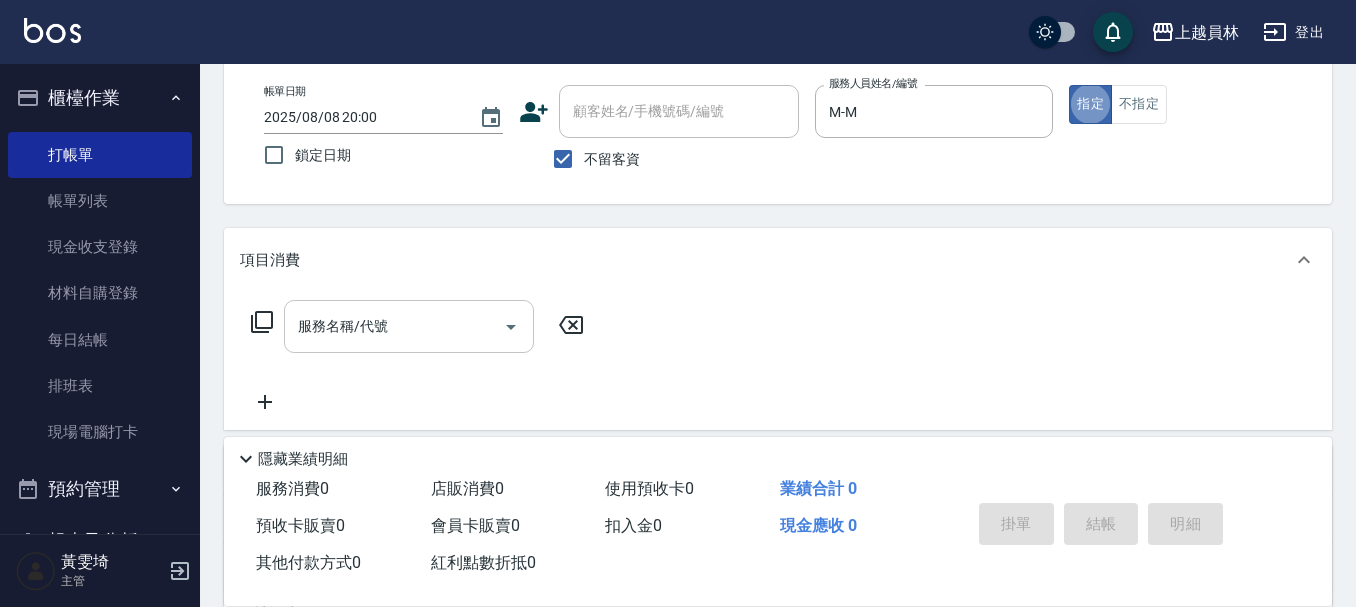 click on "服務名稱/代號 服務名稱/代號" at bounding box center (409, 326) 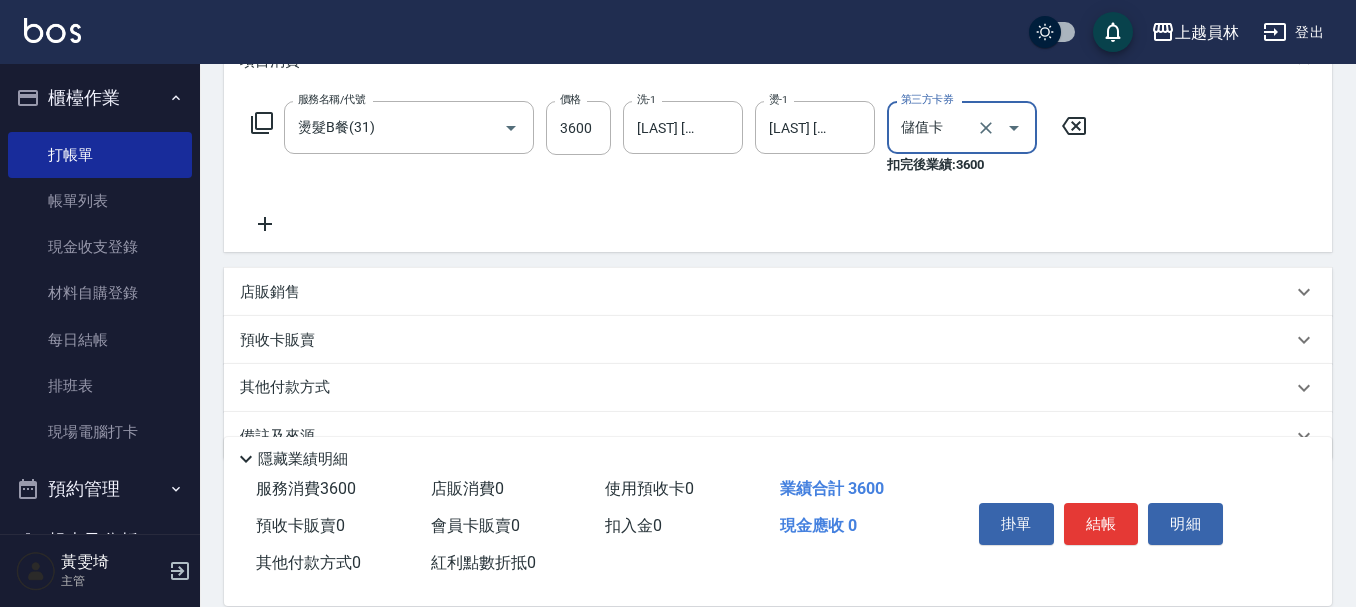 scroll, scrollTop: 300, scrollLeft: 0, axis: vertical 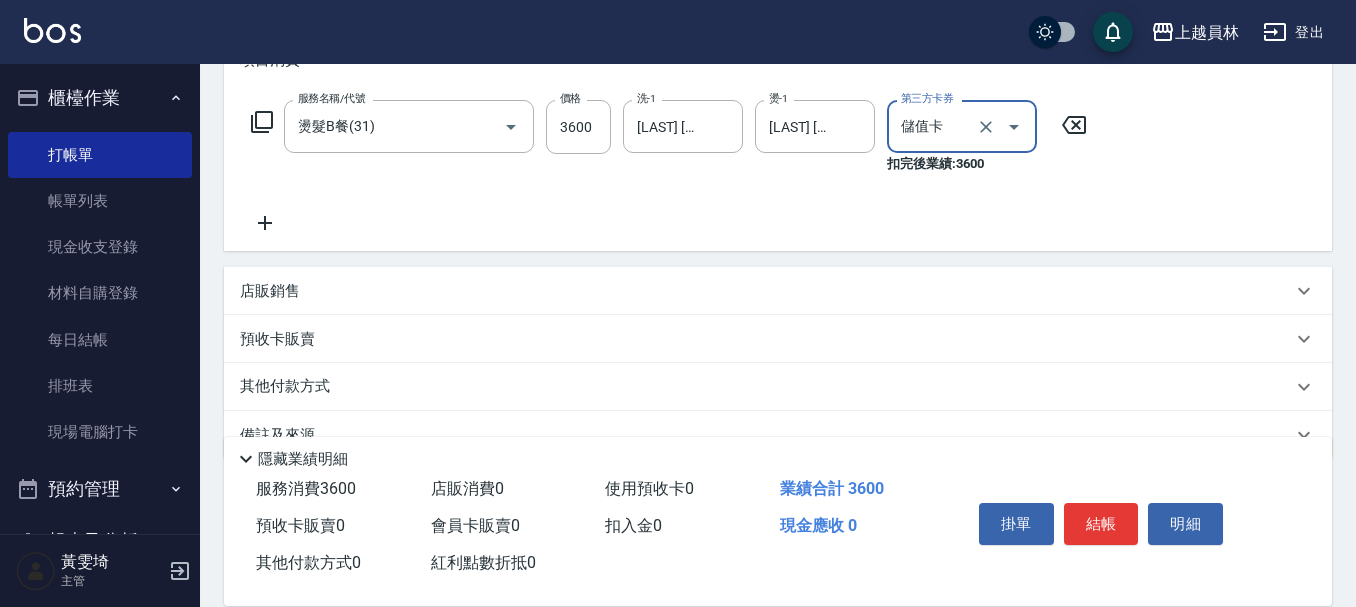 click on "店販銷售" at bounding box center [766, 291] 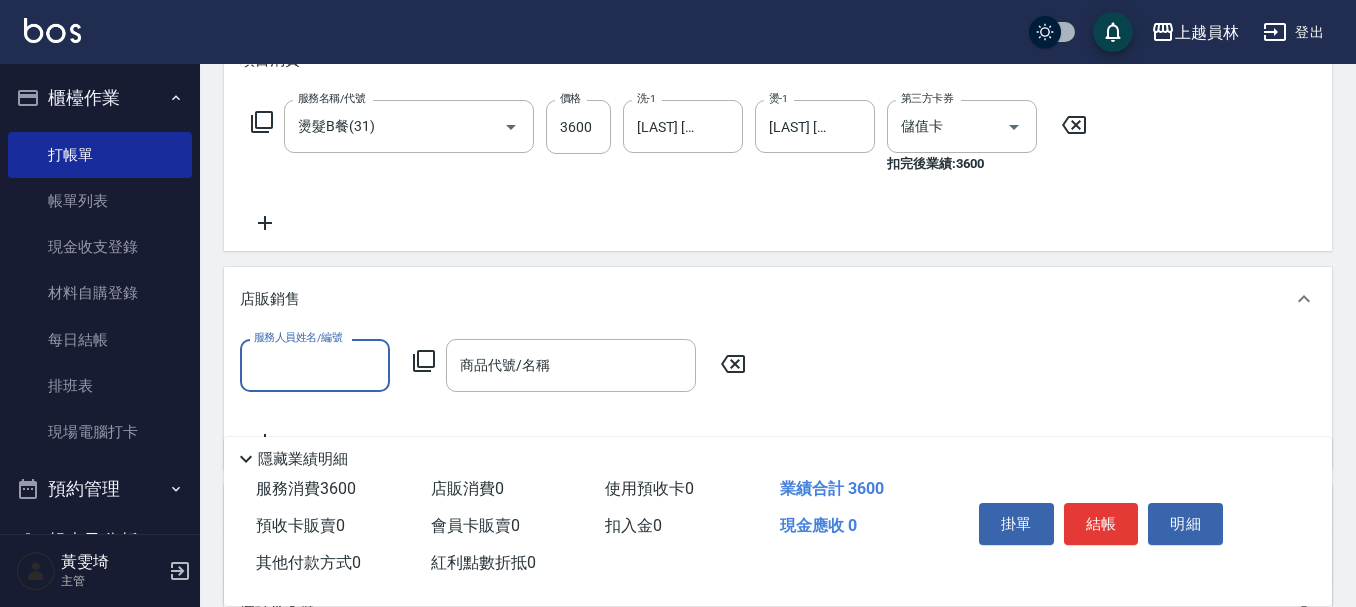 scroll, scrollTop: 0, scrollLeft: 0, axis: both 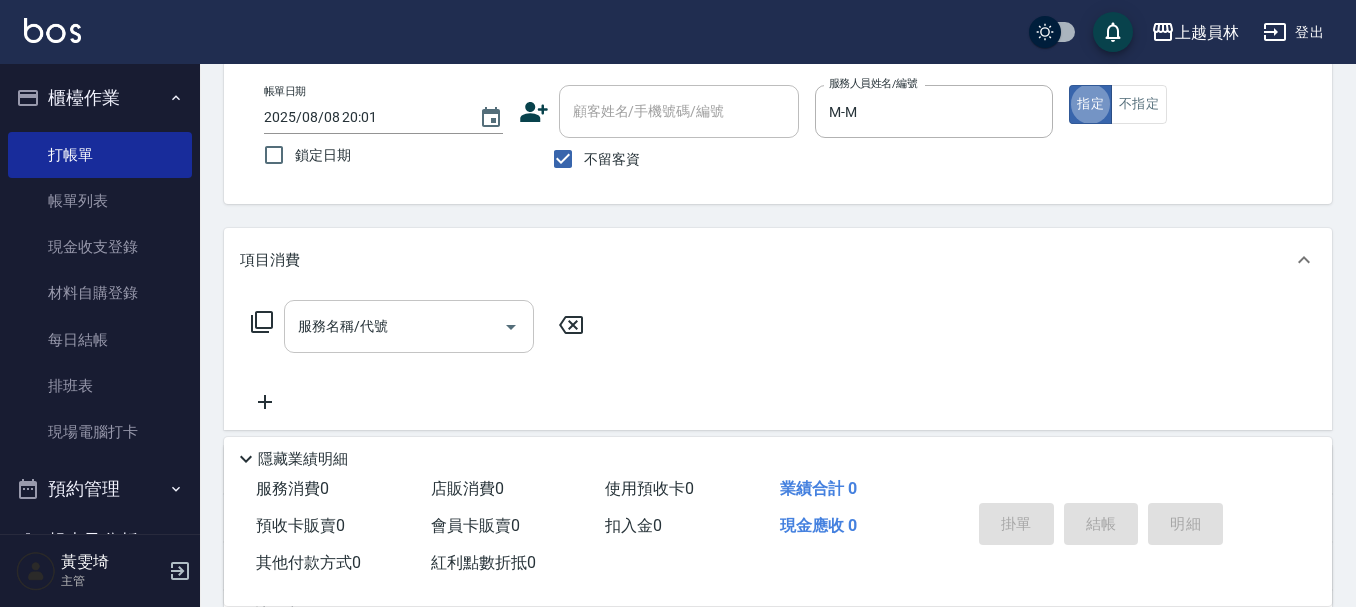 click on "服務名稱/代號" at bounding box center (409, 326) 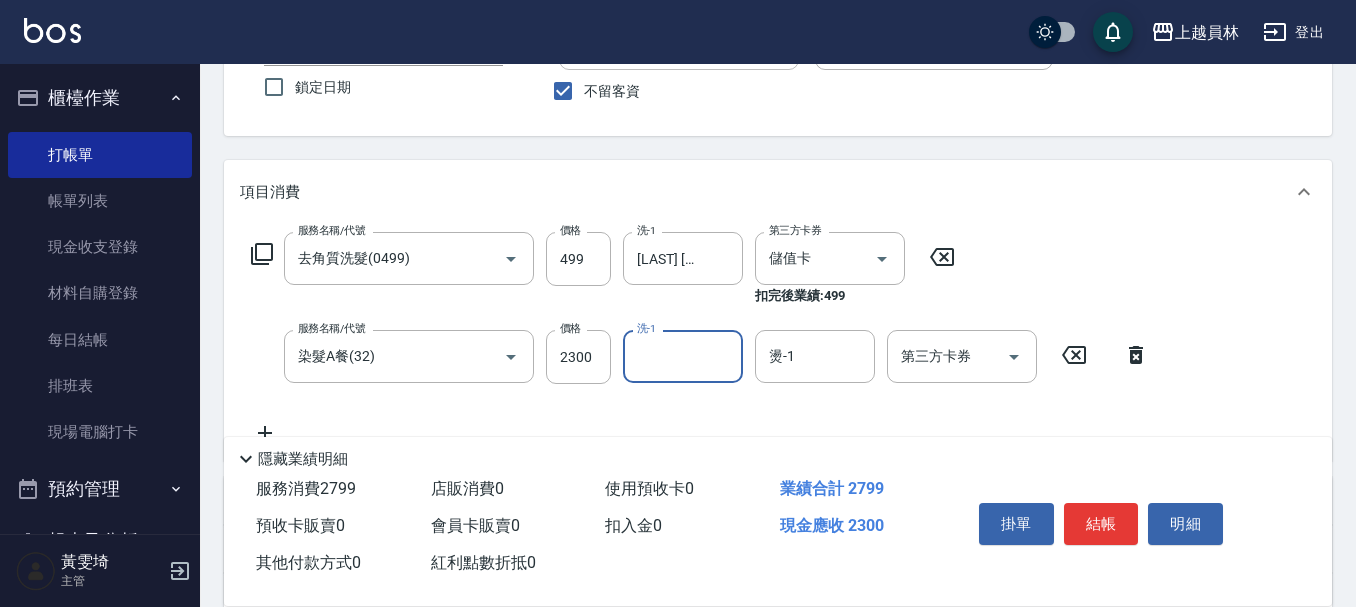 scroll, scrollTop: 200, scrollLeft: 0, axis: vertical 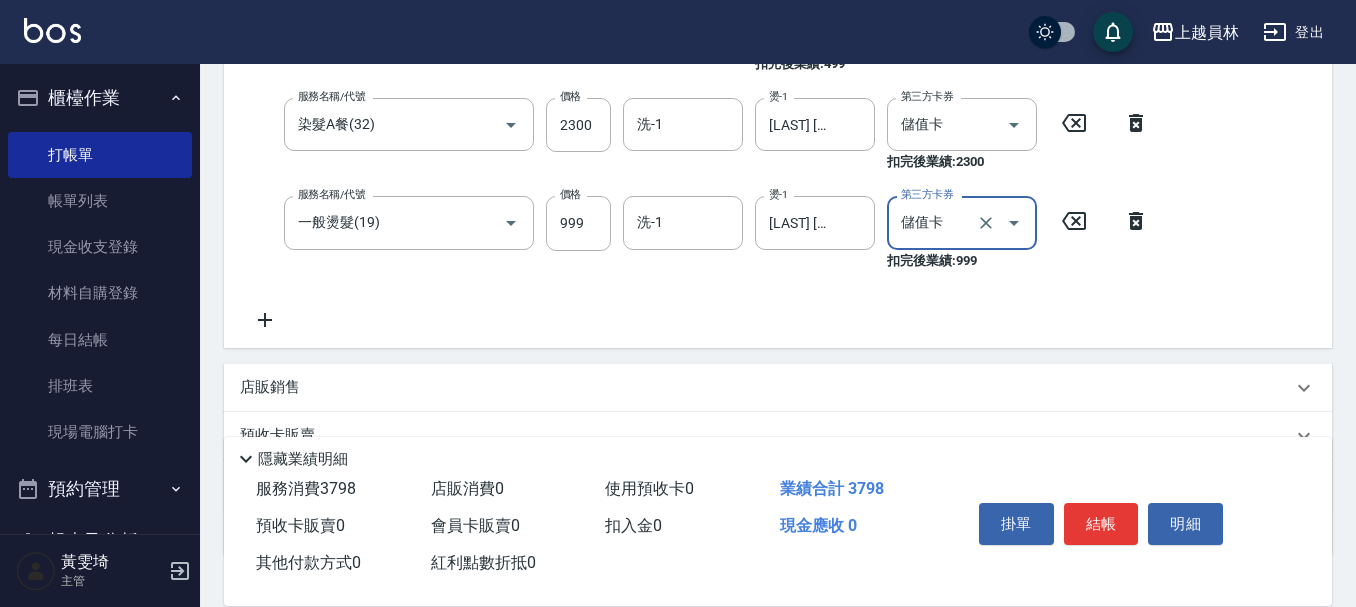 click on "店販銷售" at bounding box center (270, 387) 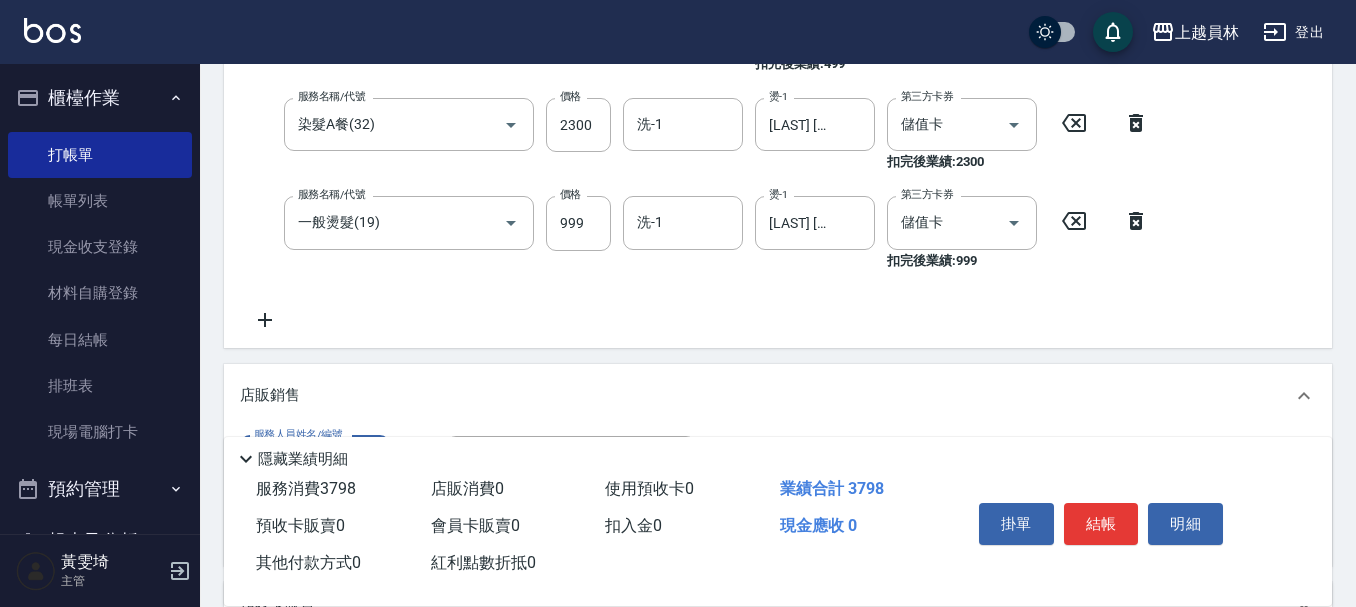 scroll, scrollTop: 0, scrollLeft: 0, axis: both 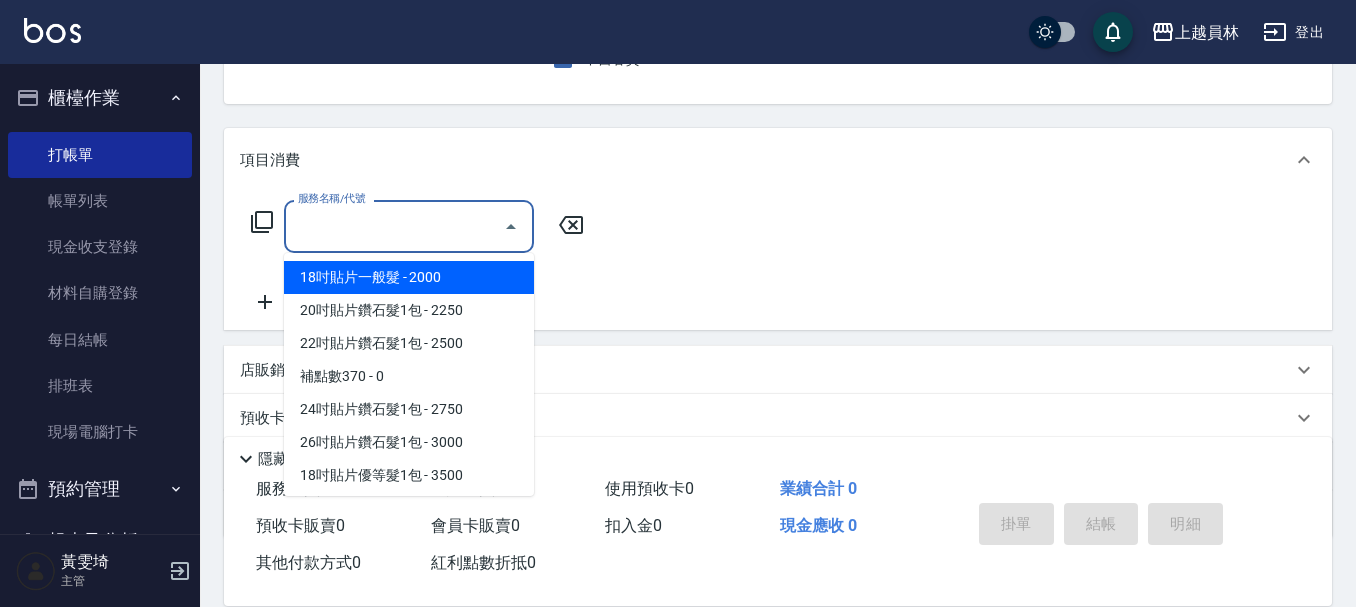click on "服務名稱/代號" at bounding box center (394, 226) 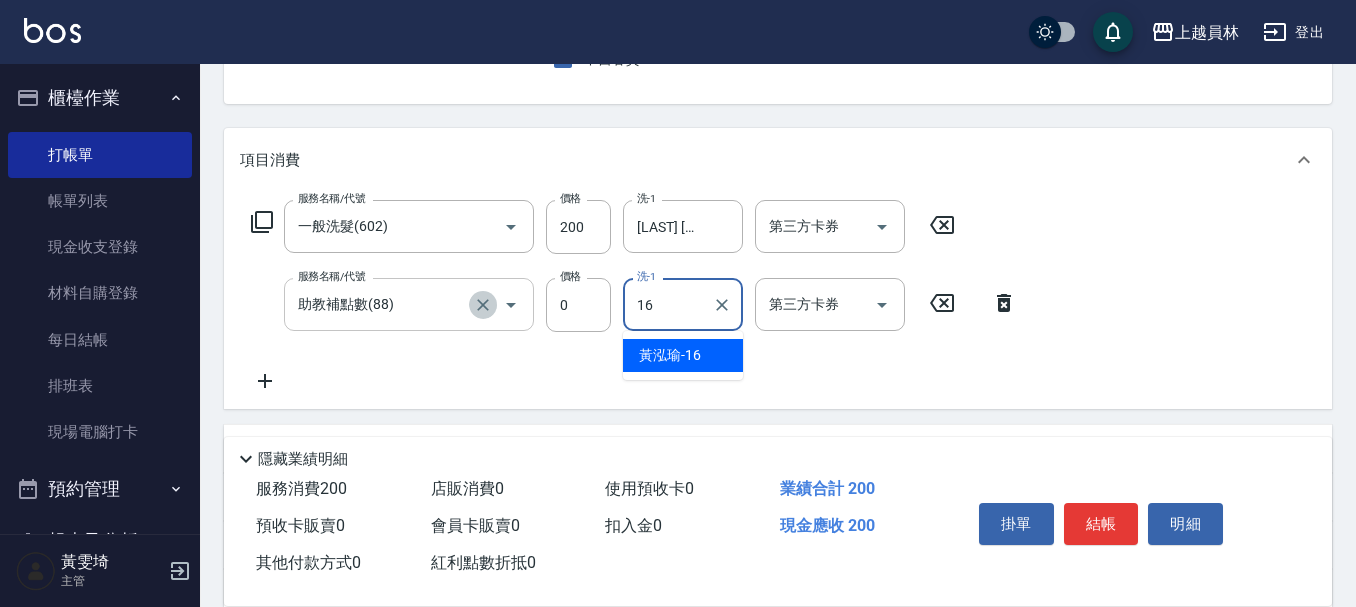click 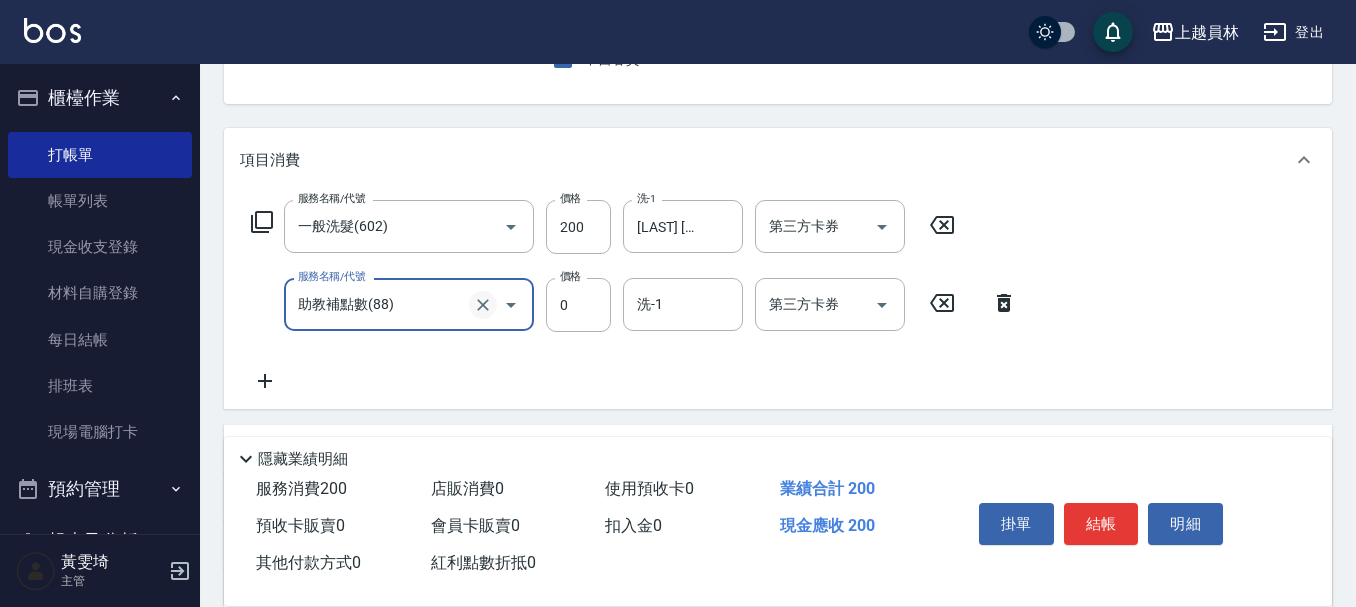 click 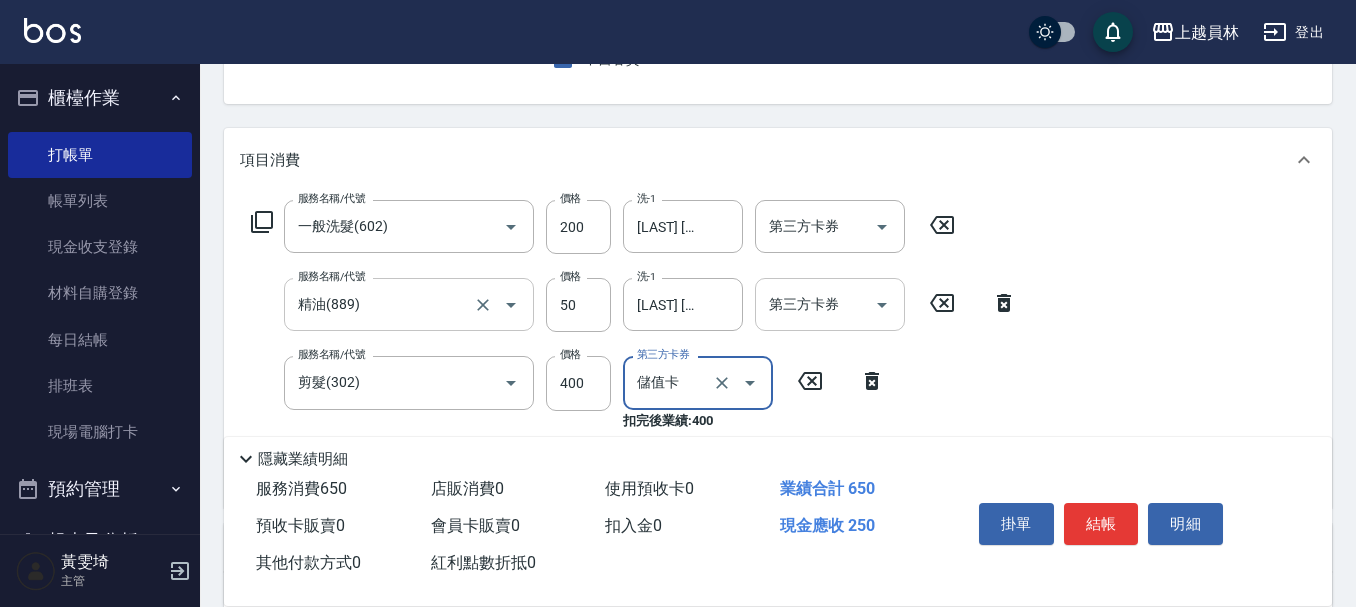 click on "第三方卡券" at bounding box center [830, 304] 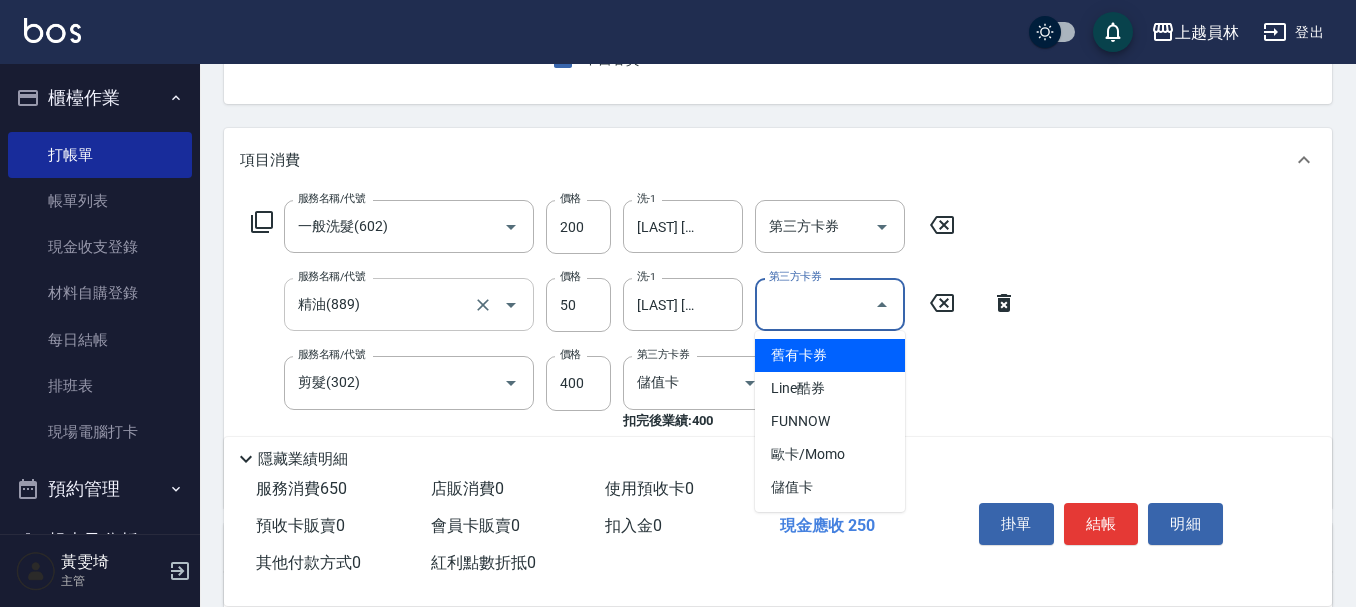 click 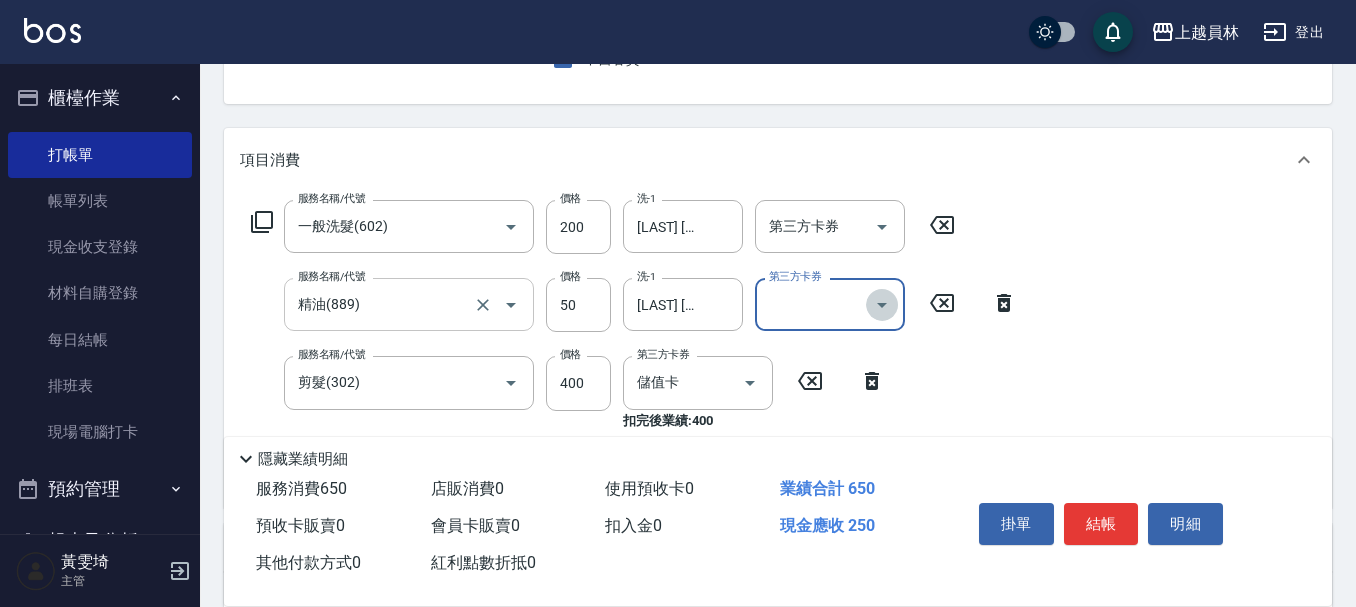 click 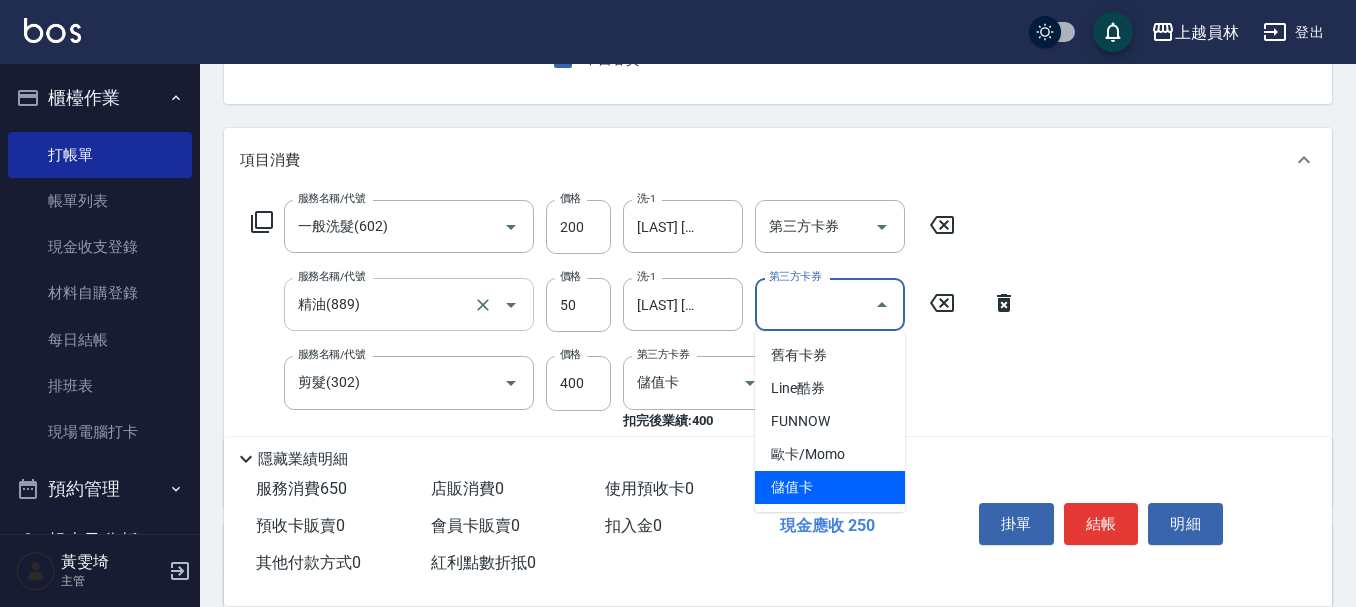 click on "儲值卡" at bounding box center [830, 487] 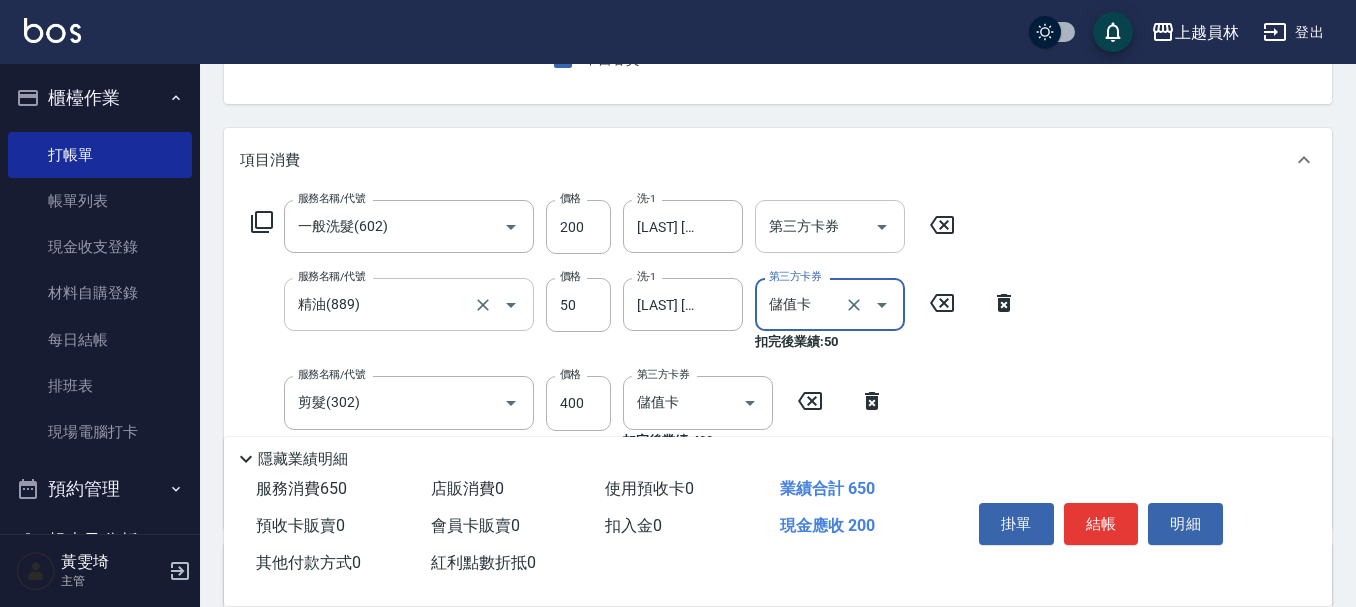 click 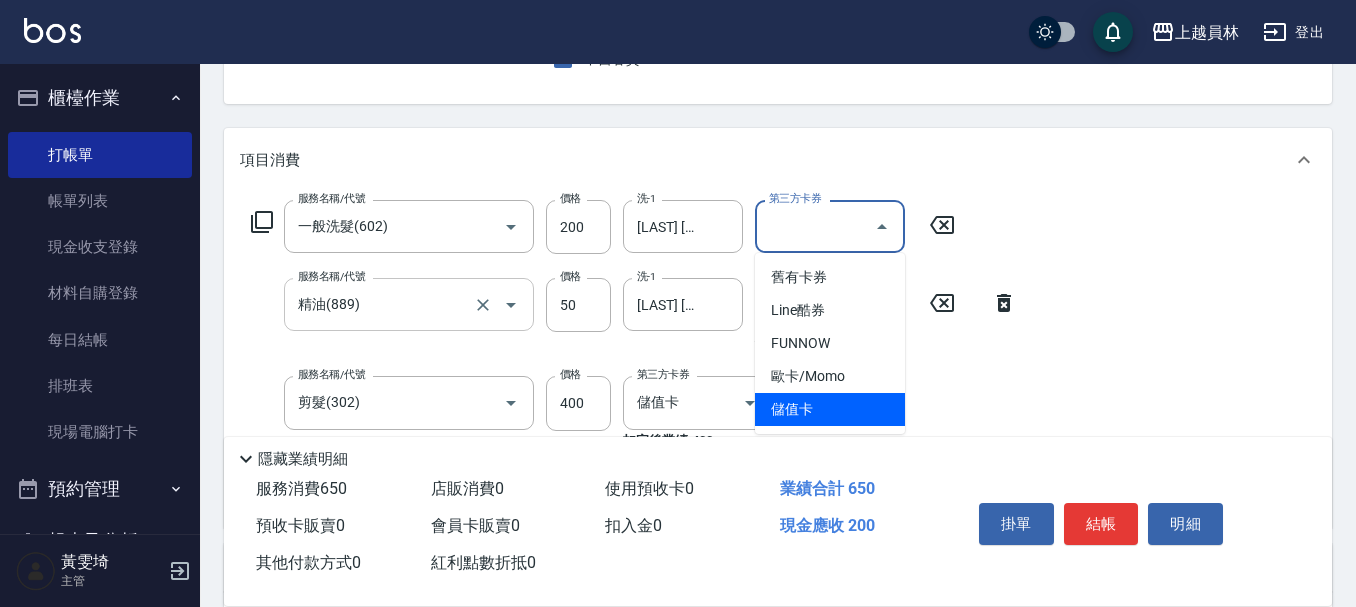 click on "儲值卡" at bounding box center (830, 409) 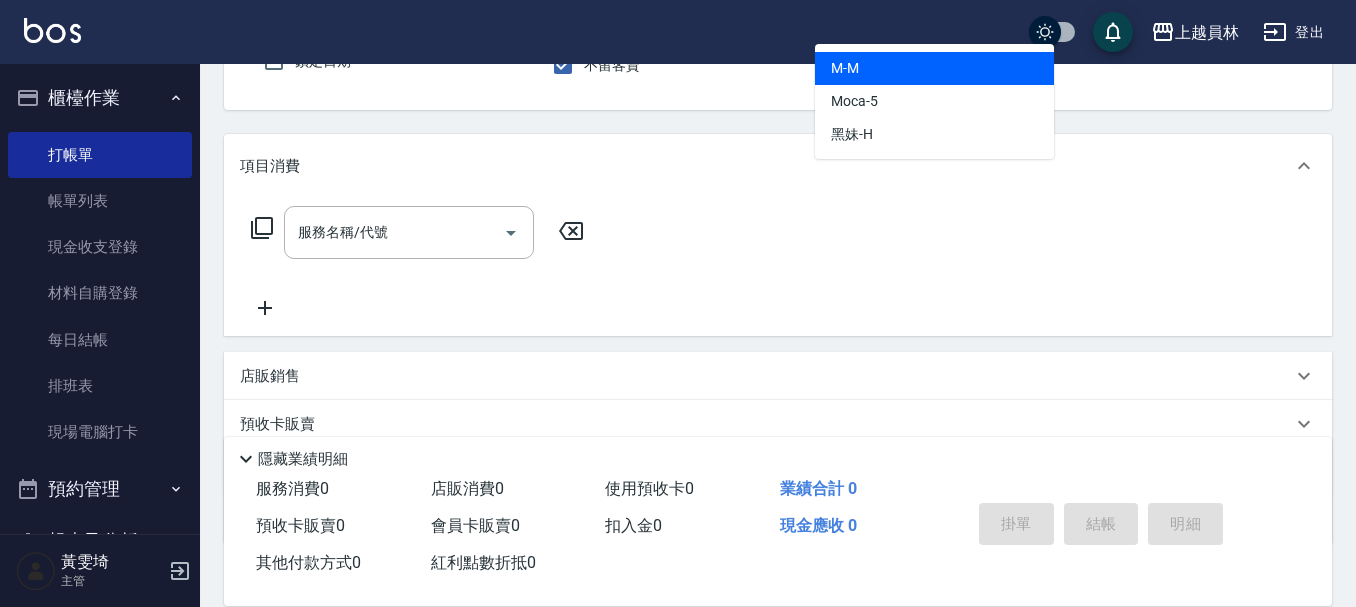 scroll, scrollTop: 185, scrollLeft: 0, axis: vertical 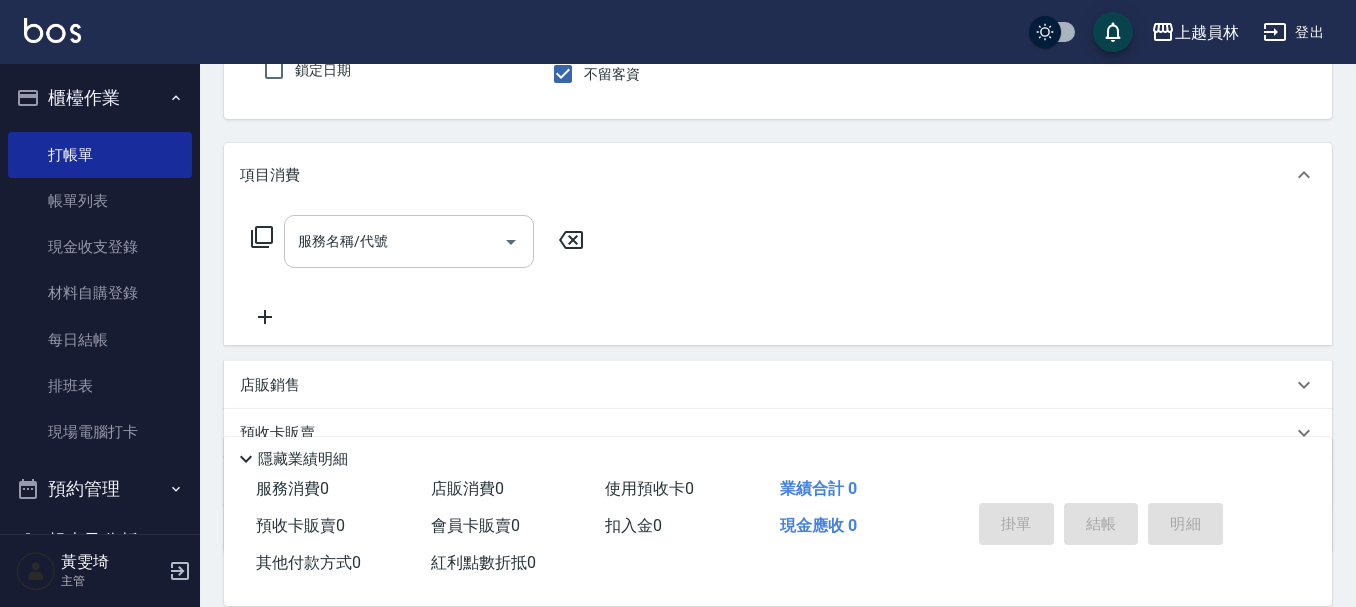 click on "服務名稱/代號" at bounding box center [394, 241] 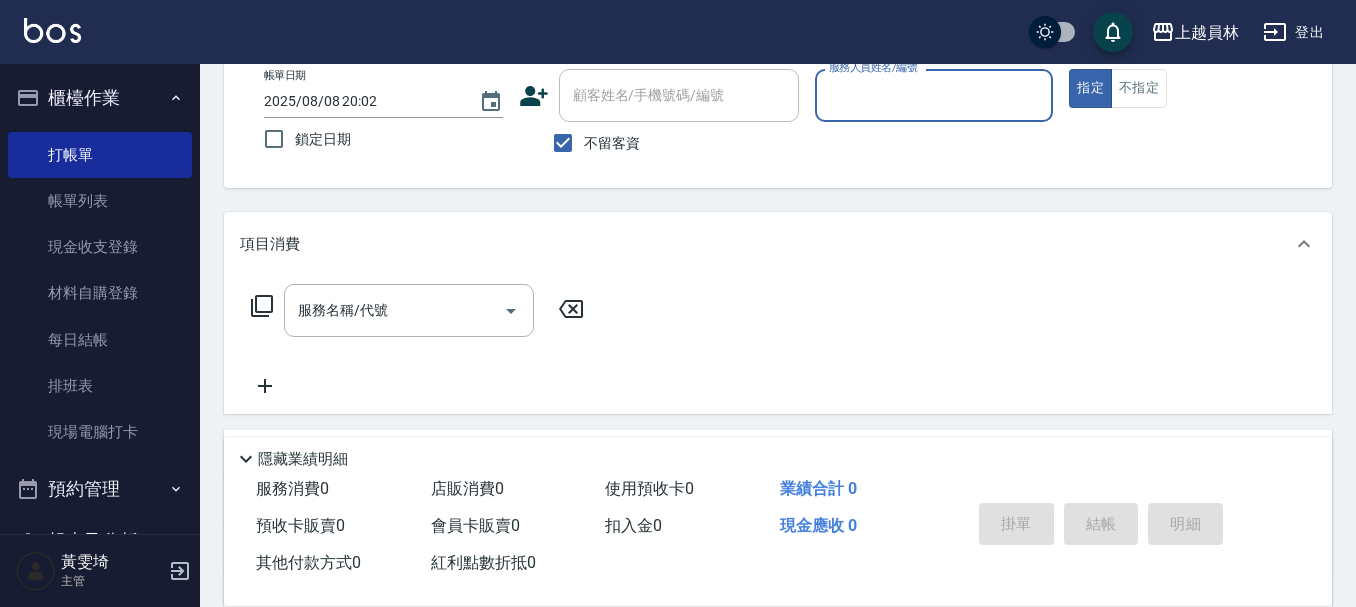 scroll, scrollTop: 85, scrollLeft: 0, axis: vertical 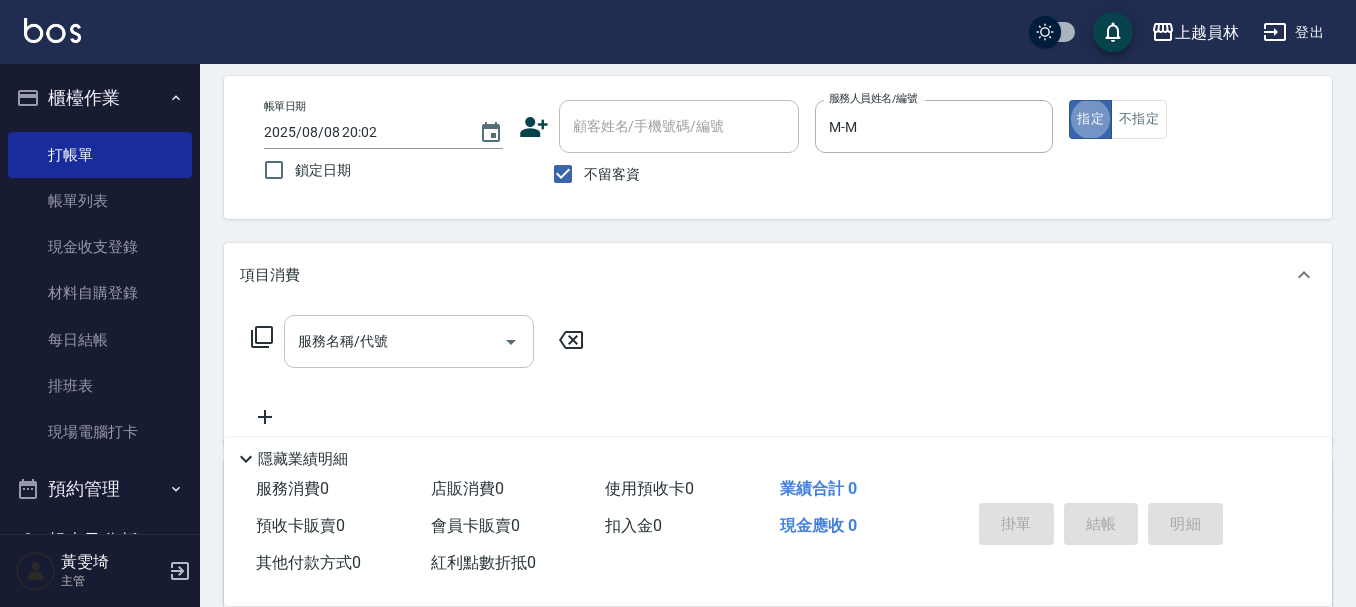 click on "服務名稱/代號" at bounding box center (394, 341) 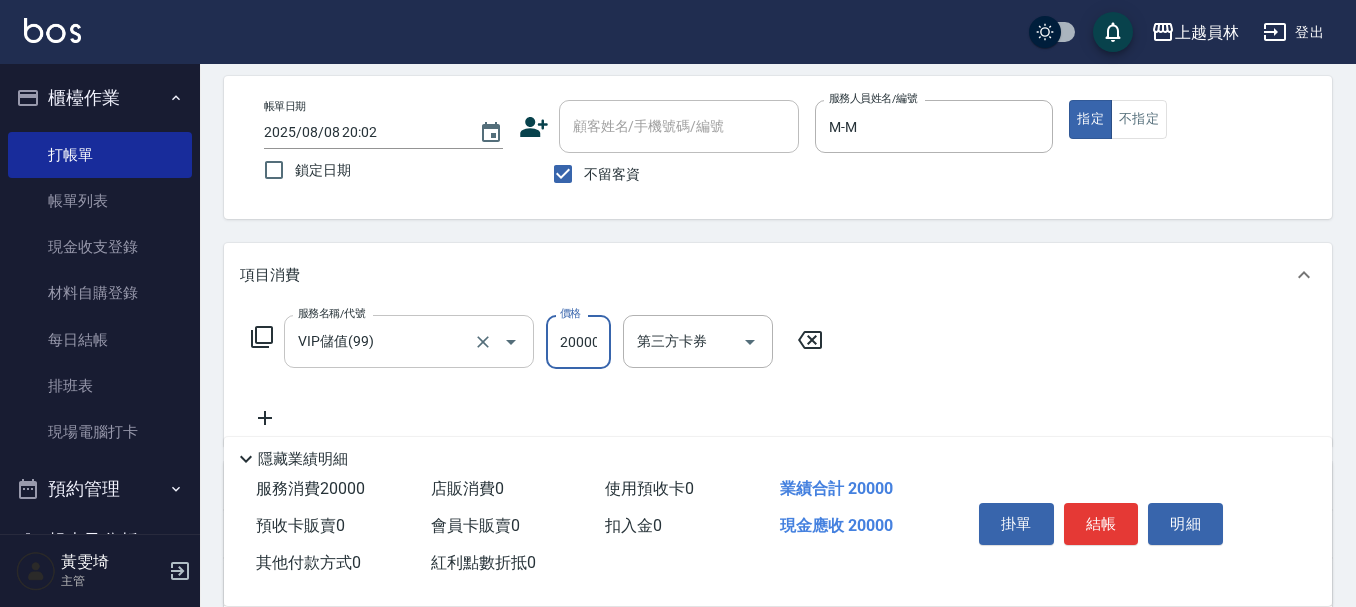 scroll, scrollTop: 0, scrollLeft: 2, axis: horizontal 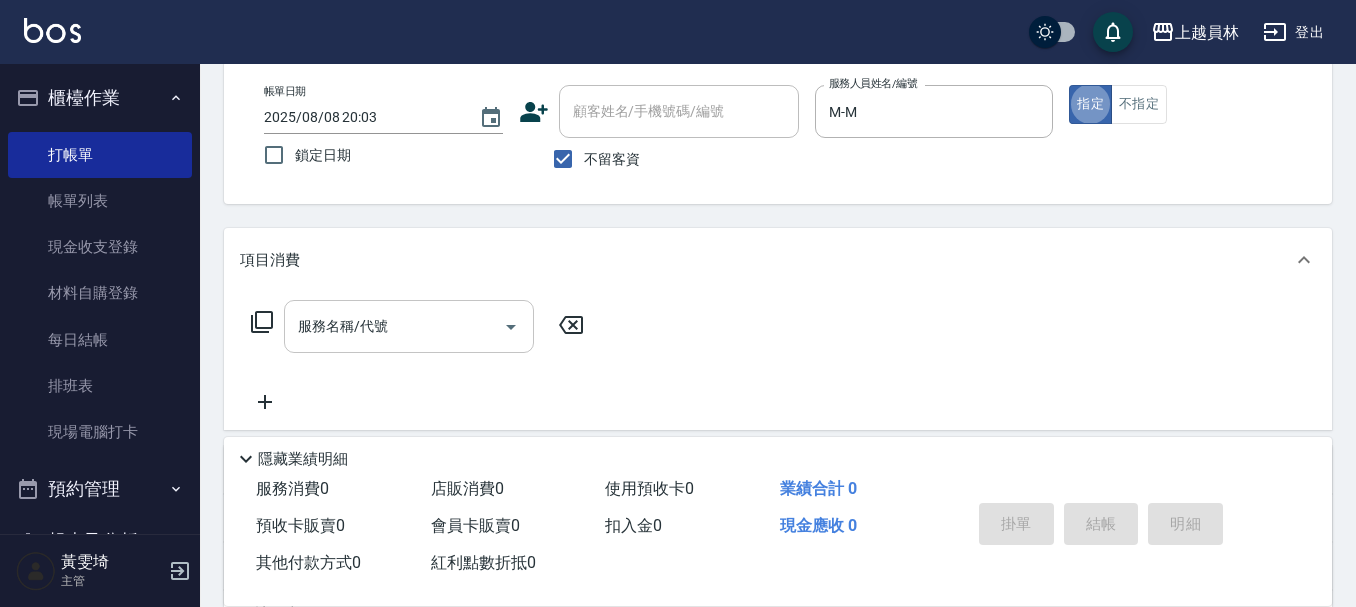 click on "服務名稱/代號" at bounding box center (394, 326) 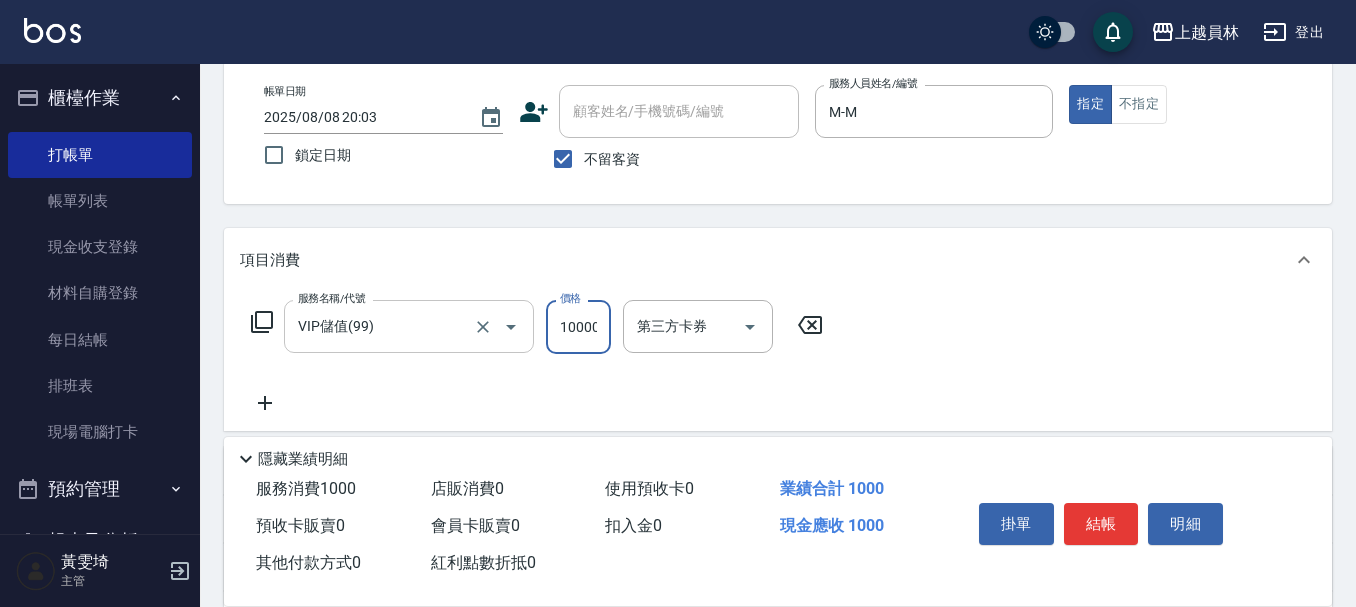 scroll, scrollTop: 0, scrollLeft: 2, axis: horizontal 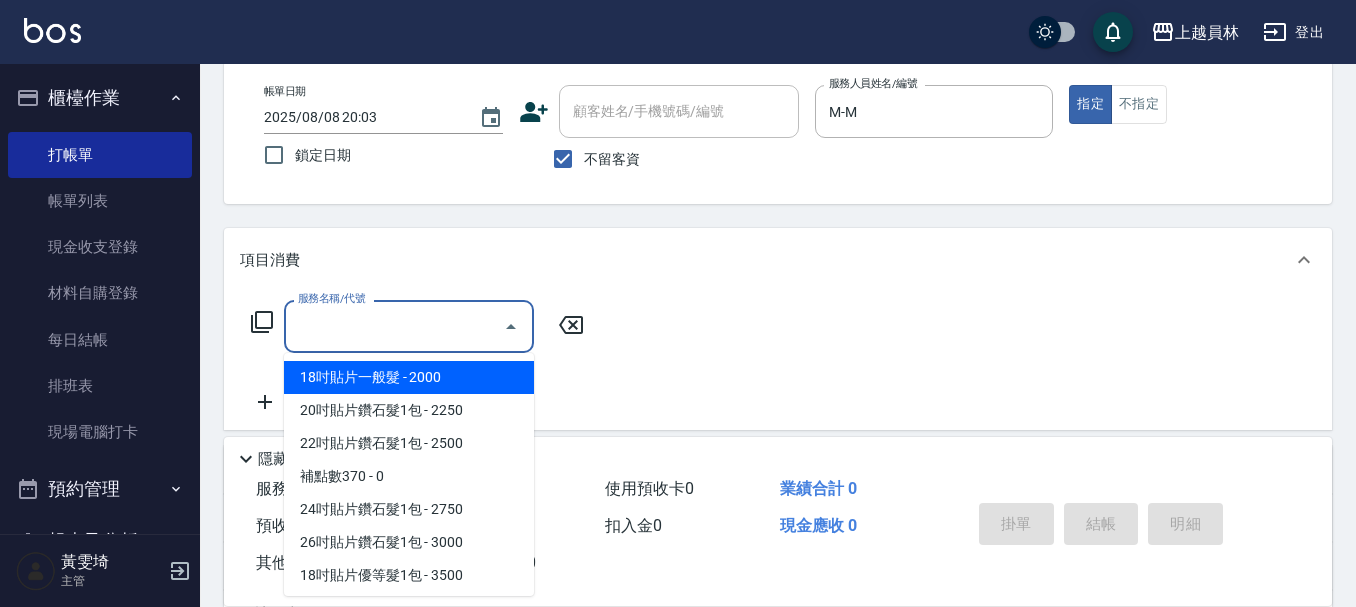 click on "服務名稱/代號" at bounding box center (394, 326) 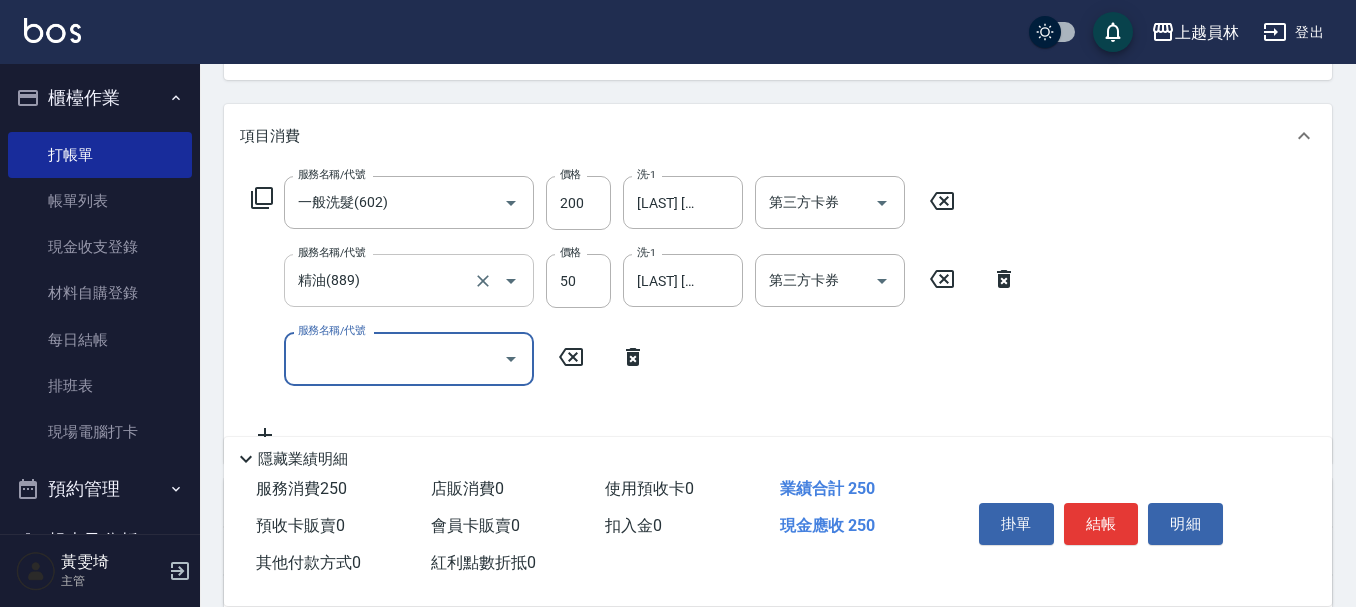 scroll, scrollTop: 300, scrollLeft: 0, axis: vertical 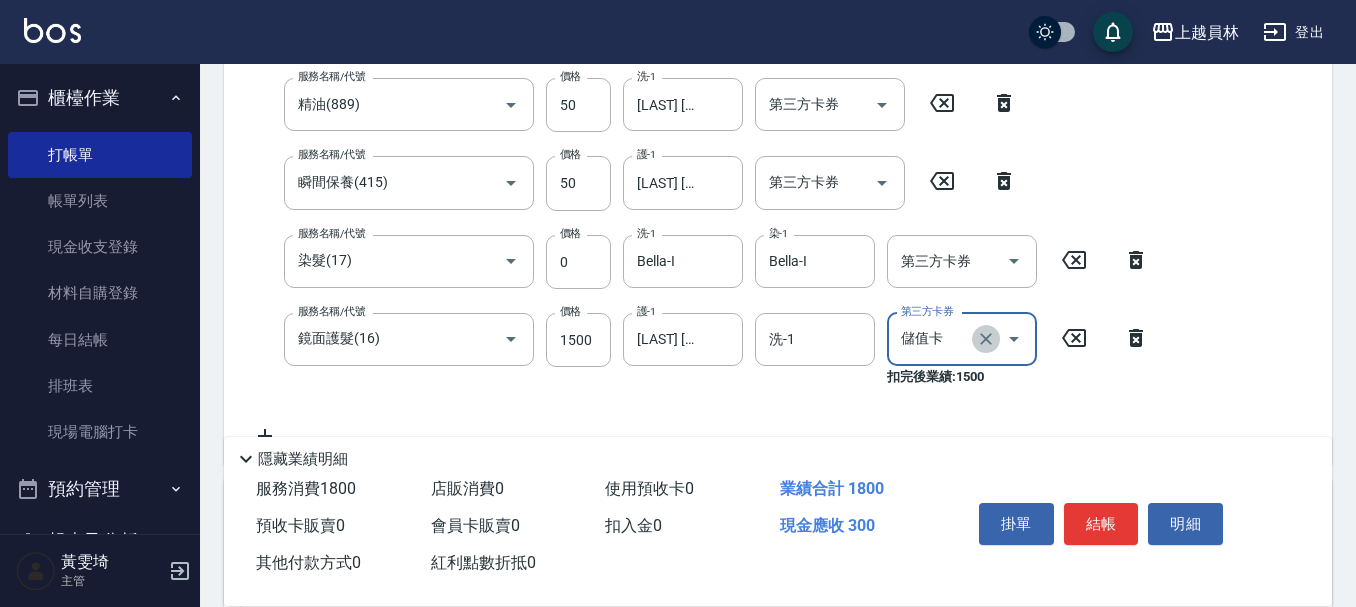 click 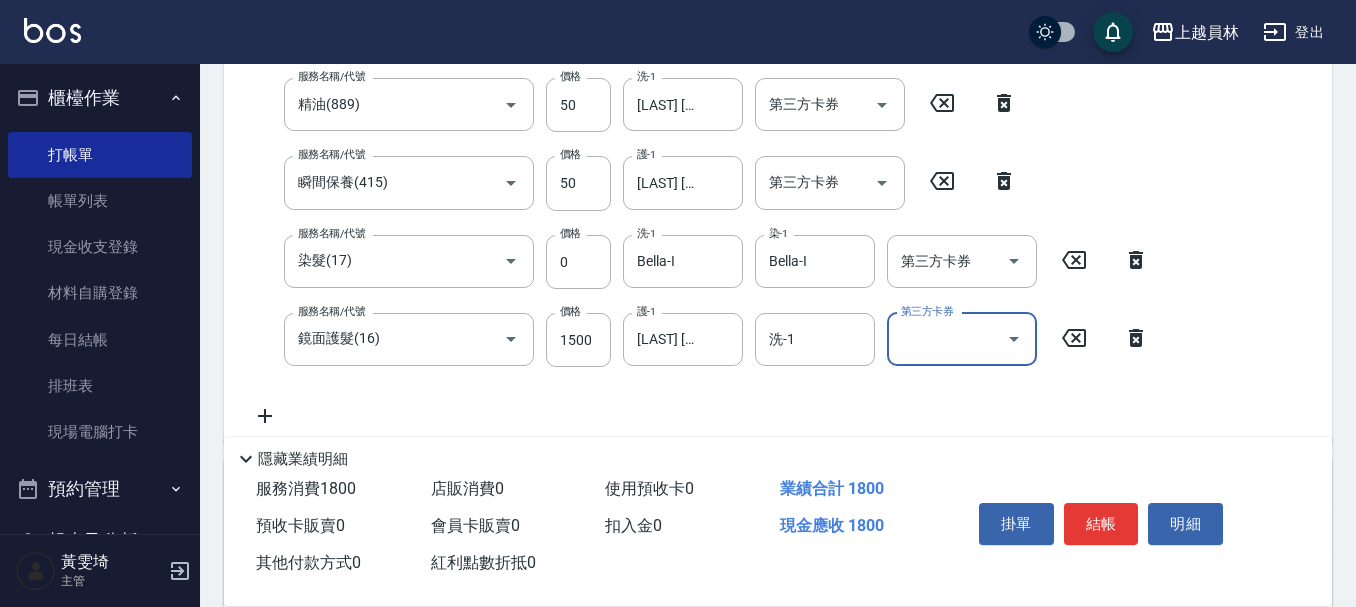 drag, startPoint x: 267, startPoint y: 409, endPoint x: 304, endPoint y: 385, distance: 44.102154 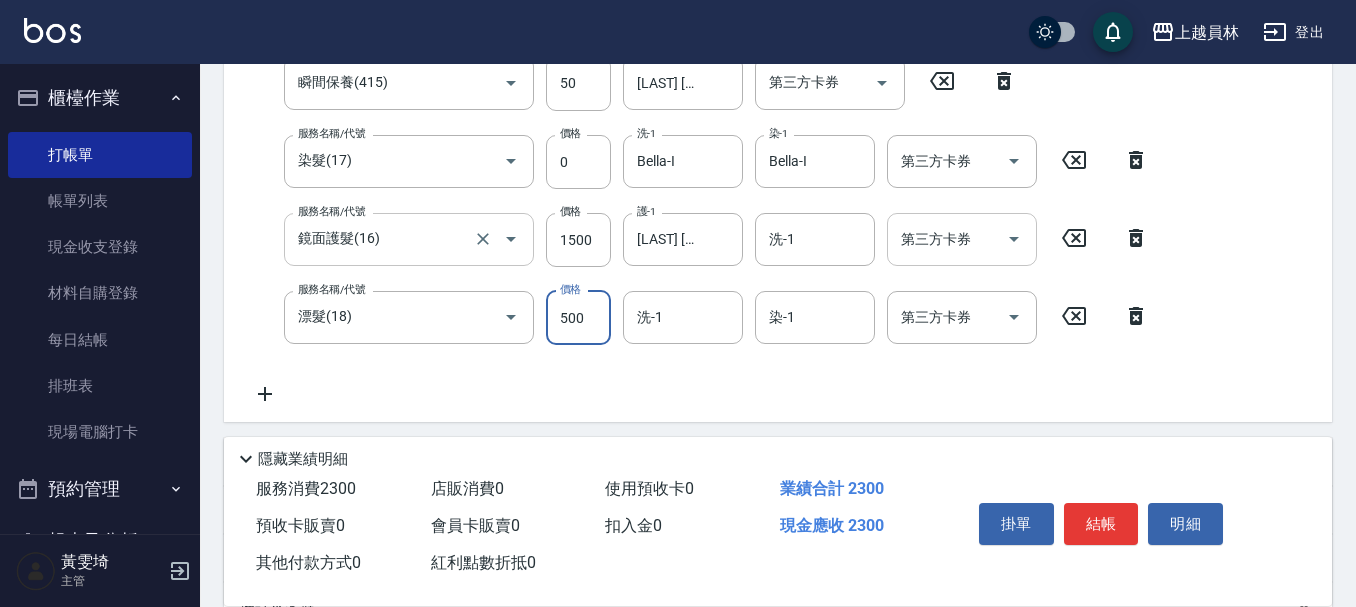 scroll, scrollTop: 514, scrollLeft: 0, axis: vertical 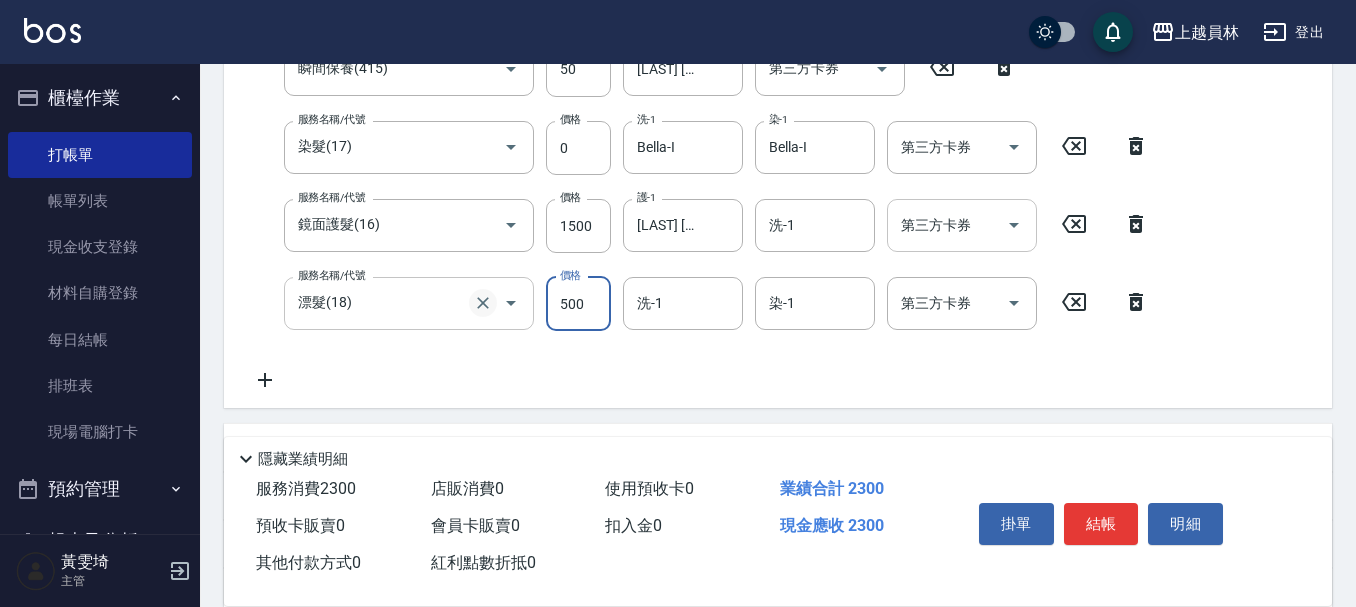 drag, startPoint x: 457, startPoint y: 324, endPoint x: 476, endPoint y: 310, distance: 23.600847 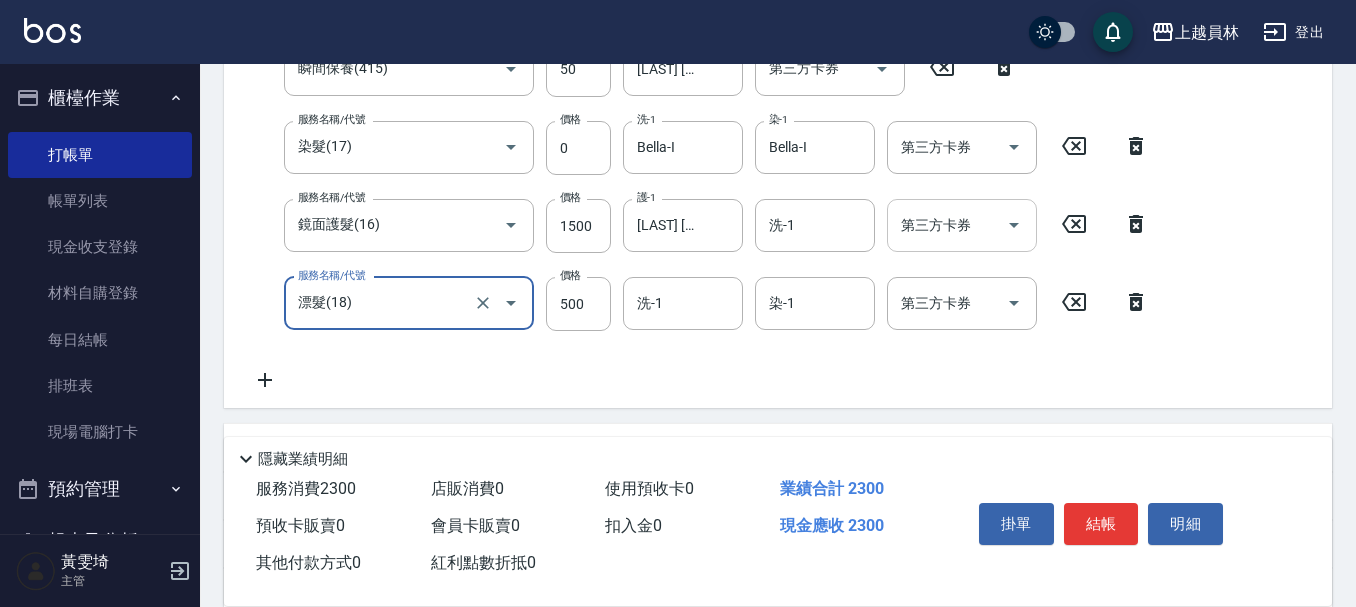 click at bounding box center (511, 303) 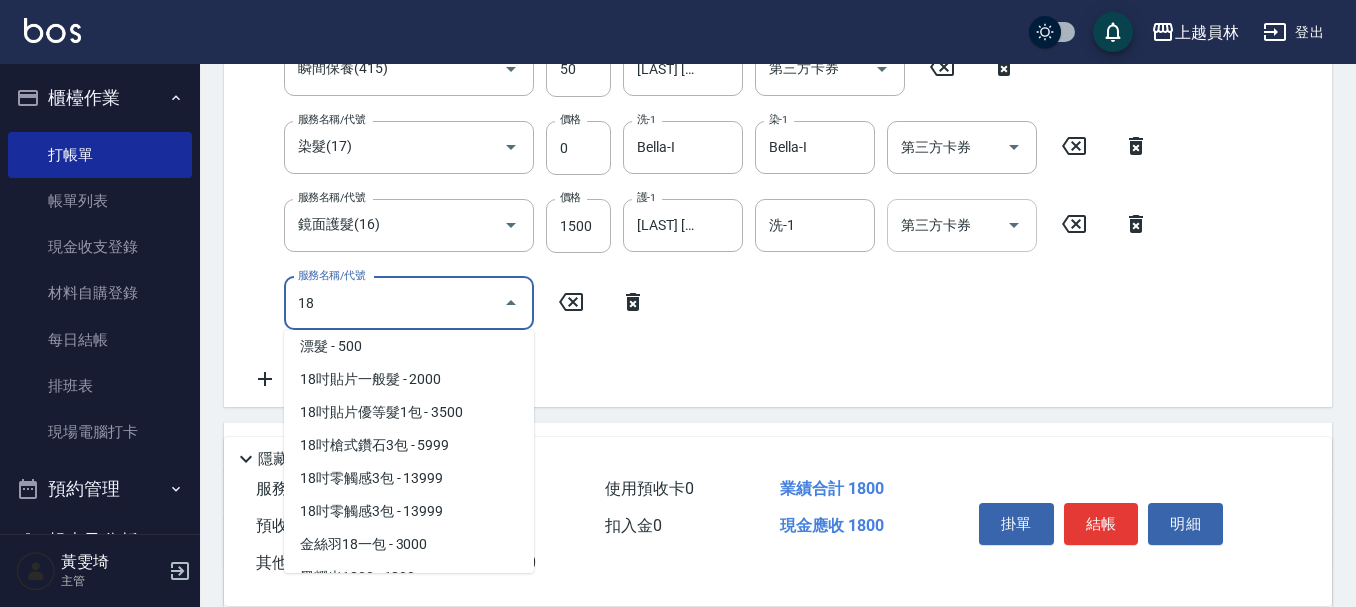 scroll, scrollTop: 62, scrollLeft: 0, axis: vertical 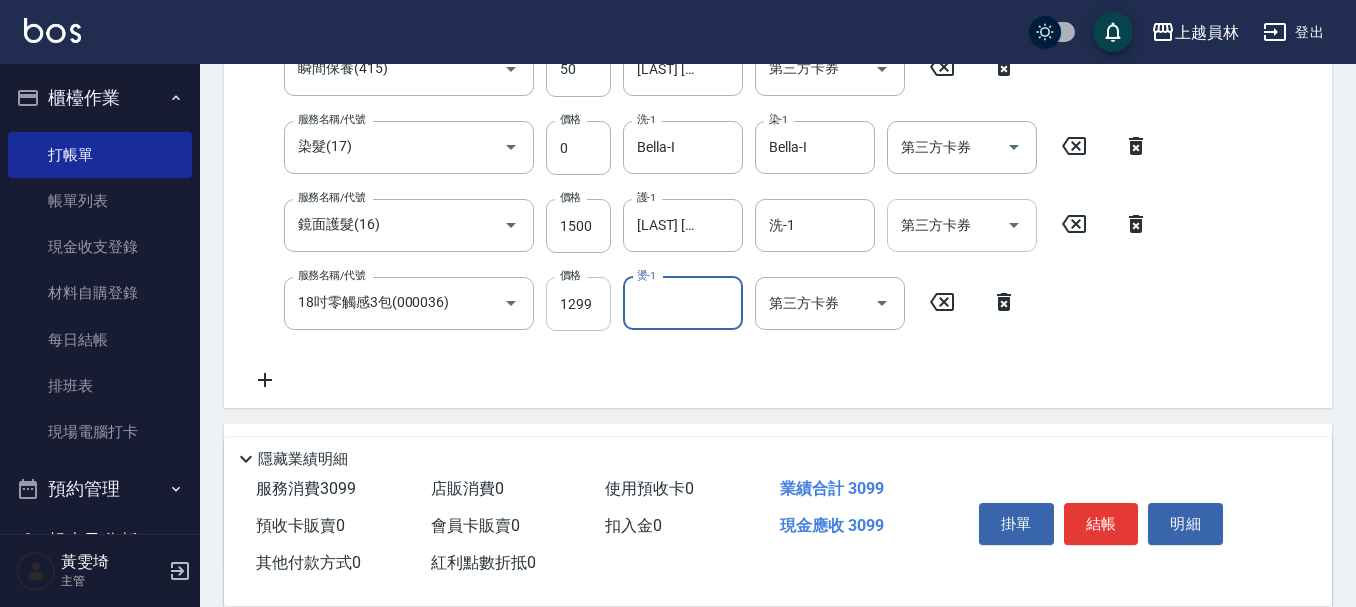 click on "1299" at bounding box center (578, 304) 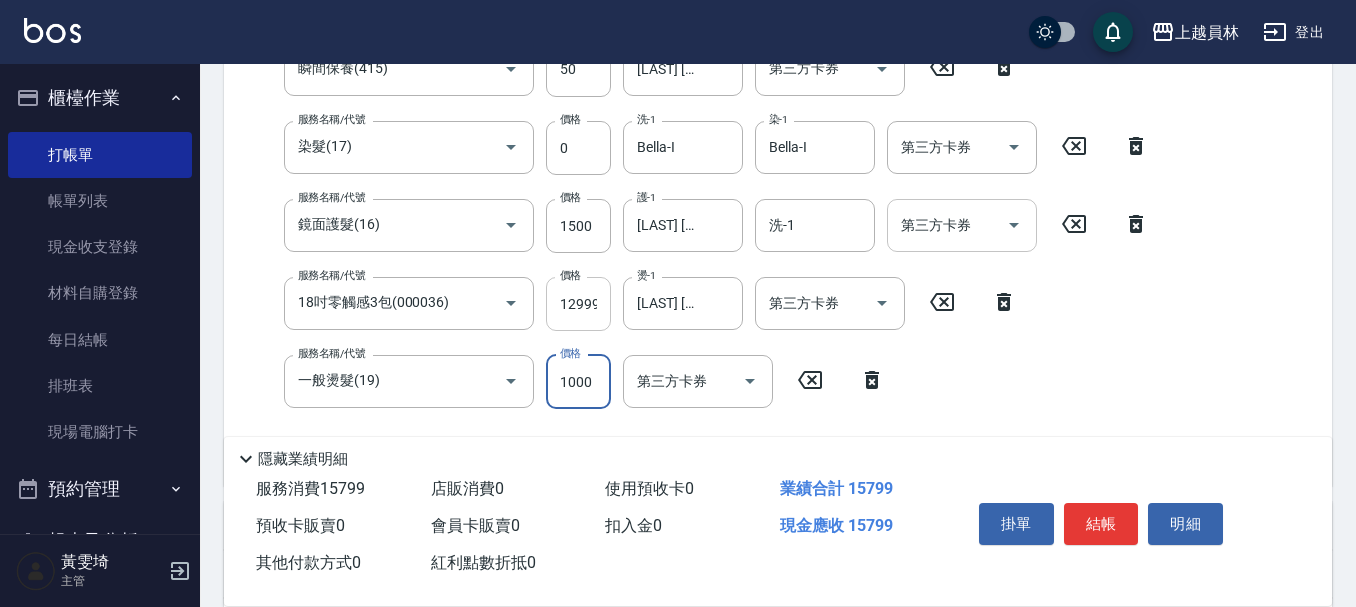 scroll, scrollTop: 0, scrollLeft: 0, axis: both 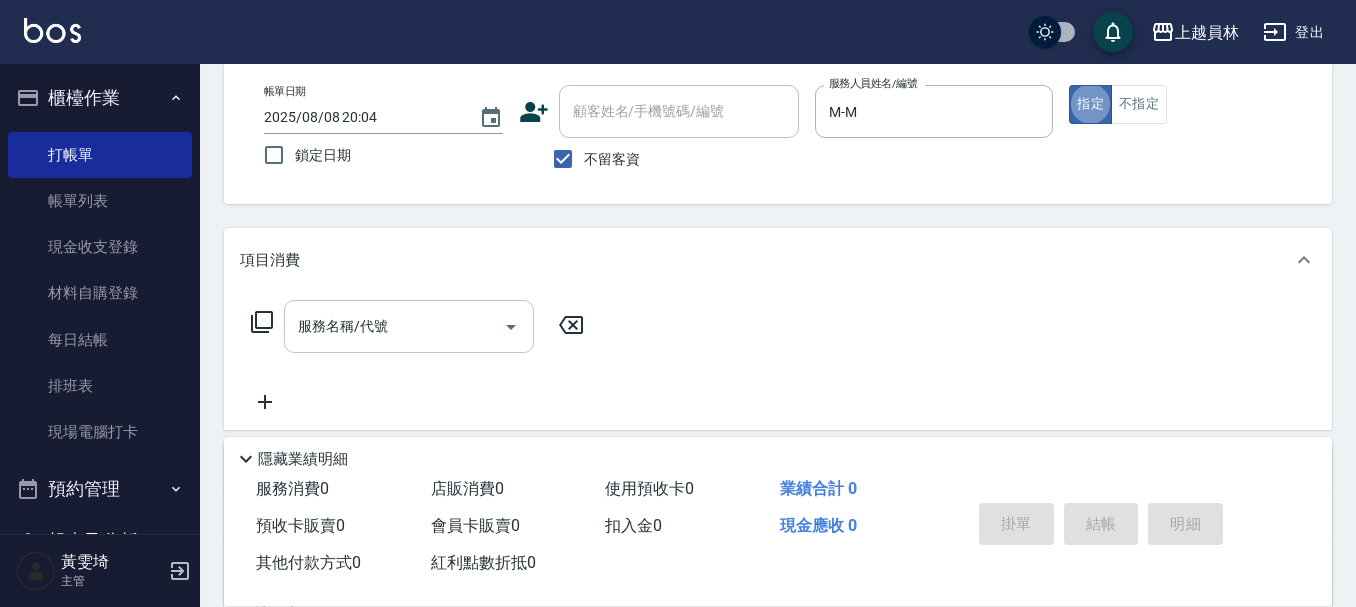 click on "服務名稱/代號" at bounding box center (409, 326) 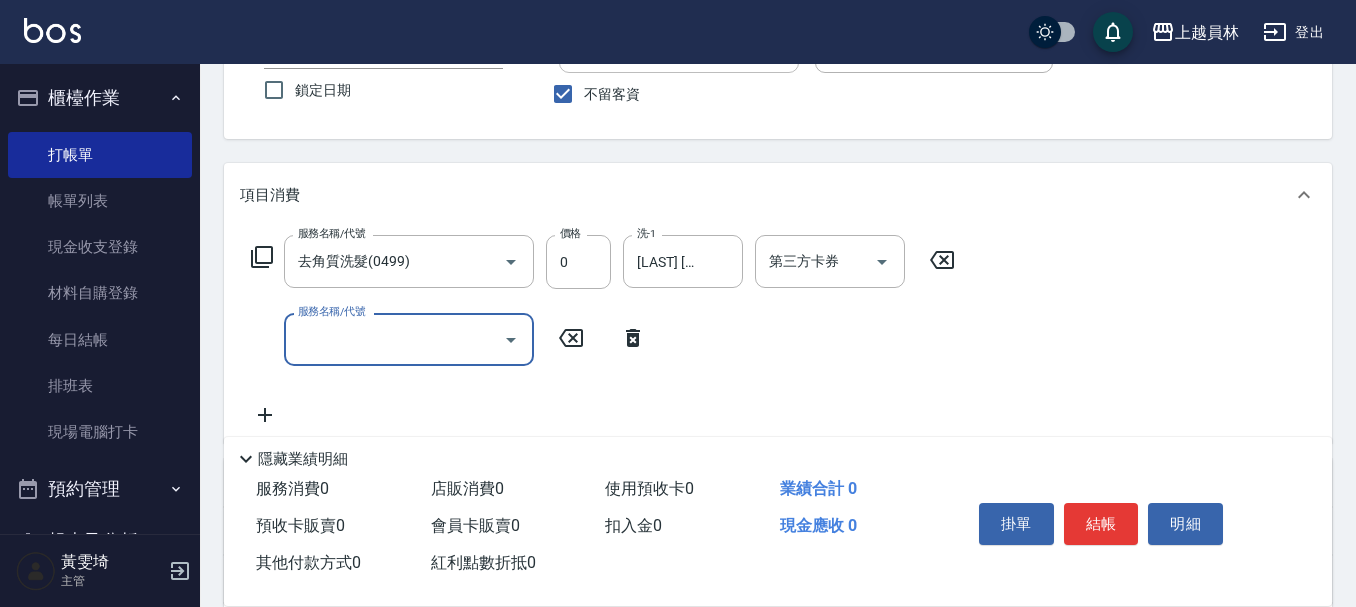scroll, scrollTop: 200, scrollLeft: 0, axis: vertical 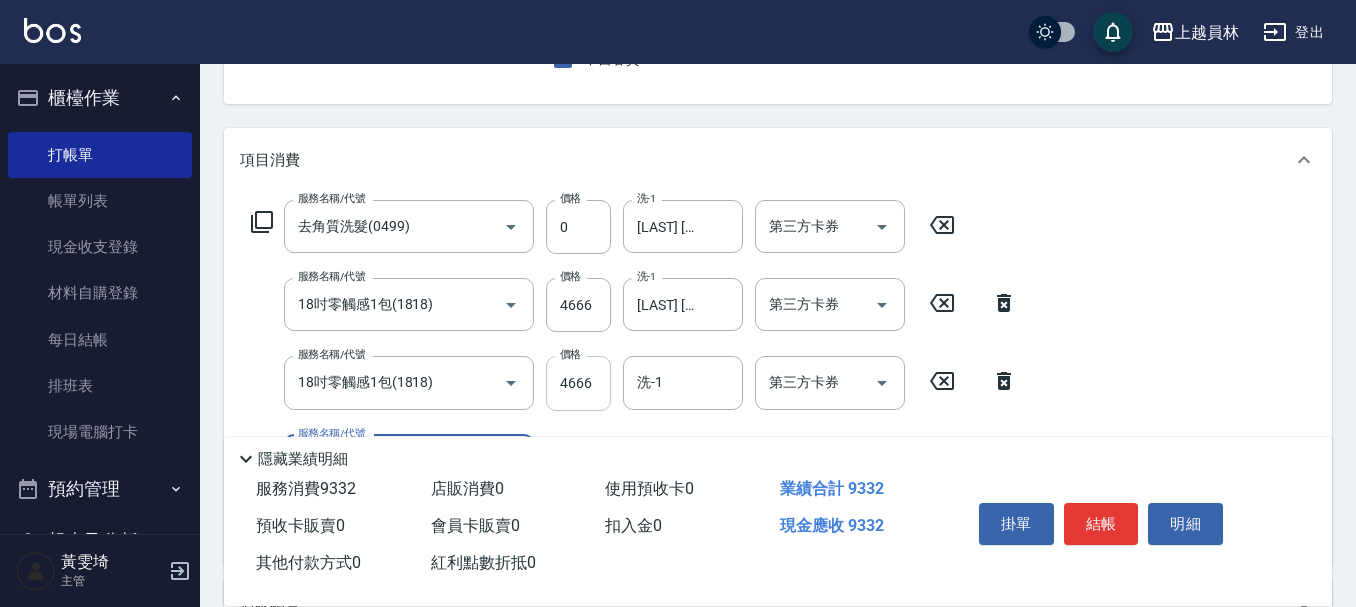 click on "4666" at bounding box center (578, 383) 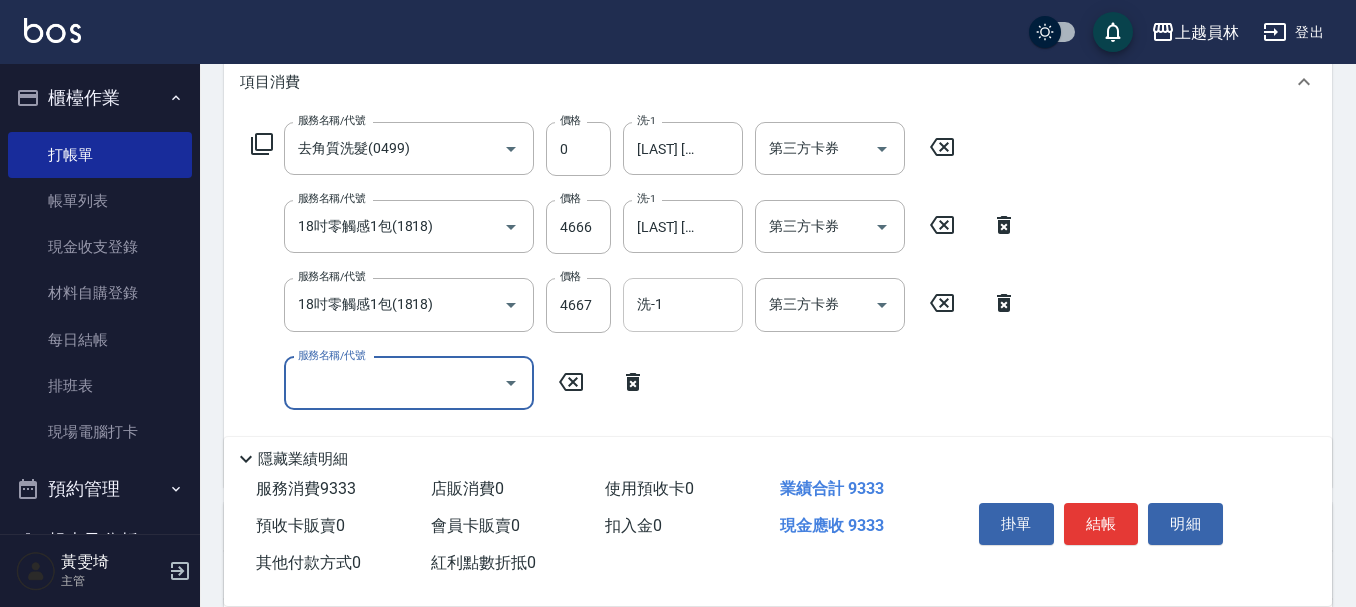 scroll, scrollTop: 300, scrollLeft: 0, axis: vertical 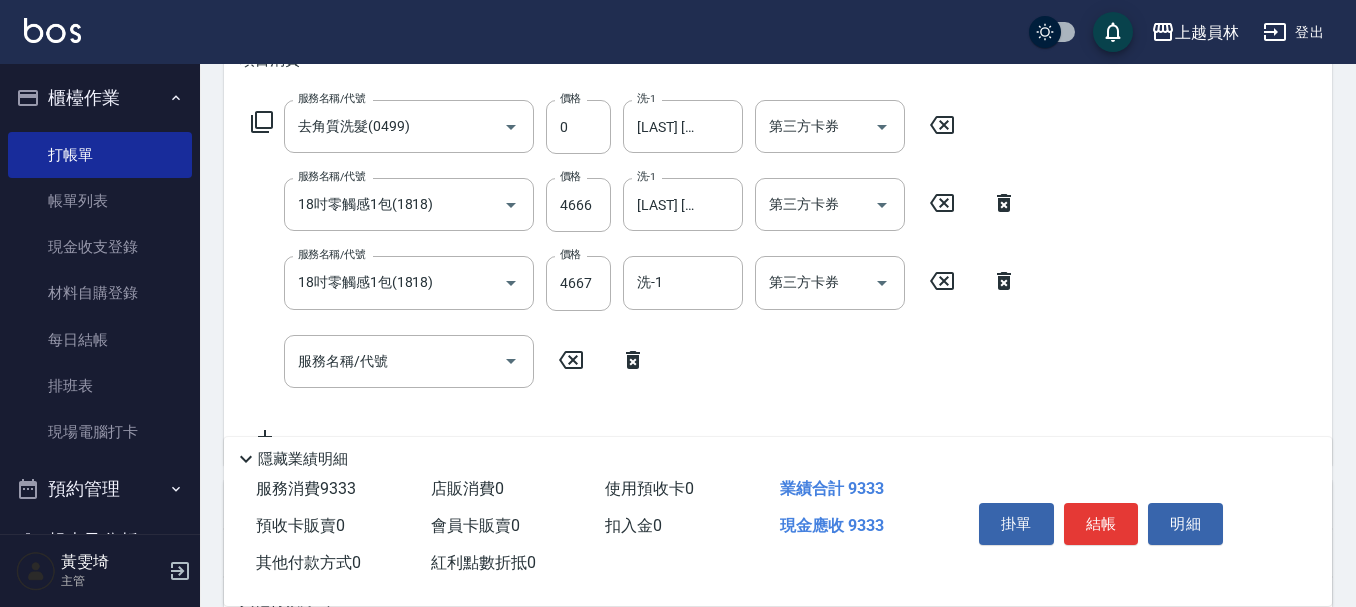 click 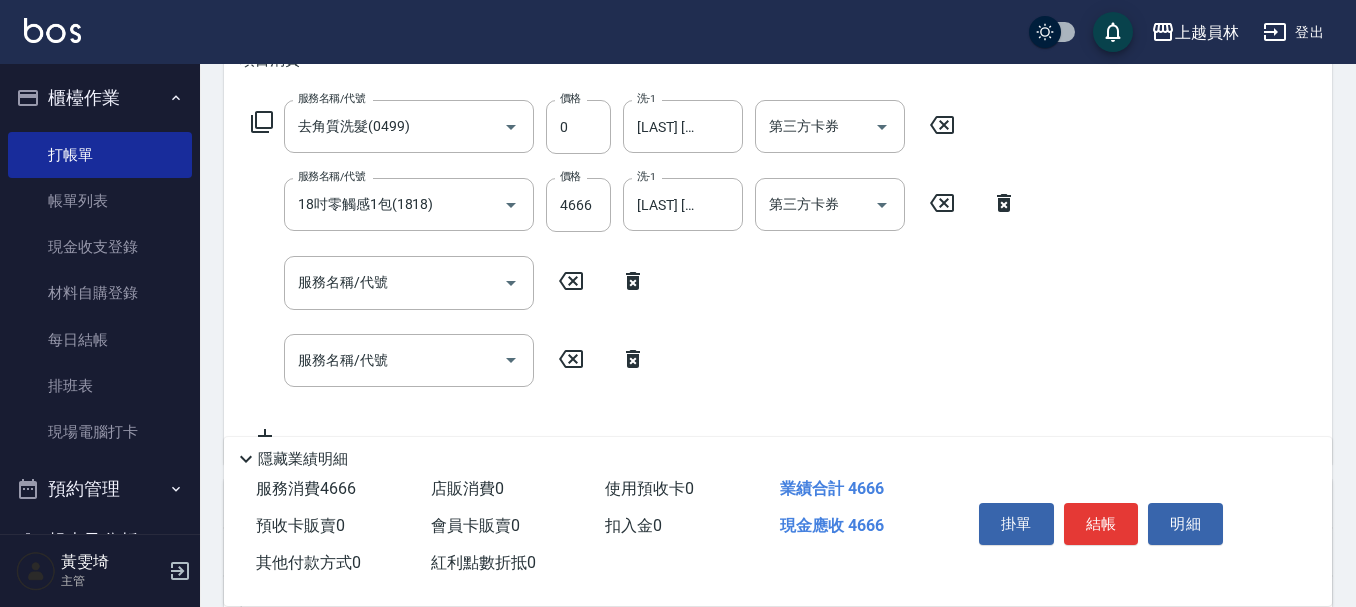 click 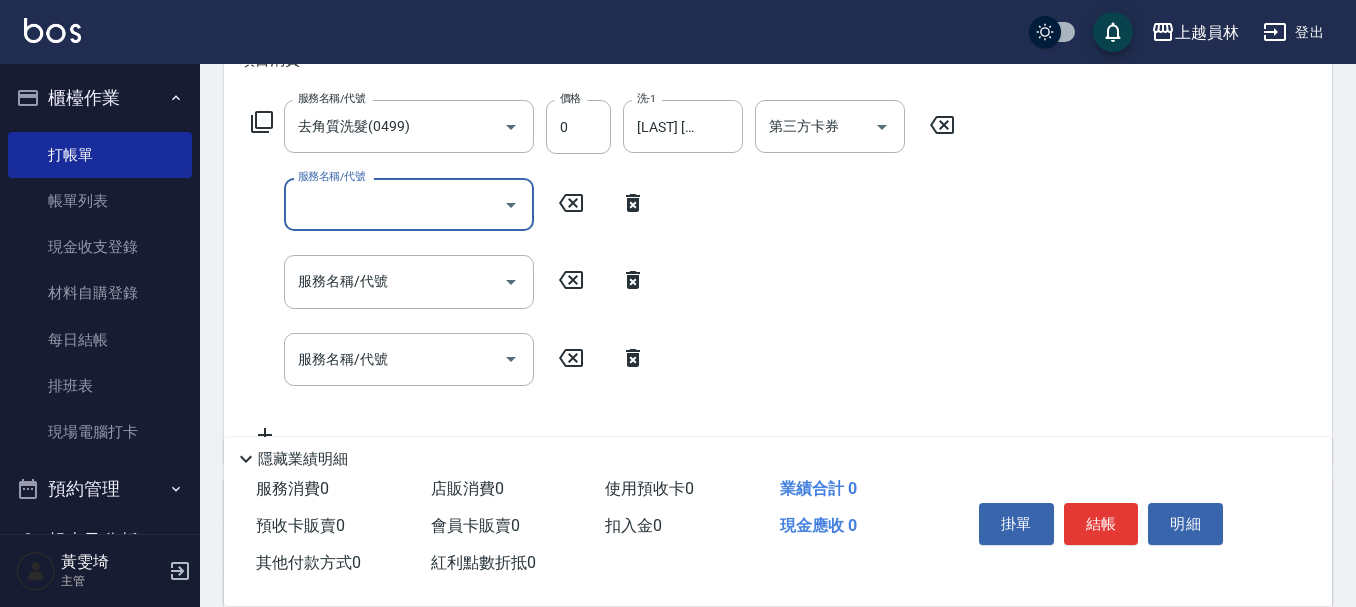 click on "服務名稱/代號" at bounding box center [409, 204] 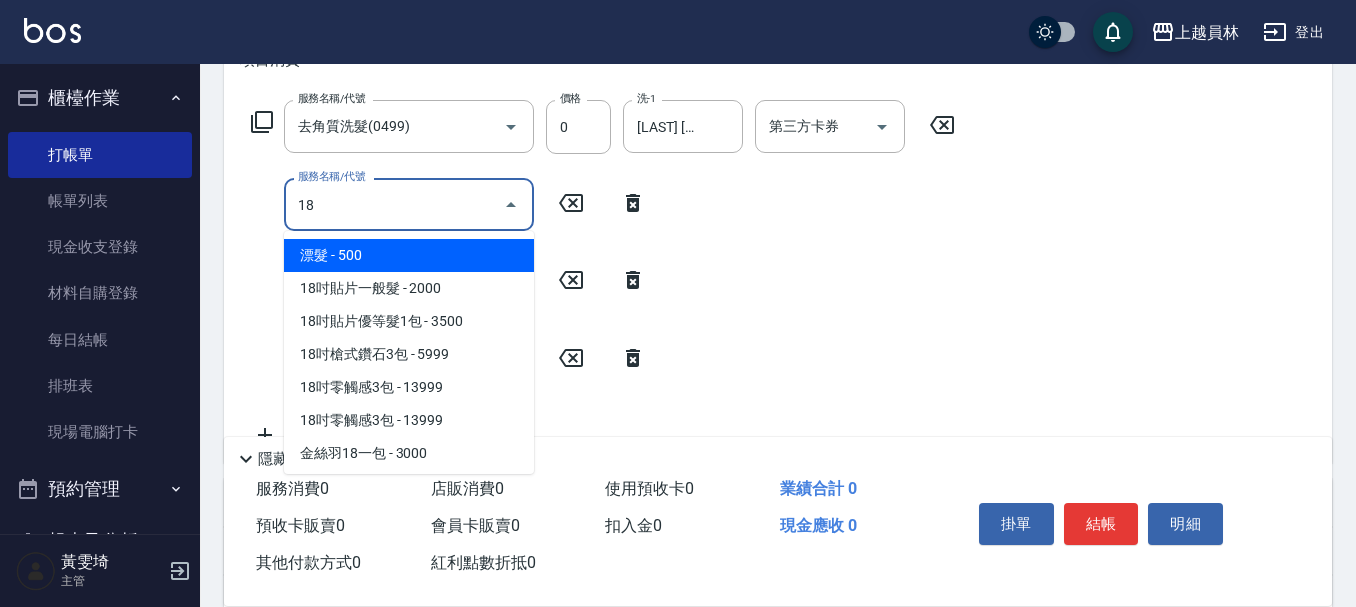 scroll, scrollTop: 62, scrollLeft: 0, axis: vertical 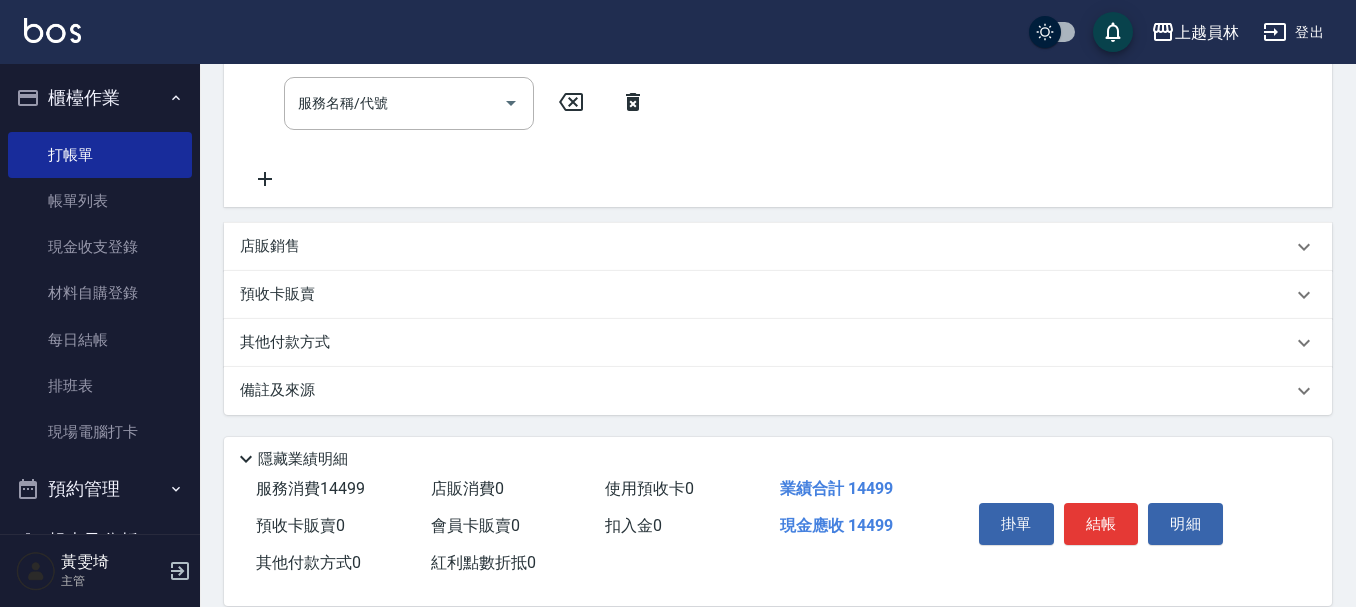 click on "其他付款方式" at bounding box center (290, 343) 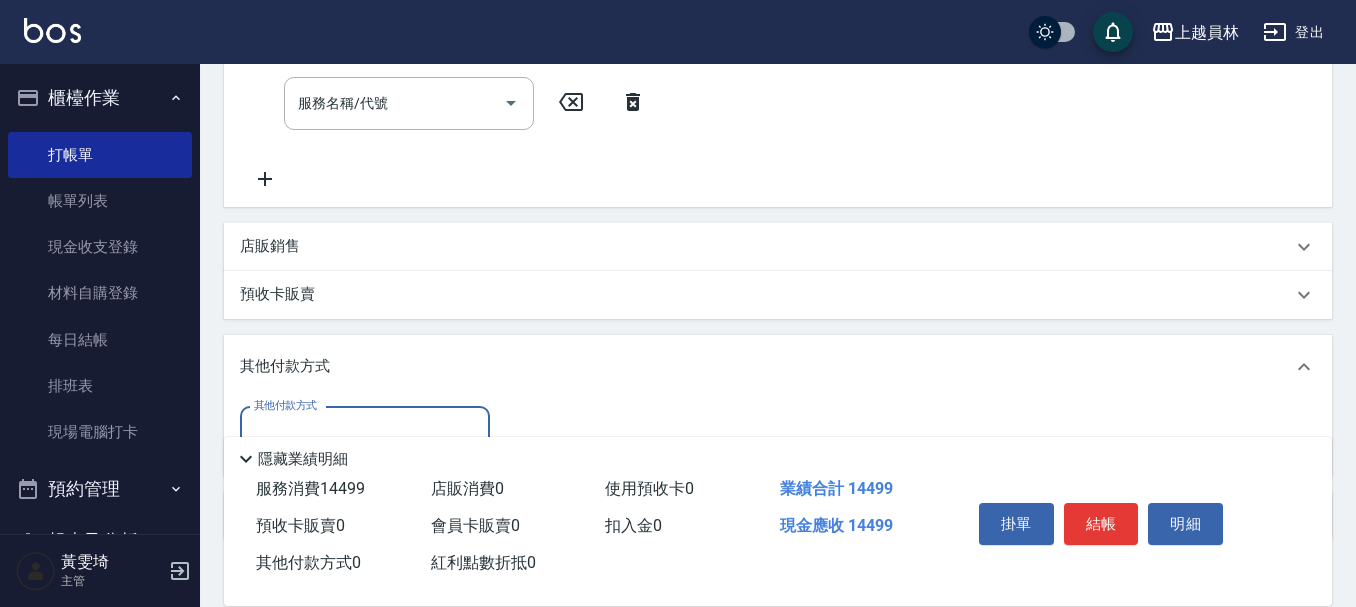 scroll, scrollTop: 0, scrollLeft: 0, axis: both 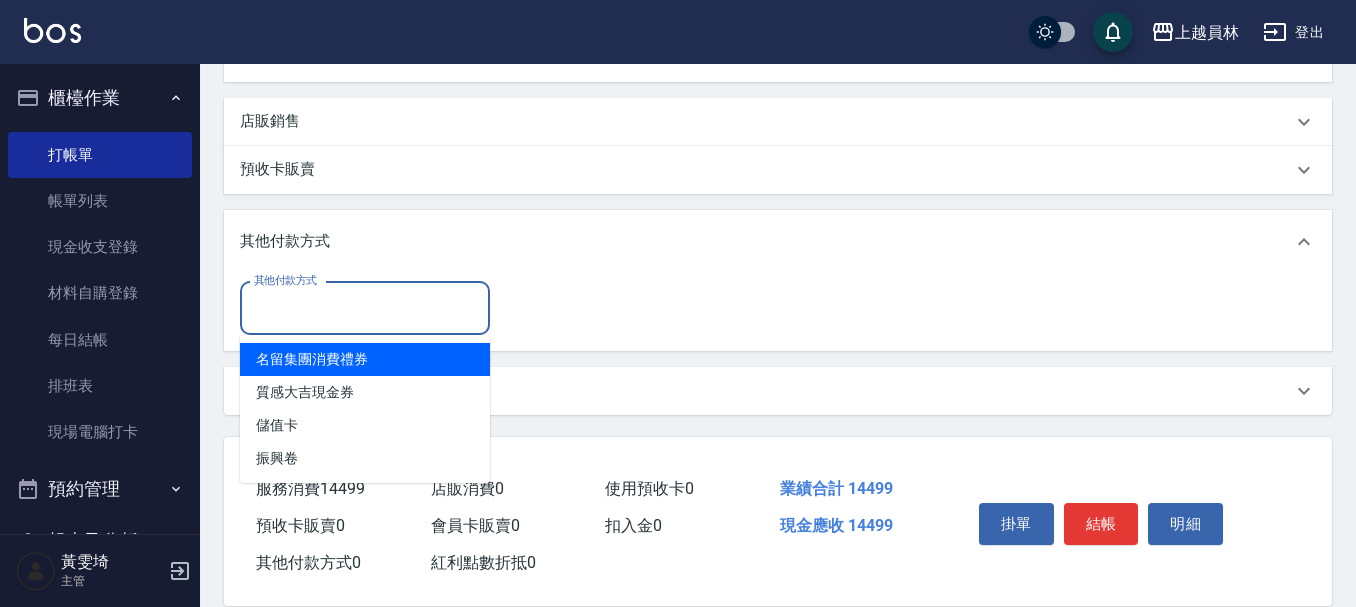 click on "其他付款方式" at bounding box center (365, 308) 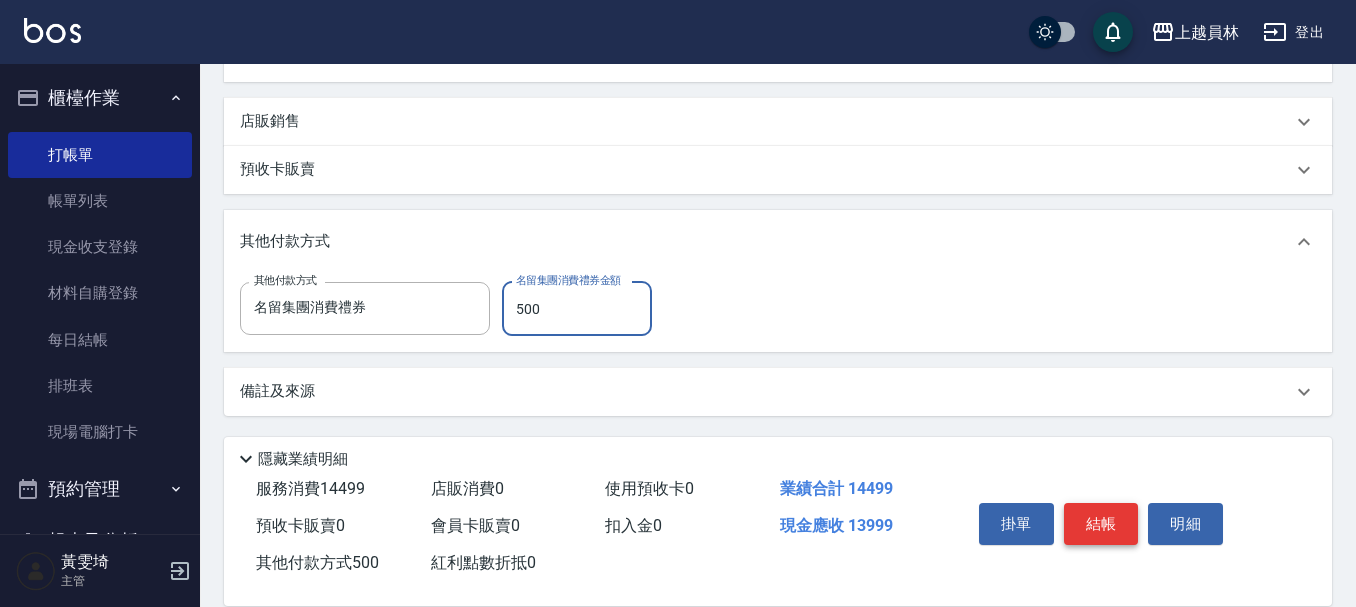 click on "結帳" at bounding box center (1101, 524) 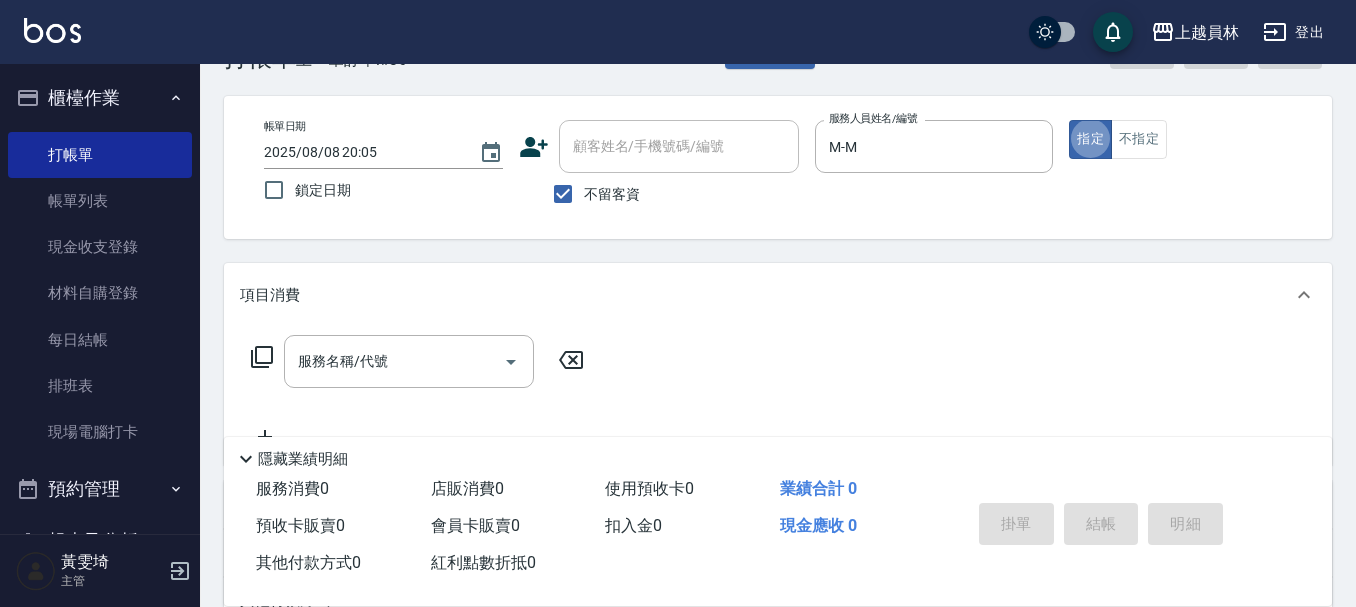 scroll, scrollTop: 100, scrollLeft: 0, axis: vertical 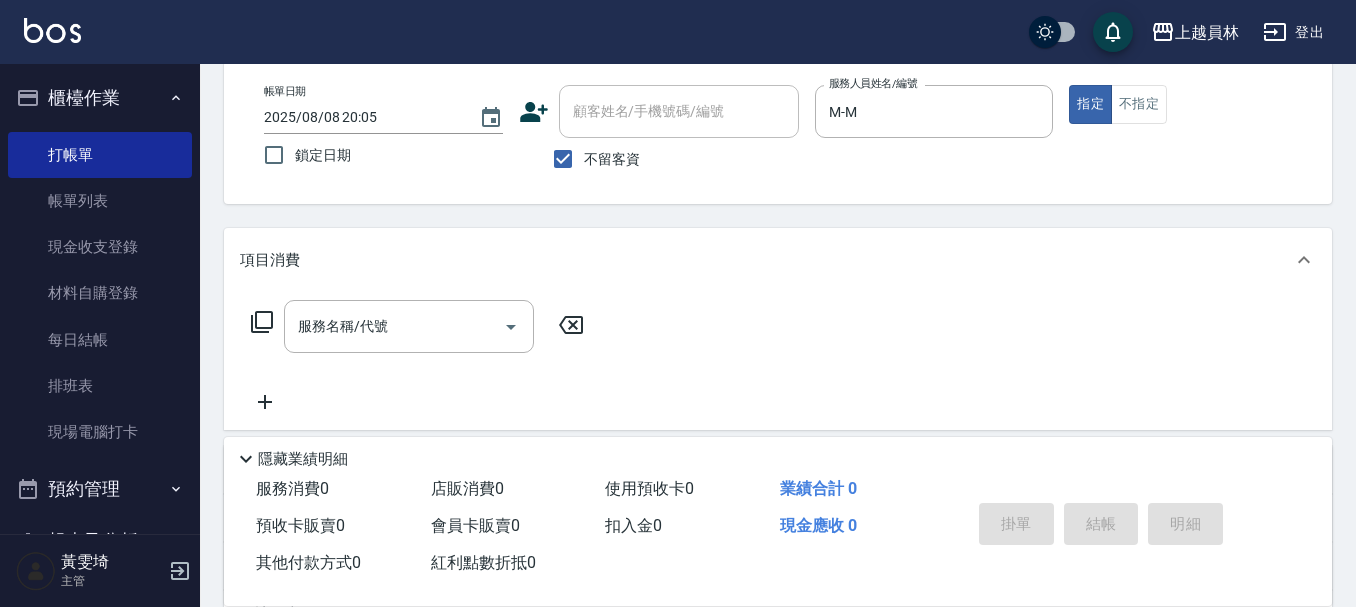 click on "服務名稱/代號 服務名稱/代號" at bounding box center (778, 361) 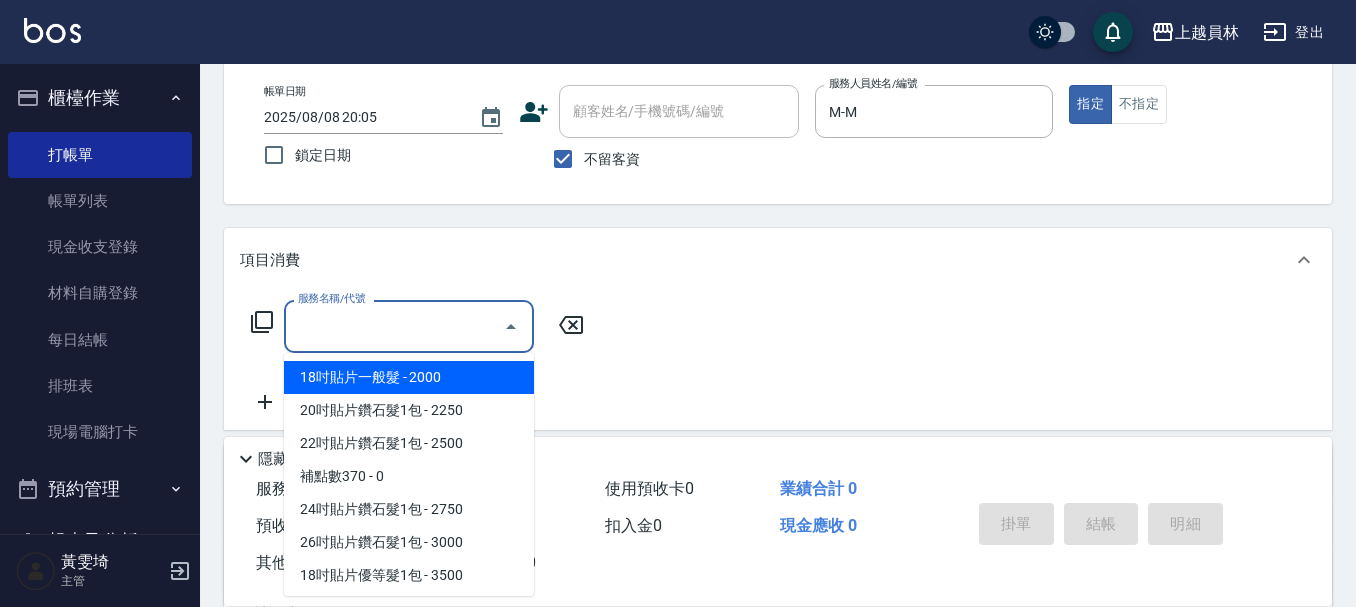 click on "服務名稱/代號" at bounding box center (394, 326) 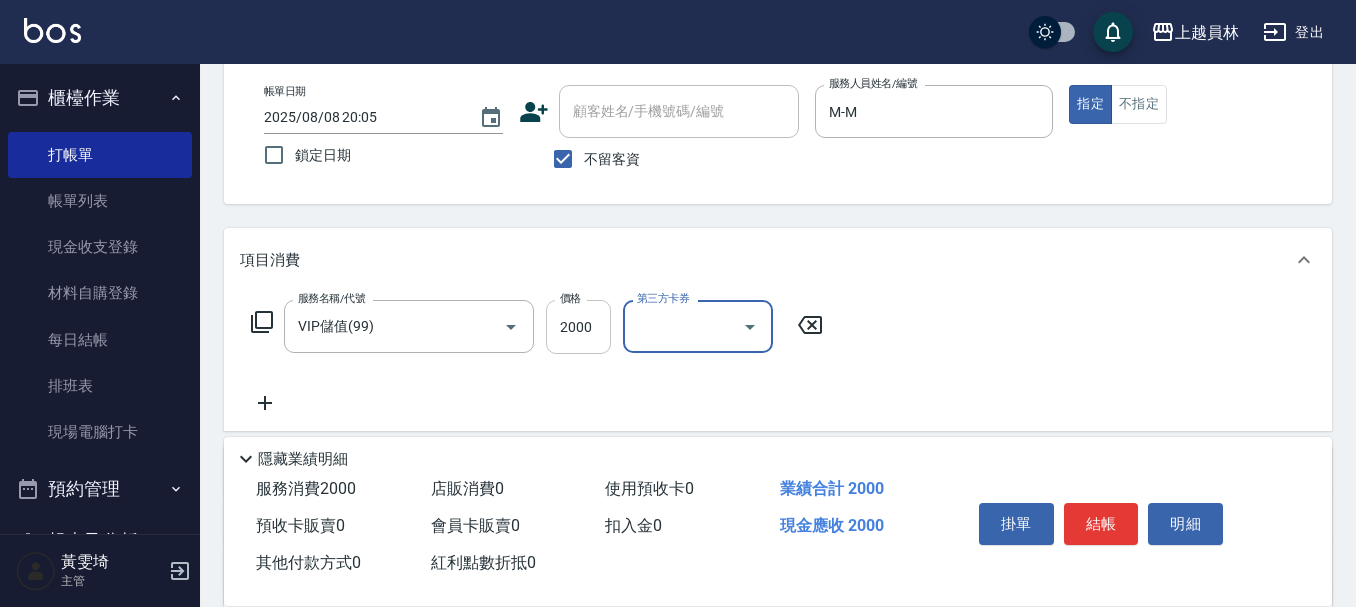 click on "2000" at bounding box center (578, 327) 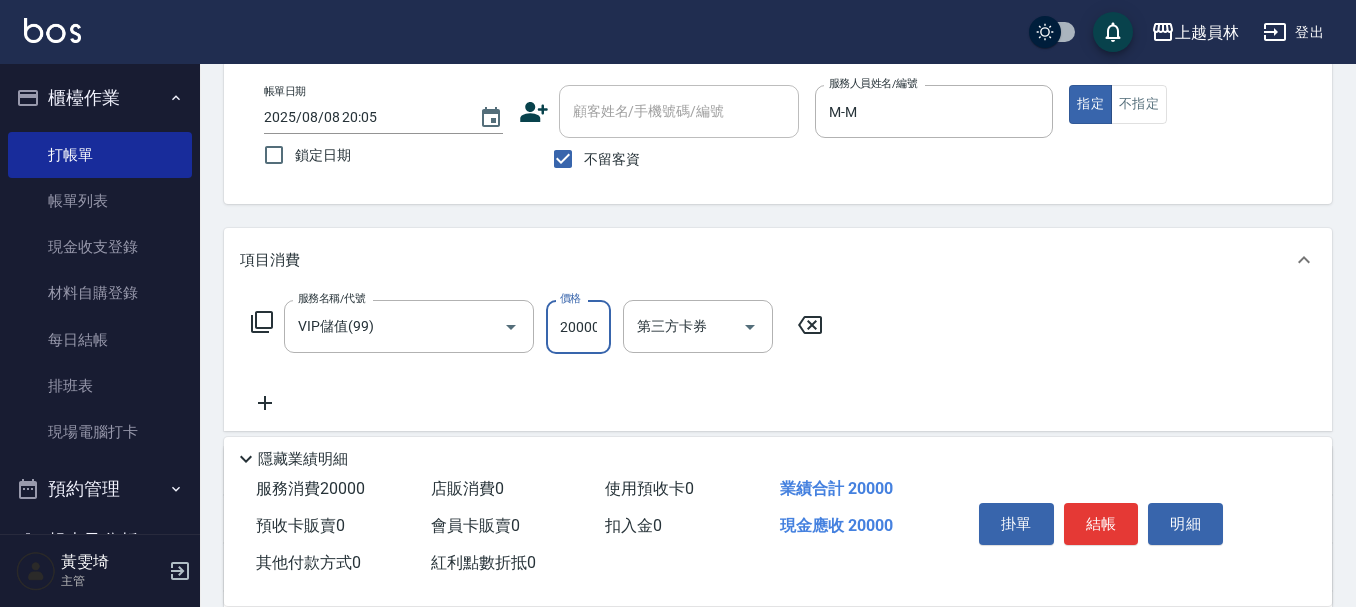 scroll, scrollTop: 0, scrollLeft: 2, axis: horizontal 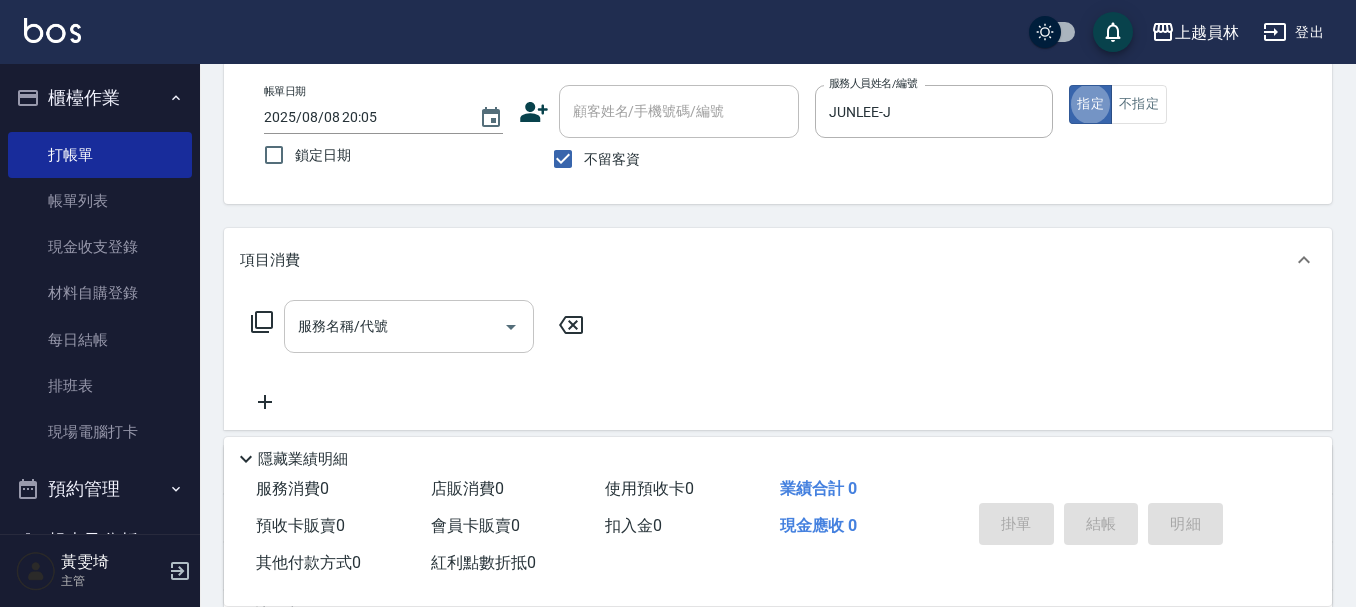 click on "服務名稱/代號" at bounding box center [394, 326] 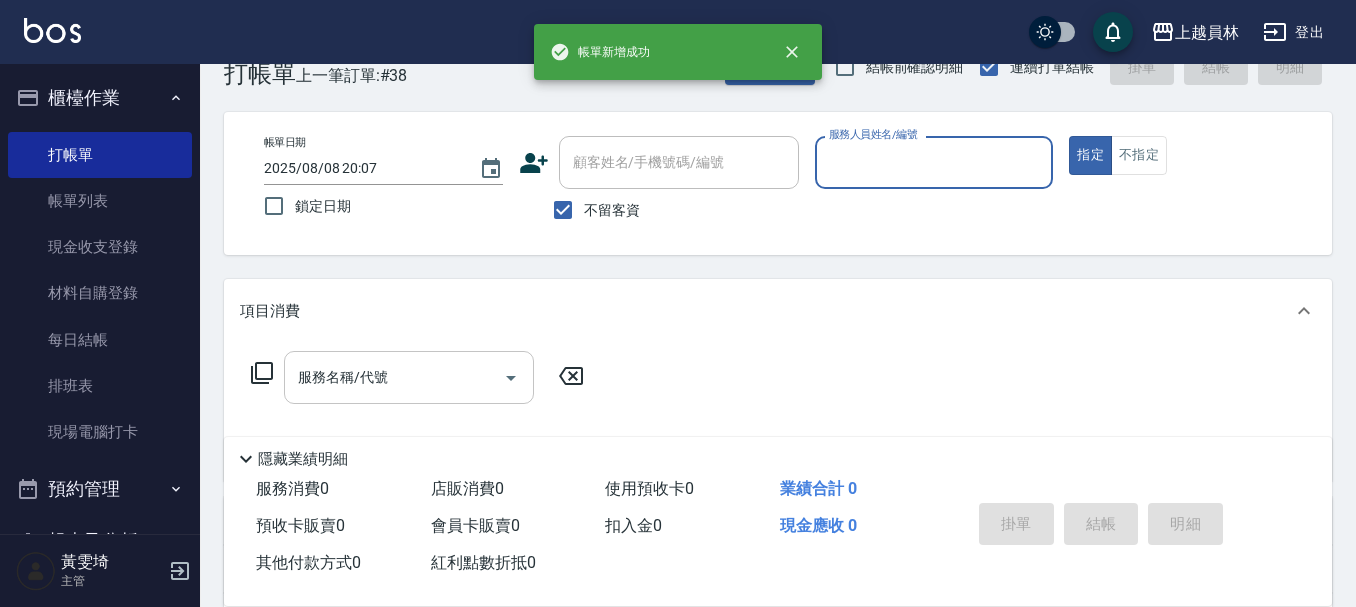 scroll, scrollTop: 0, scrollLeft: 0, axis: both 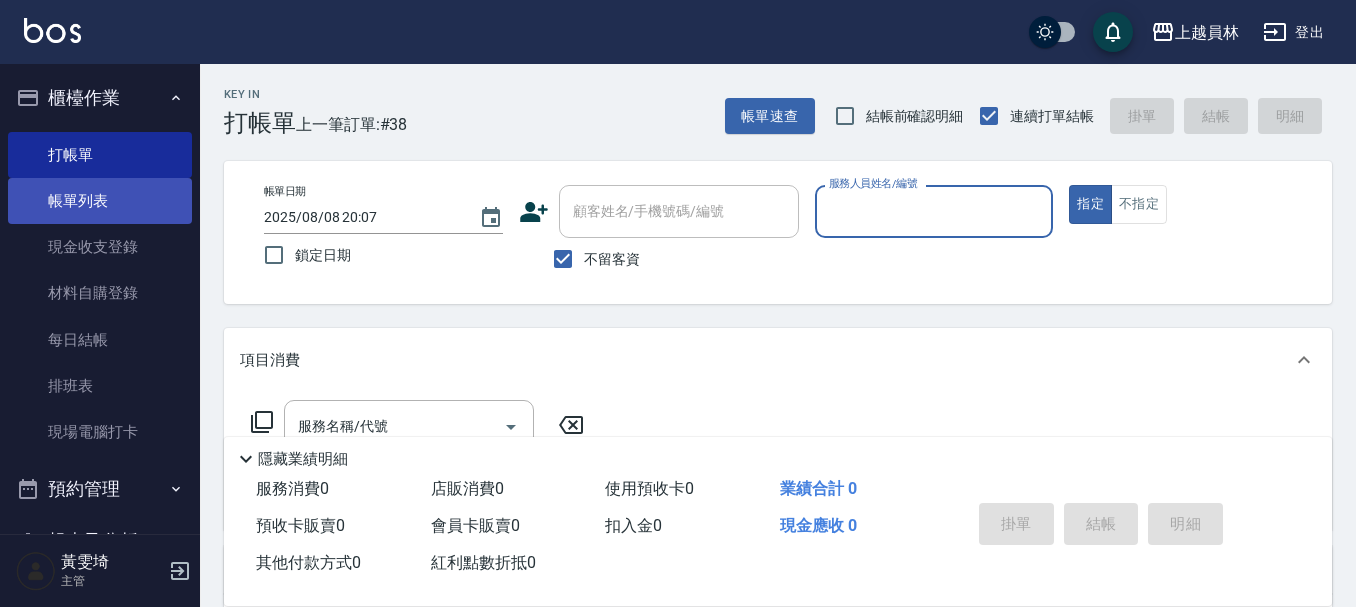 click on "帳單列表" at bounding box center (100, 201) 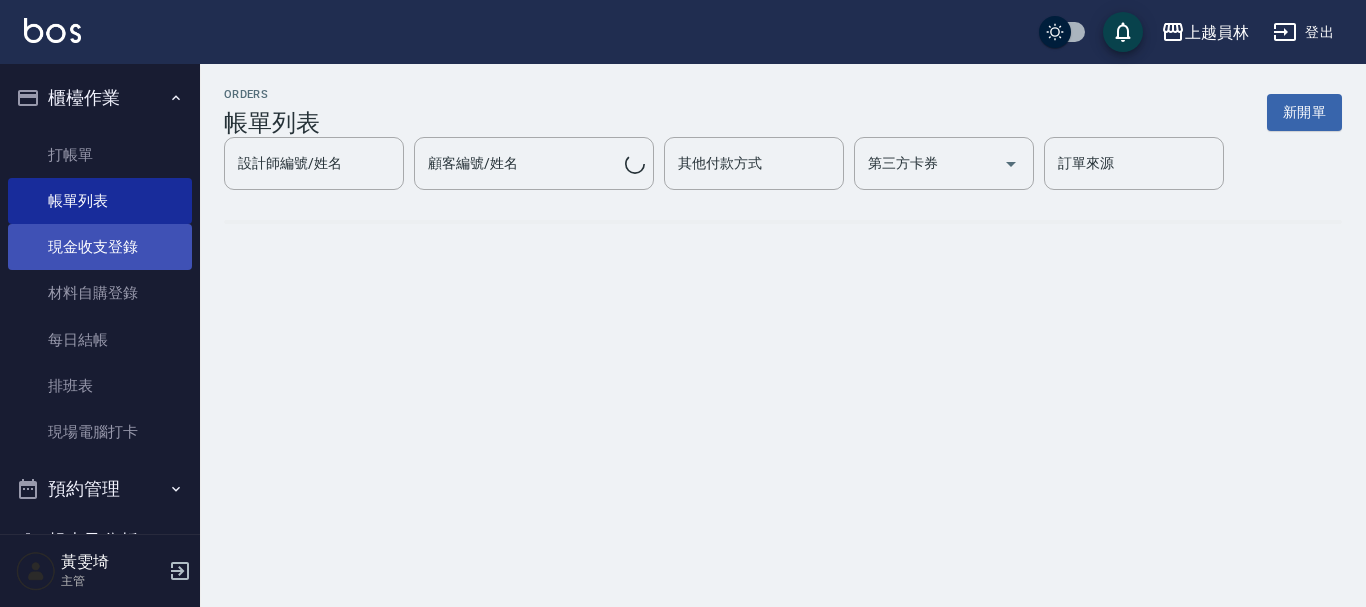 click on "現金收支登錄" at bounding box center [100, 247] 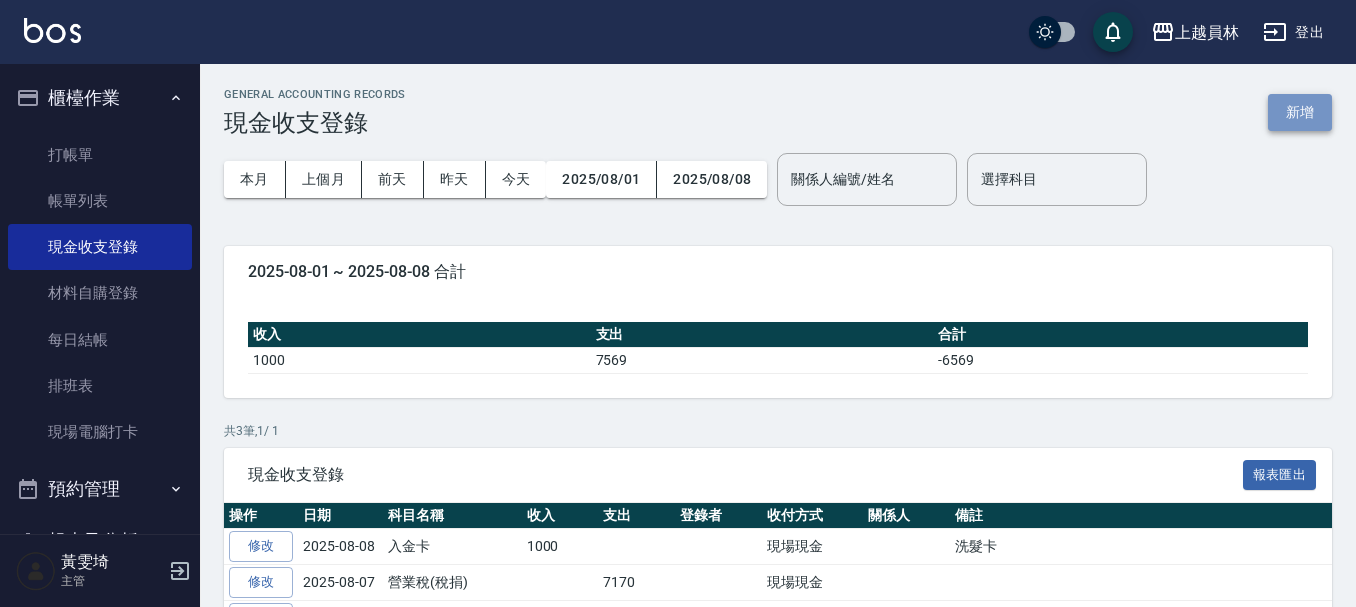 click on "新增" at bounding box center (1300, 112) 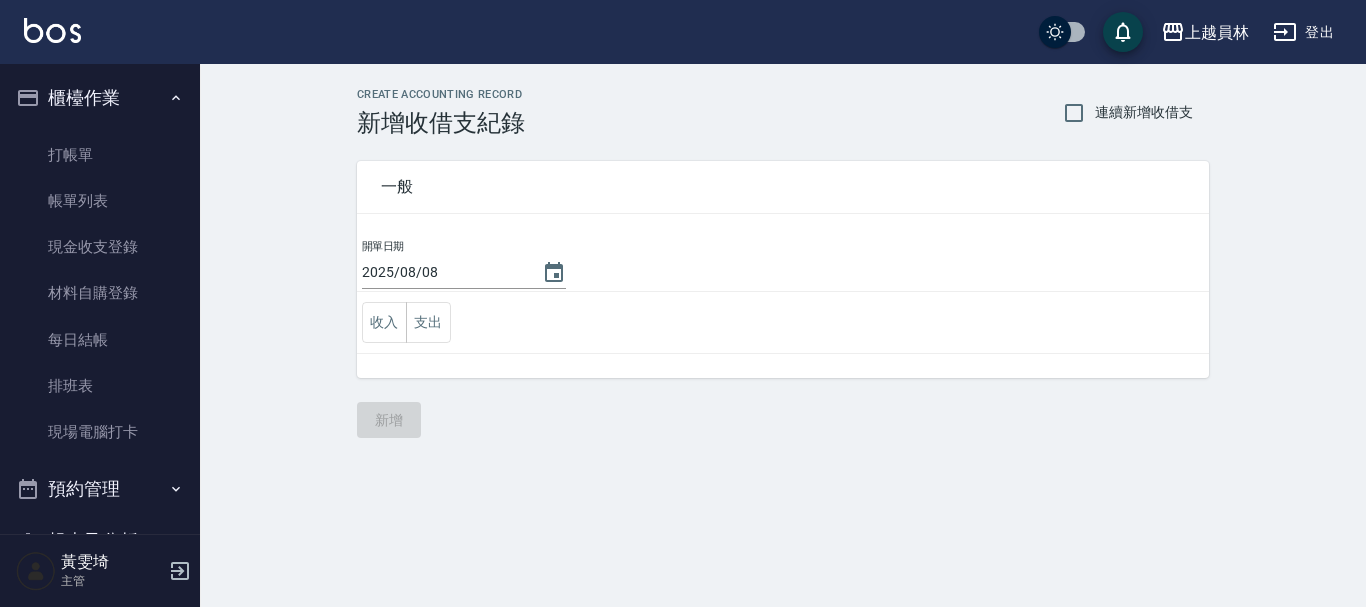 click on "收入 支出" at bounding box center [783, 323] 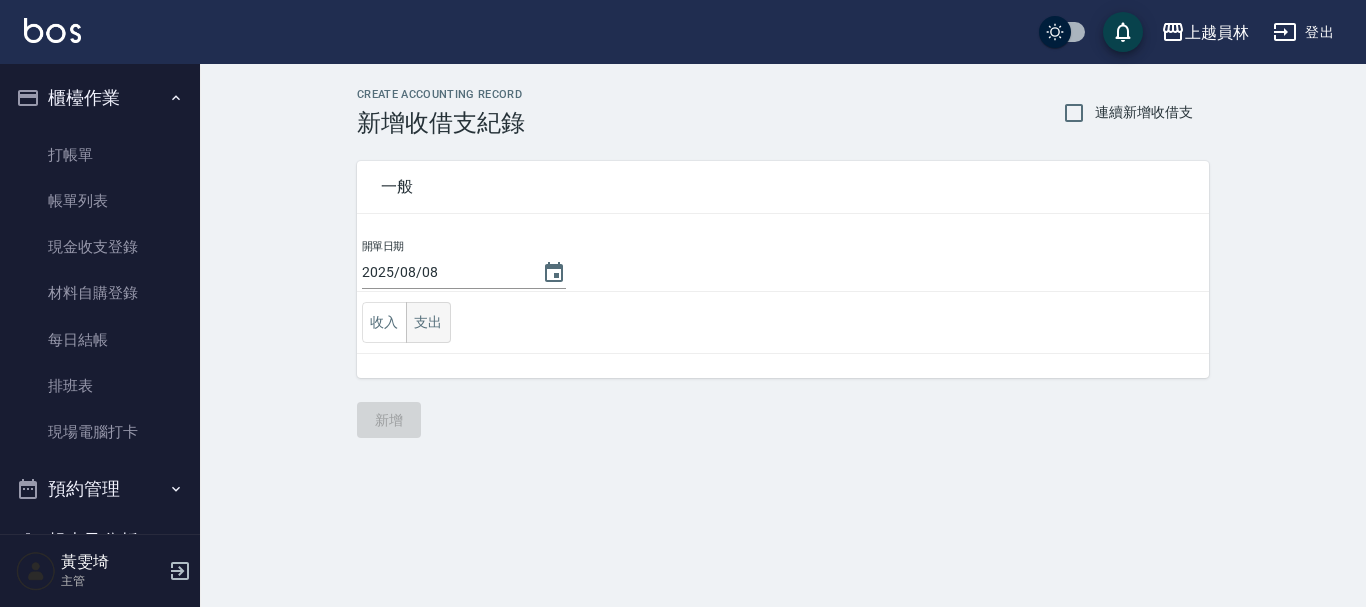 click on "支出" at bounding box center (428, 322) 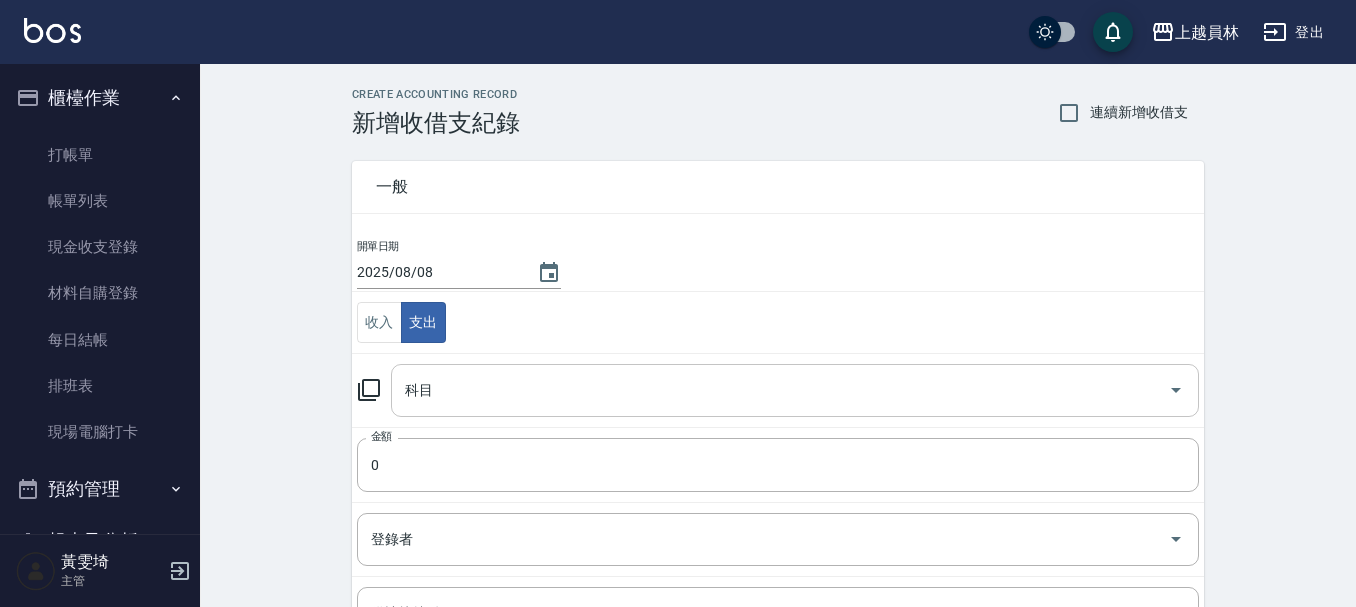 click on "科目" at bounding box center [780, 390] 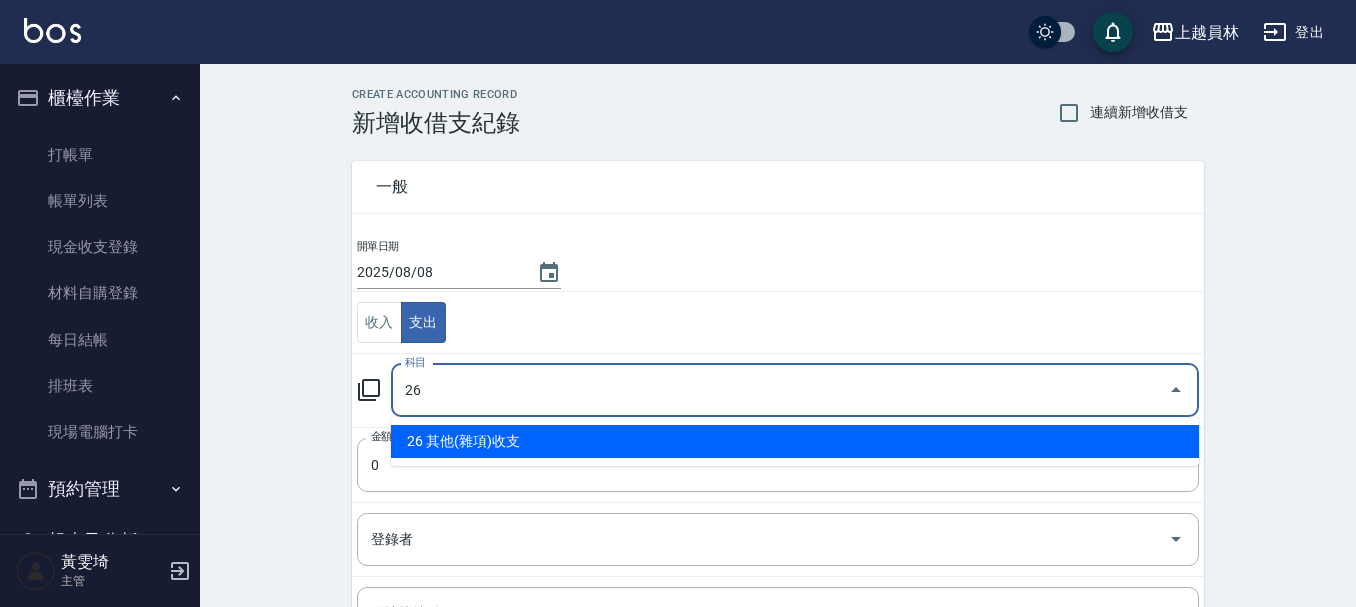 click on "26 其他(雜項)收支" at bounding box center (795, 441) 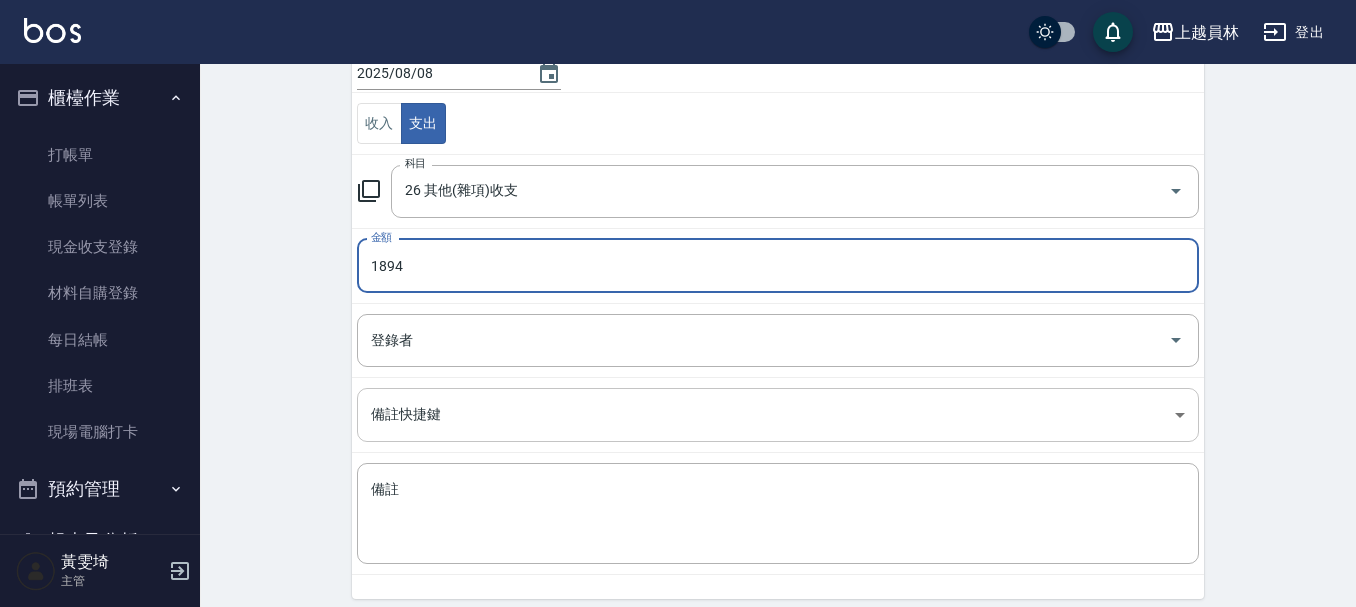 scroll, scrollTop: 200, scrollLeft: 0, axis: vertical 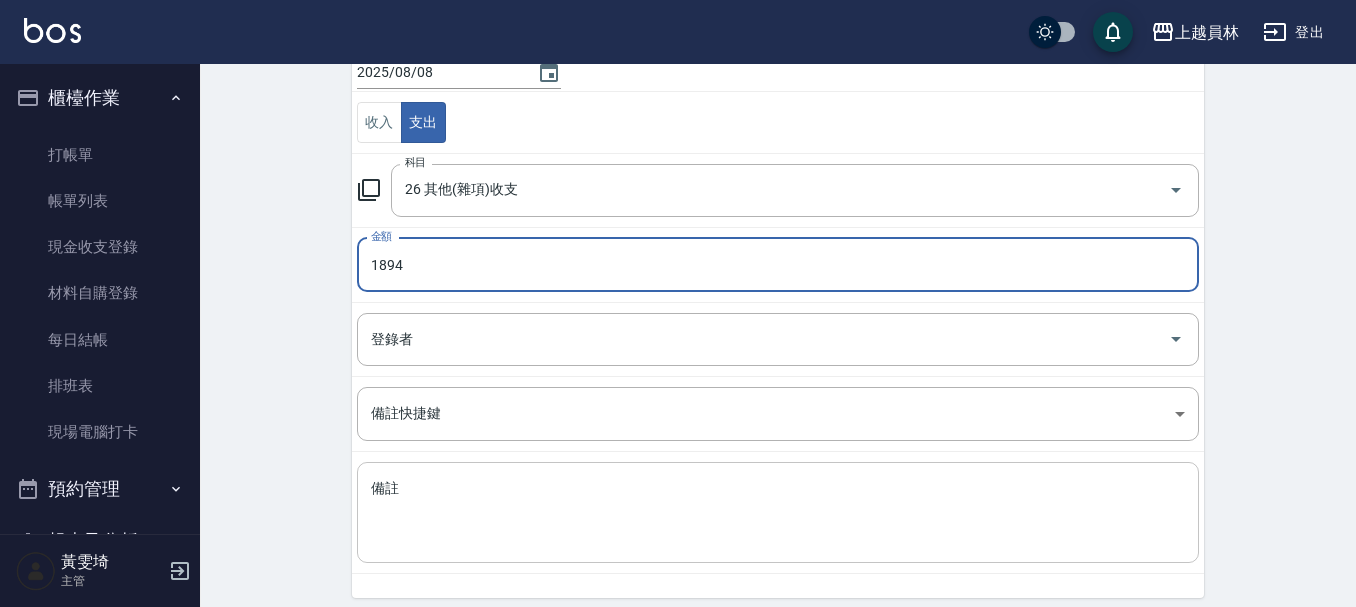 click on "備註" at bounding box center [778, 513] 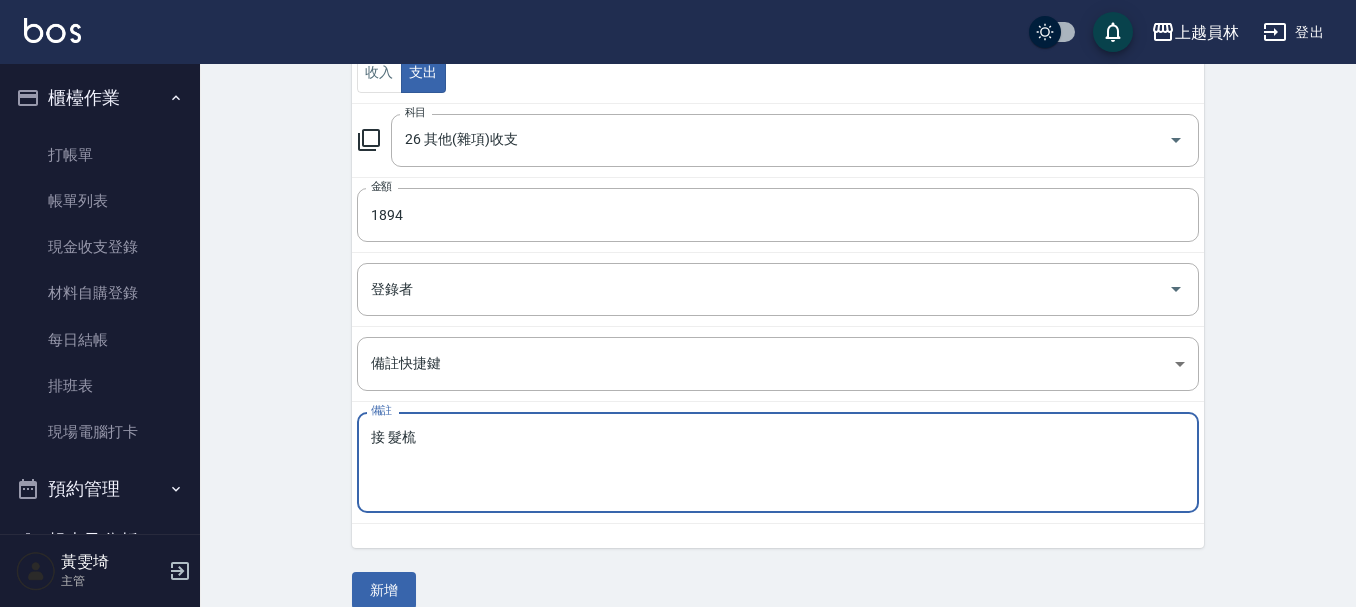 scroll, scrollTop: 276, scrollLeft: 0, axis: vertical 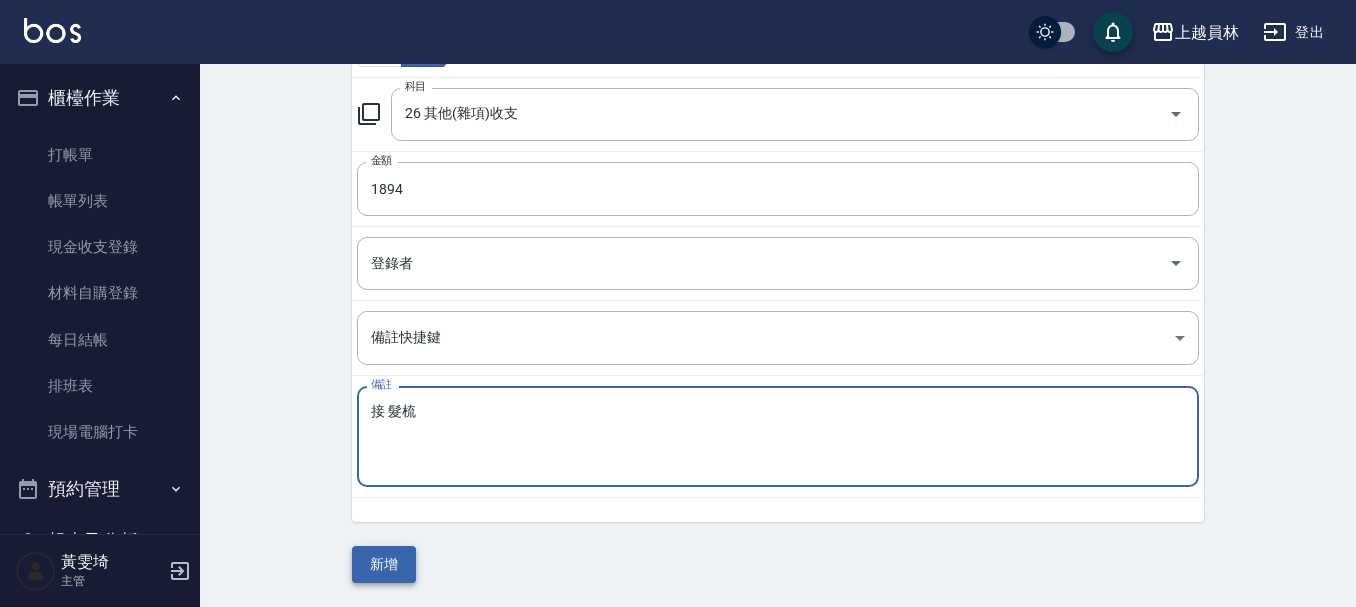 click on "新增" at bounding box center (384, 564) 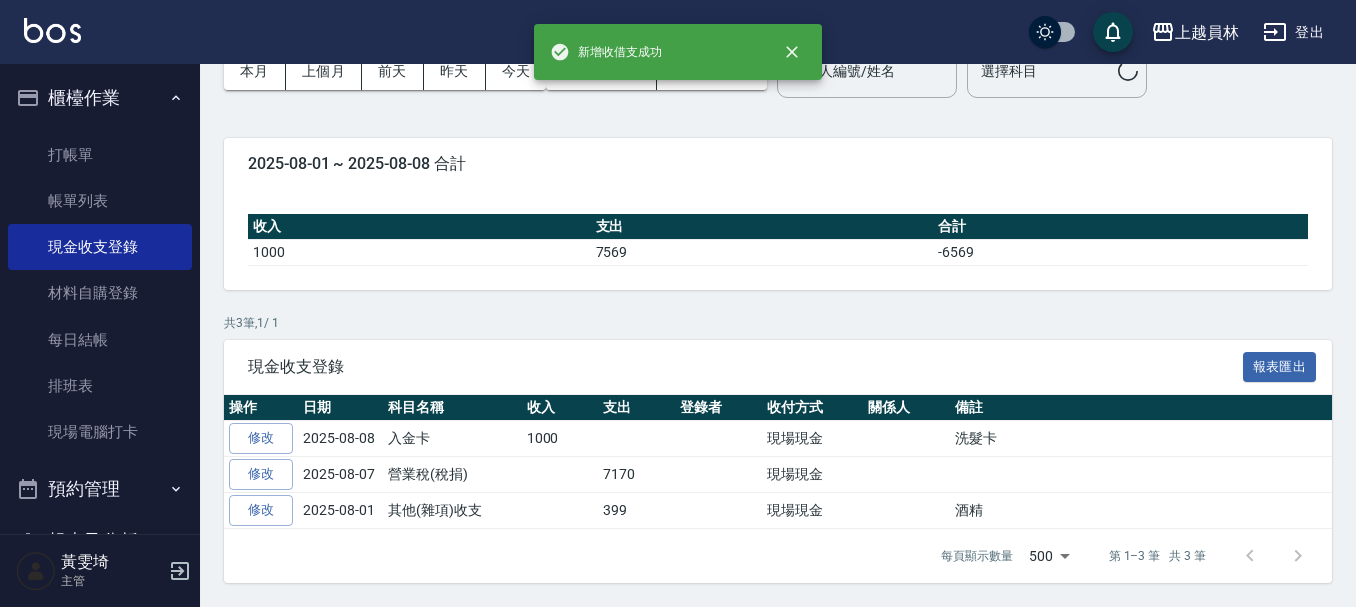 scroll, scrollTop: 0, scrollLeft: 0, axis: both 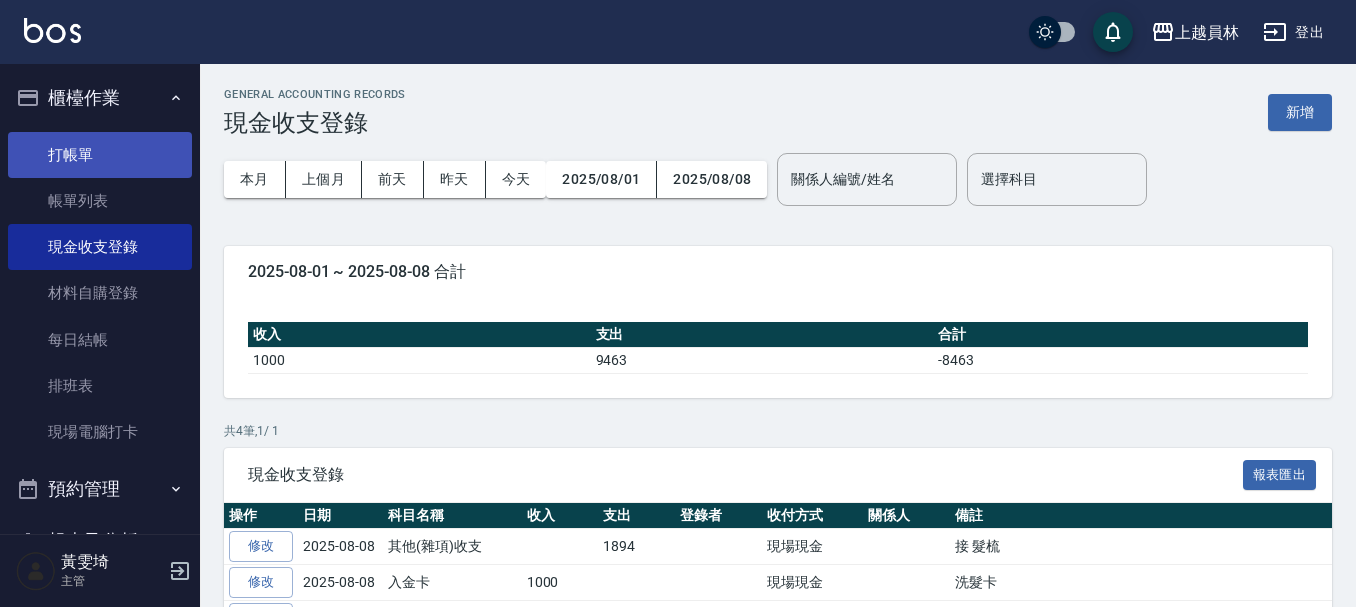 click on "打帳單" at bounding box center [100, 155] 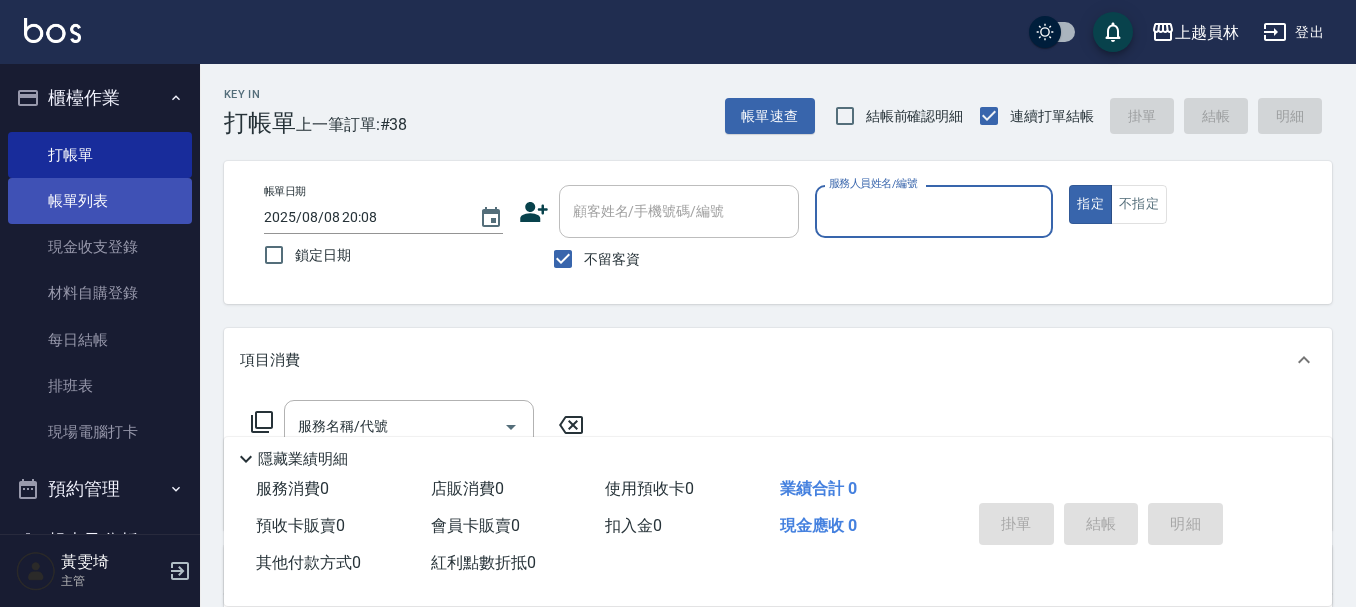 click on "帳單列表" at bounding box center [100, 201] 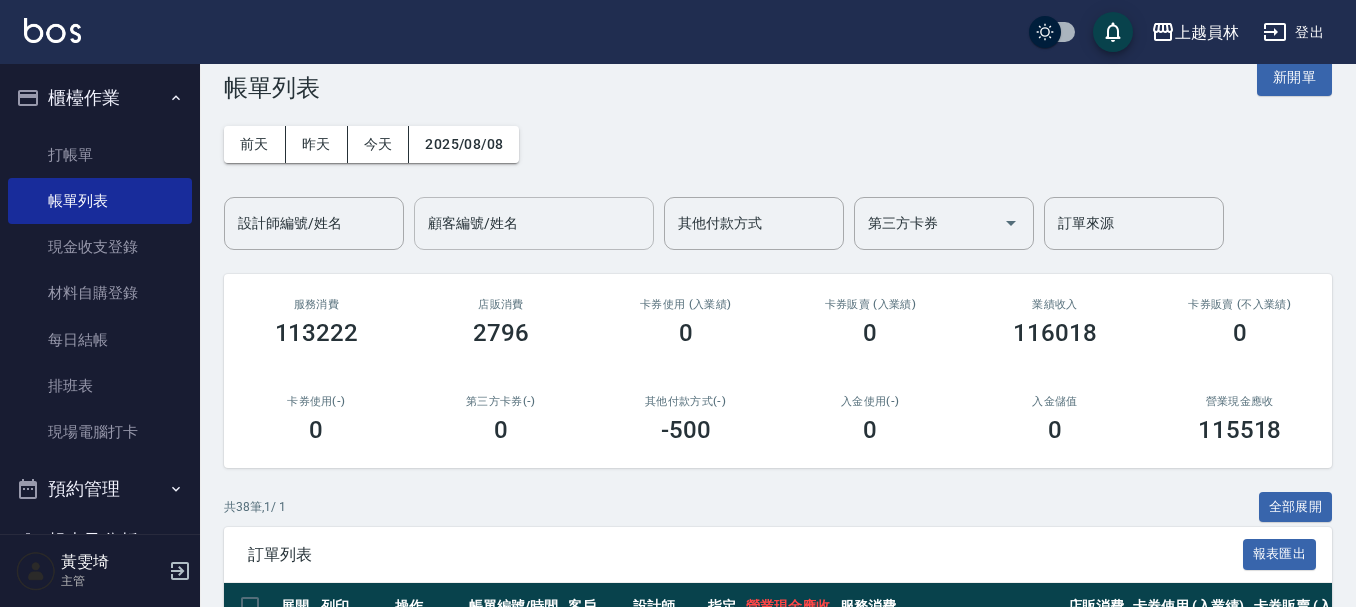scroll, scrollTop: 0, scrollLeft: 0, axis: both 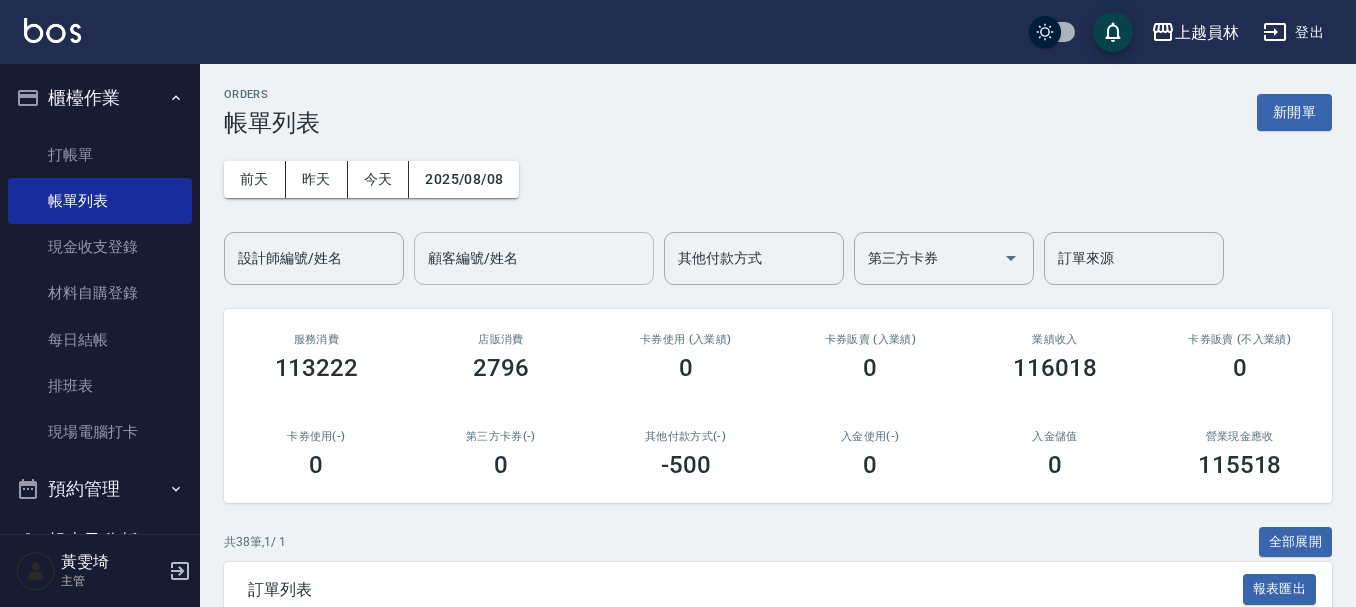 click on "顧客編號/姓名" at bounding box center (534, 258) 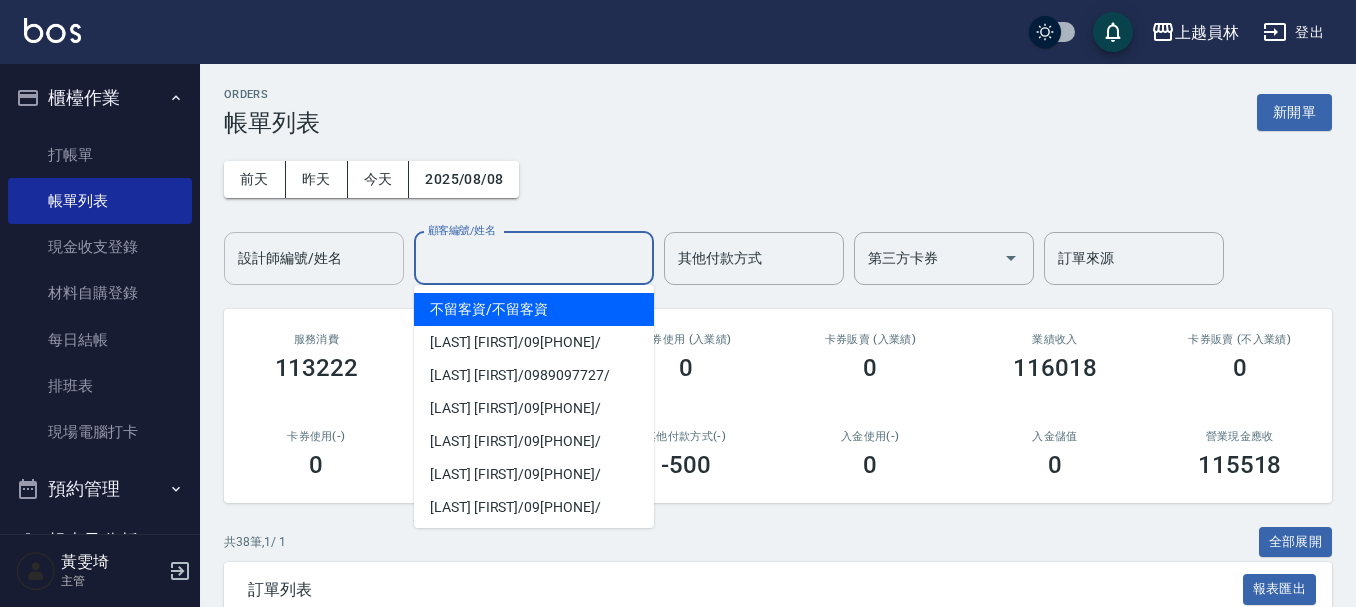 click on "設計師編號/姓名" at bounding box center [314, 258] 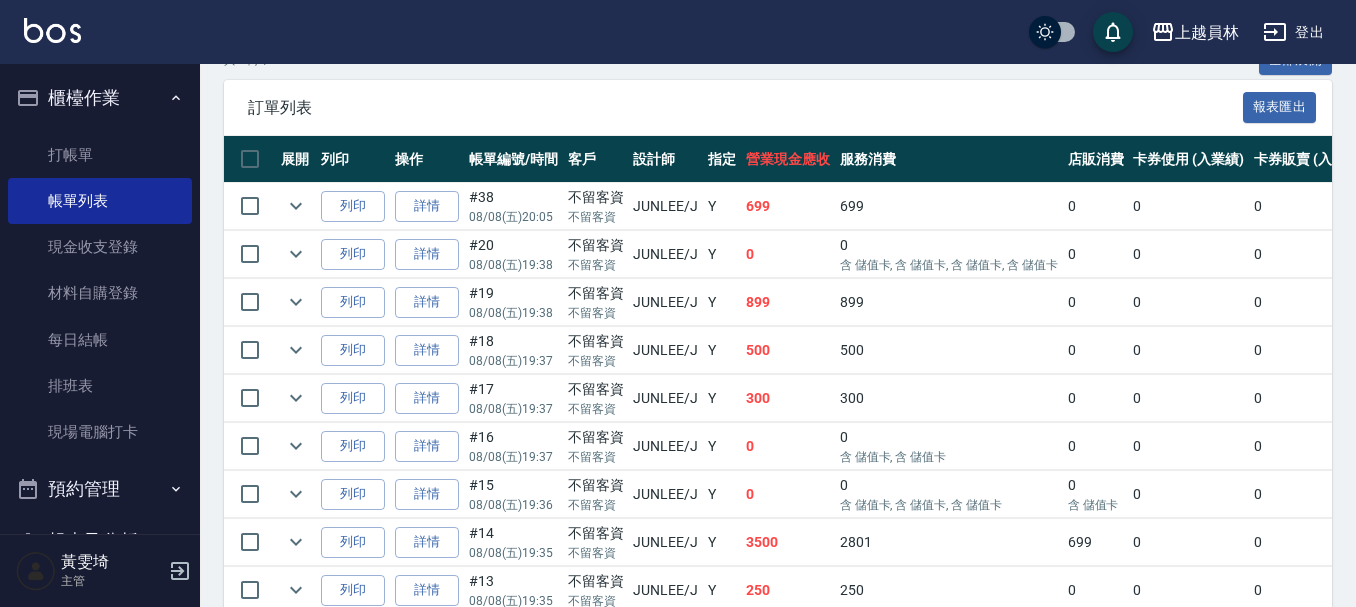 scroll, scrollTop: 500, scrollLeft: 0, axis: vertical 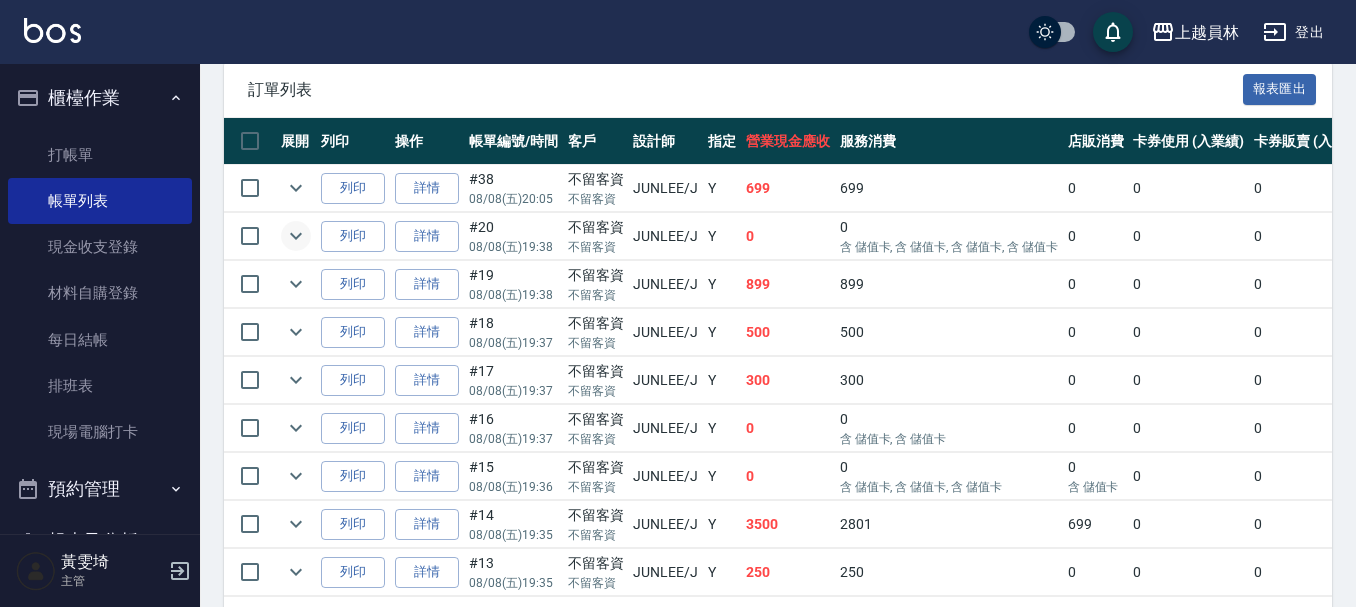 click 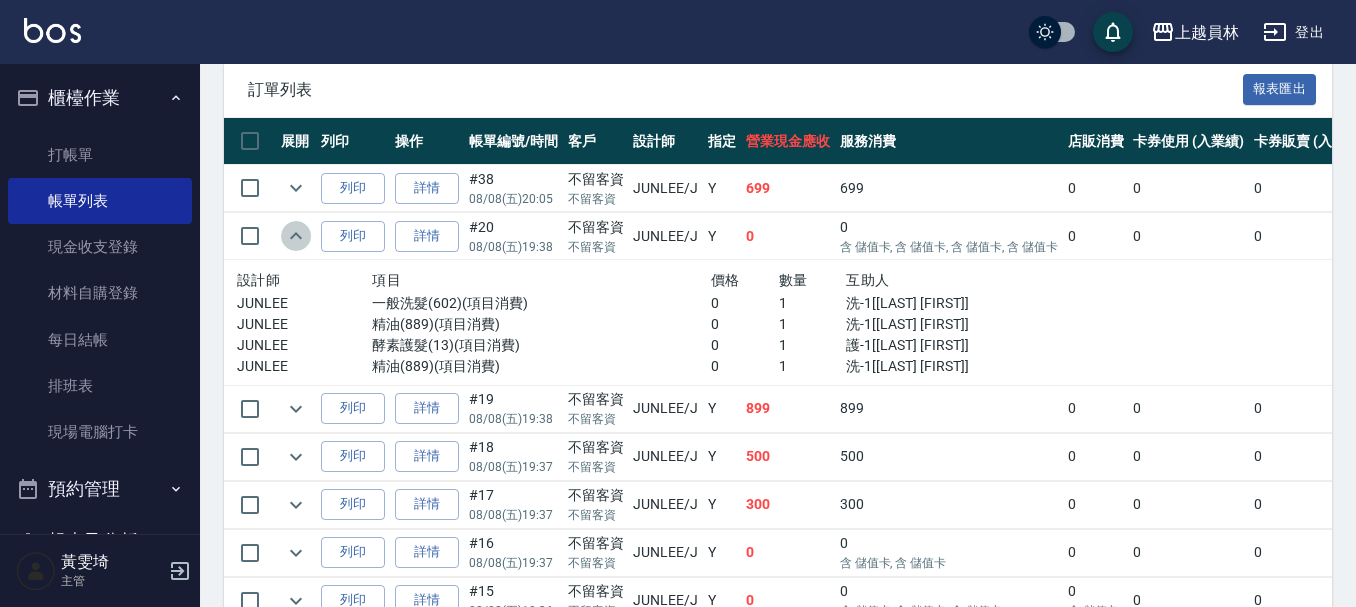 click 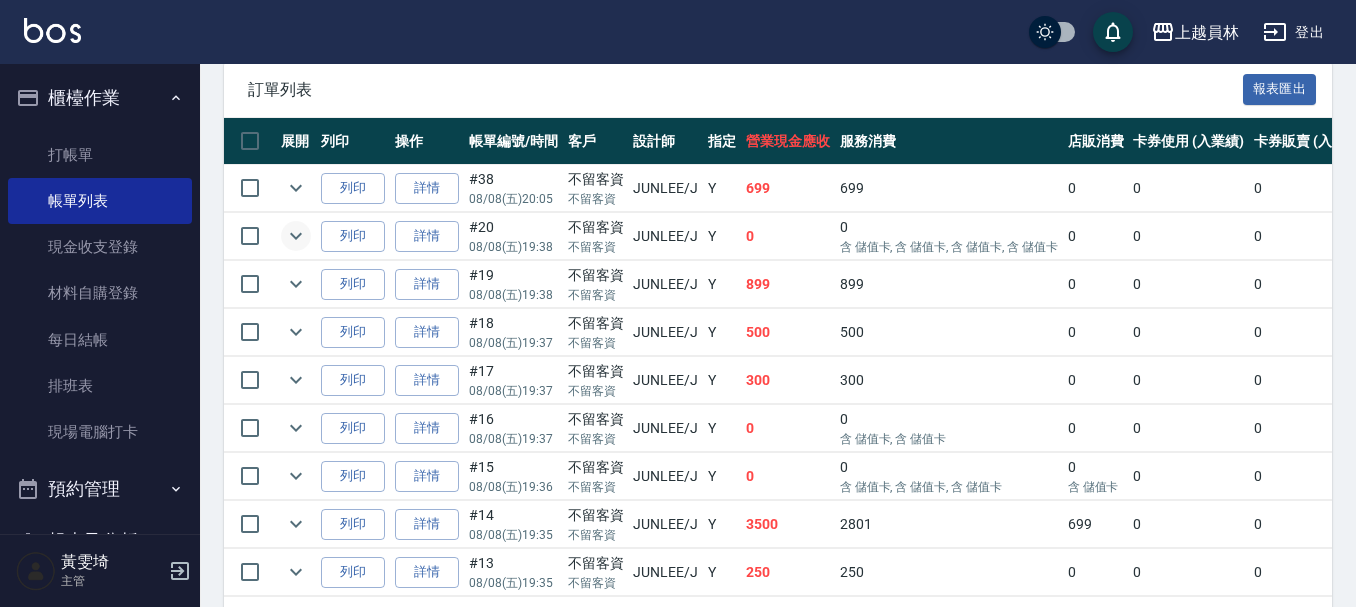 click 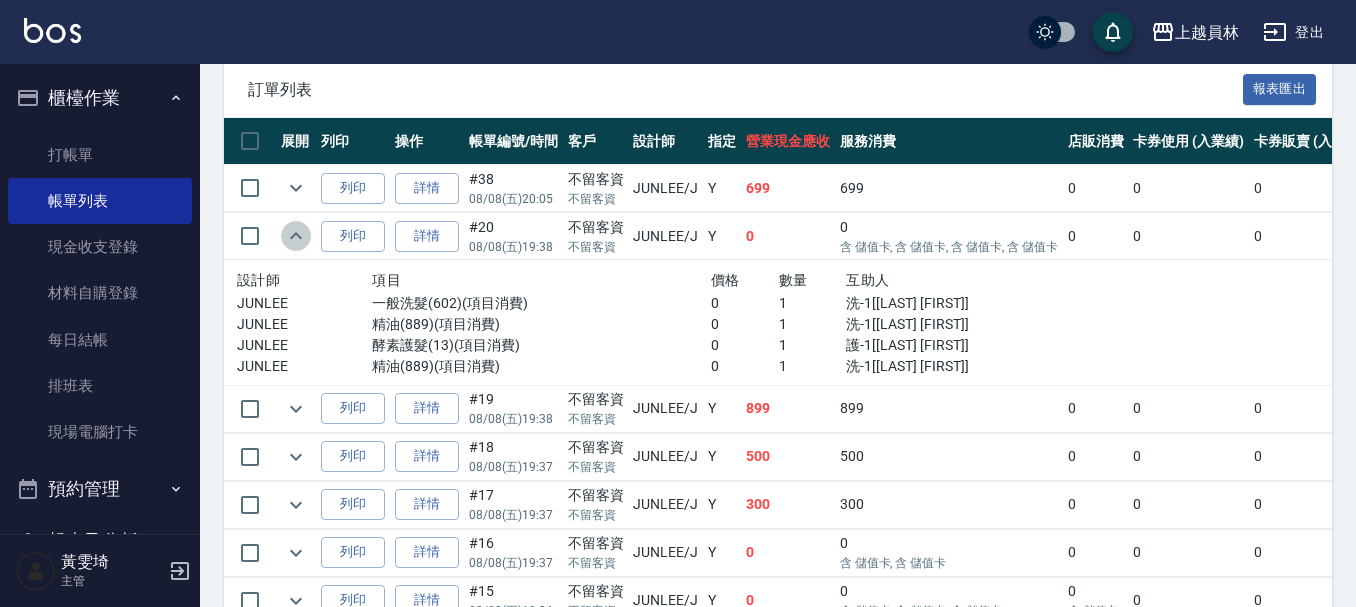 click 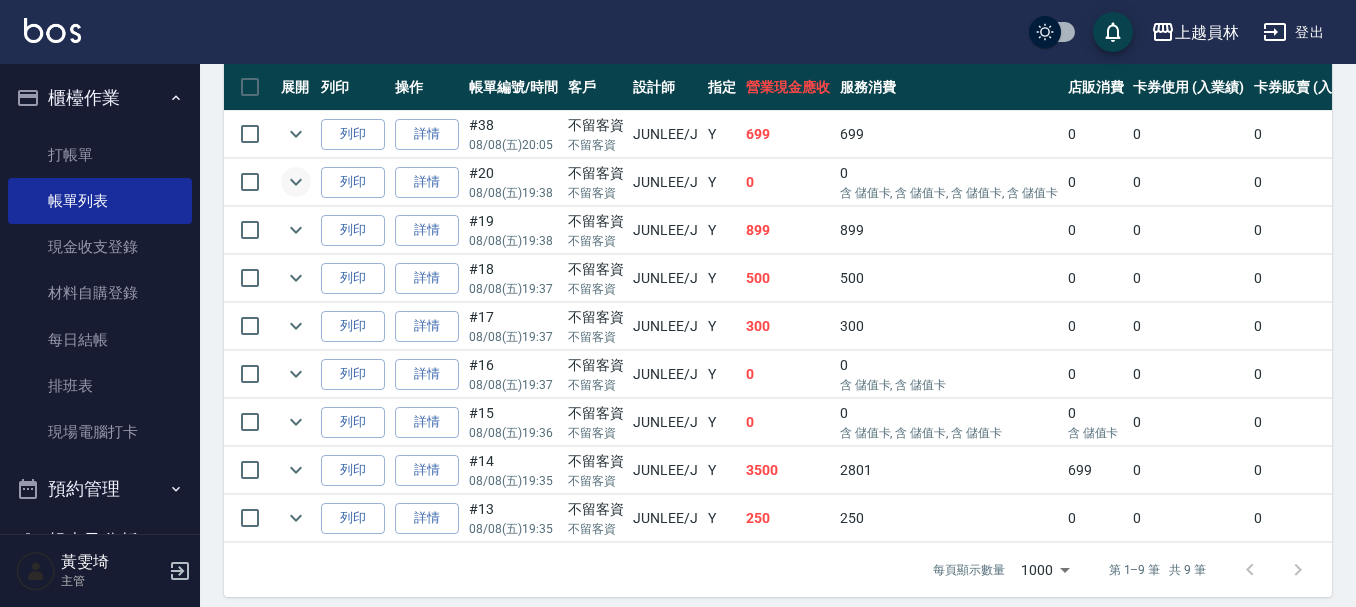 scroll, scrollTop: 583, scrollLeft: 0, axis: vertical 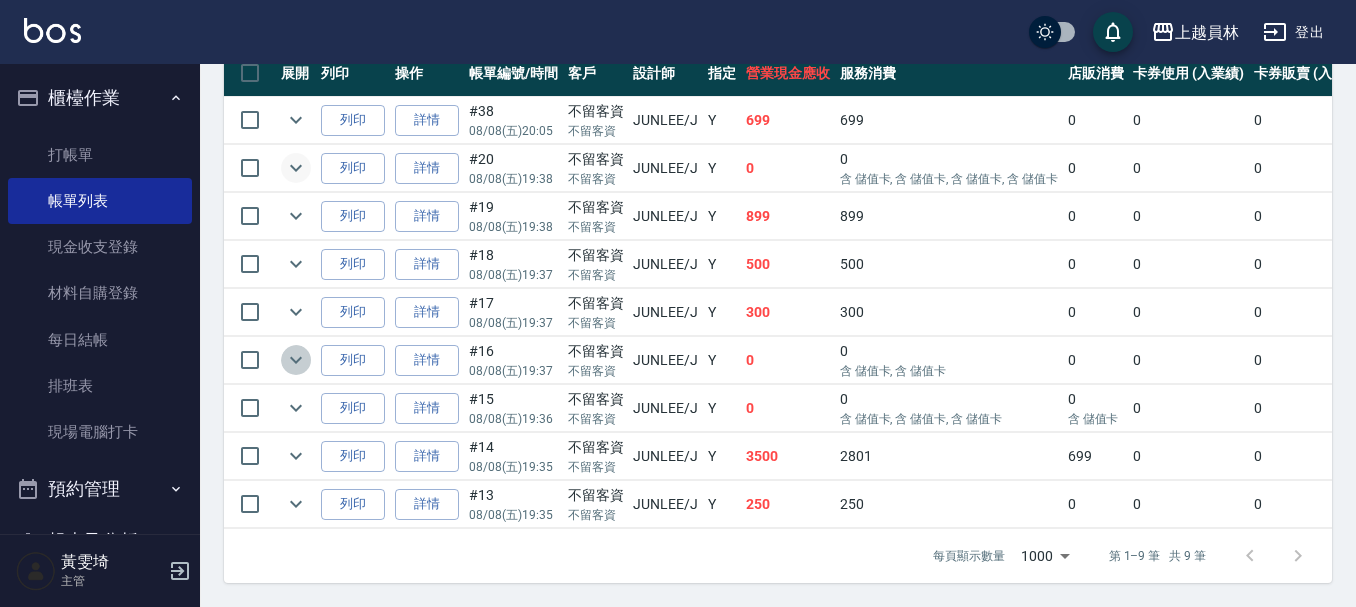 click 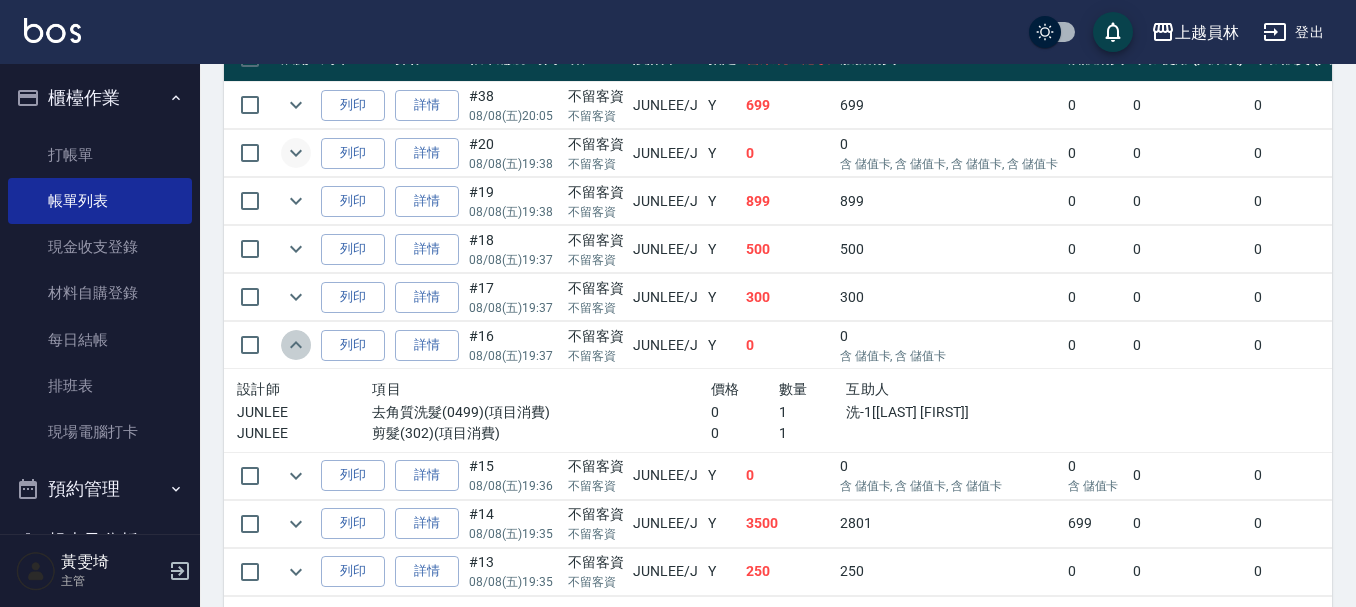 click 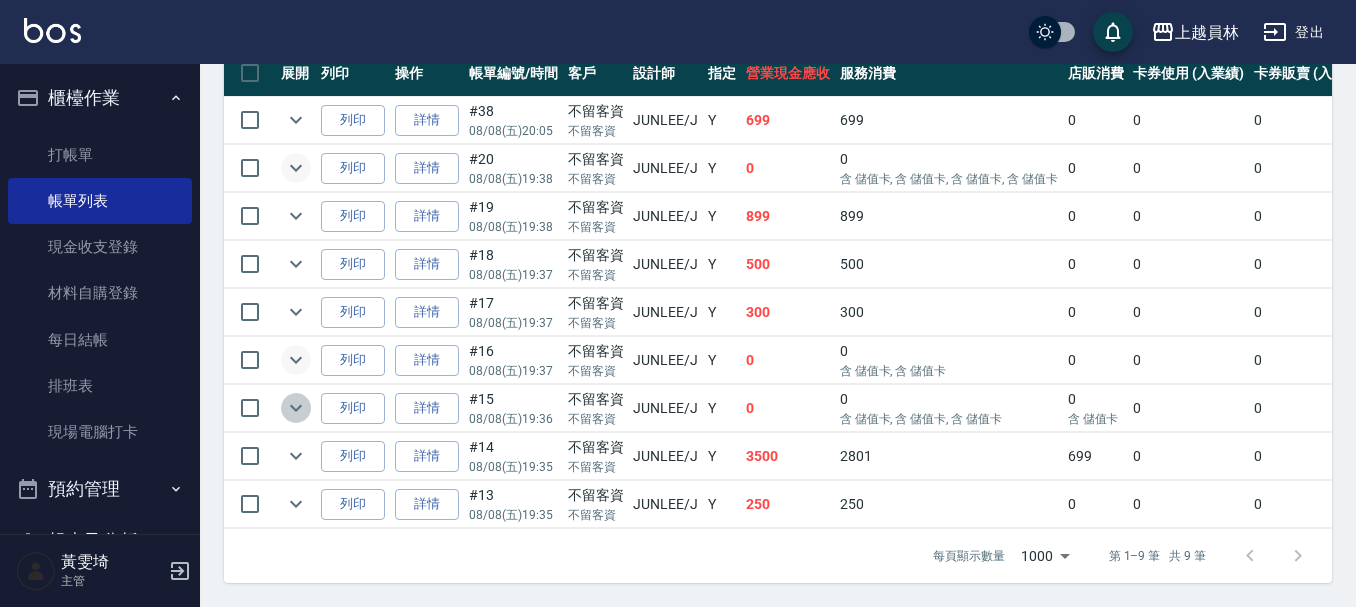 click 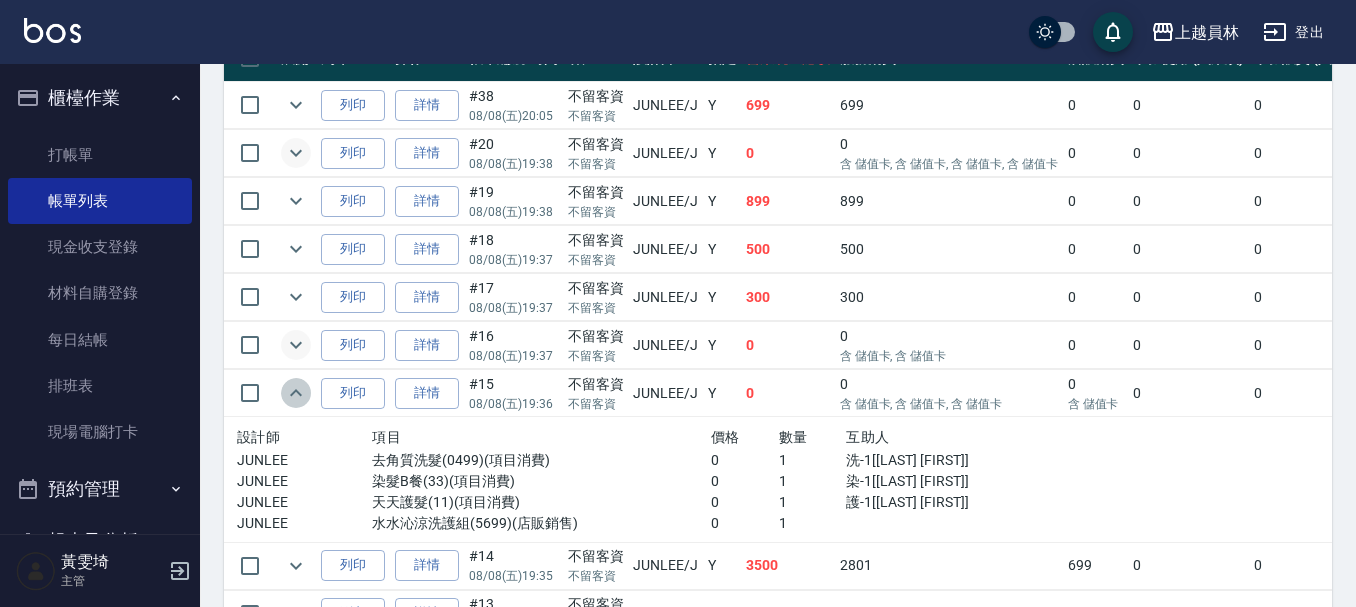 click 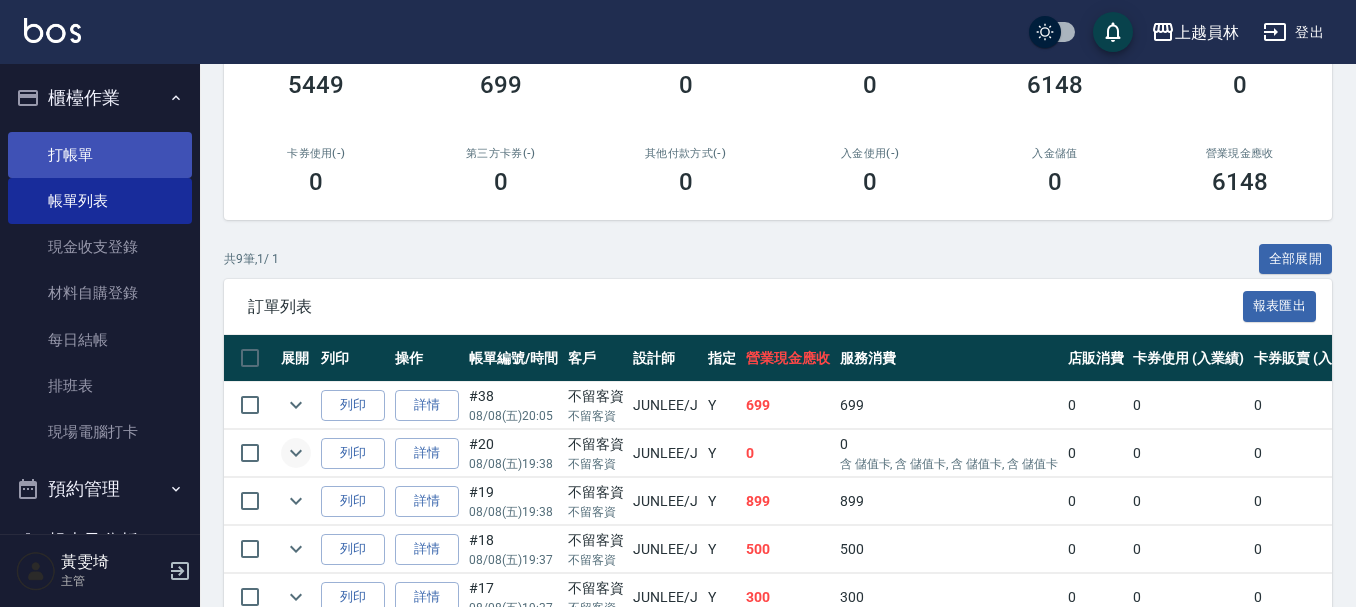scroll, scrollTop: 83, scrollLeft: 0, axis: vertical 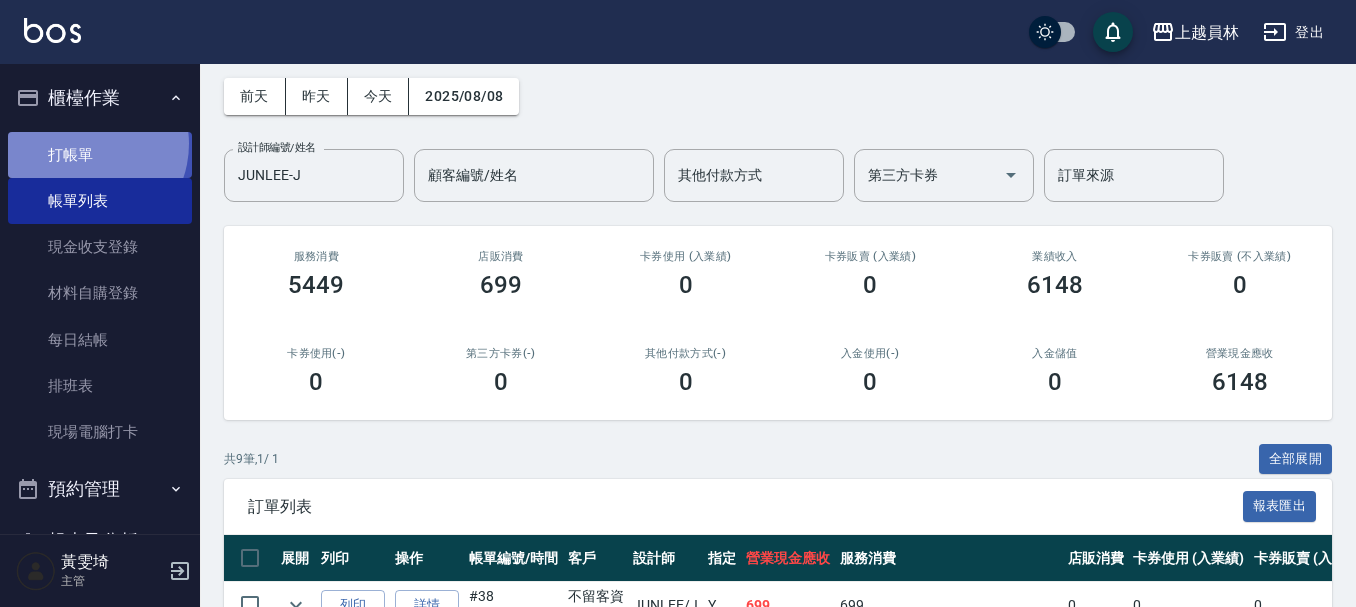 click on "打帳單" at bounding box center [100, 155] 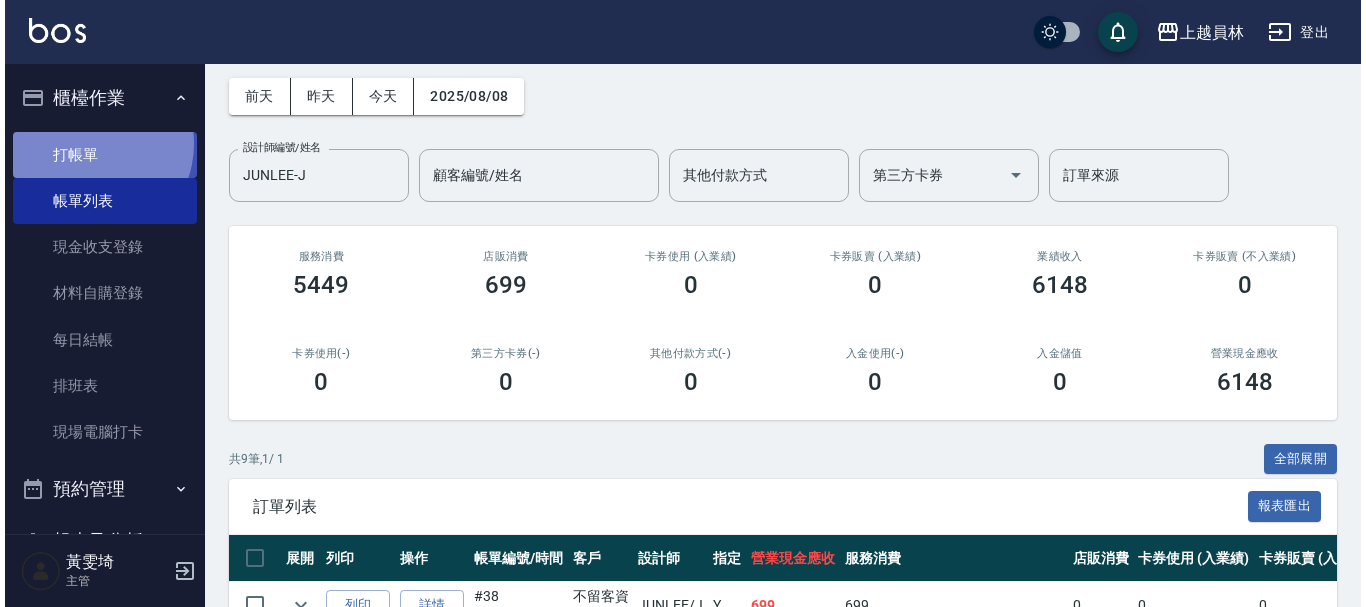 scroll, scrollTop: 0, scrollLeft: 0, axis: both 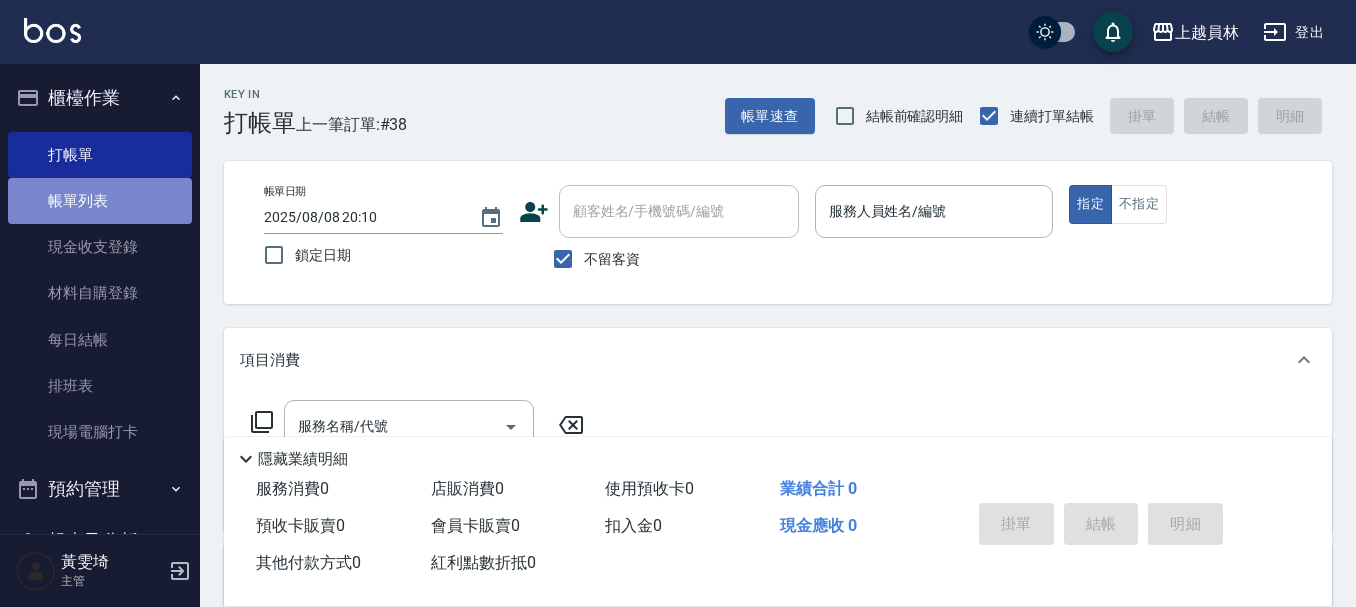 drag, startPoint x: 388, startPoint y: 220, endPoint x: 100, endPoint y: 210, distance: 288.17355 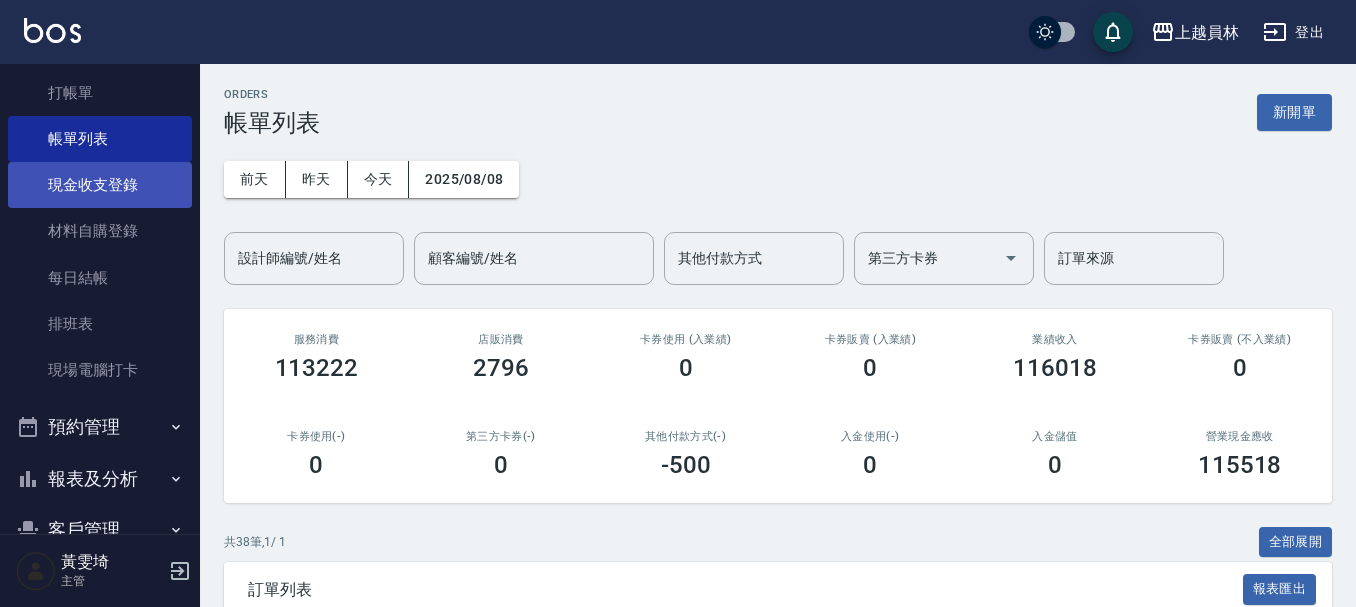 scroll, scrollTop: 0, scrollLeft: 0, axis: both 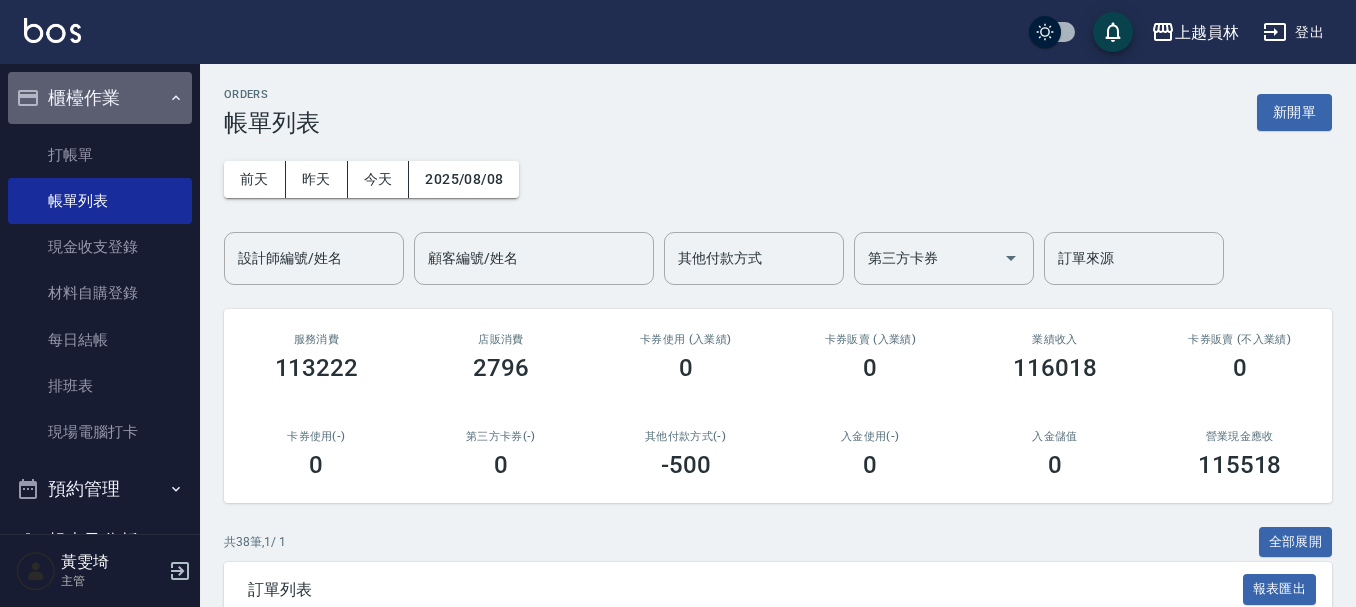 click on "櫃檯作業" at bounding box center (100, 98) 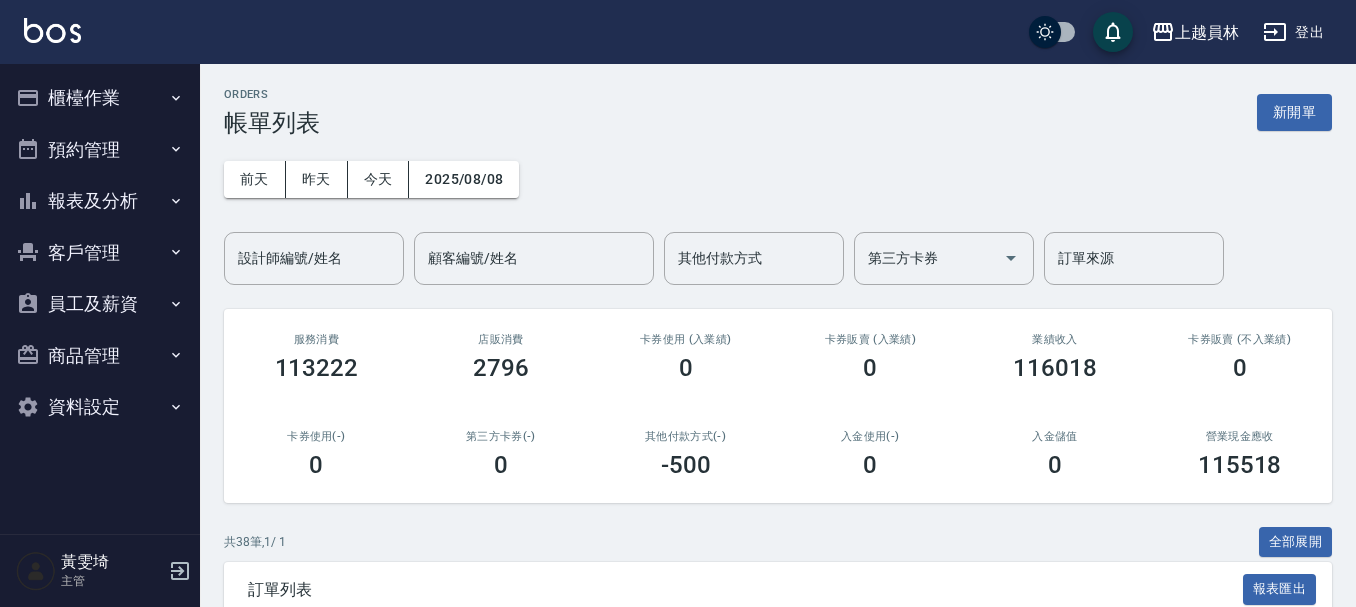 click on "報表及分析" at bounding box center (100, 201) 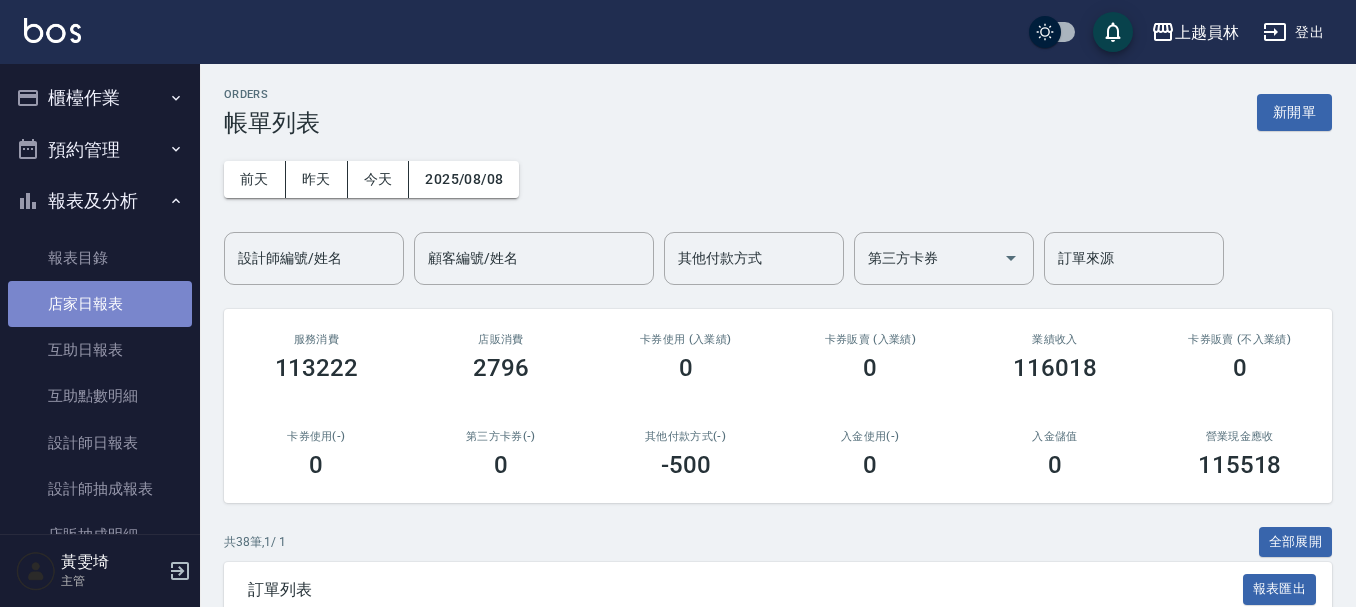 click on "店家日報表" at bounding box center [100, 304] 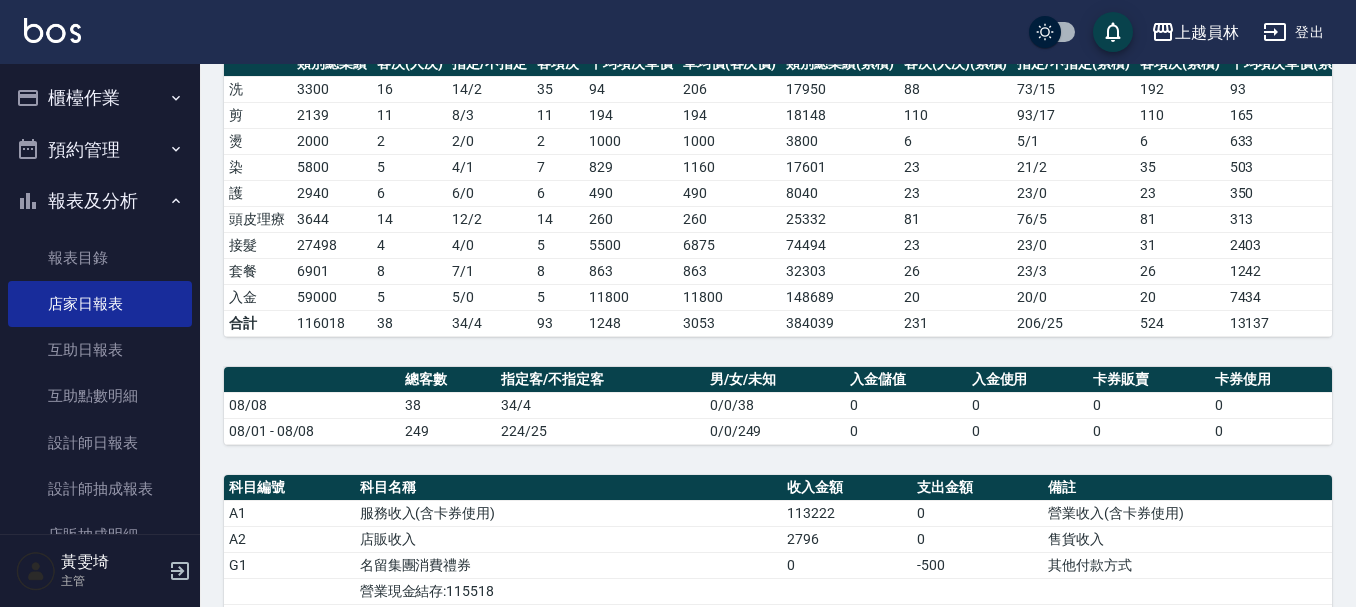 scroll, scrollTop: 600, scrollLeft: 0, axis: vertical 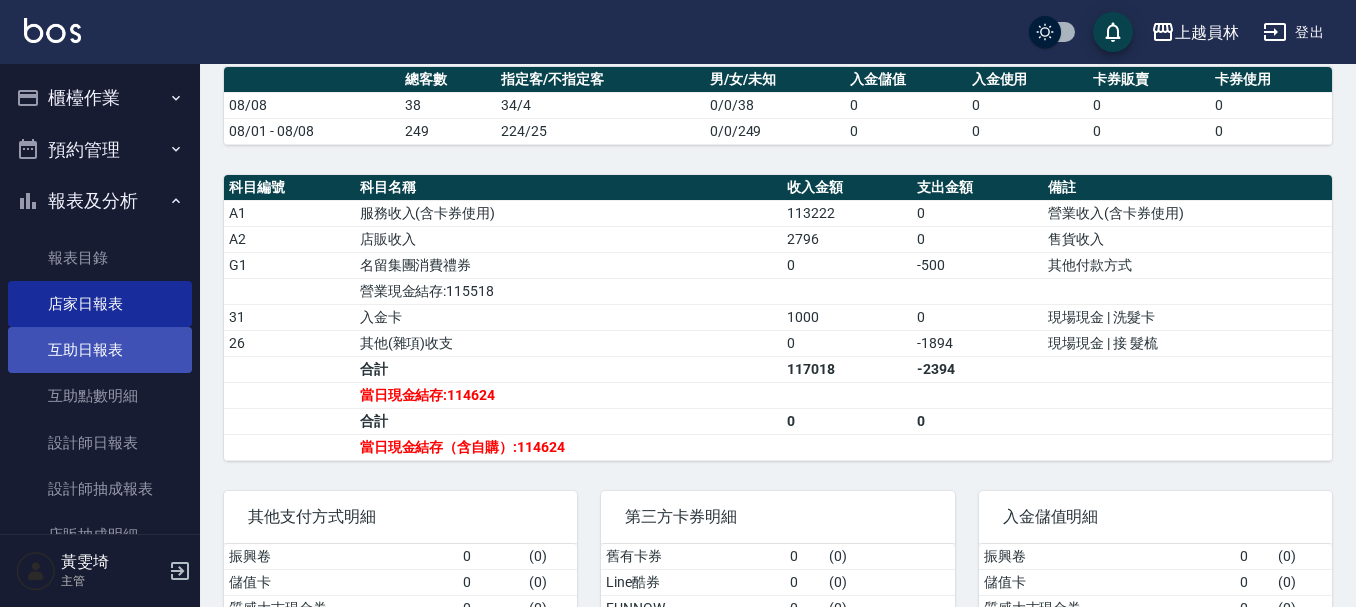 click on "互助日報表" at bounding box center [100, 350] 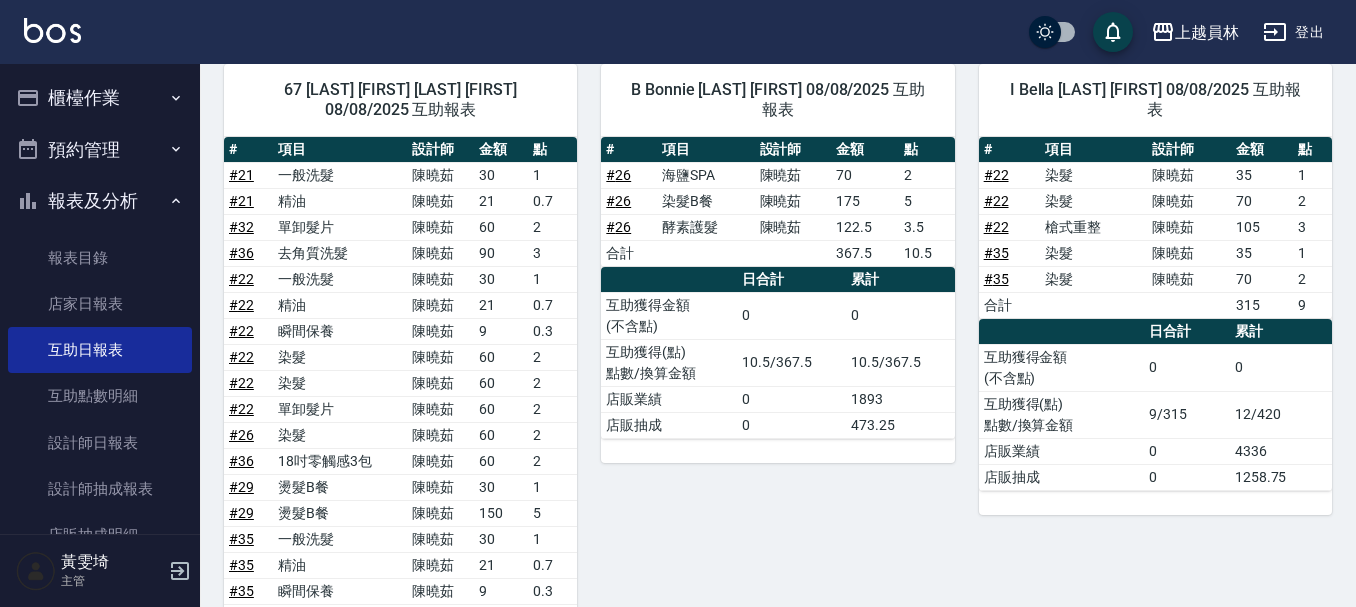 scroll, scrollTop: 1166, scrollLeft: 0, axis: vertical 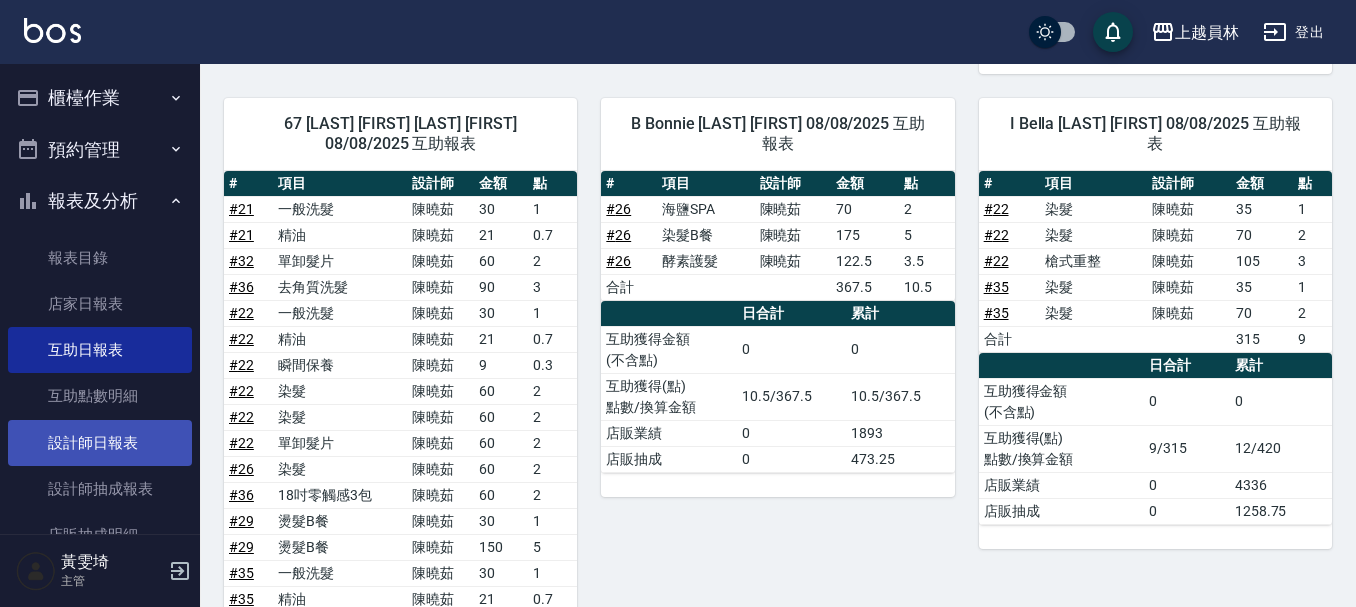 click on "設計師日報表" at bounding box center (100, 443) 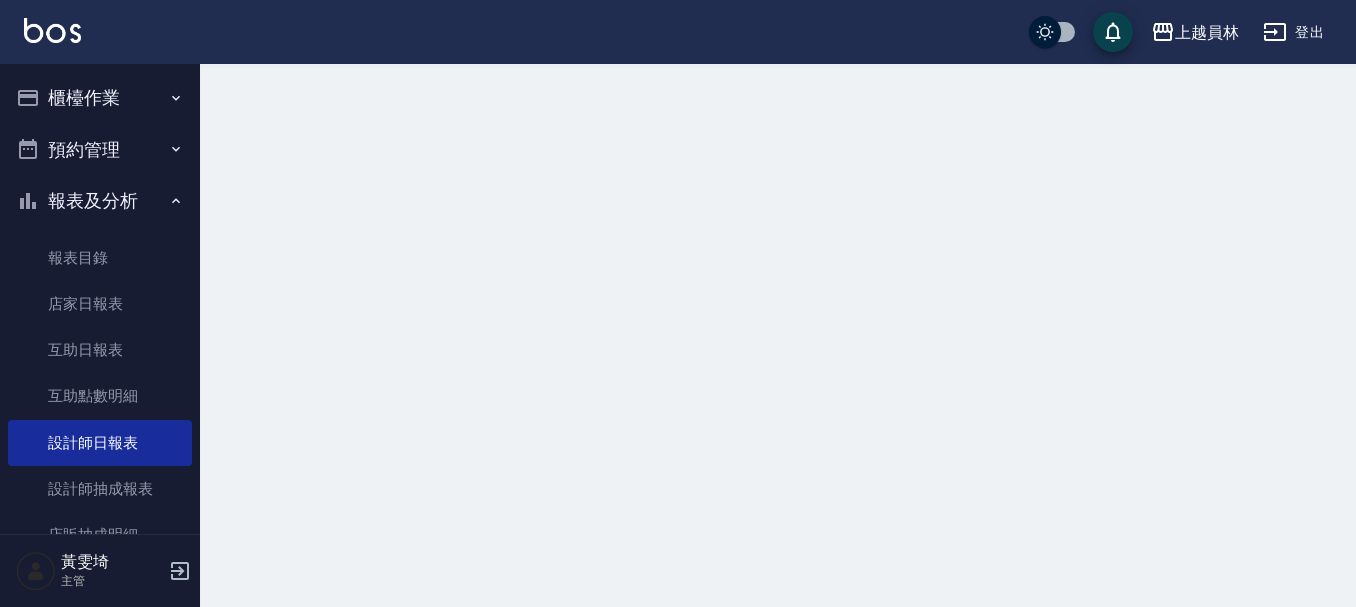 scroll, scrollTop: 0, scrollLeft: 0, axis: both 